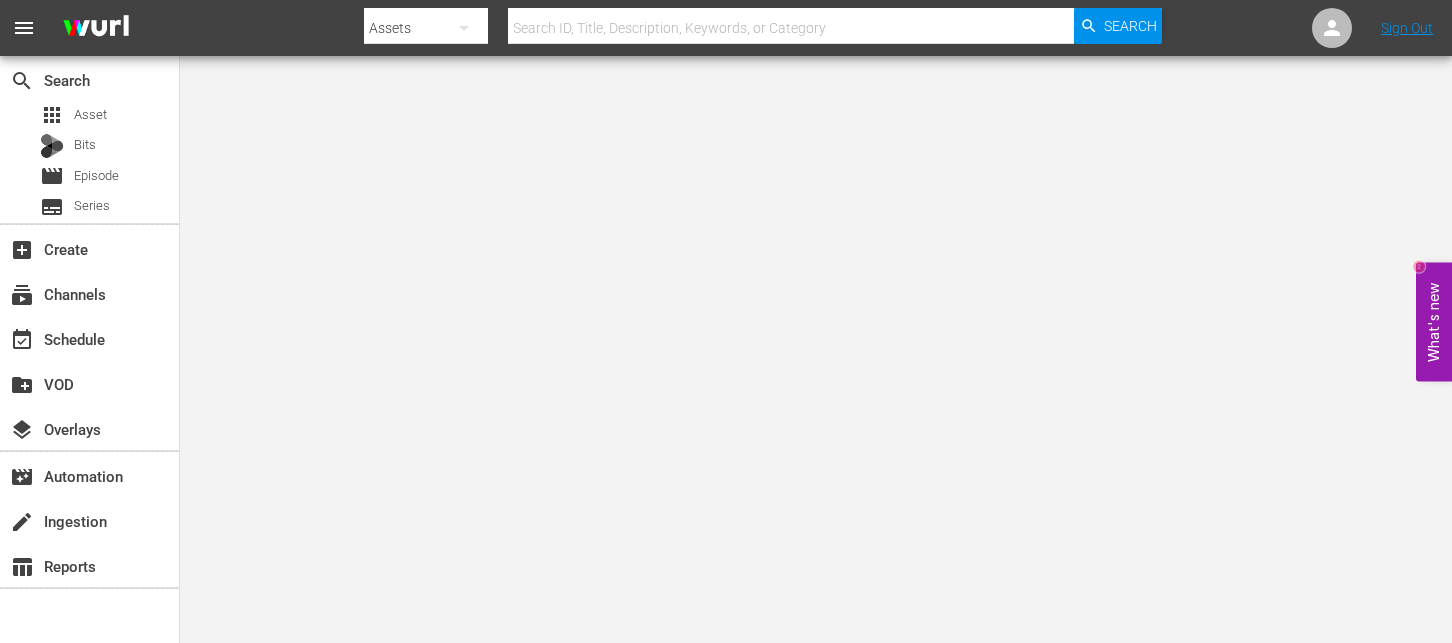 scroll, scrollTop: 0, scrollLeft: 0, axis: both 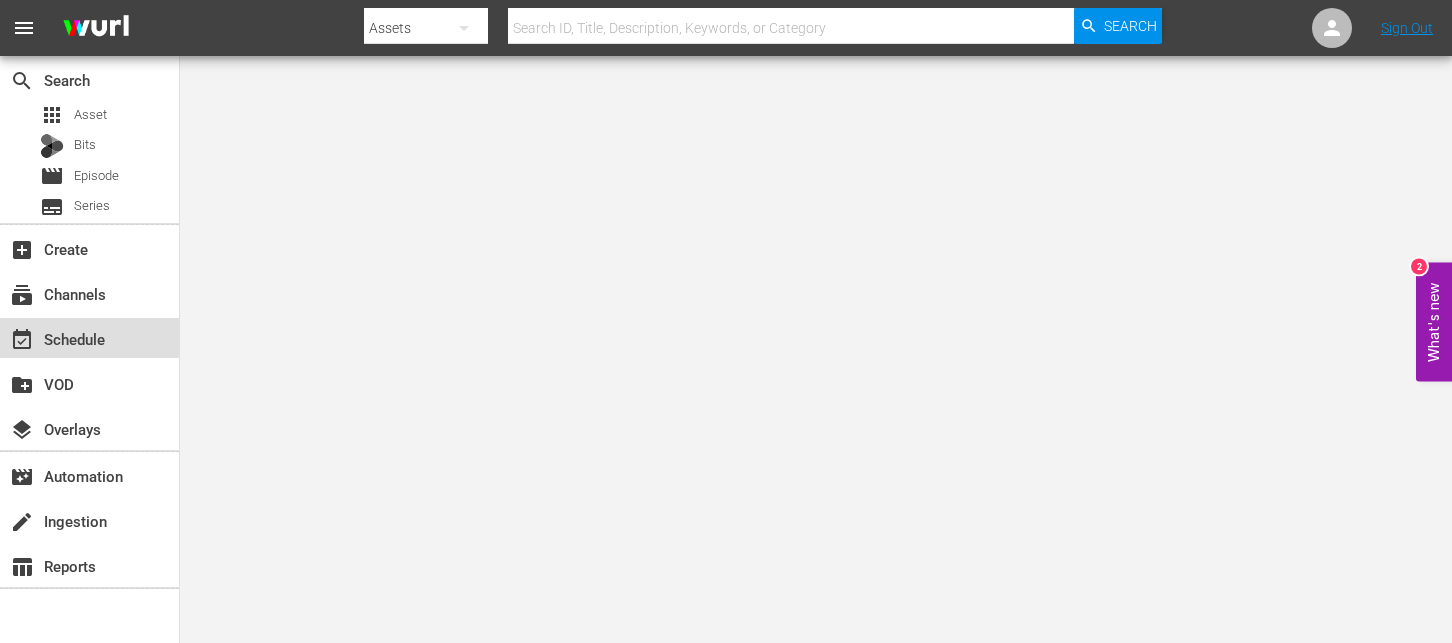 click on "event_available   Schedule" at bounding box center [56, 336] 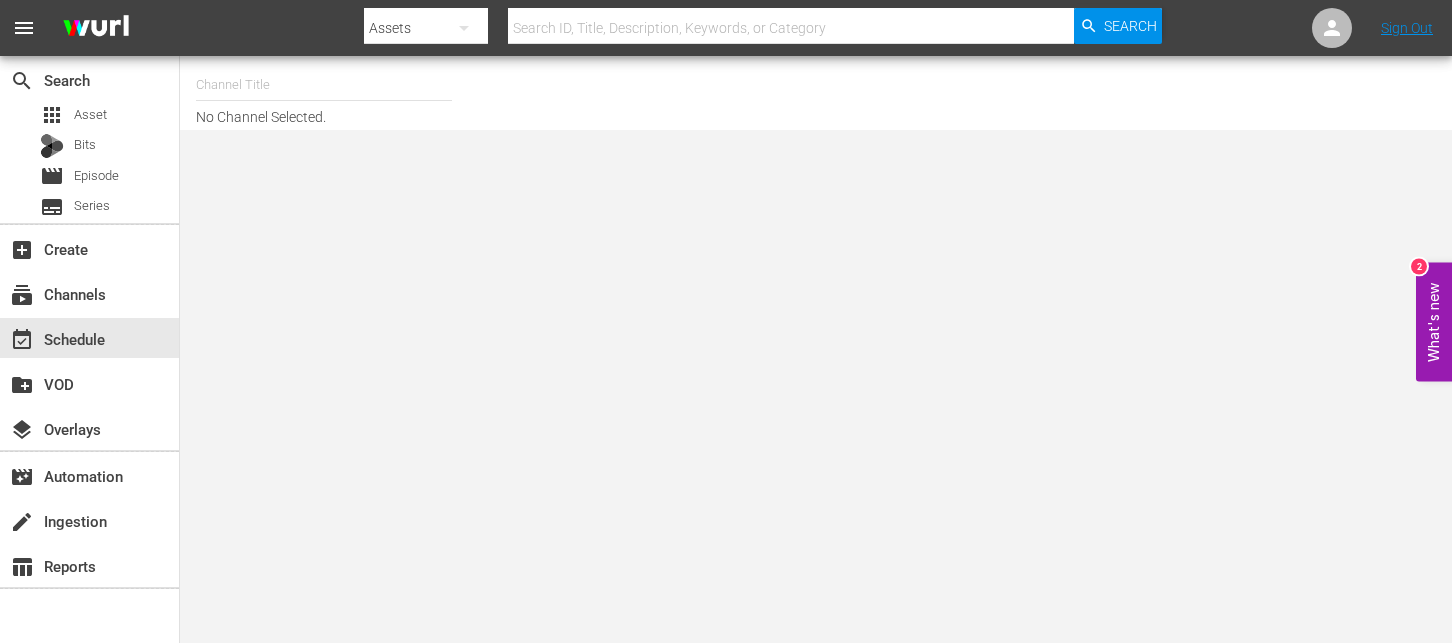 click at bounding box center [324, 85] 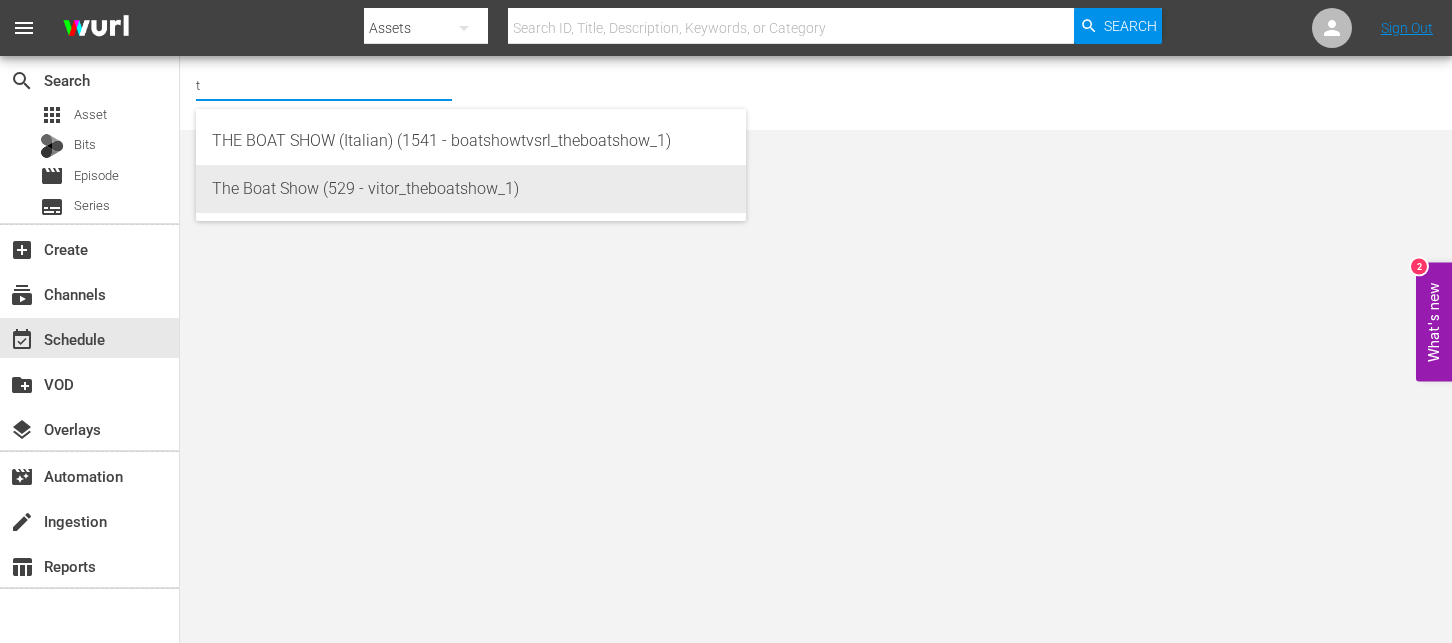click on "The Boat Show (529 - vitor_theboatshow_1)" at bounding box center (471, 189) 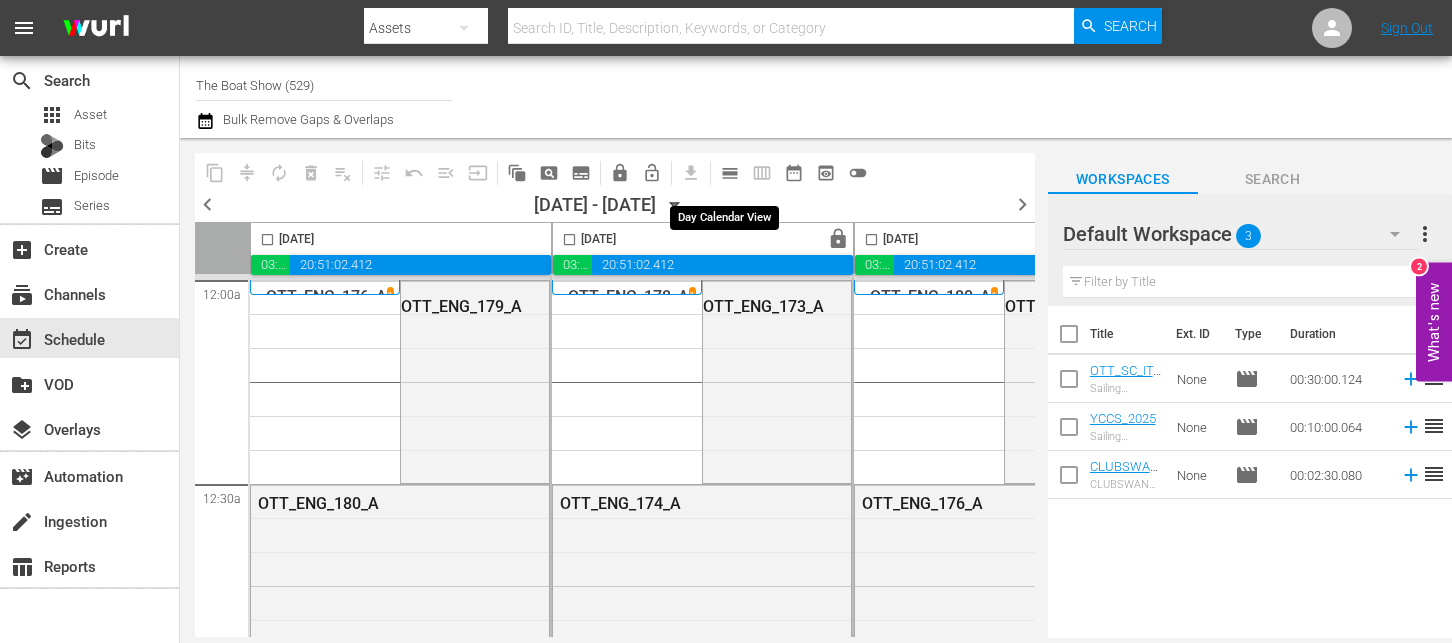 click on "calendar_view_day_outlined" at bounding box center [730, 173] 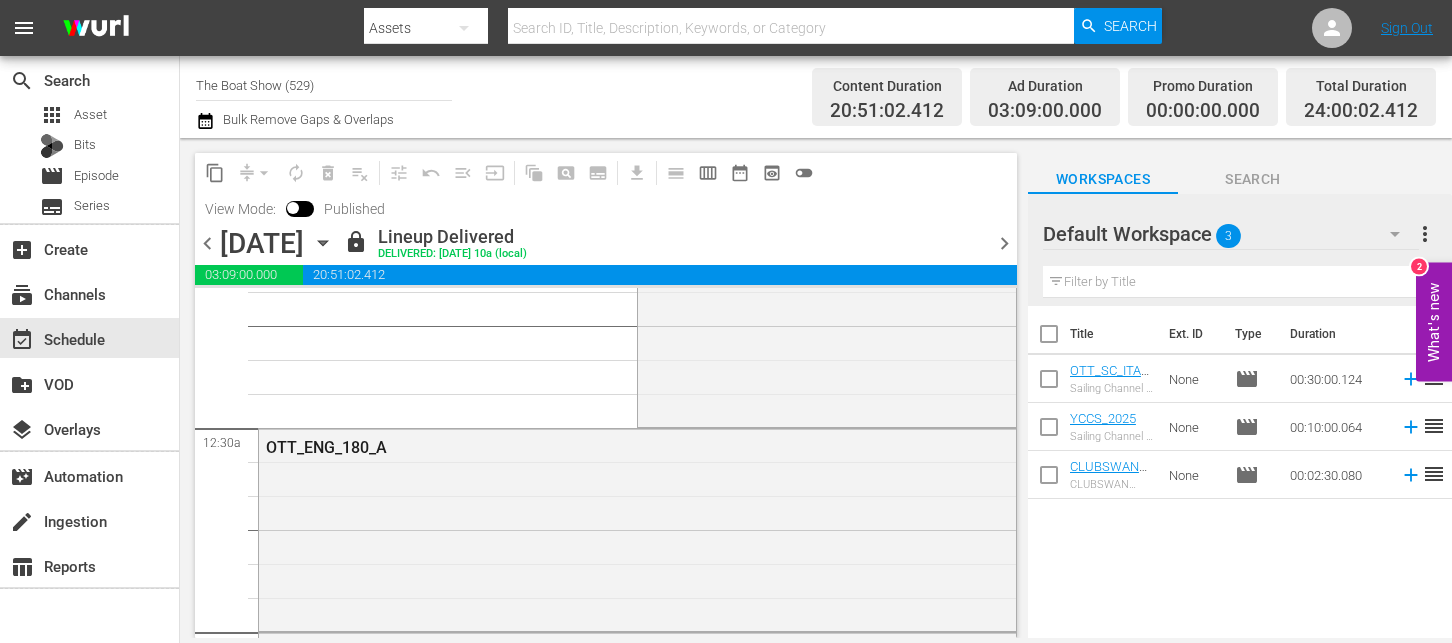 scroll, scrollTop: 0, scrollLeft: 0, axis: both 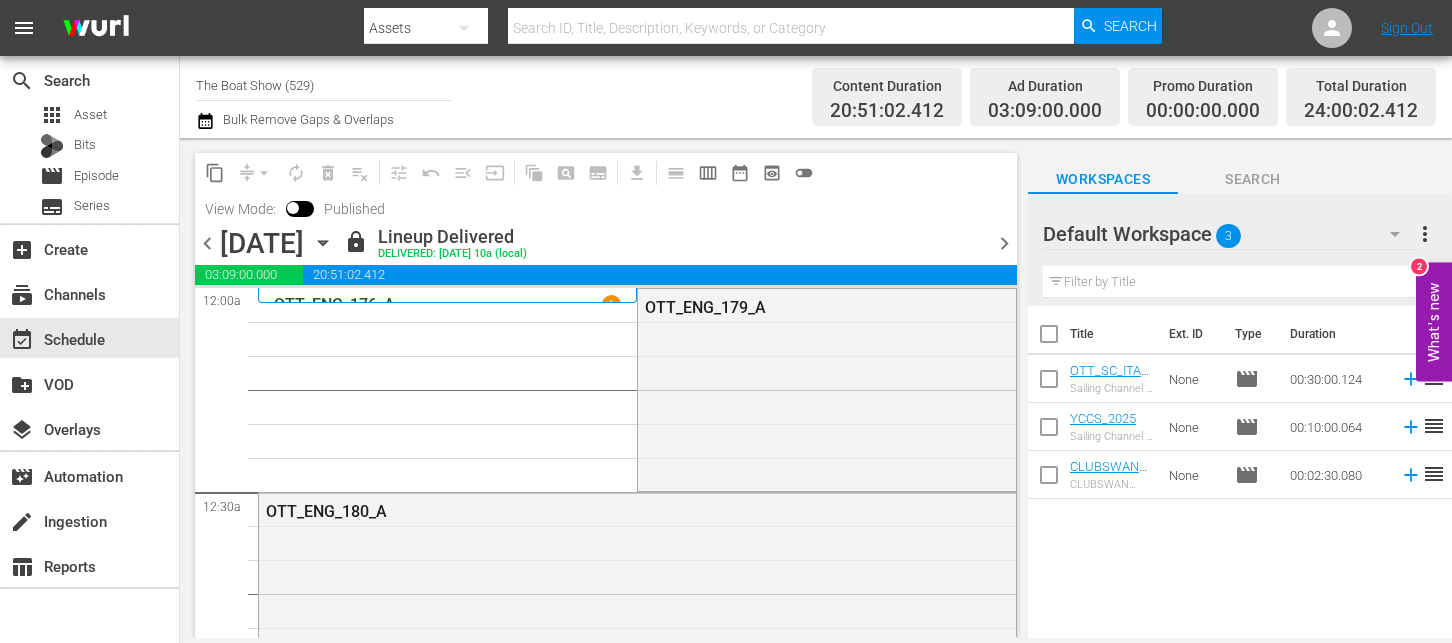 click on "chevron_right" at bounding box center (1004, 243) 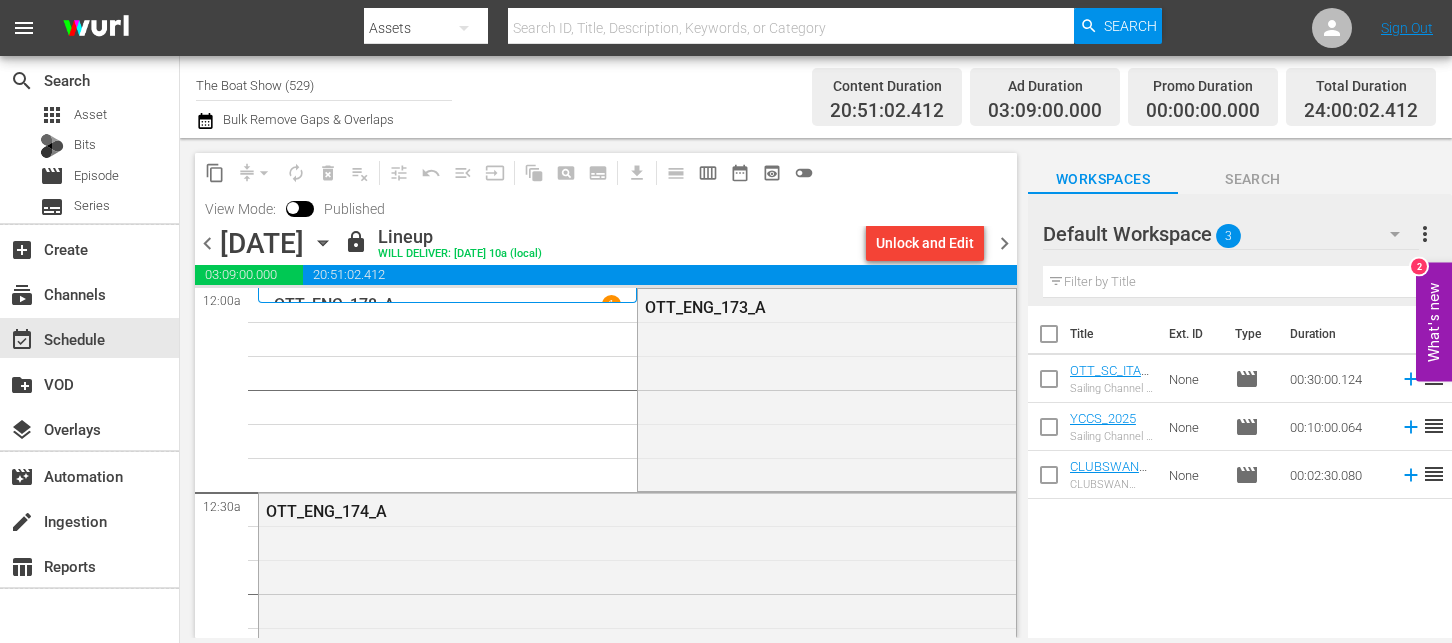 click on "chevron_left" at bounding box center (207, 243) 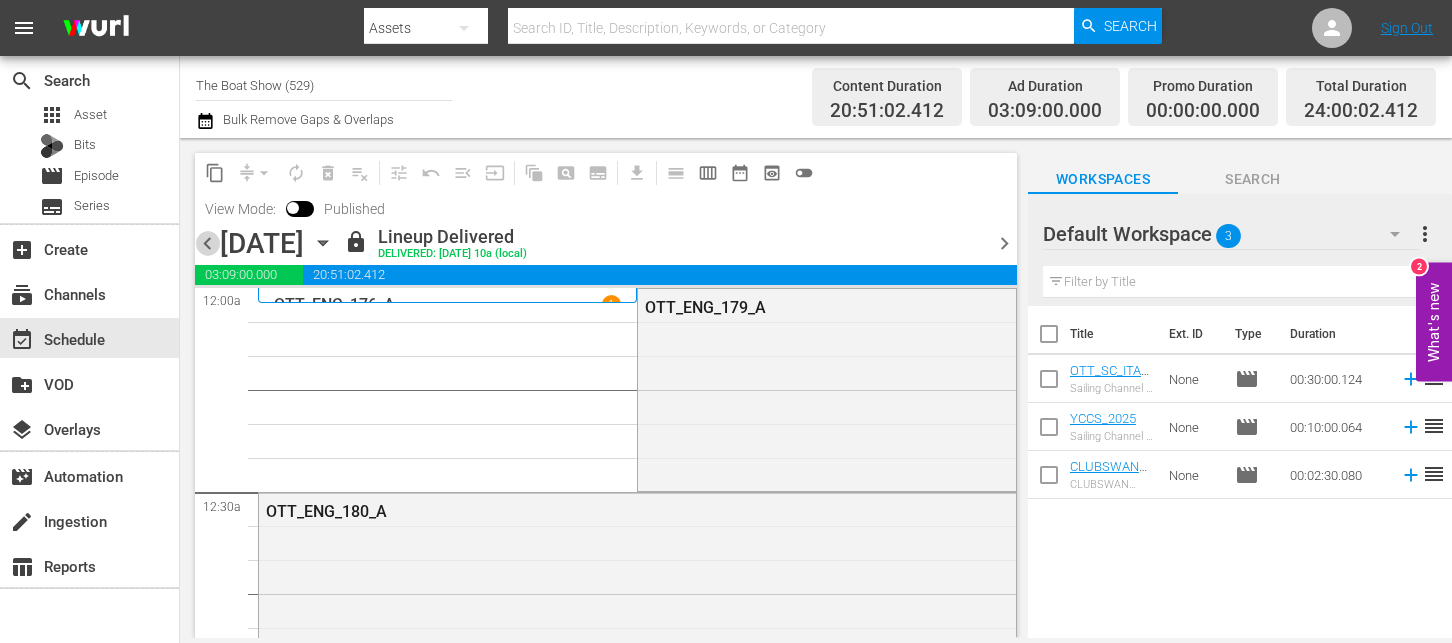 click on "chevron_left" at bounding box center (207, 243) 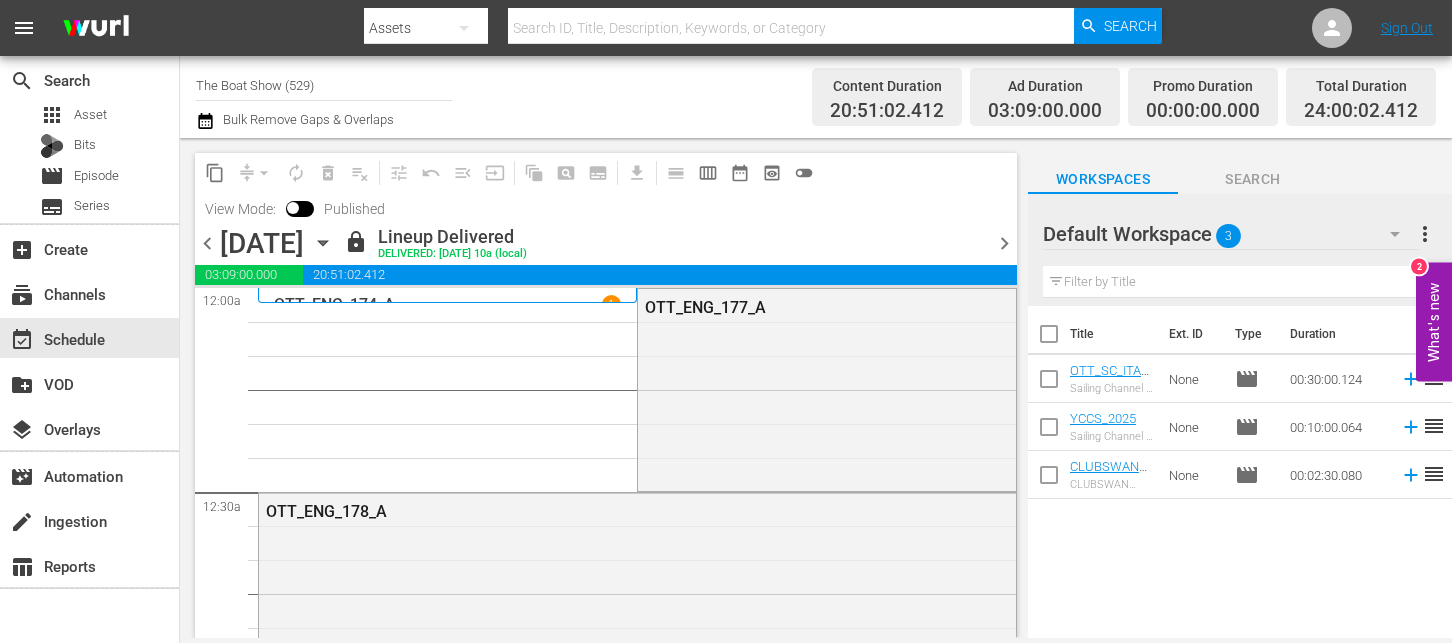 click on "chevron_right" at bounding box center (1004, 243) 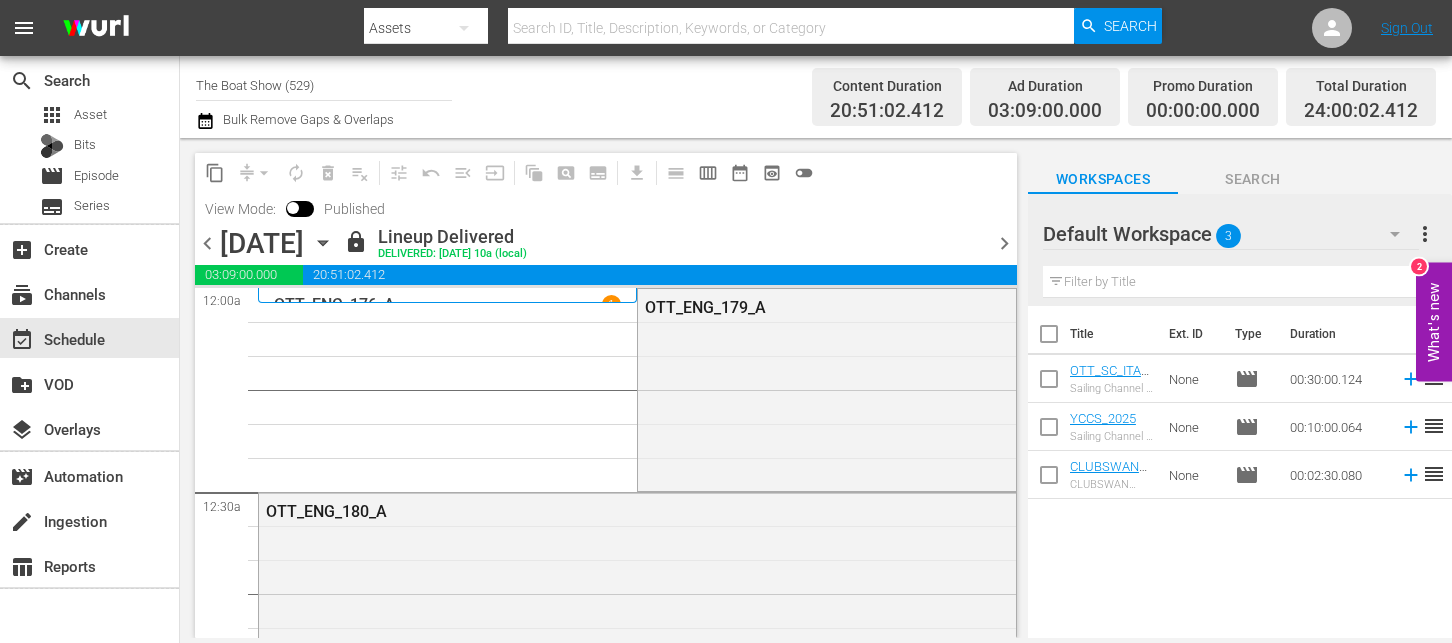 click on "chevron_right" at bounding box center (1004, 243) 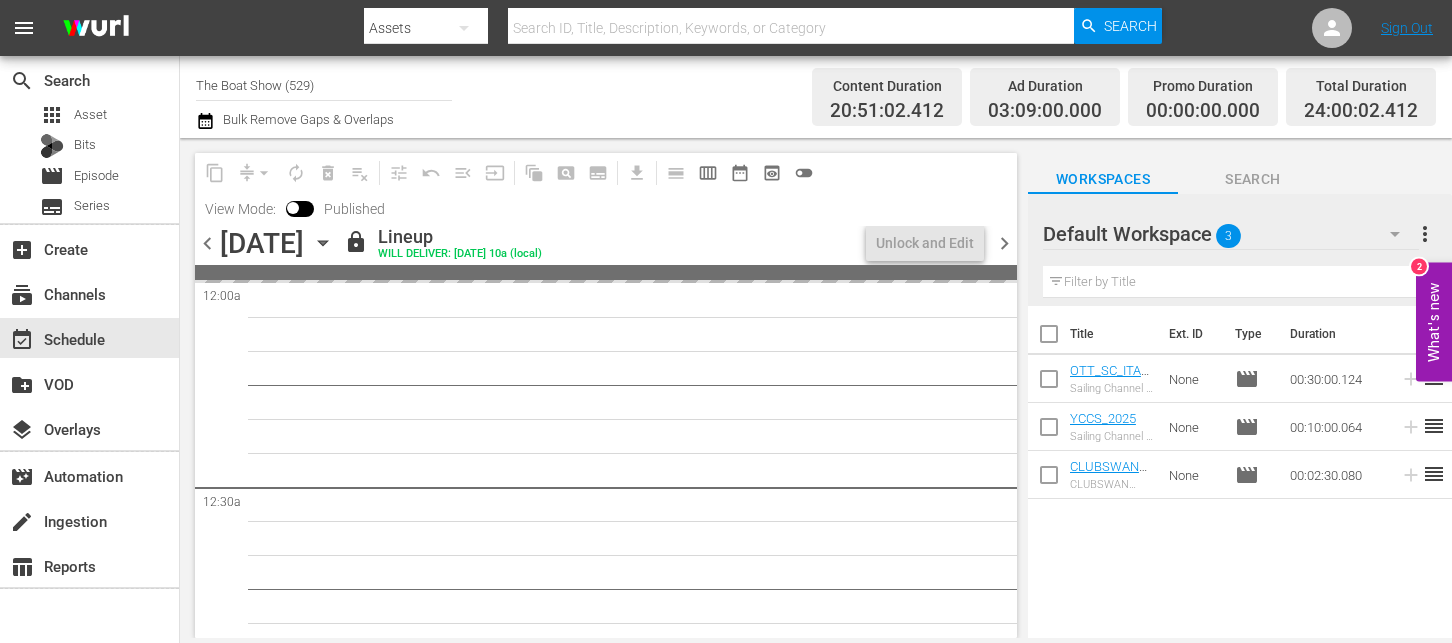 click on "content_copy compress arrow_drop_down autorenew_outlined delete_forever_outlined playlist_remove_outlined tune_outlined undo_outined menu_open input auto_awesome_motion_outlined pageview_outlined subtitles_outlined get_app calendar_view_day_outlined calendar_view_week_outlined date_range_outlined preview_outlined toggle_off View Mode: Published chevron_left [DATE] [DATE] lock Lineup WILL DELIVER: [DATE] 10a (local) Unlock and Edit chevron_right S N A P S N A P S N A P S N A P S N A P S N A P S N A P S N A P S N A P S N A P S N A P S N A P S N A P S N A P S N A P S N A P S N A P S N A P S N A P S N A P S N A P S N A P S N A P S N A P S N A P S N A P S N A P S N A P S N A P S N A P S N A P S N A P S N A P S N A P S N A P S N A P S N A P S N A P S N A P S N A P S N A P S N A P S N A P S N A P S N A P S N A P S N A P S N A P S N A P S N A P S N A P S N A P S N A P S N A P S N A P S N A P S N A P S N A P S N A P S N A P S N A P S N A P S N A P S N A P S N A P S N A P S N A P S N A P S N A P 12:00a" at bounding box center [606, 395] 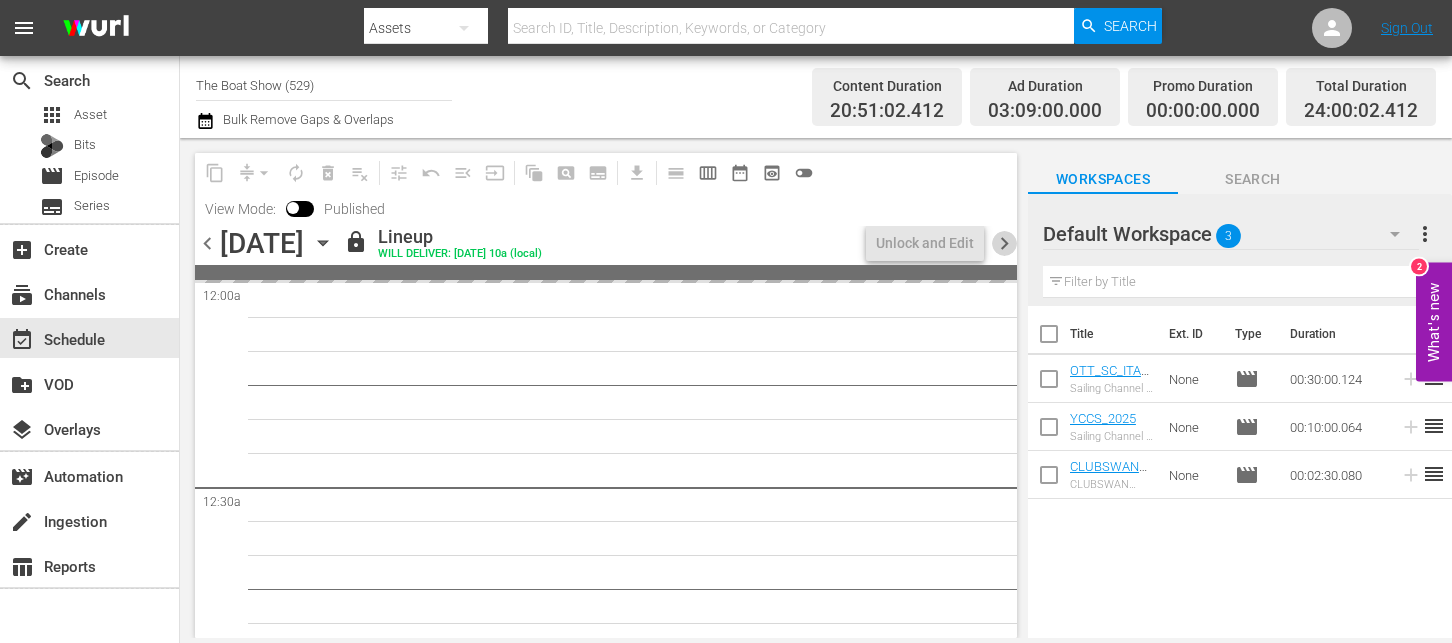 click on "chevron_right" at bounding box center [1004, 243] 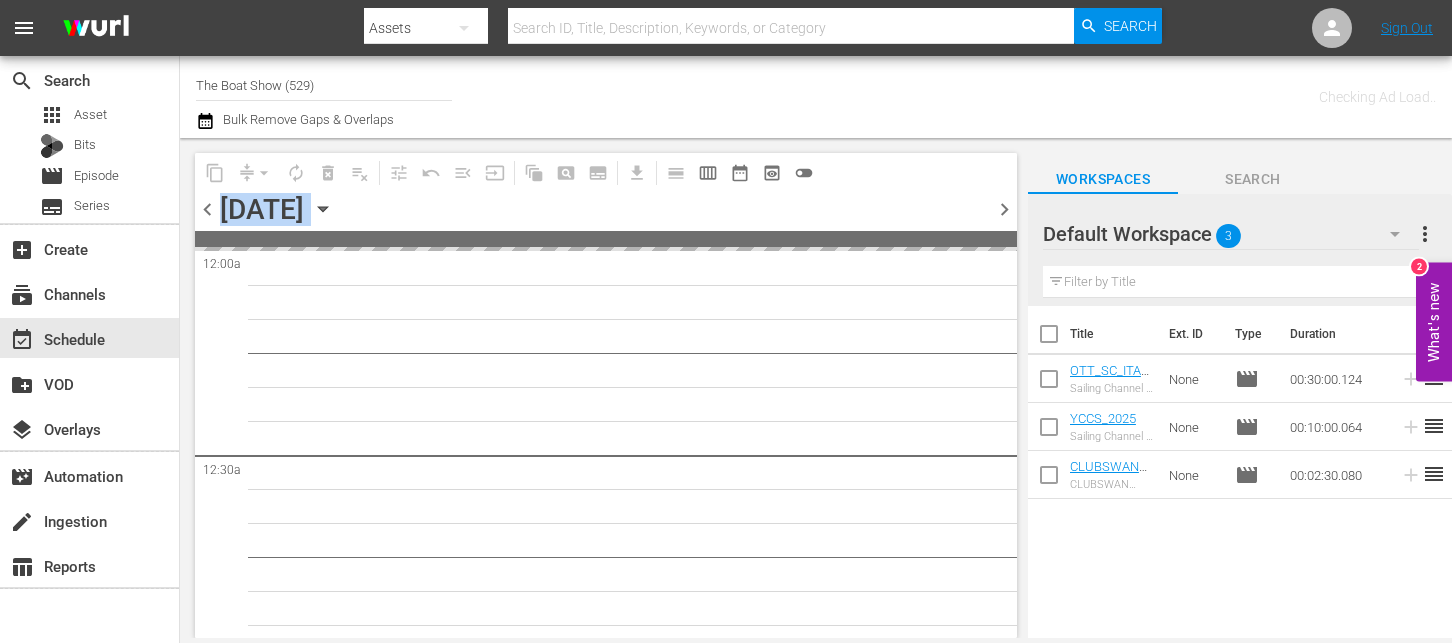 click at bounding box center (606, 239) 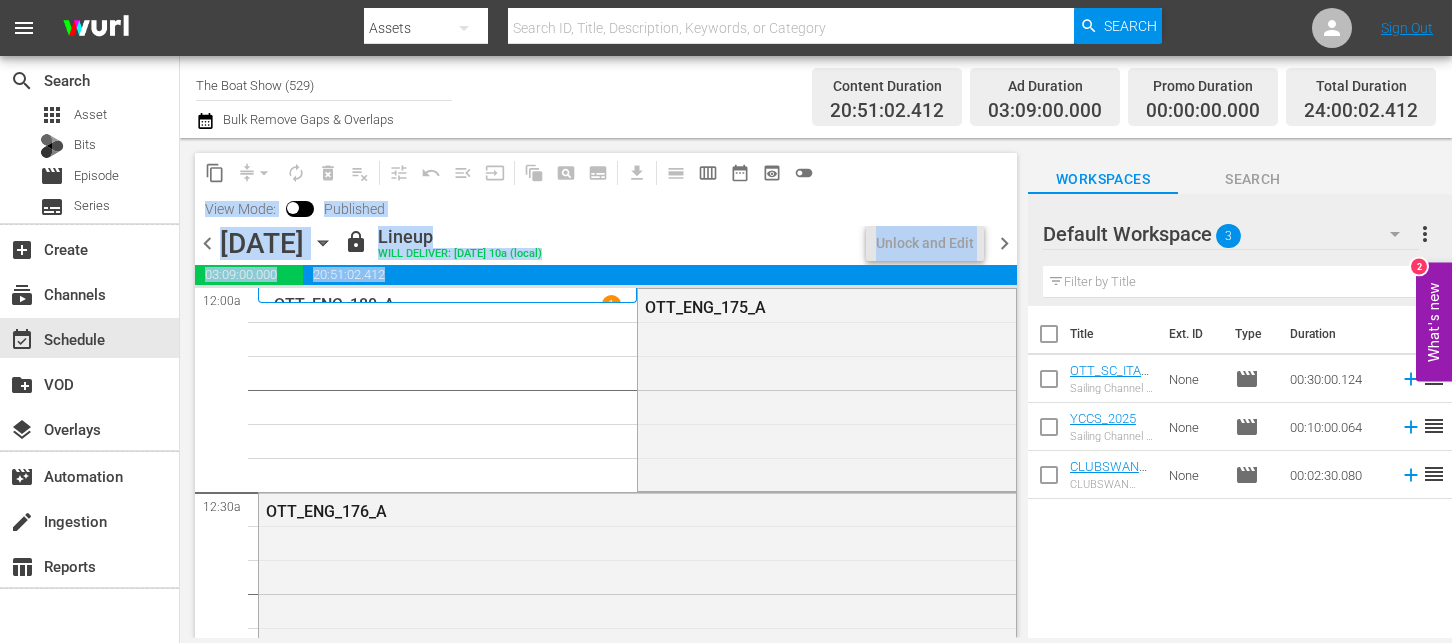click on "chevron_right" at bounding box center [1004, 243] 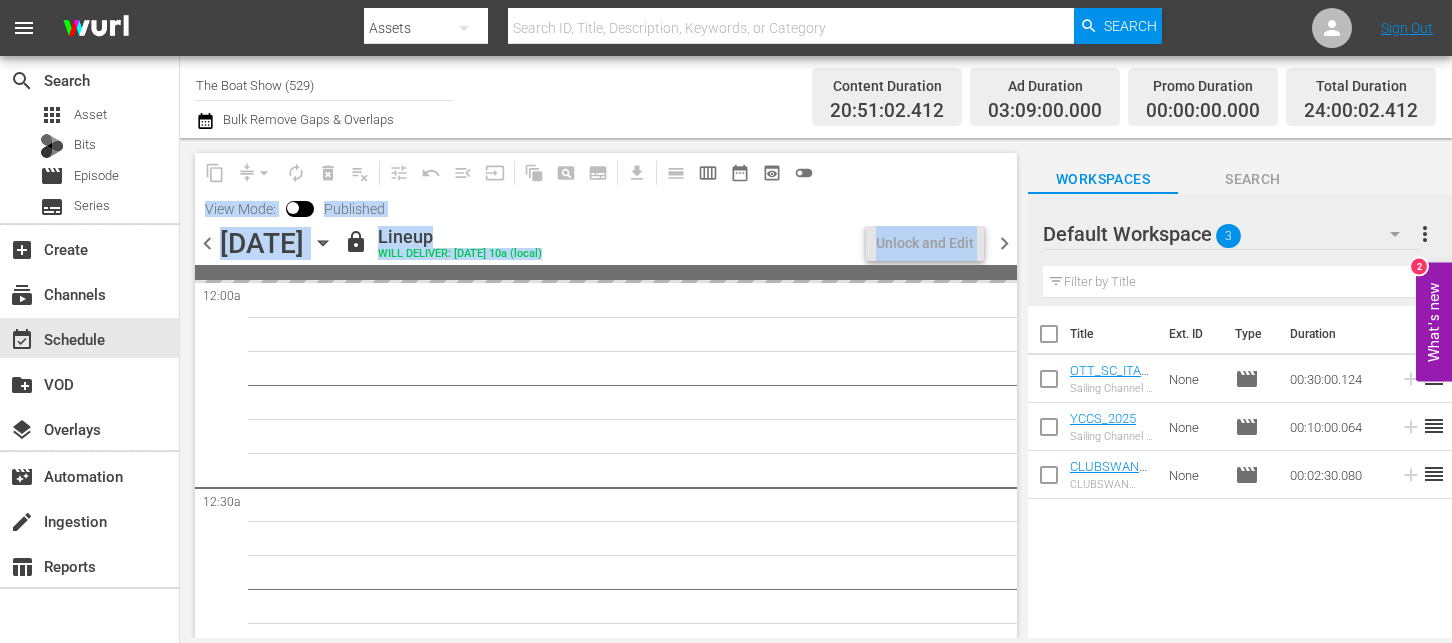 click on "chevron_right" at bounding box center (1004, 243) 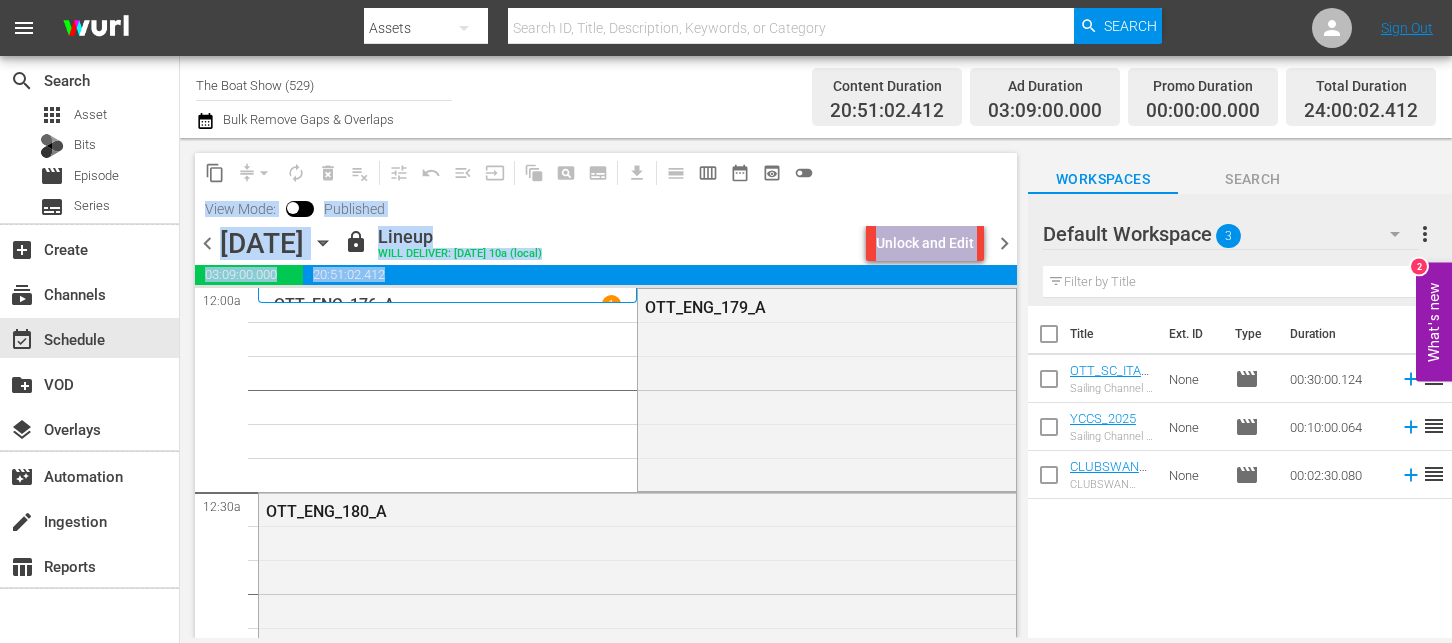 click on "chevron_right" at bounding box center (1004, 243) 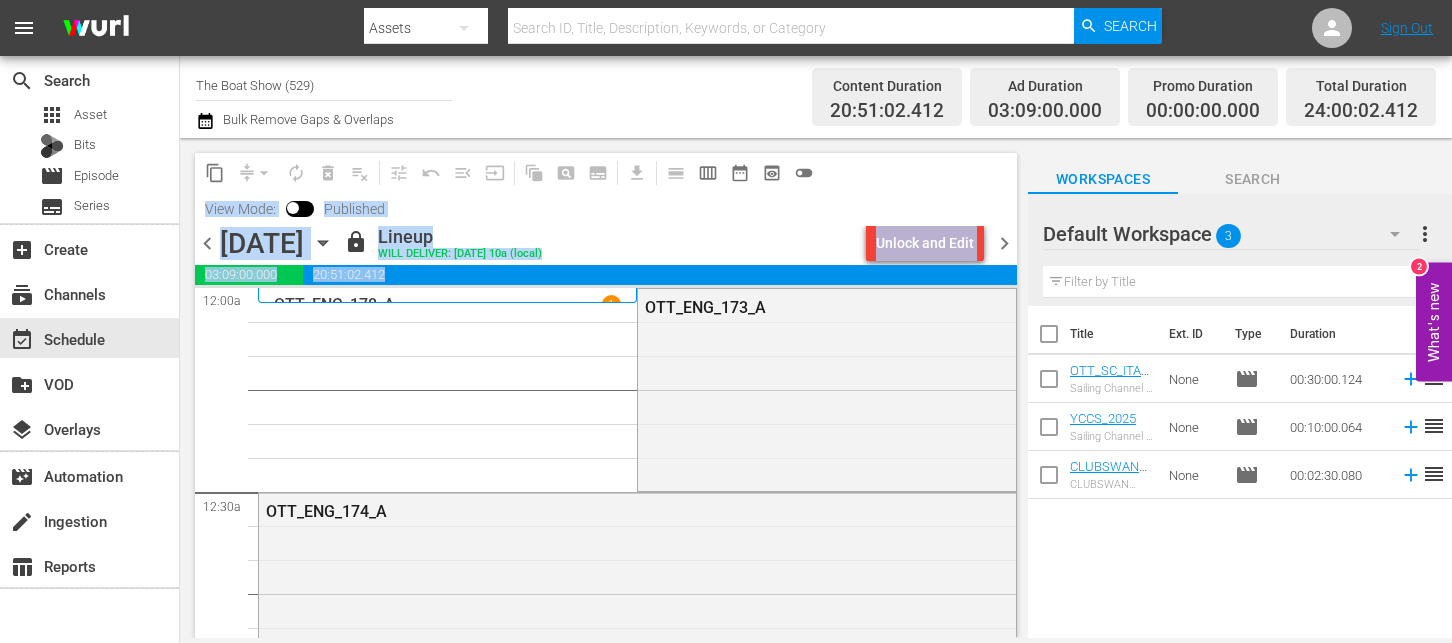 click on "chevron_right" at bounding box center [1004, 243] 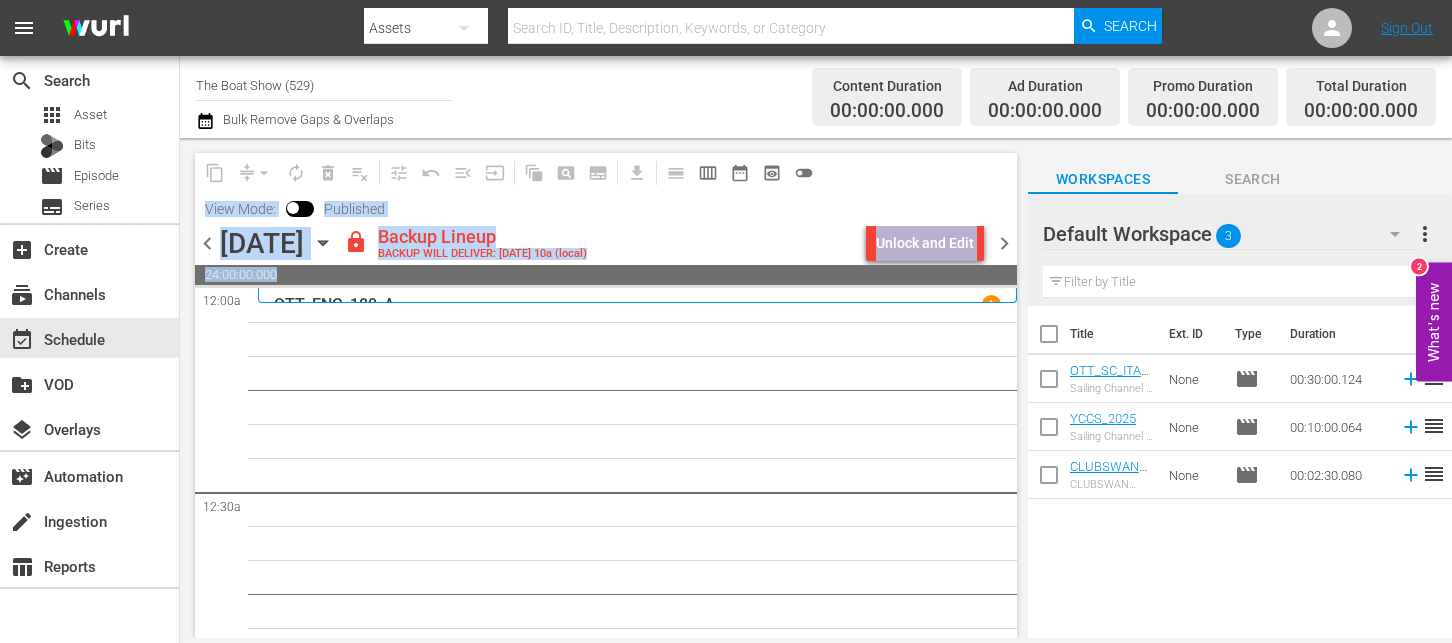 click on "Unlock and Edit" at bounding box center (925, 243) 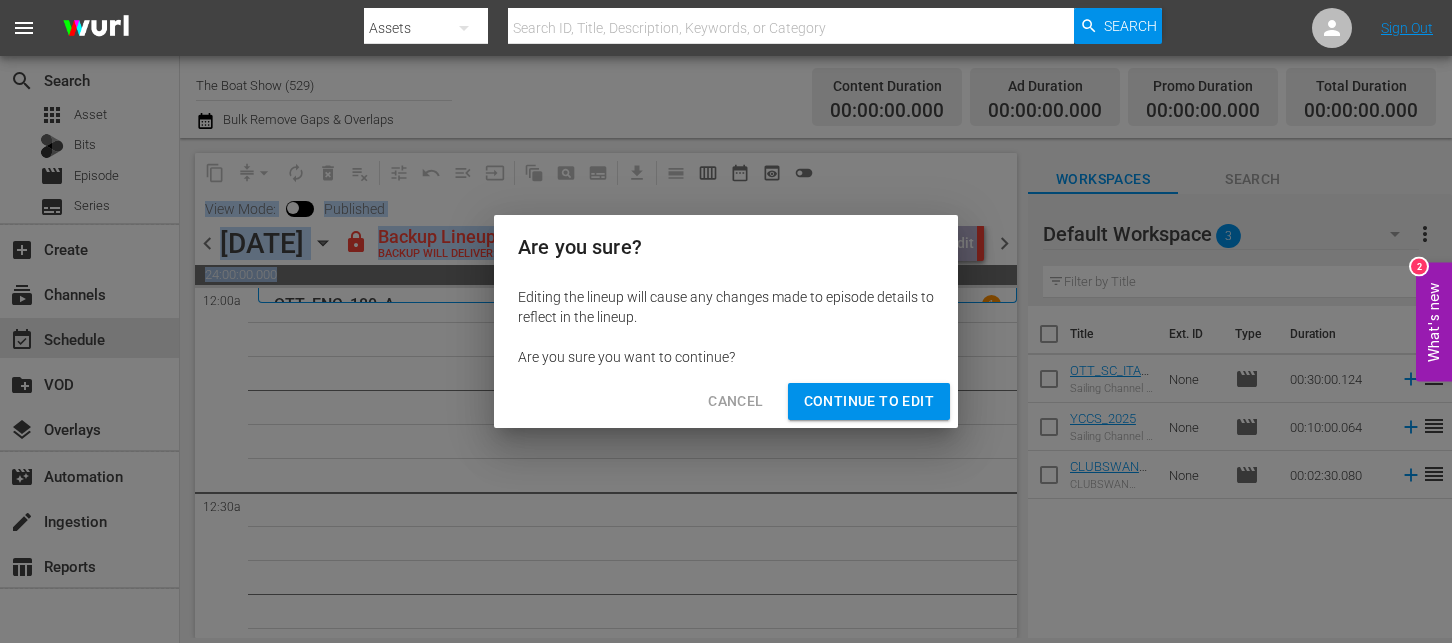 click on "Continue to Edit" at bounding box center [869, 401] 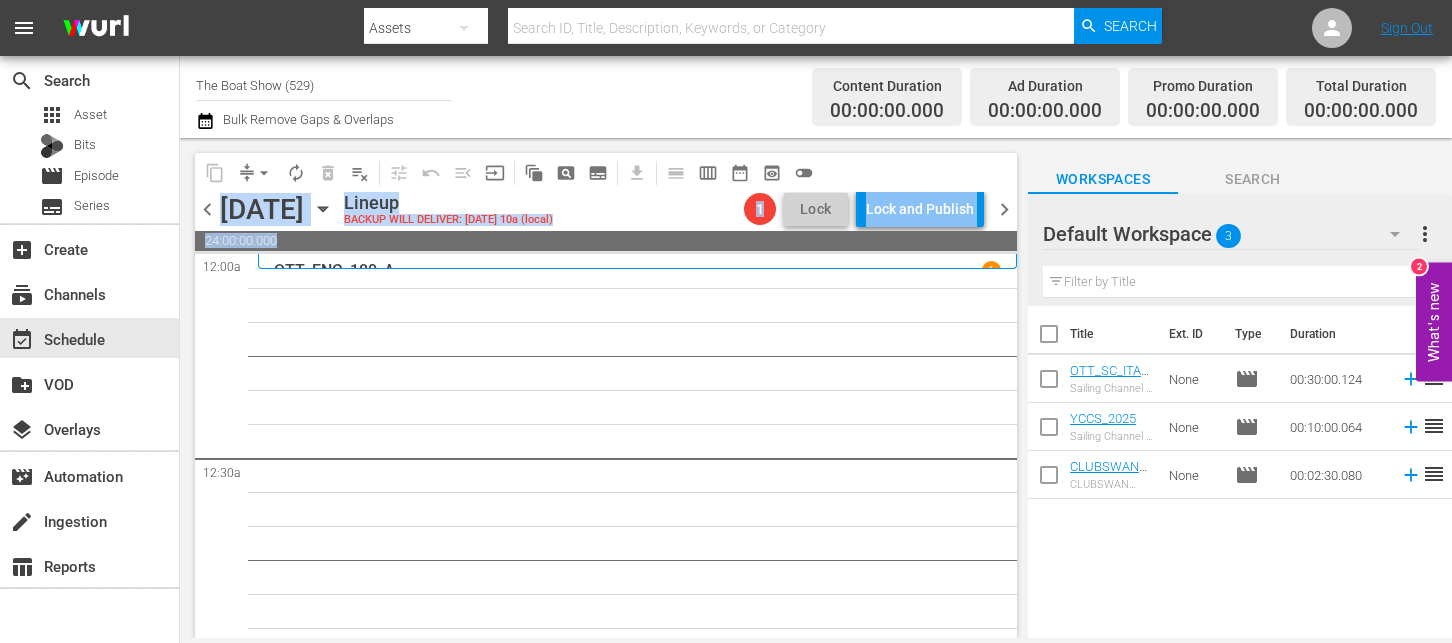 click on "chevron_right" at bounding box center (1004, 209) 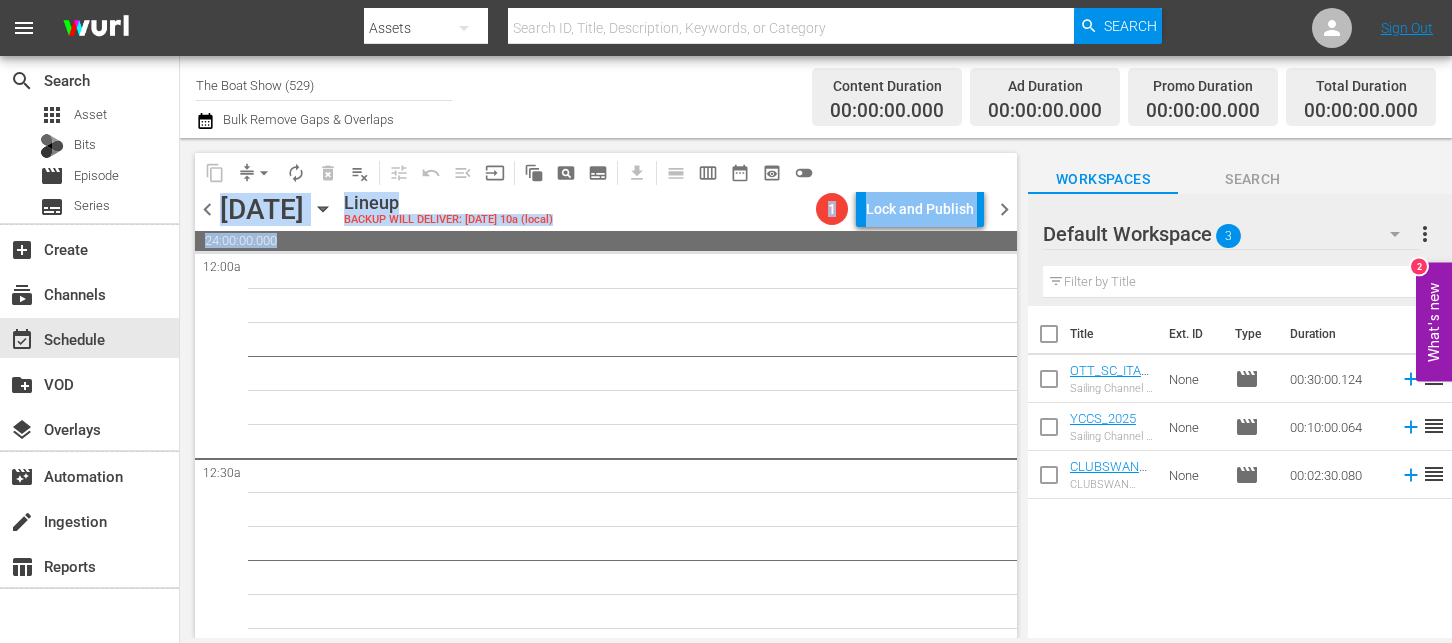 click on "chevron_right" at bounding box center (1004, 209) 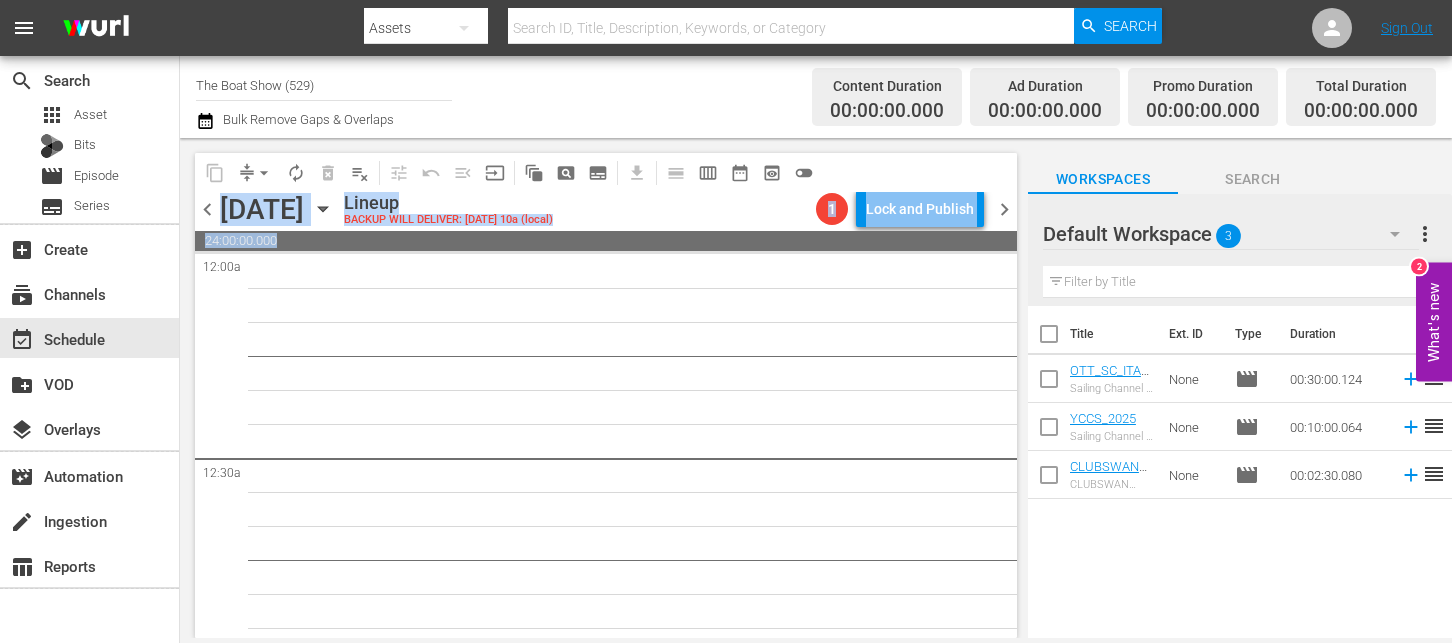click 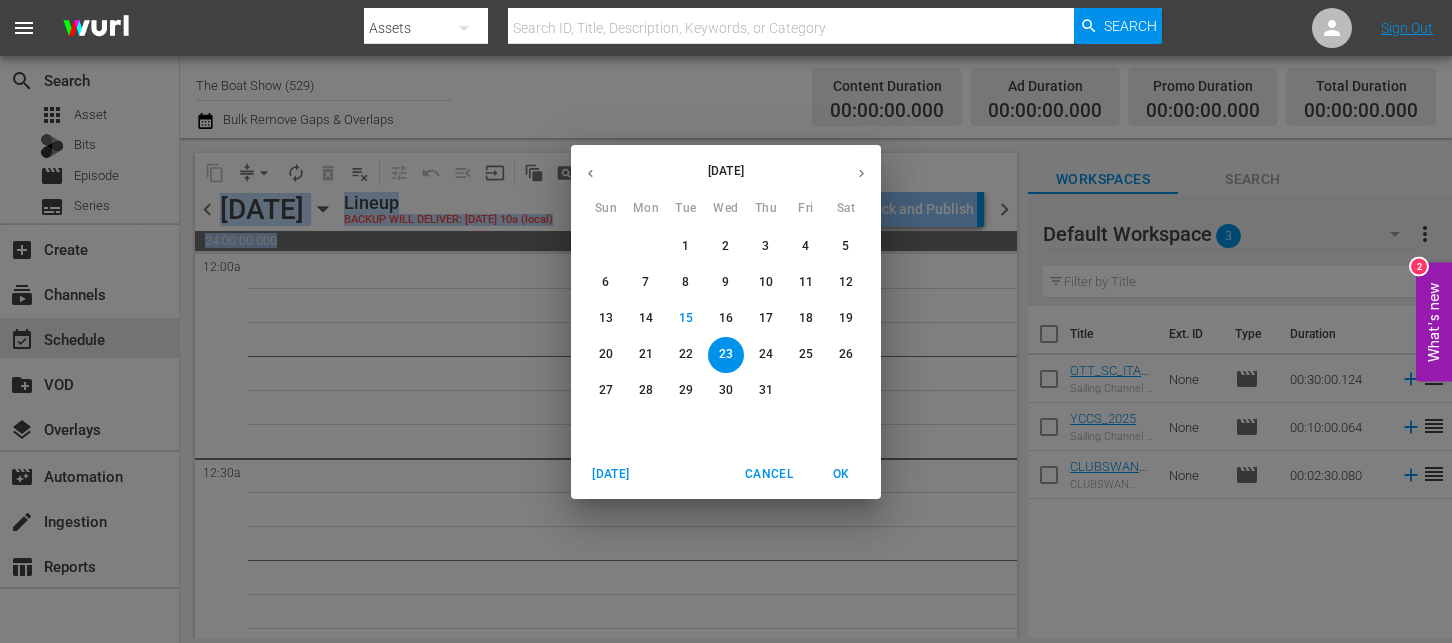 click on "17" at bounding box center (766, 318) 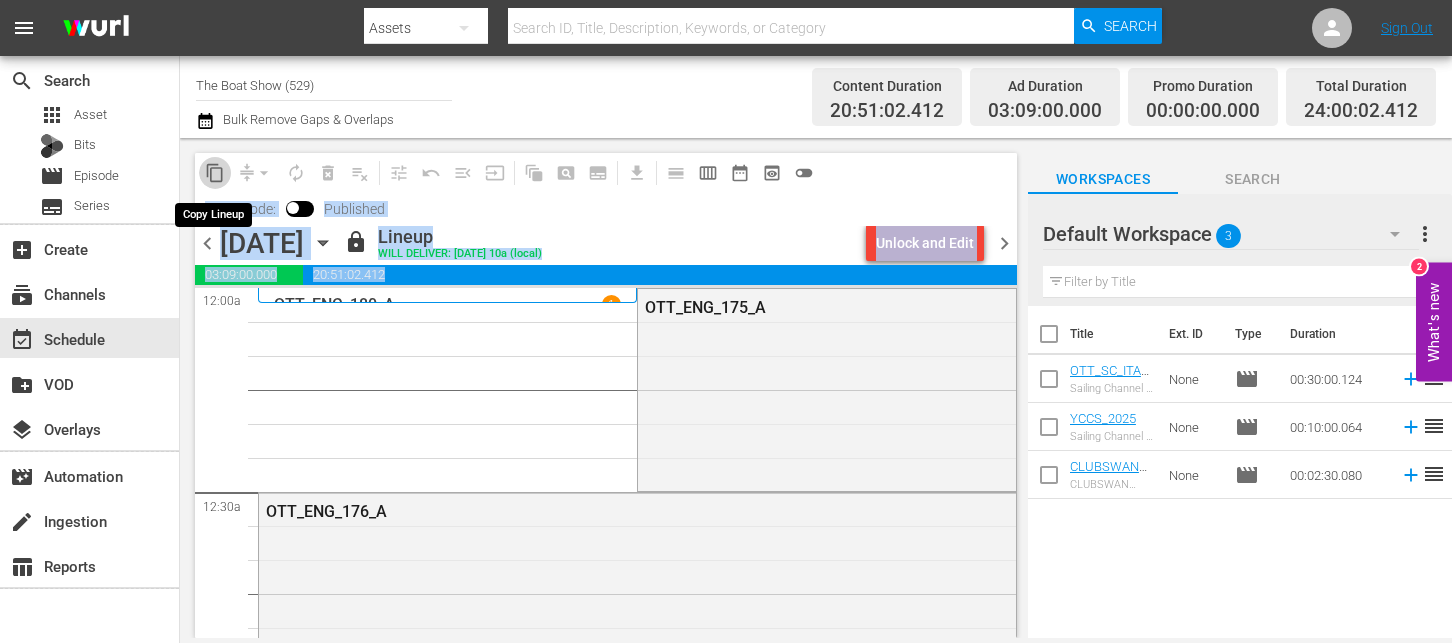 click on "content_copy" at bounding box center [215, 173] 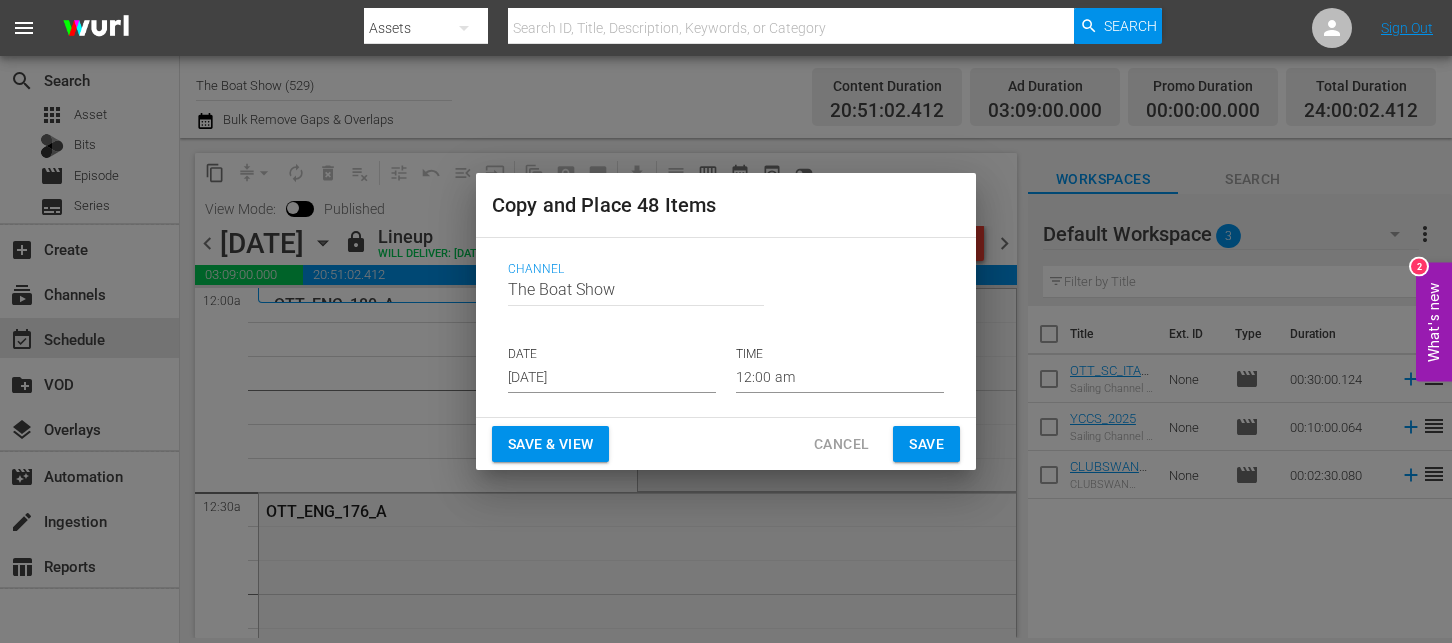 click on "[DATE]" at bounding box center (612, 378) 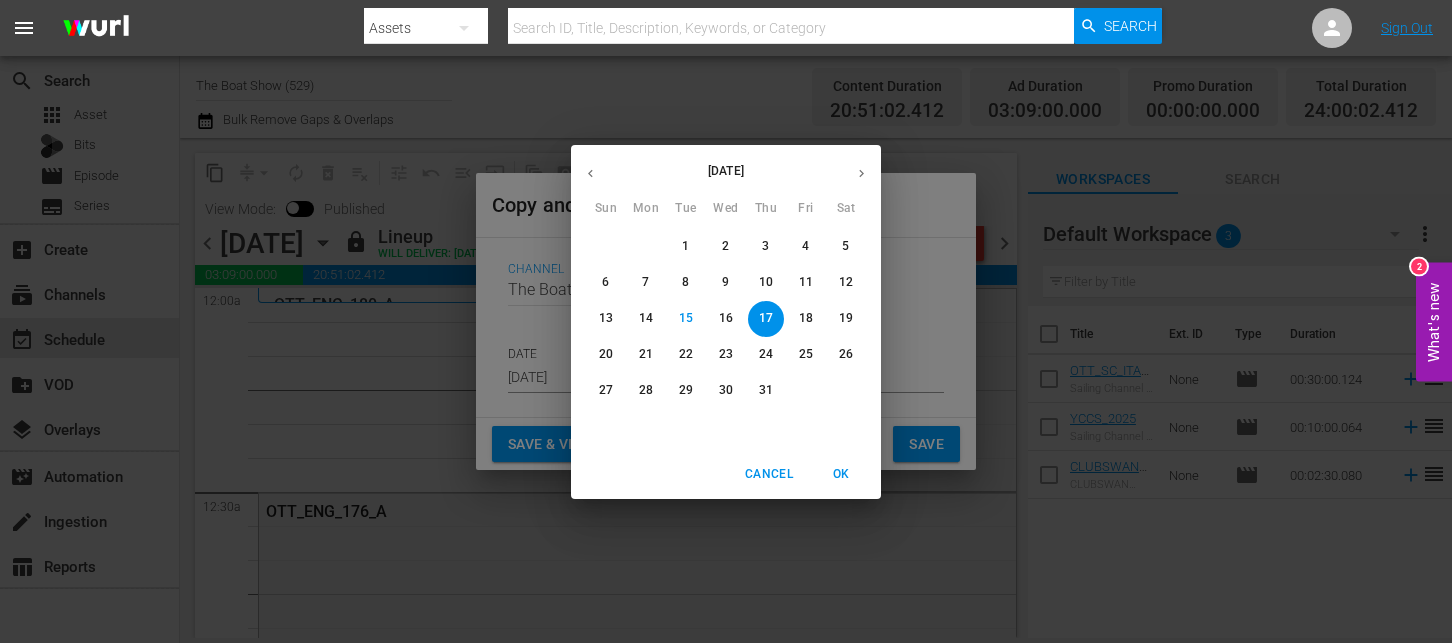 click on "21" at bounding box center (646, 354) 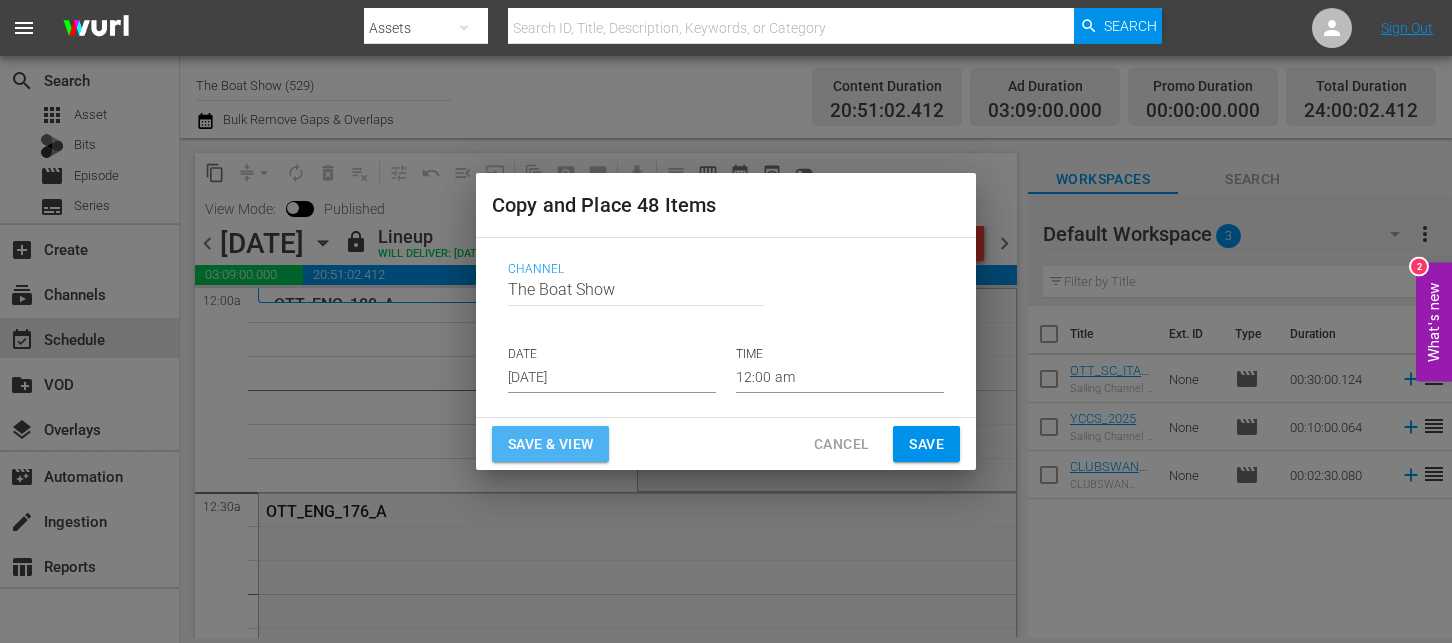 click on "Save & View" at bounding box center [550, 444] 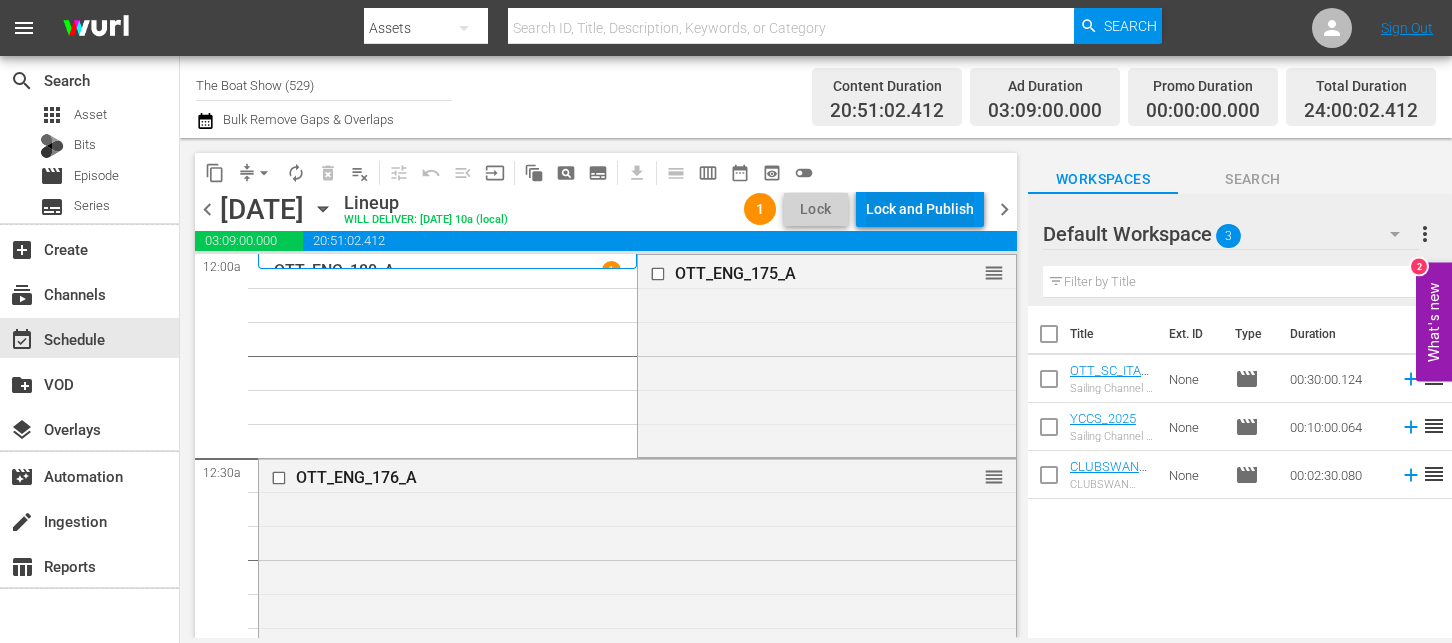 click on "Lock and Publish" at bounding box center [920, 209] 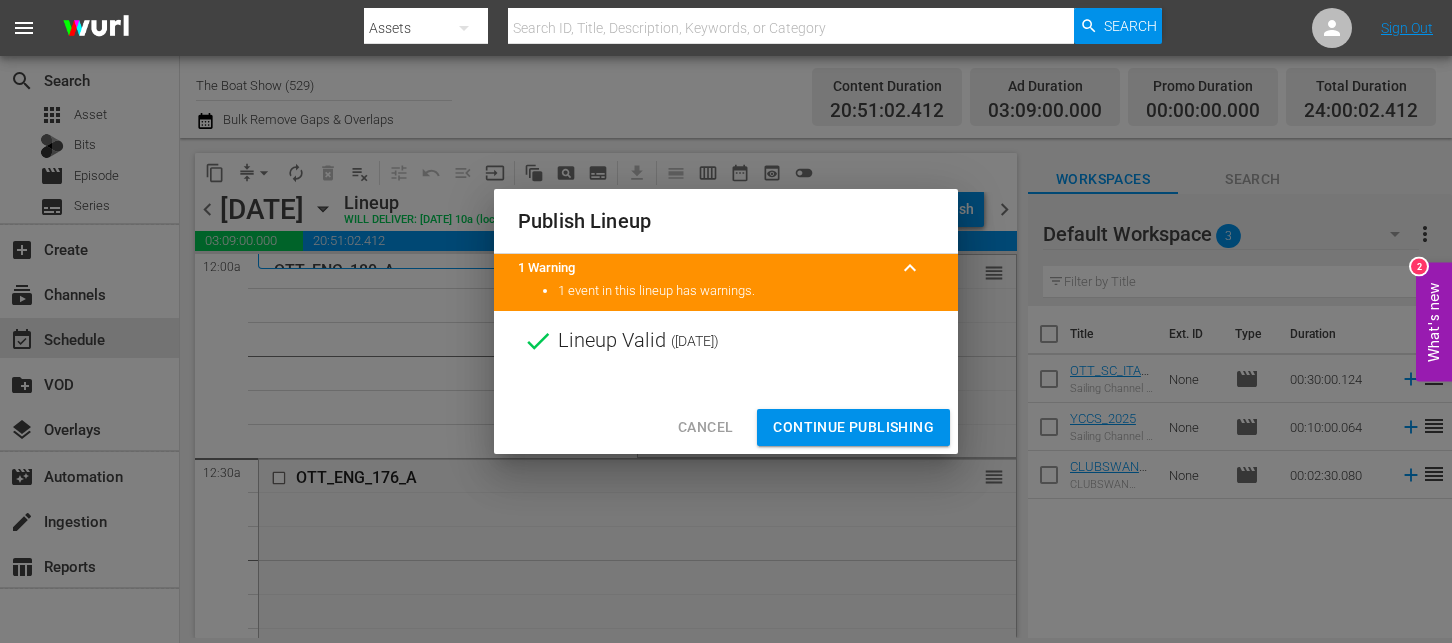 click on "Continue Publishing" at bounding box center (853, 427) 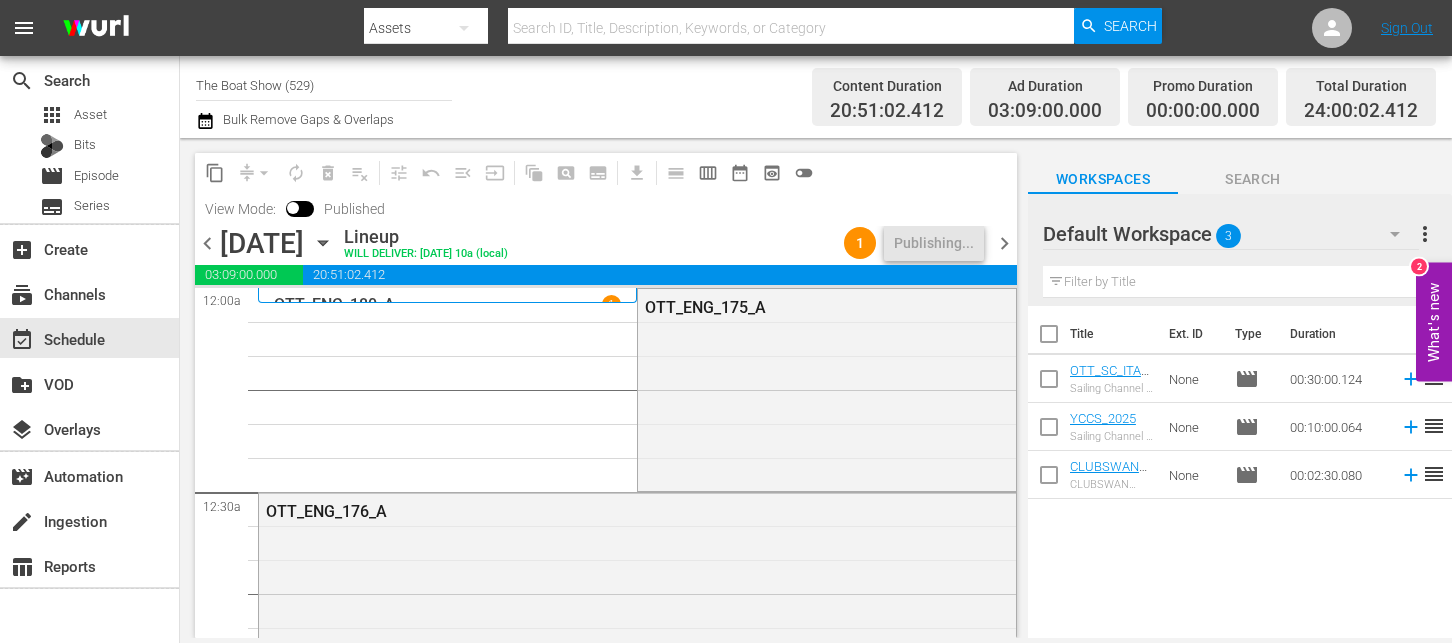 click 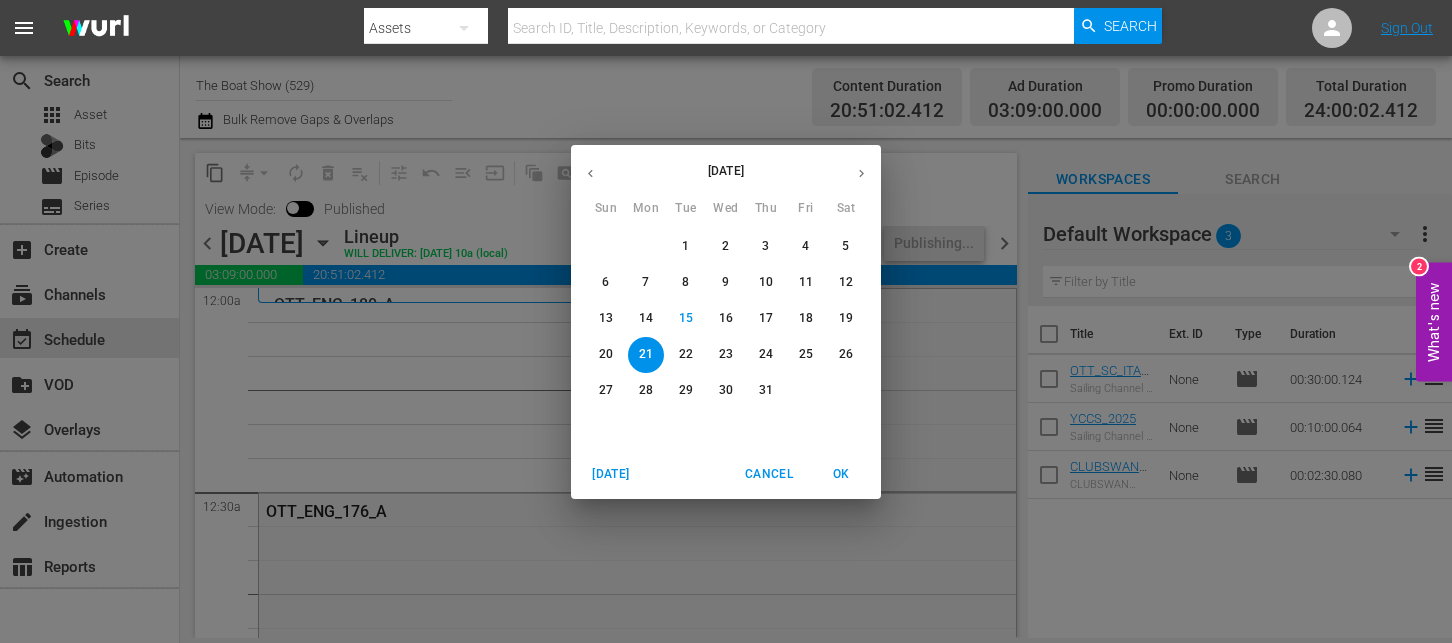 click on "18" at bounding box center (806, 318) 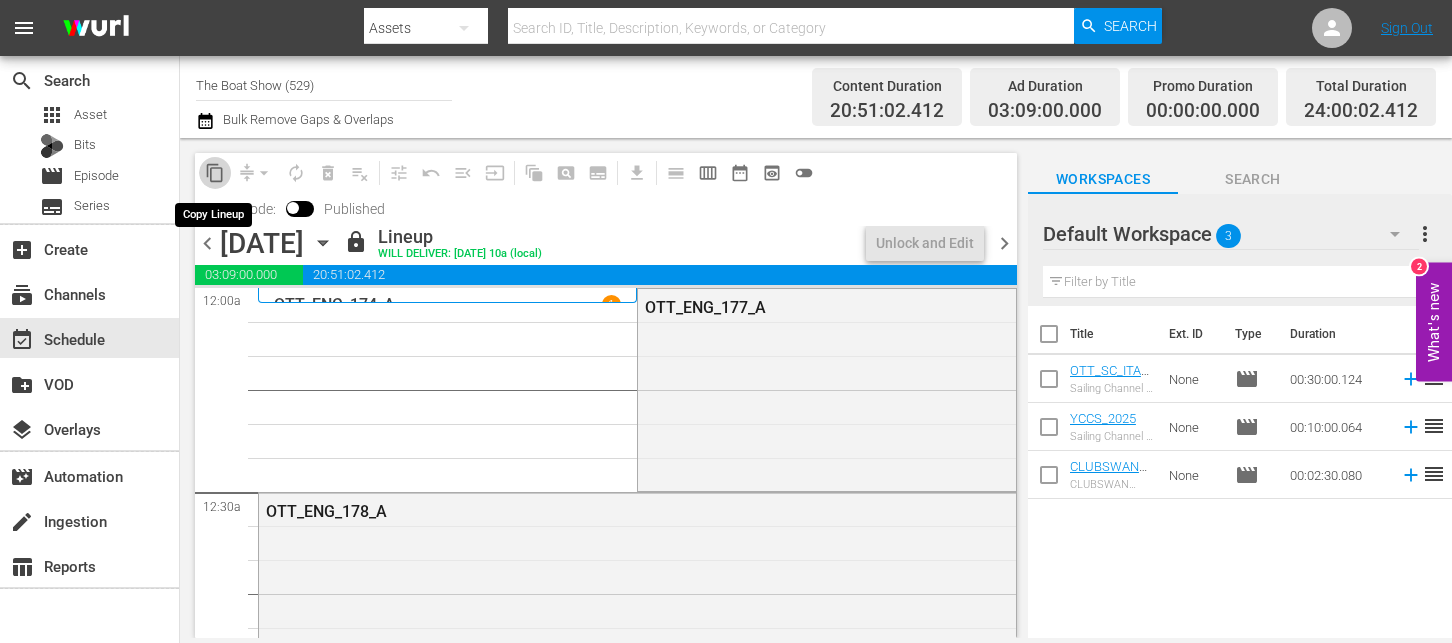 click on "content_copy" at bounding box center (215, 173) 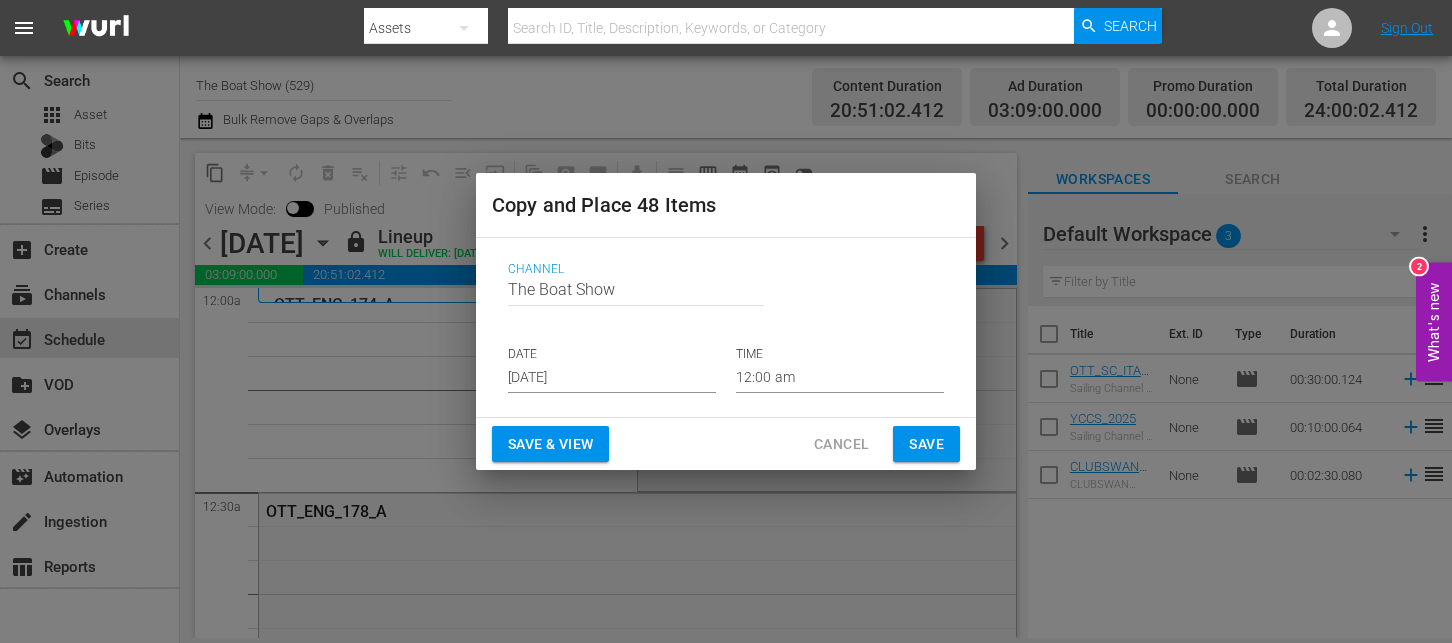 click on "[DATE]" at bounding box center (612, 378) 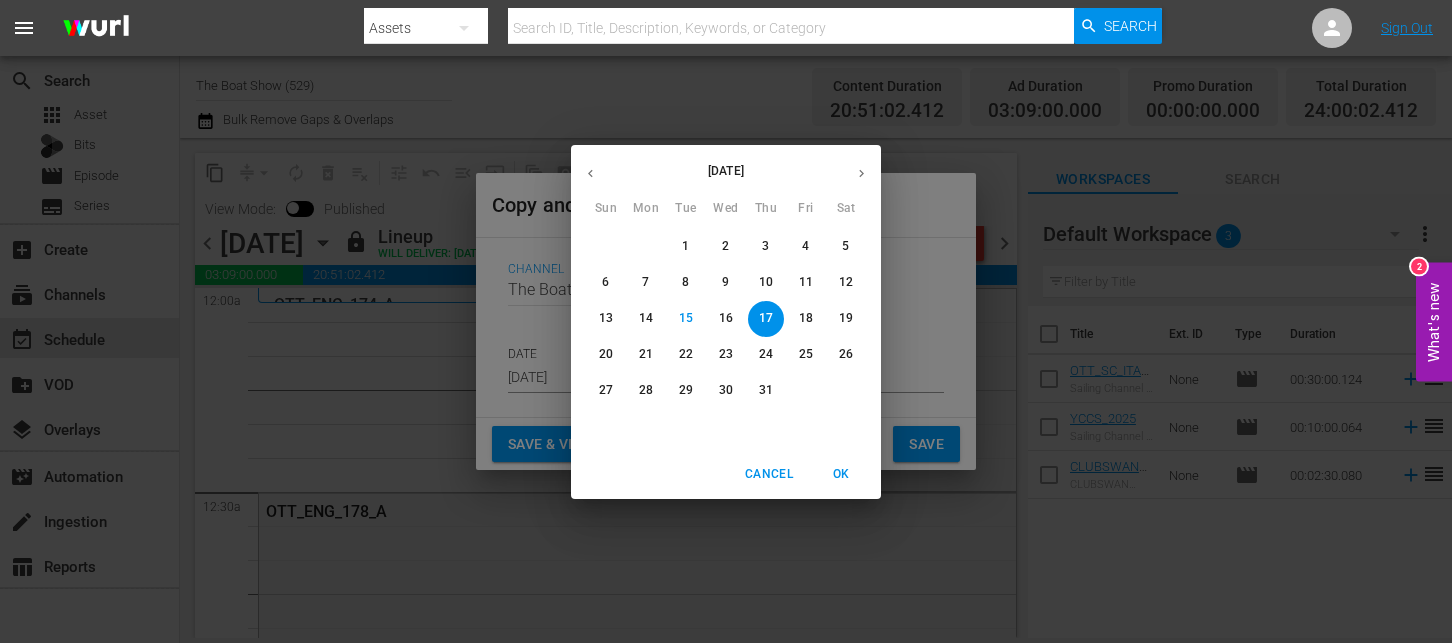 click on "22" at bounding box center [686, 354] 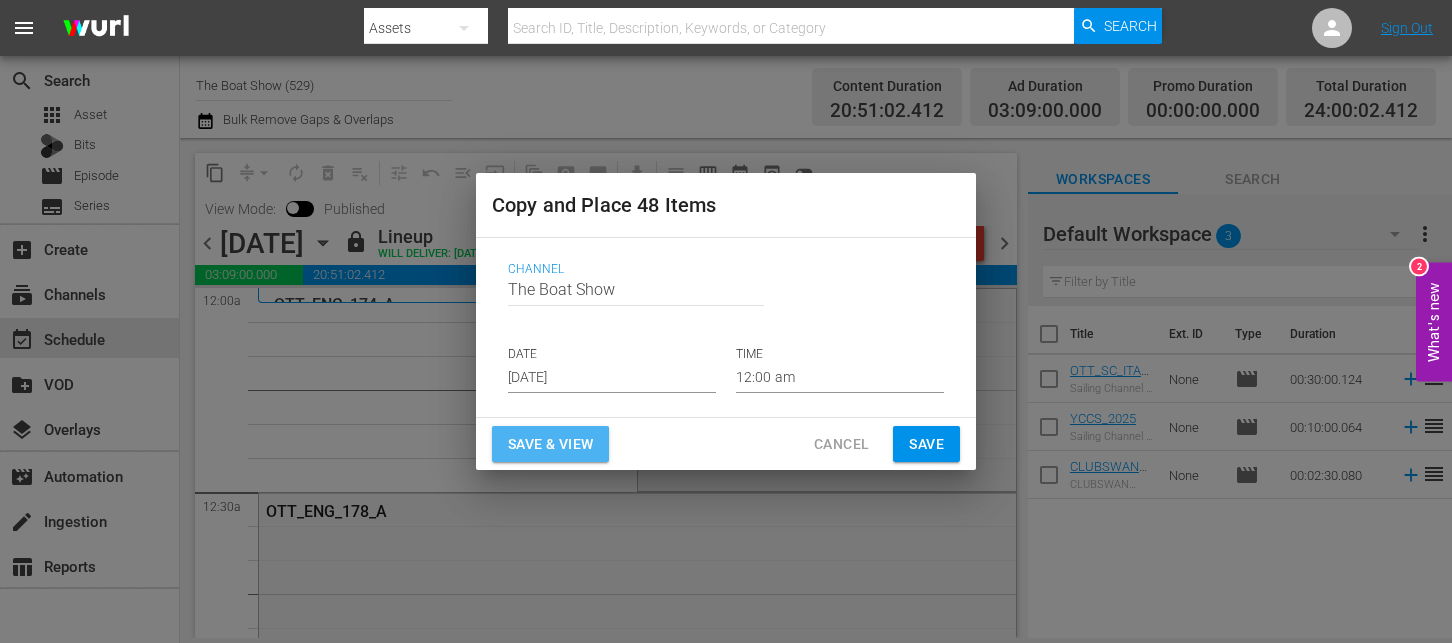 click on "Save & View" at bounding box center (550, 444) 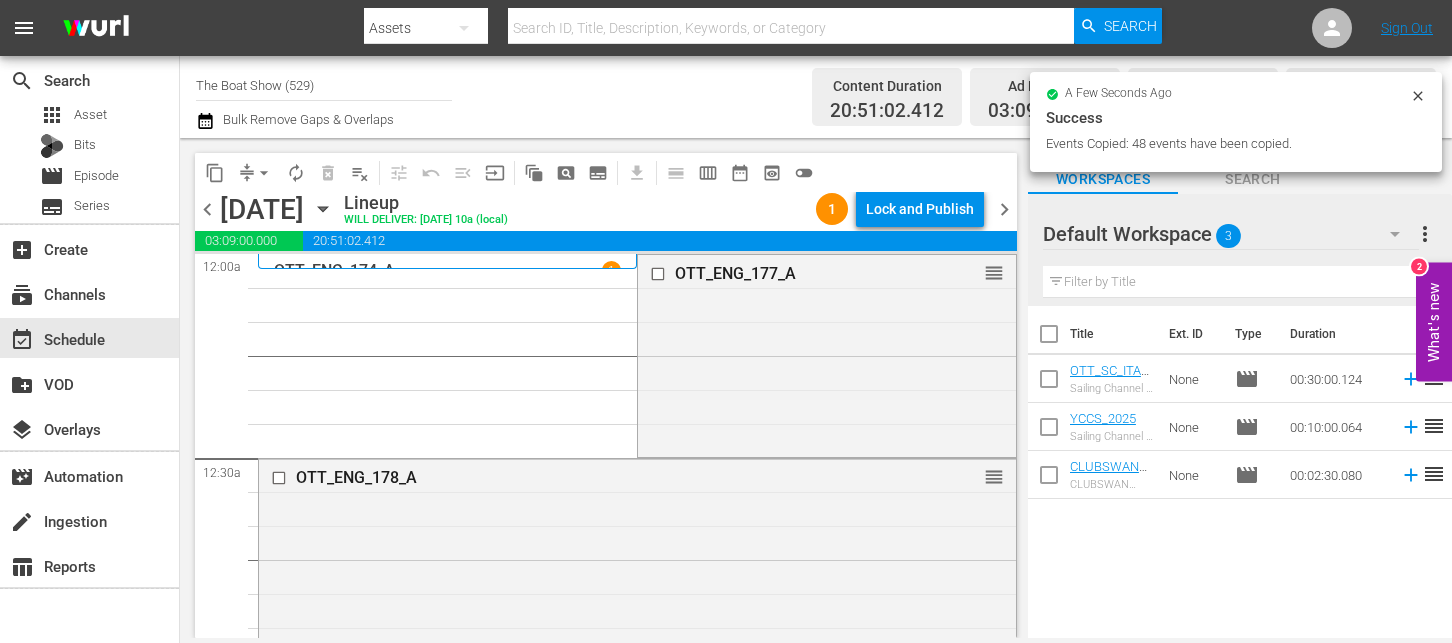 click on "Lock and Publish" at bounding box center [920, 209] 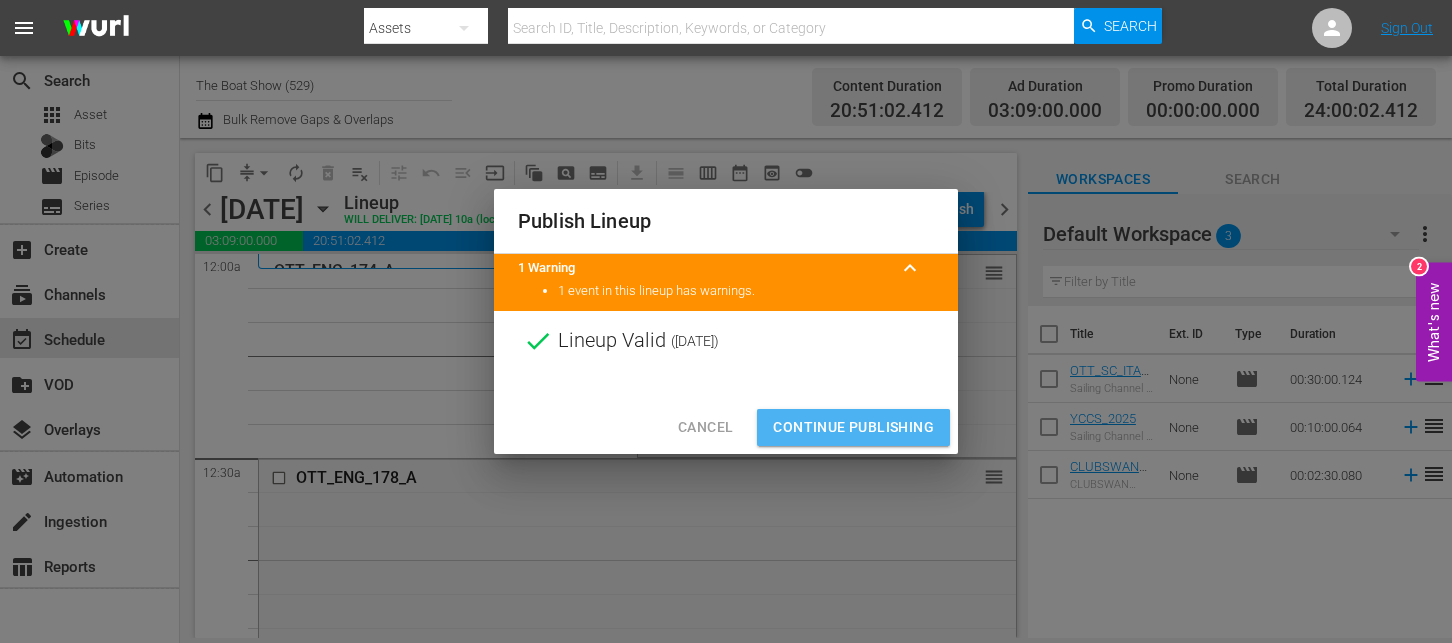 click on "Continue Publishing" at bounding box center (853, 427) 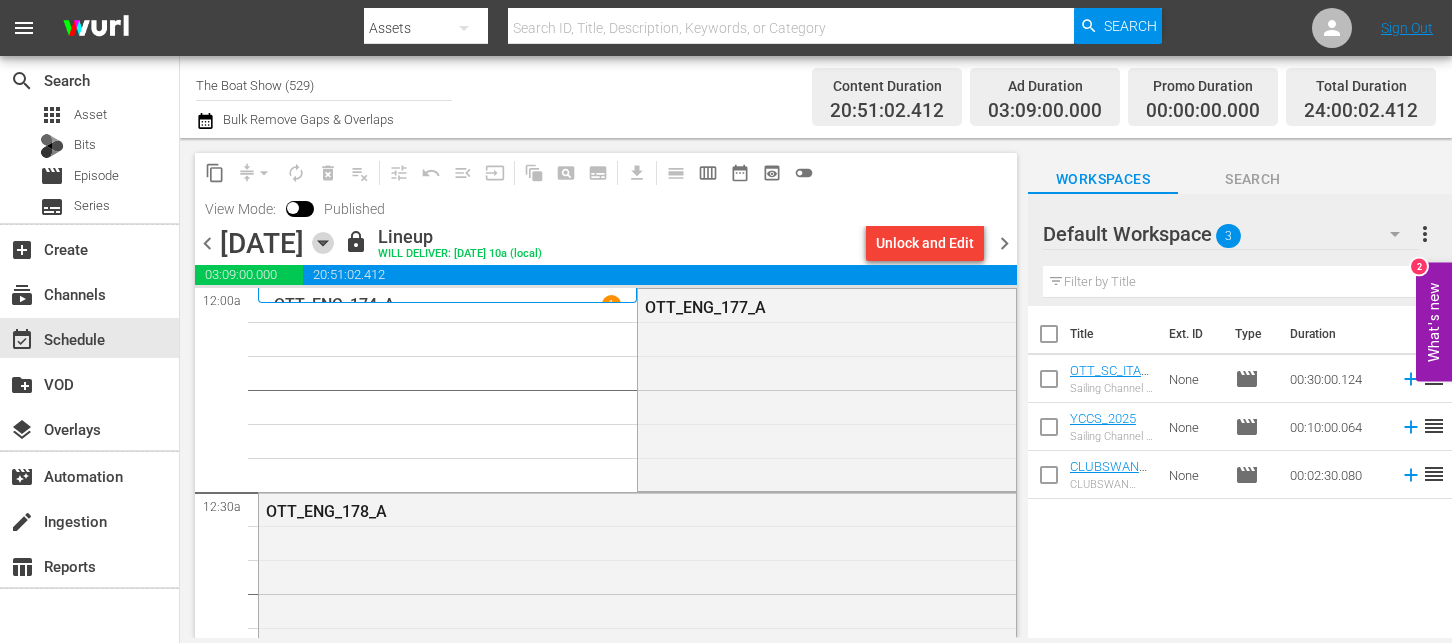 click 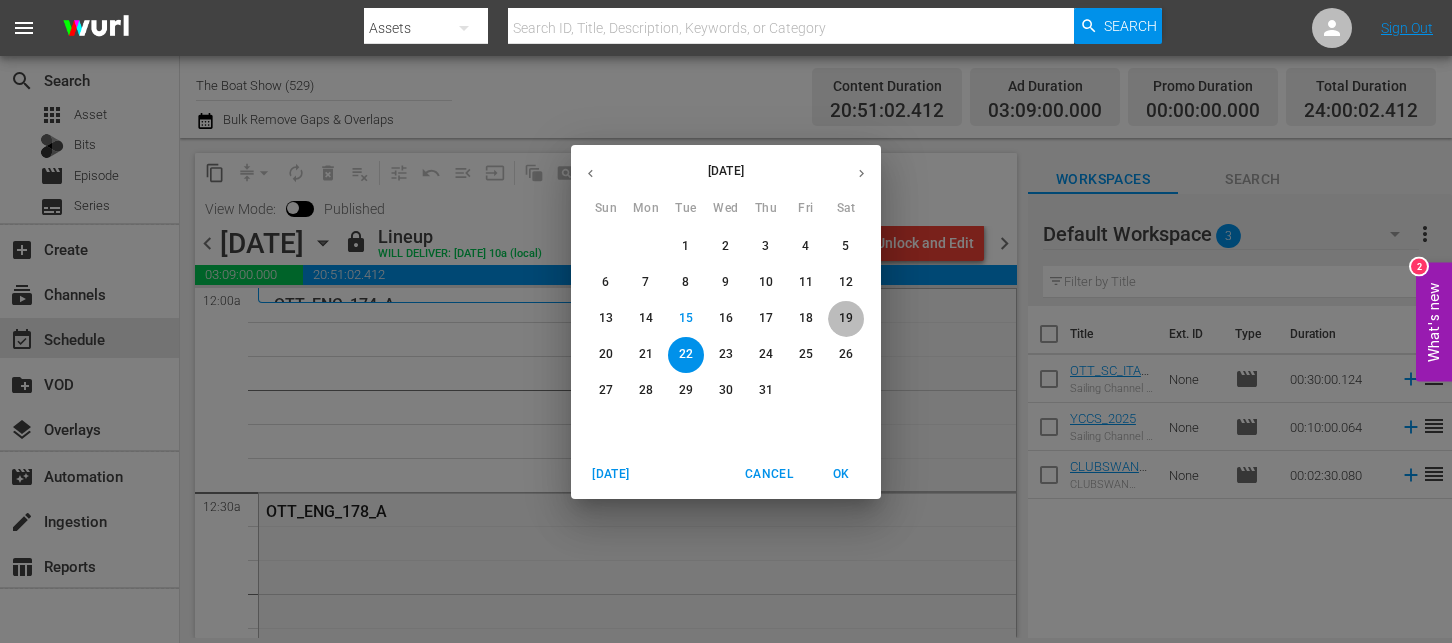 click on "19" at bounding box center [846, 318] 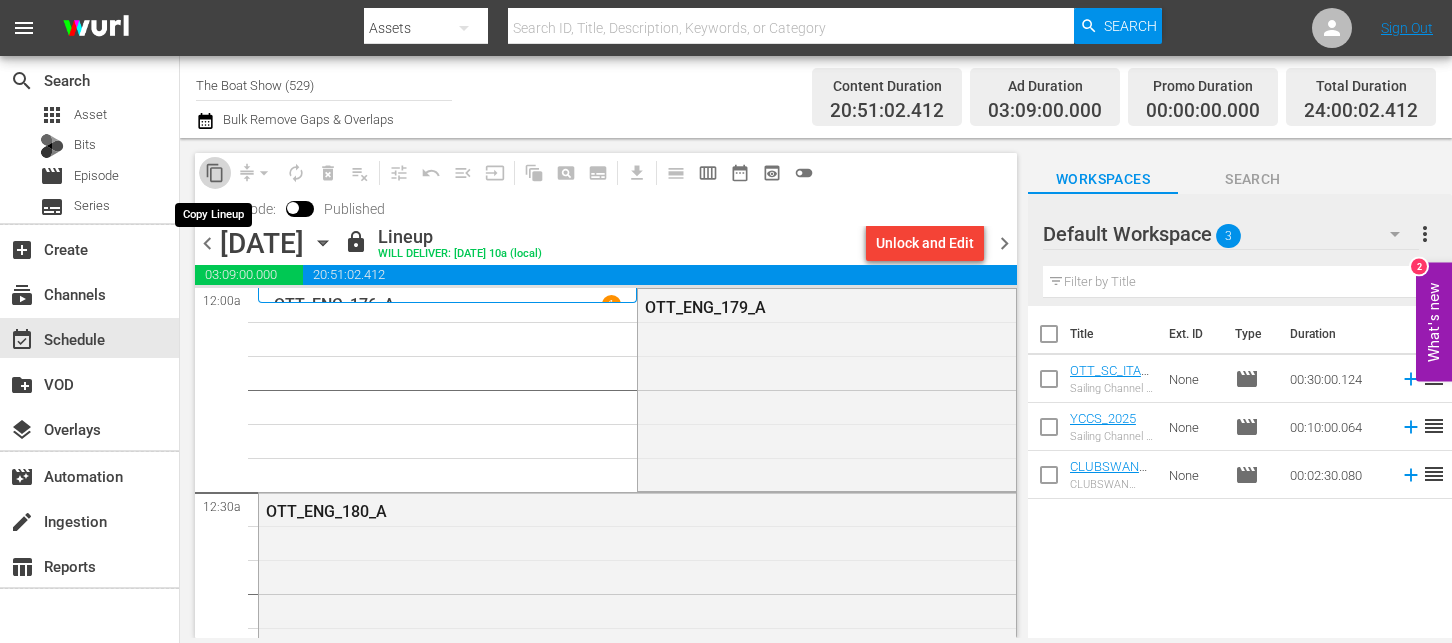 click on "content_copy" at bounding box center (215, 173) 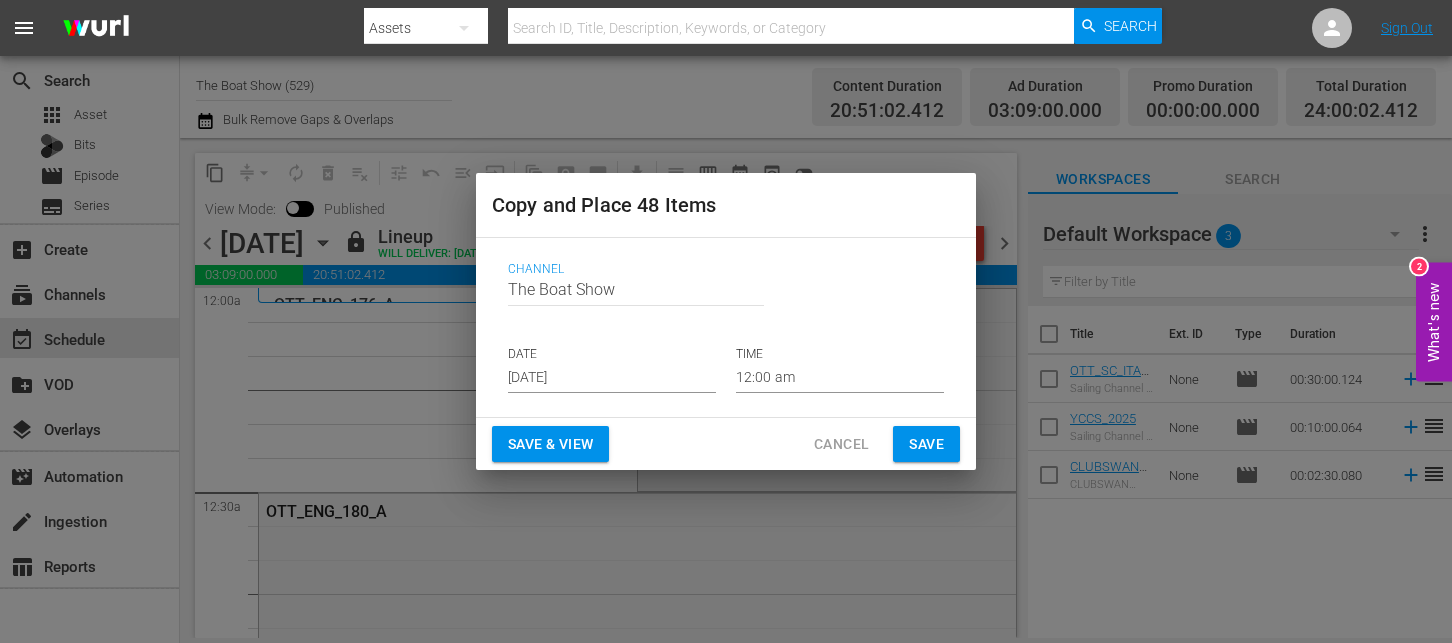 click on "[DATE]" at bounding box center [612, 378] 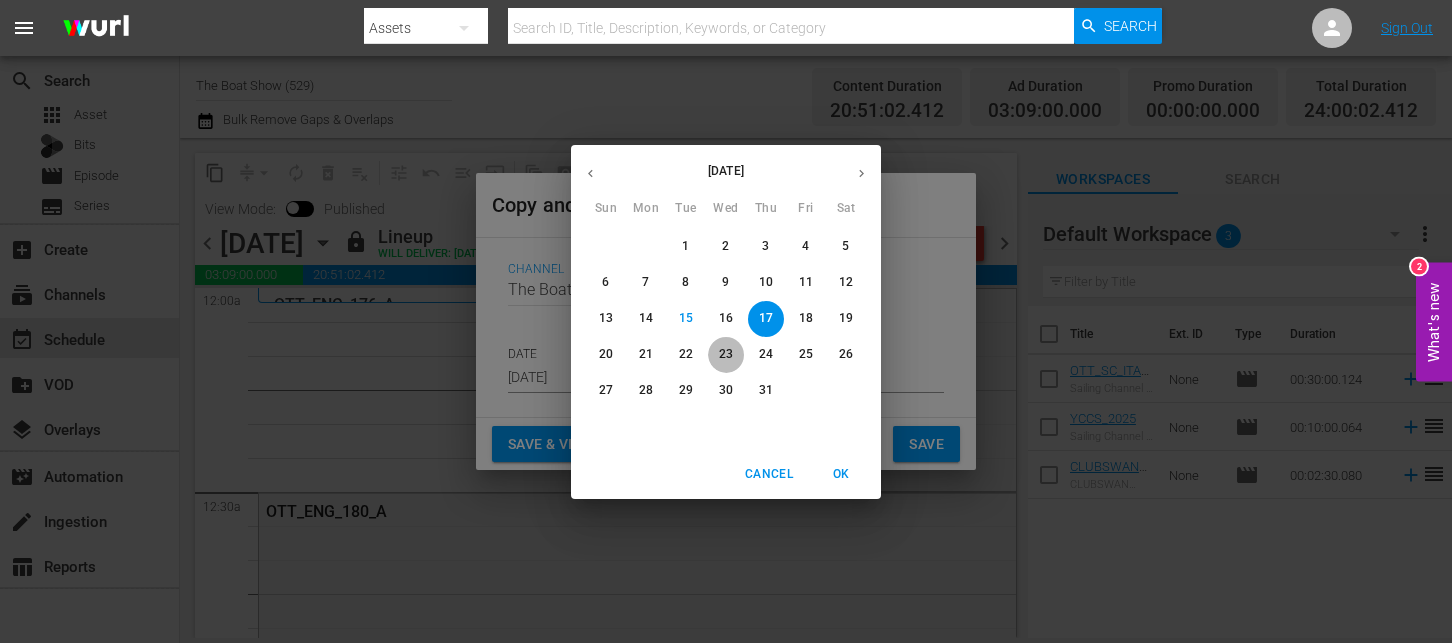 click on "23" at bounding box center [726, 354] 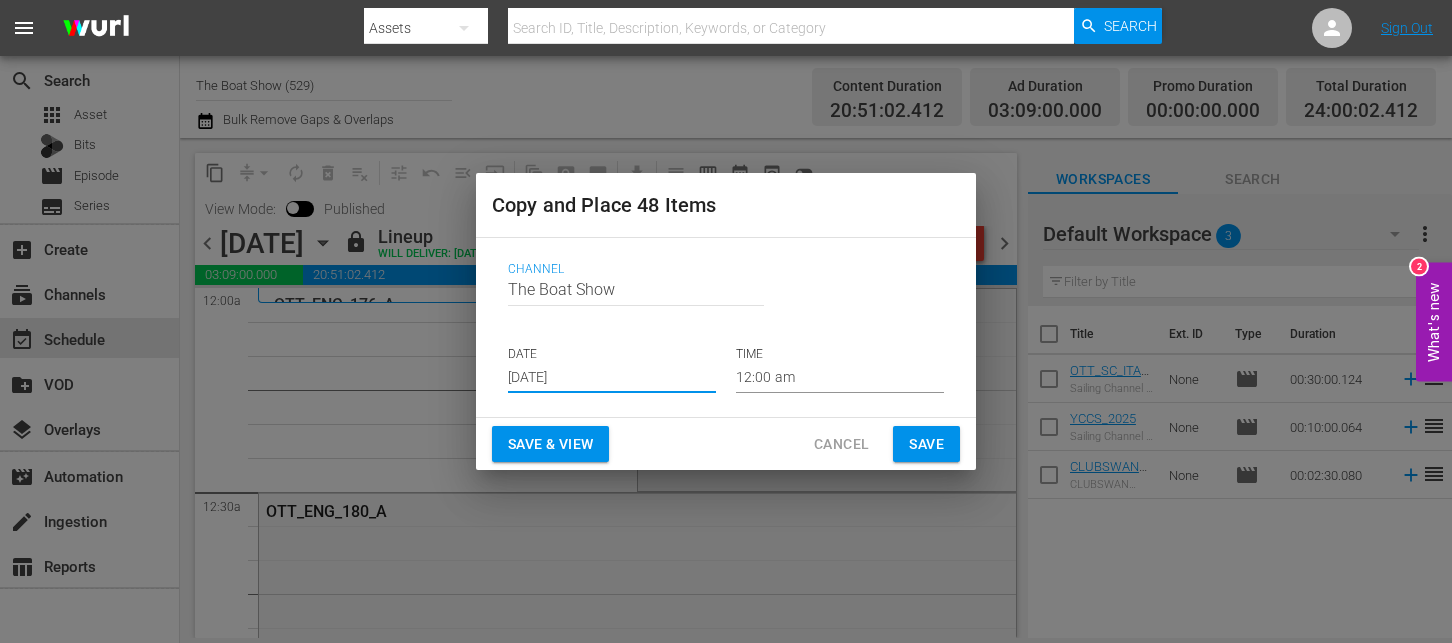 click on "Save & View" at bounding box center [550, 444] 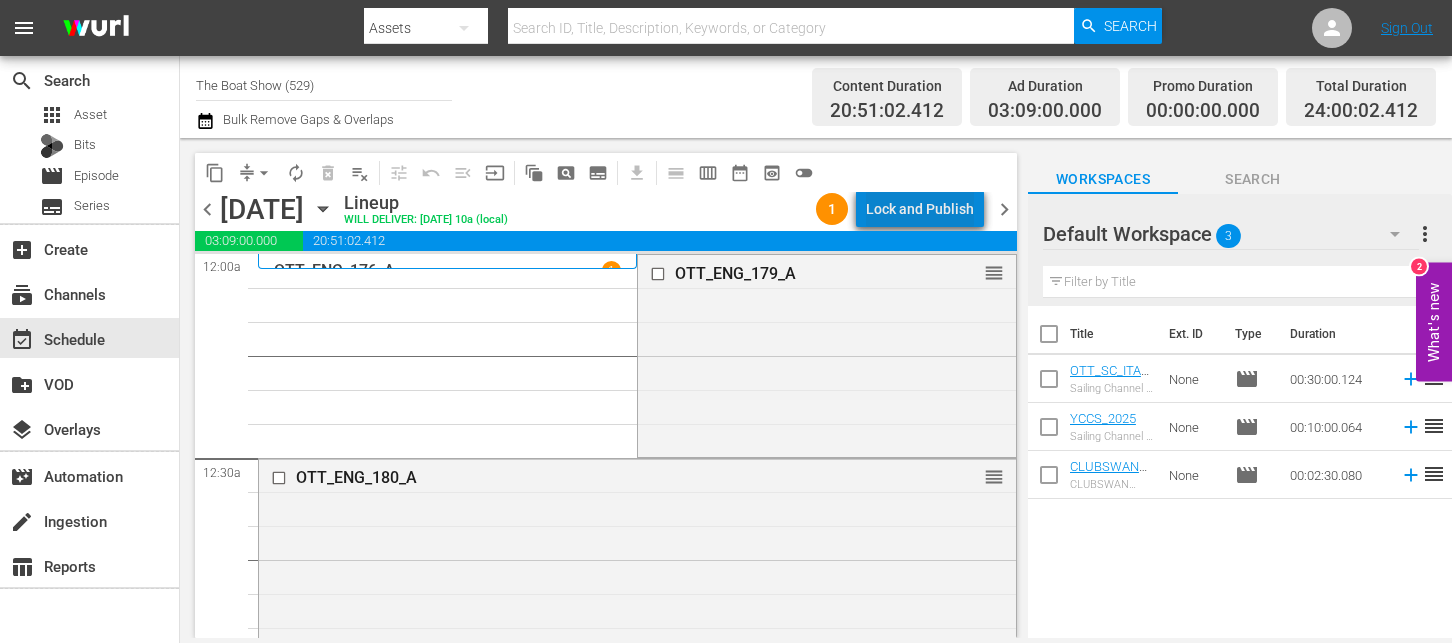 click on "Lock and Publish" at bounding box center (920, 209) 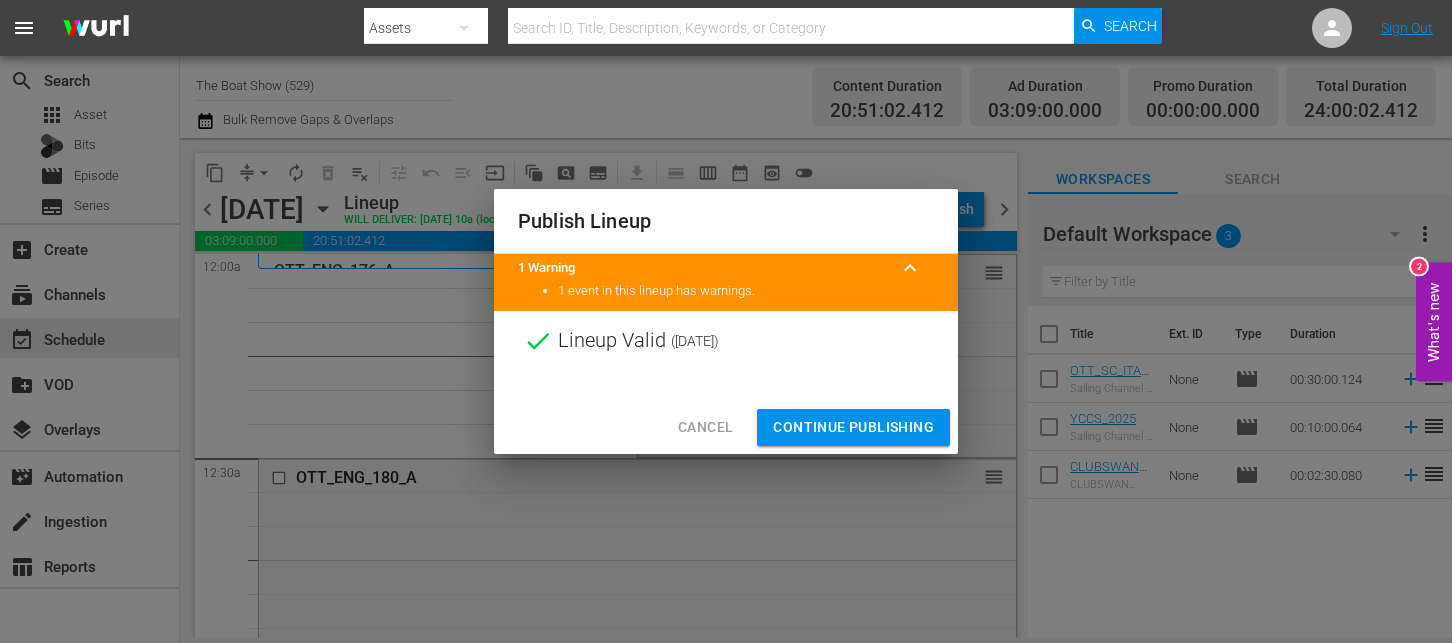click on "Continue Publishing" at bounding box center [853, 427] 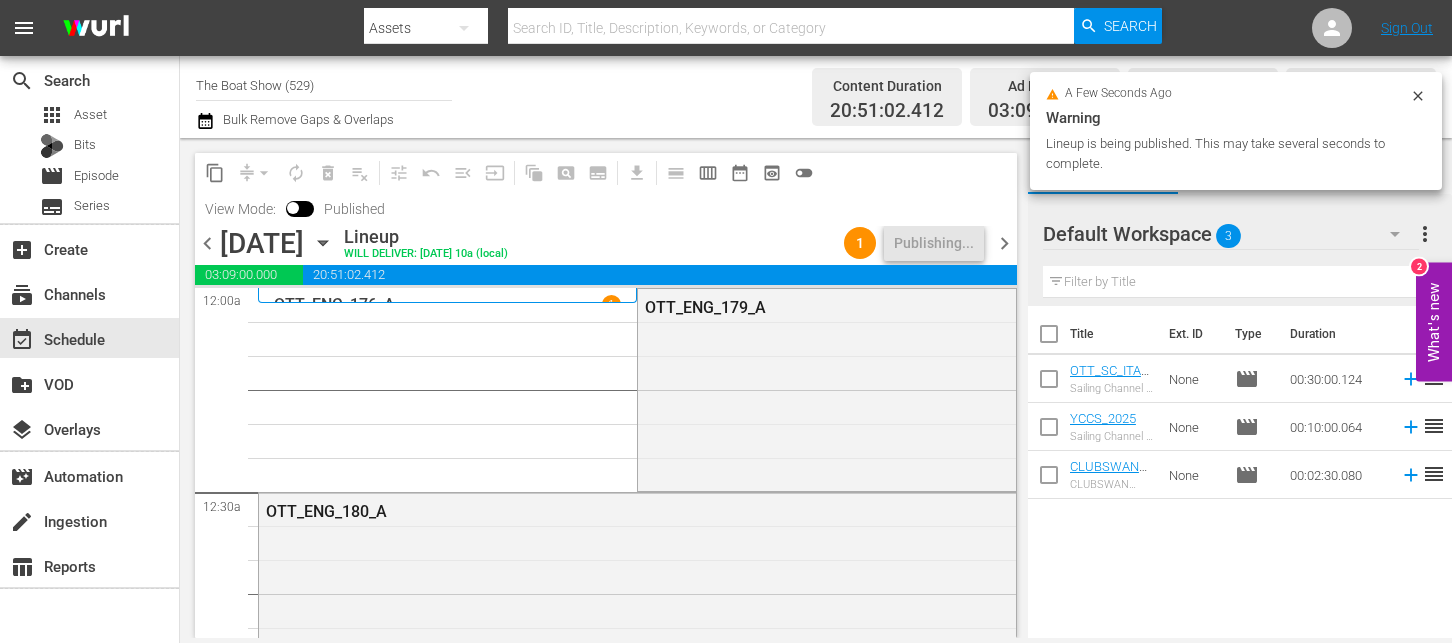 click 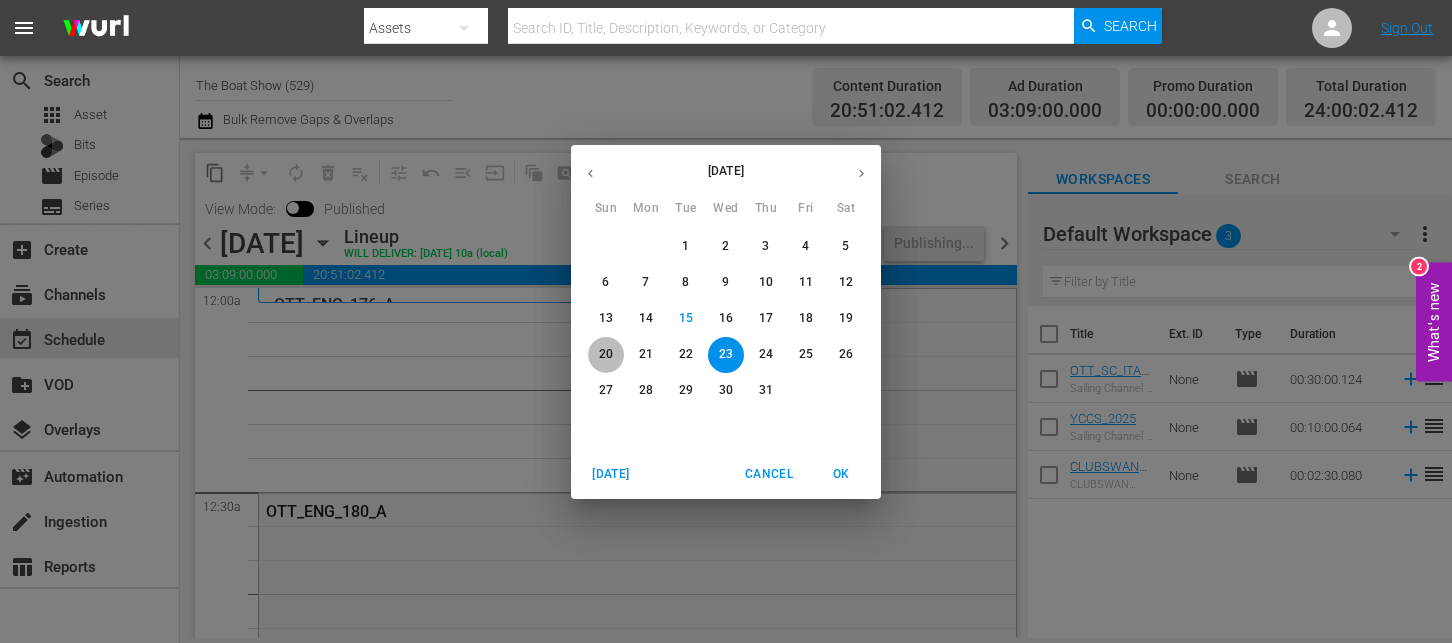 click on "20" at bounding box center (606, 354) 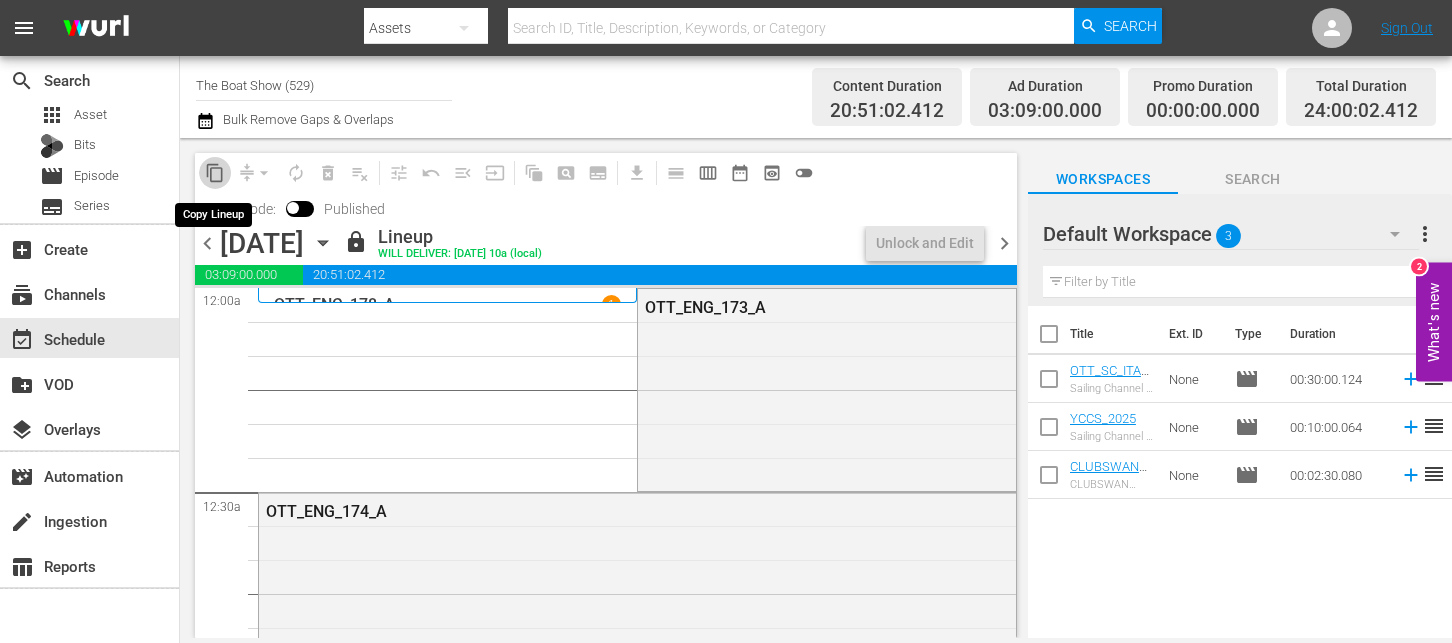 click on "content_copy" at bounding box center (215, 173) 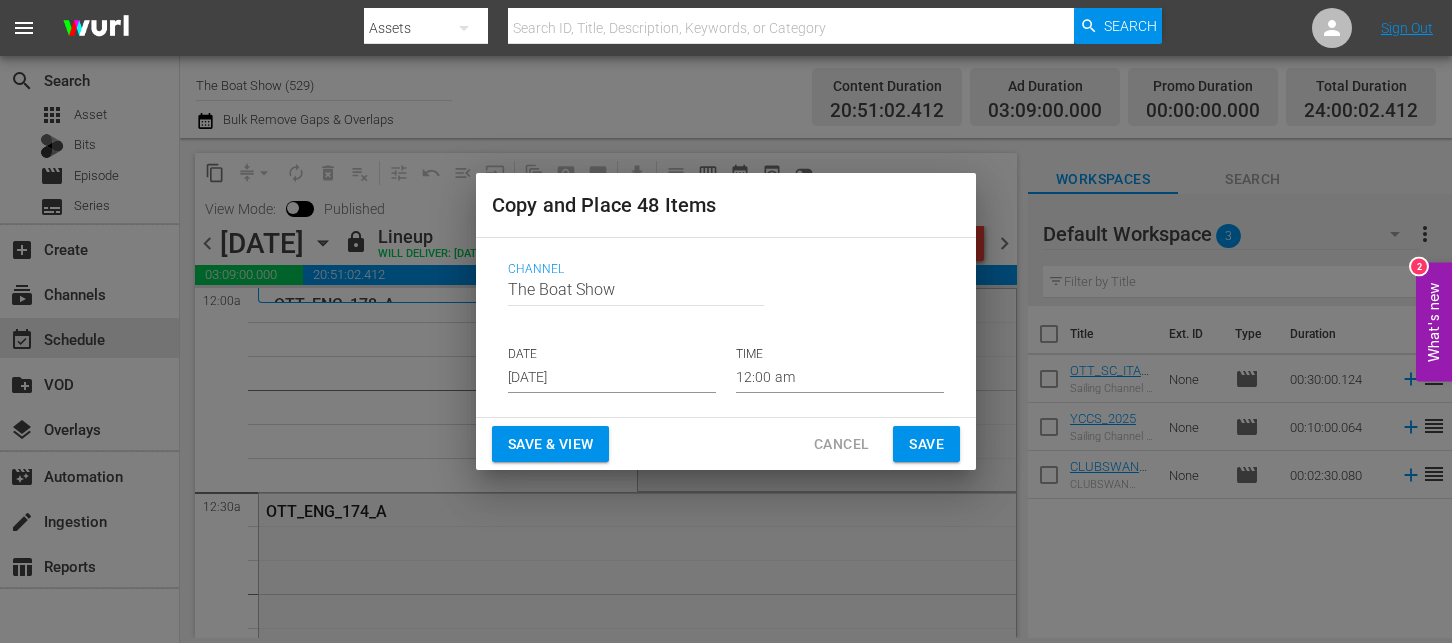 click on "[DATE]" at bounding box center [612, 378] 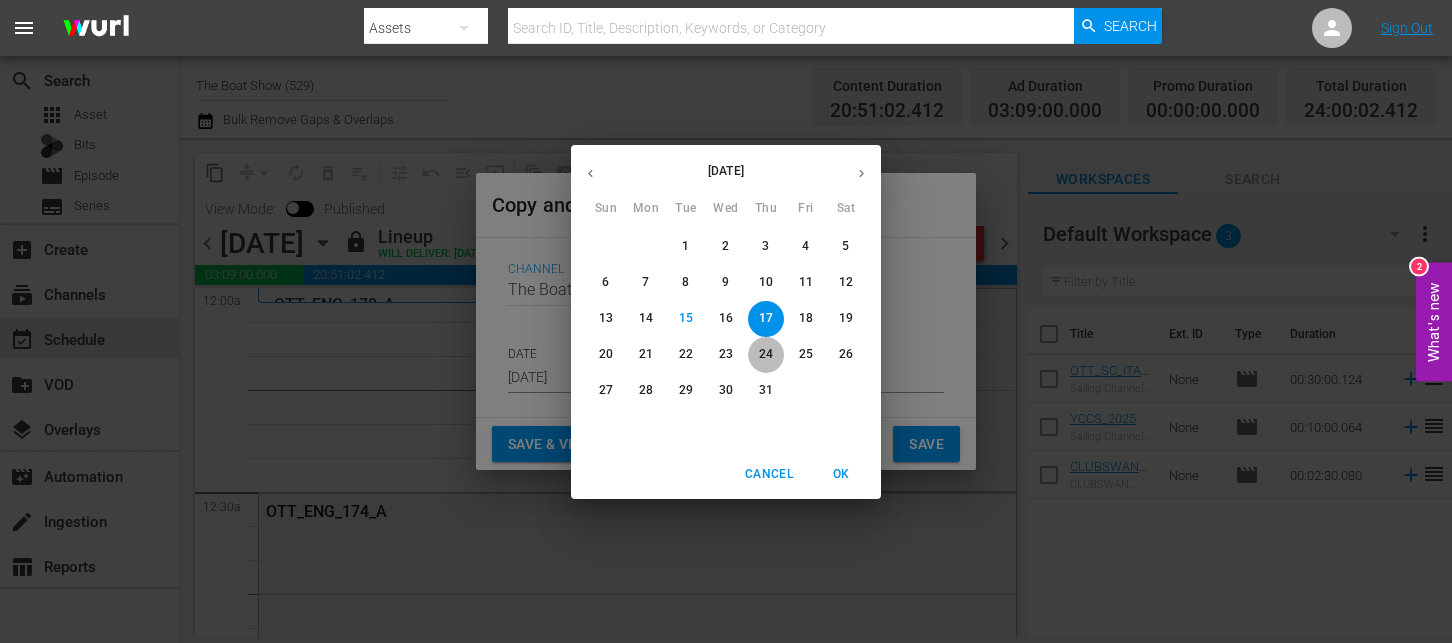 click on "24" at bounding box center [766, 354] 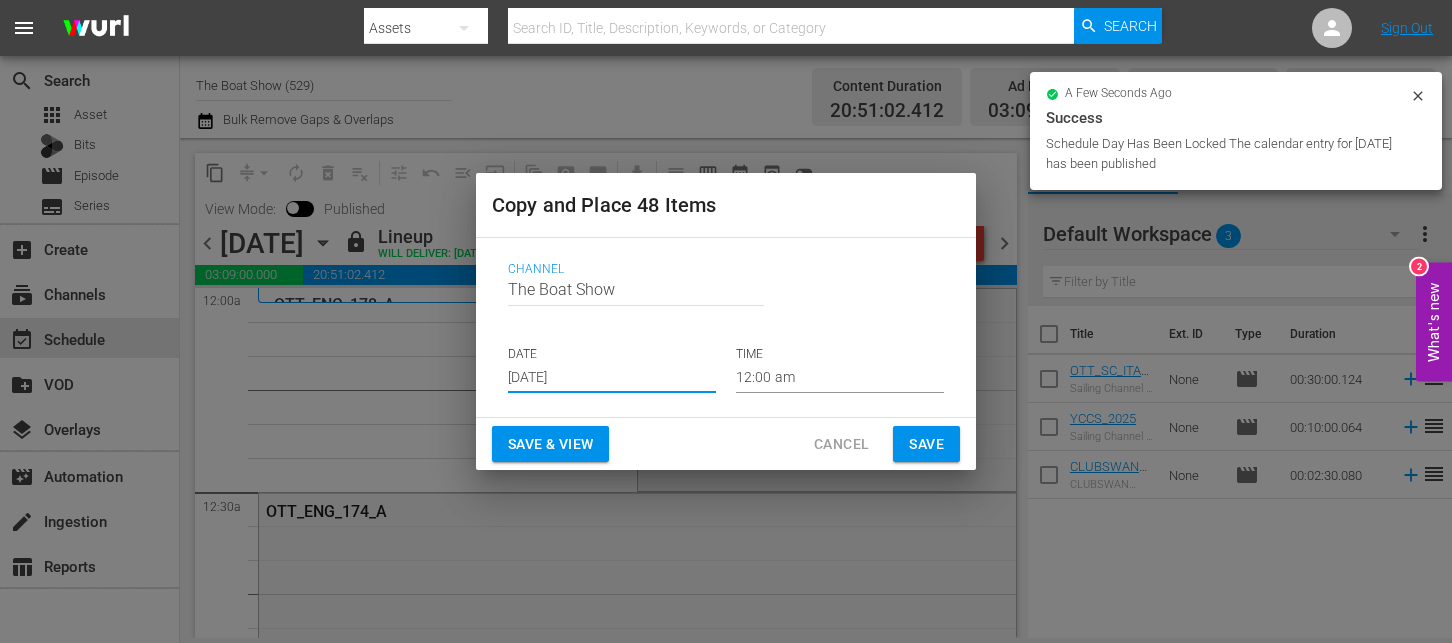 click on "Save & View" at bounding box center [550, 444] 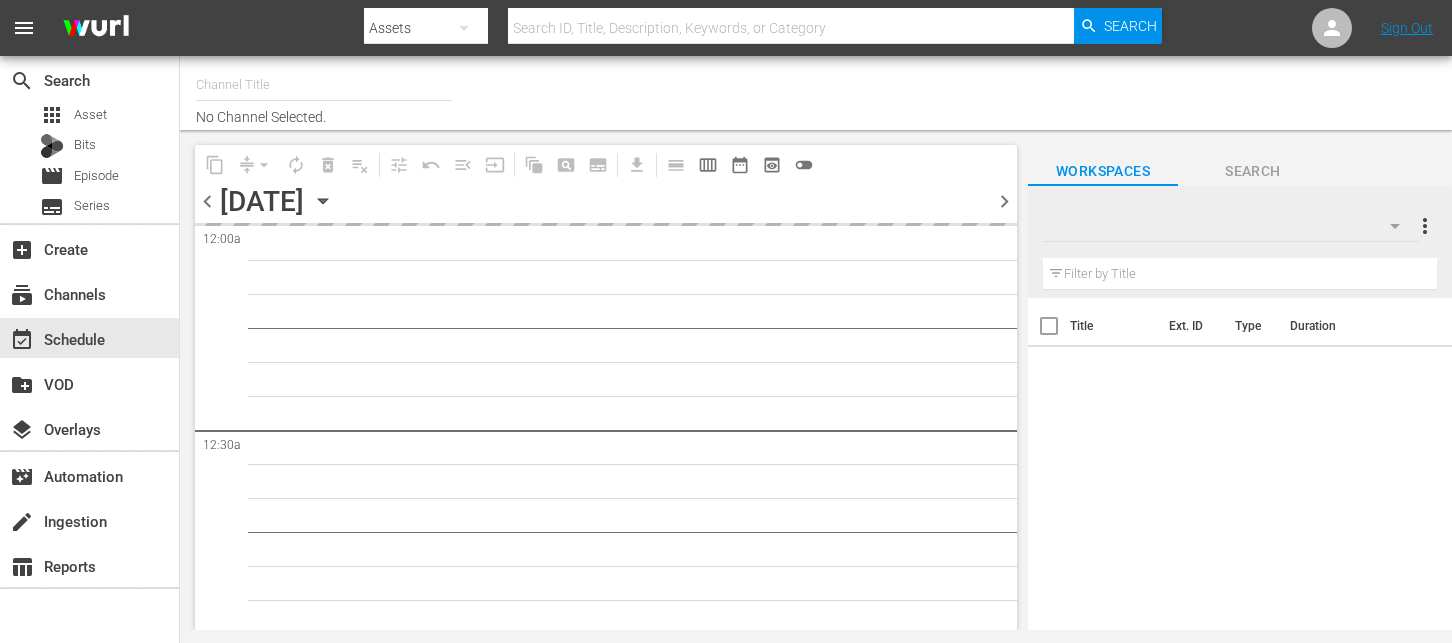 scroll, scrollTop: 0, scrollLeft: 0, axis: both 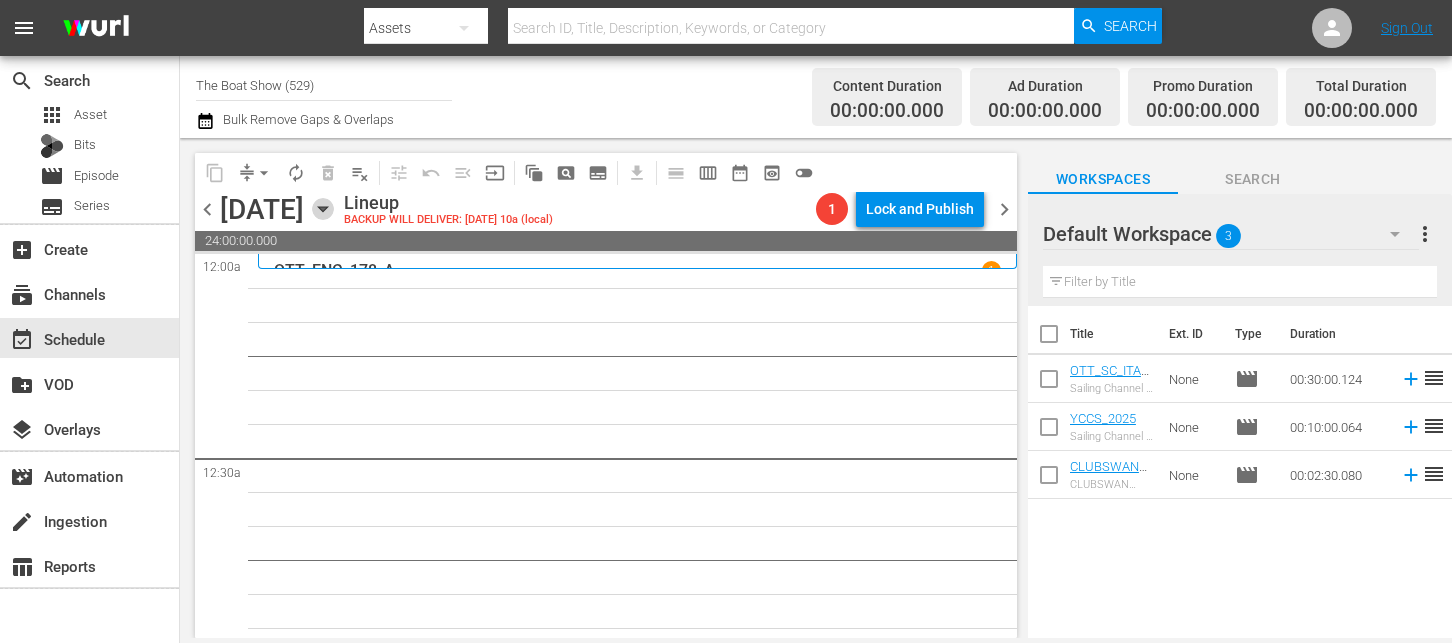 click 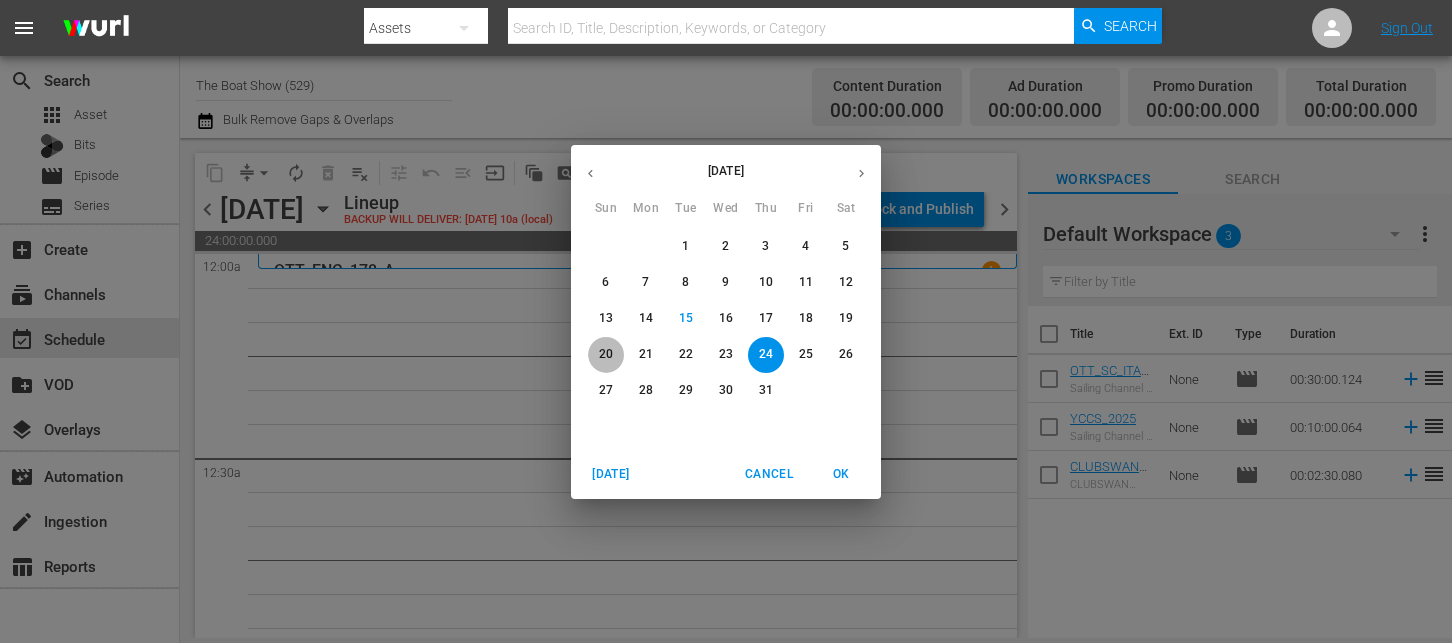 click on "20" at bounding box center [606, 354] 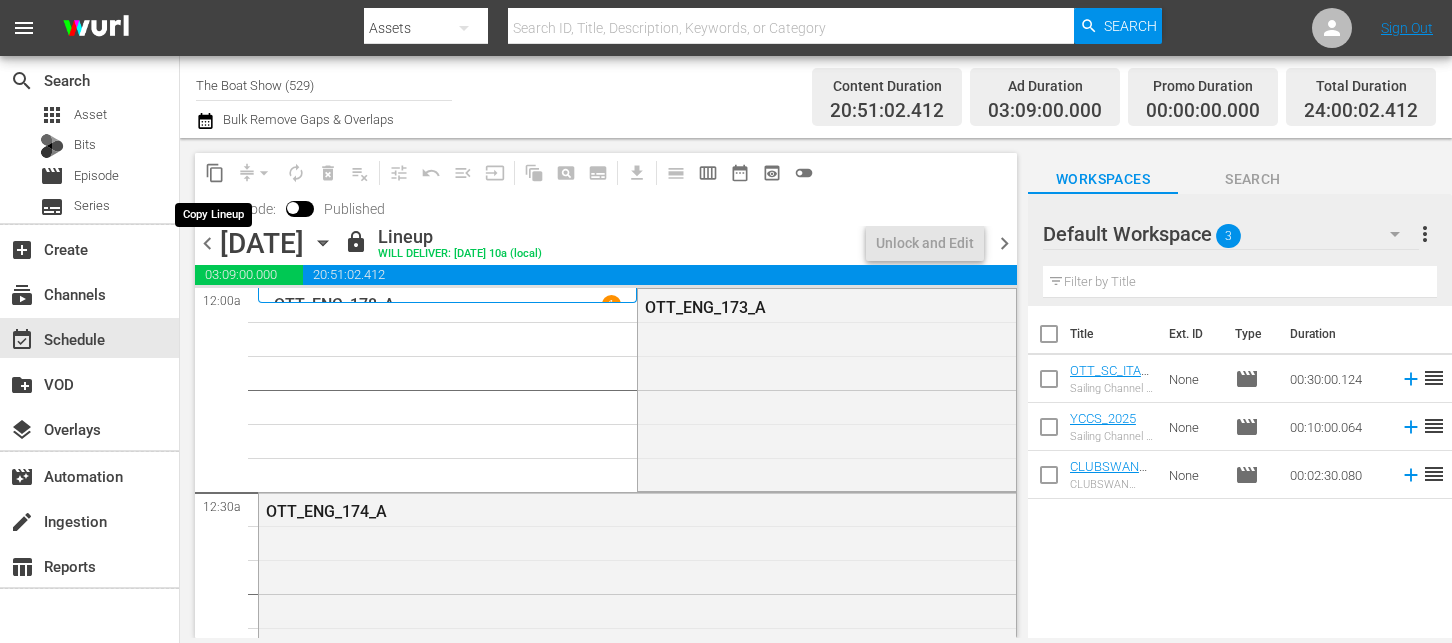click on "content_copy" at bounding box center [215, 173] 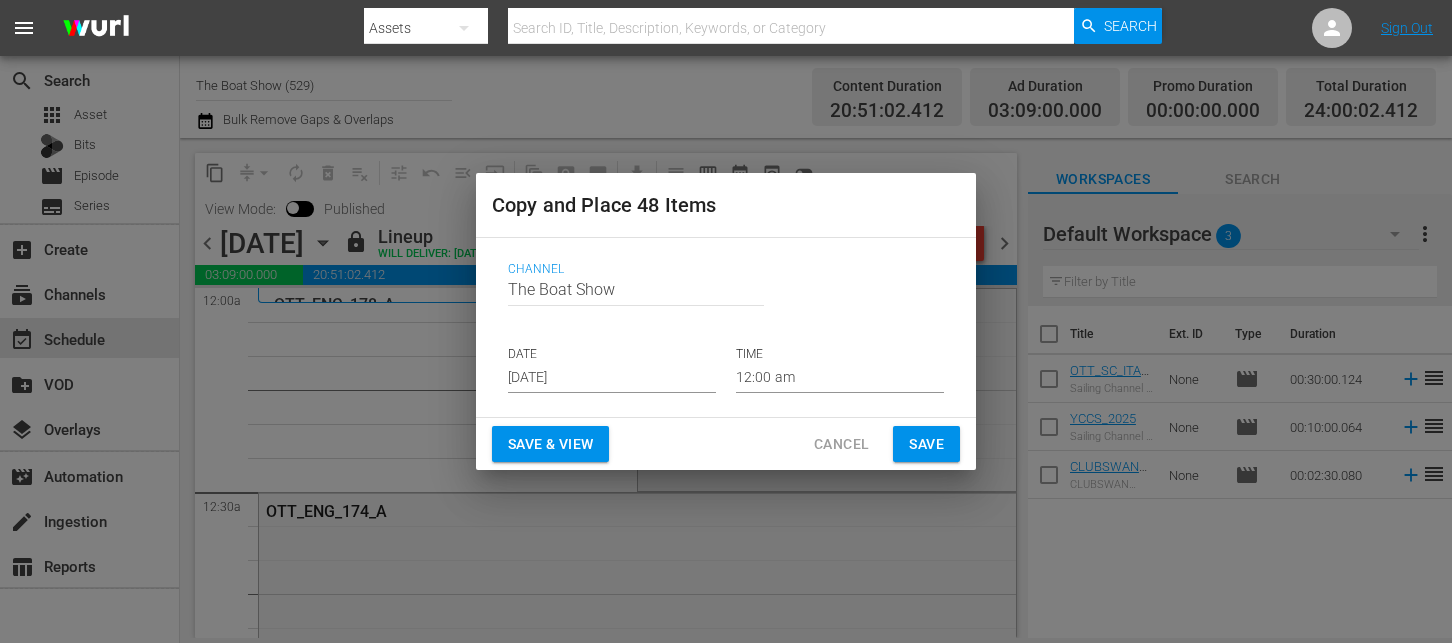 click on "[DATE]" at bounding box center (612, 378) 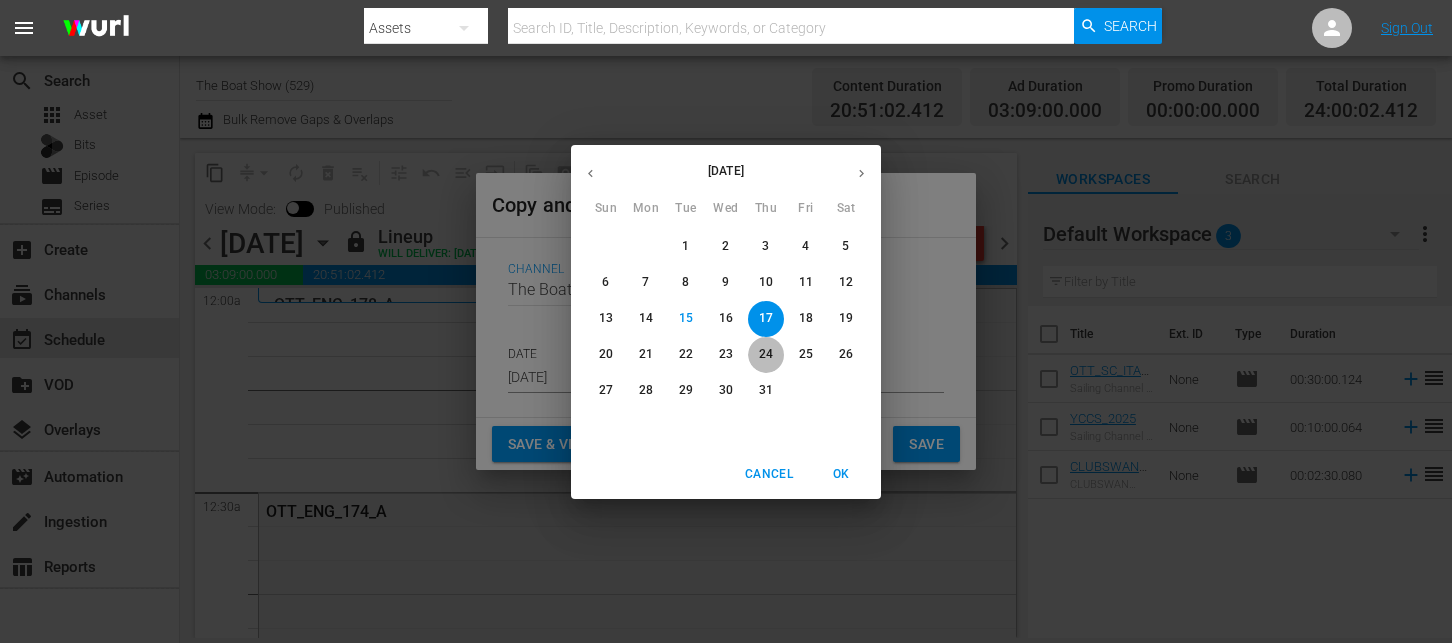 click on "24" at bounding box center (766, 354) 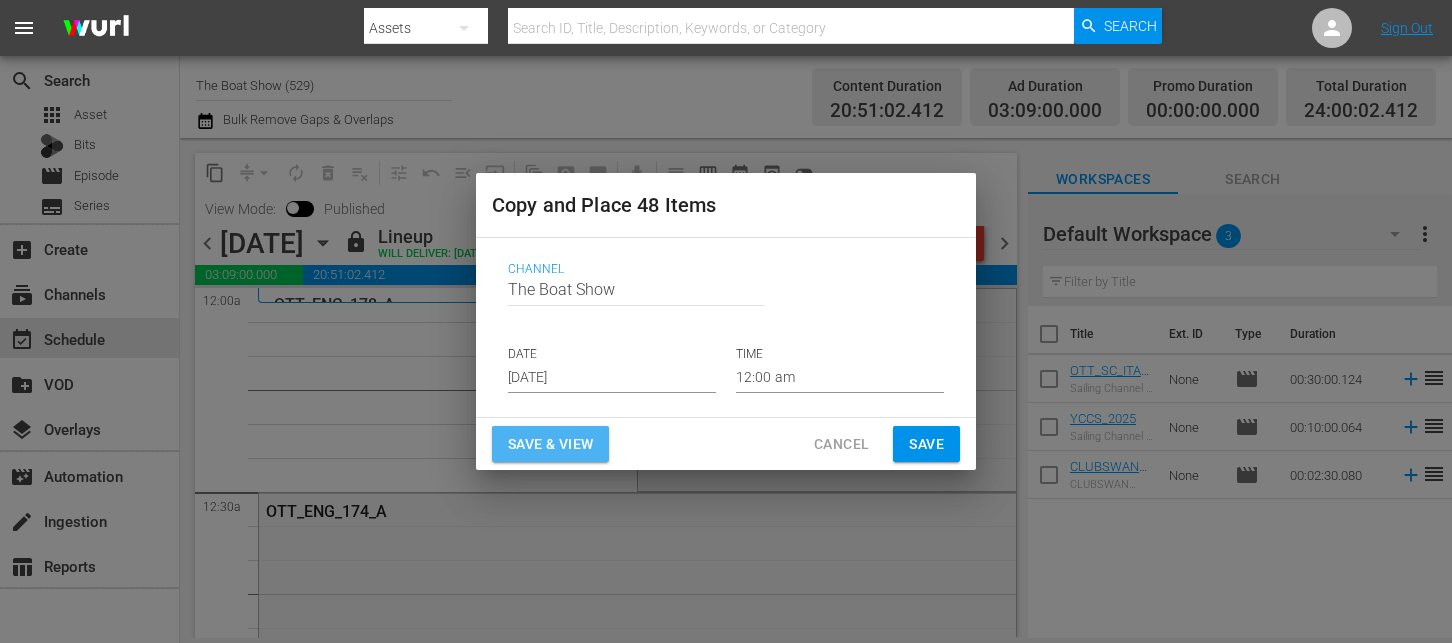 click on "Save & View" at bounding box center [550, 444] 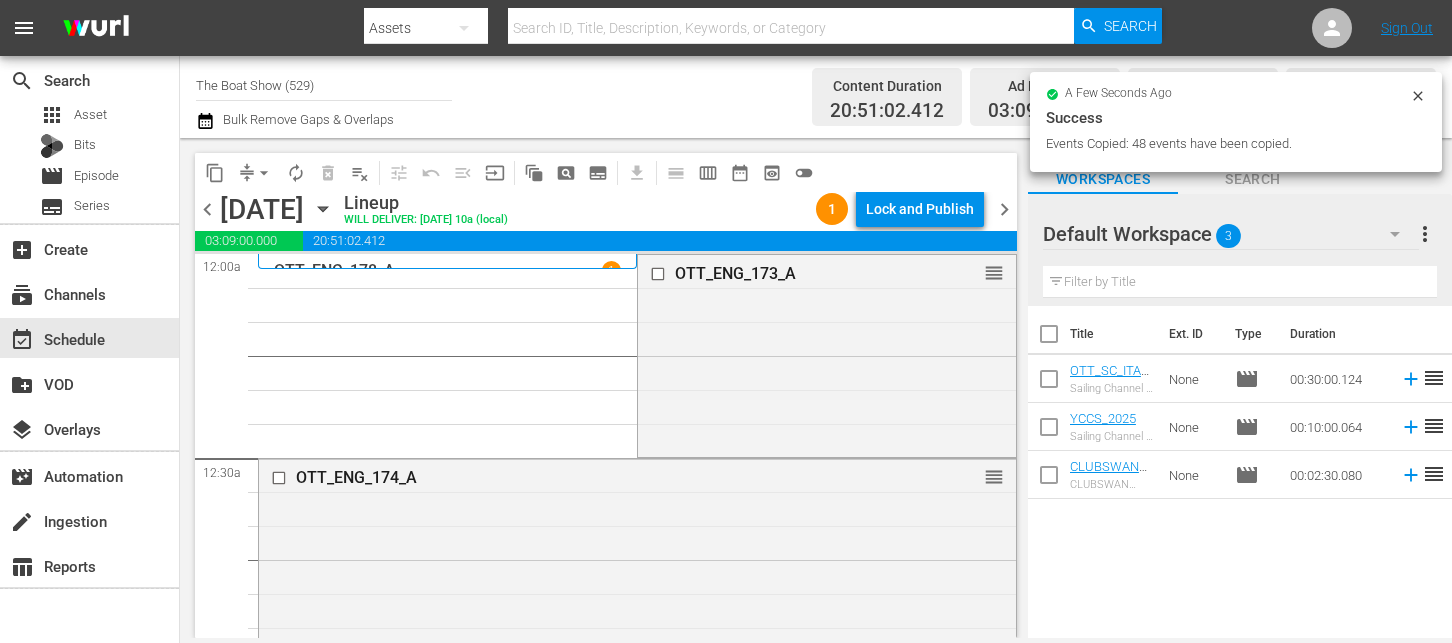 click on "Lock and Publish" at bounding box center [920, 209] 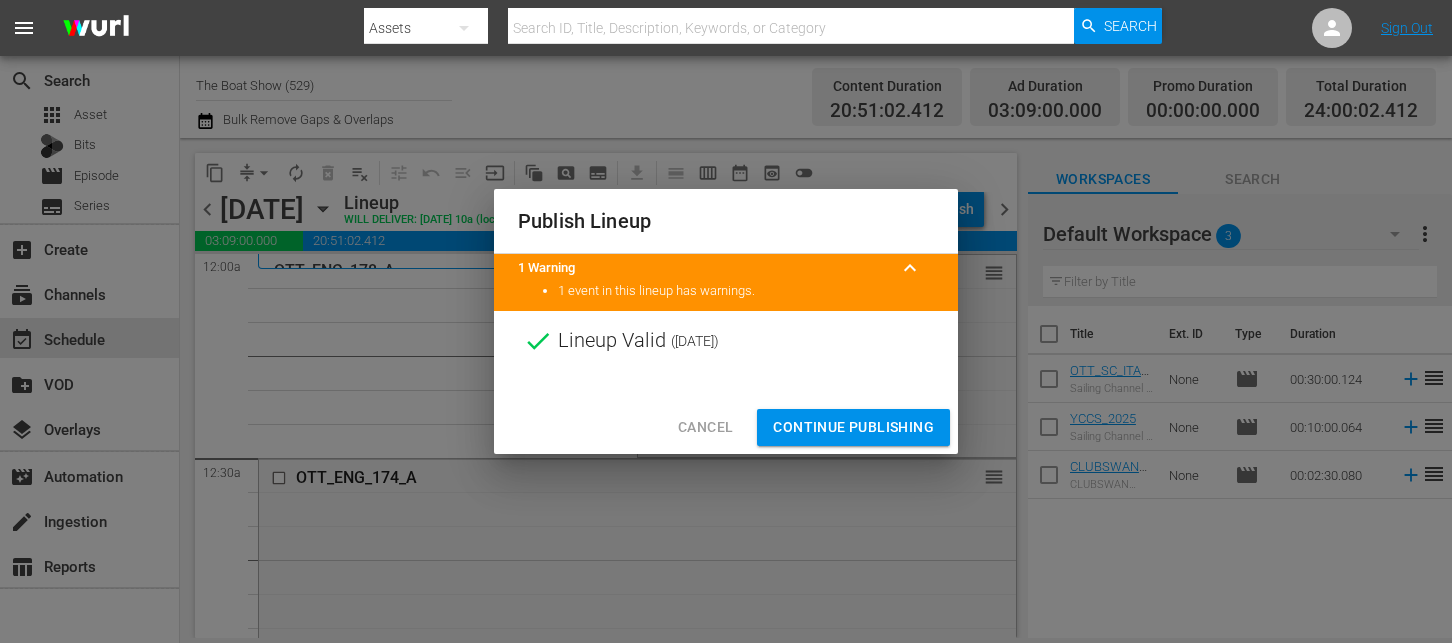 click on "Continue Publishing" at bounding box center [853, 427] 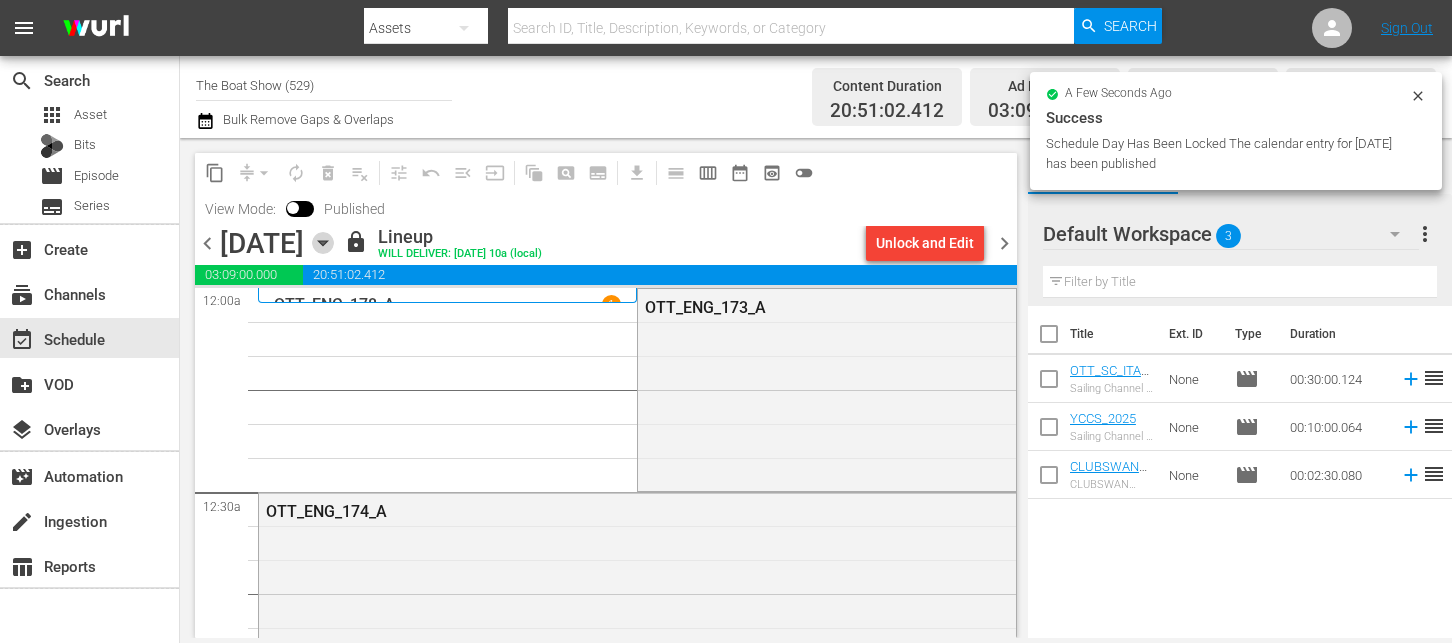 click 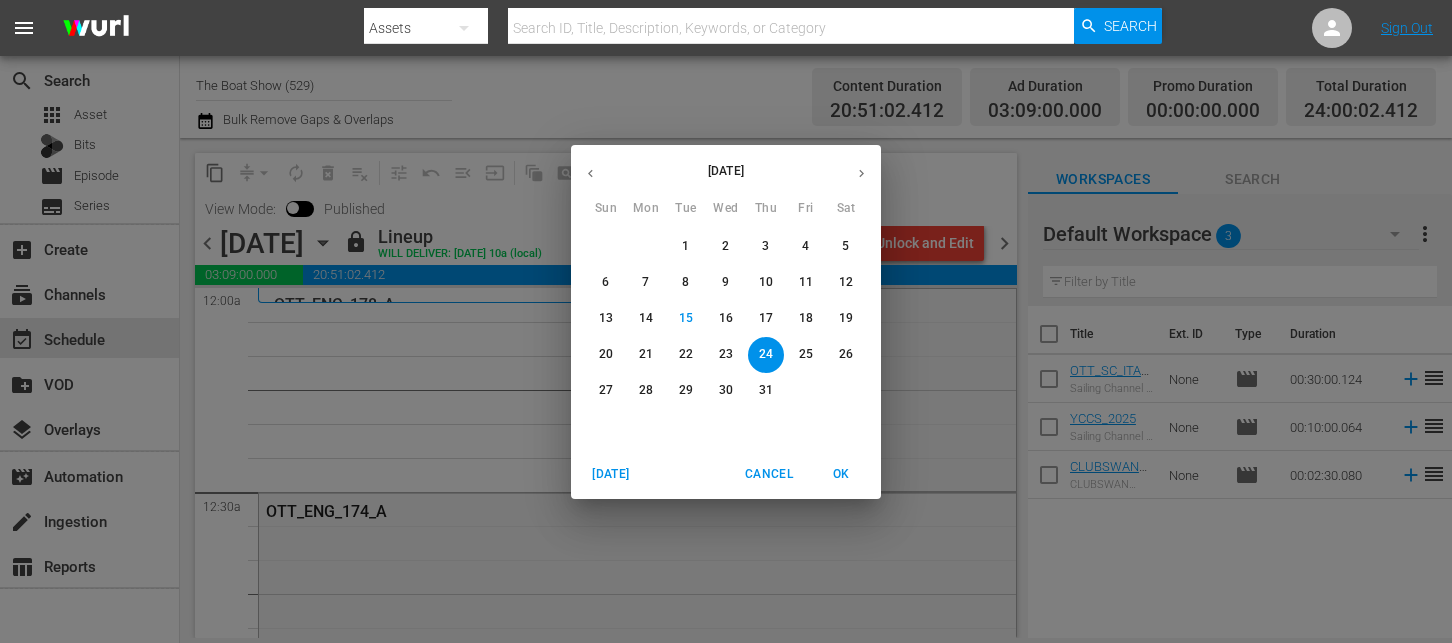 click on "21" at bounding box center (646, 354) 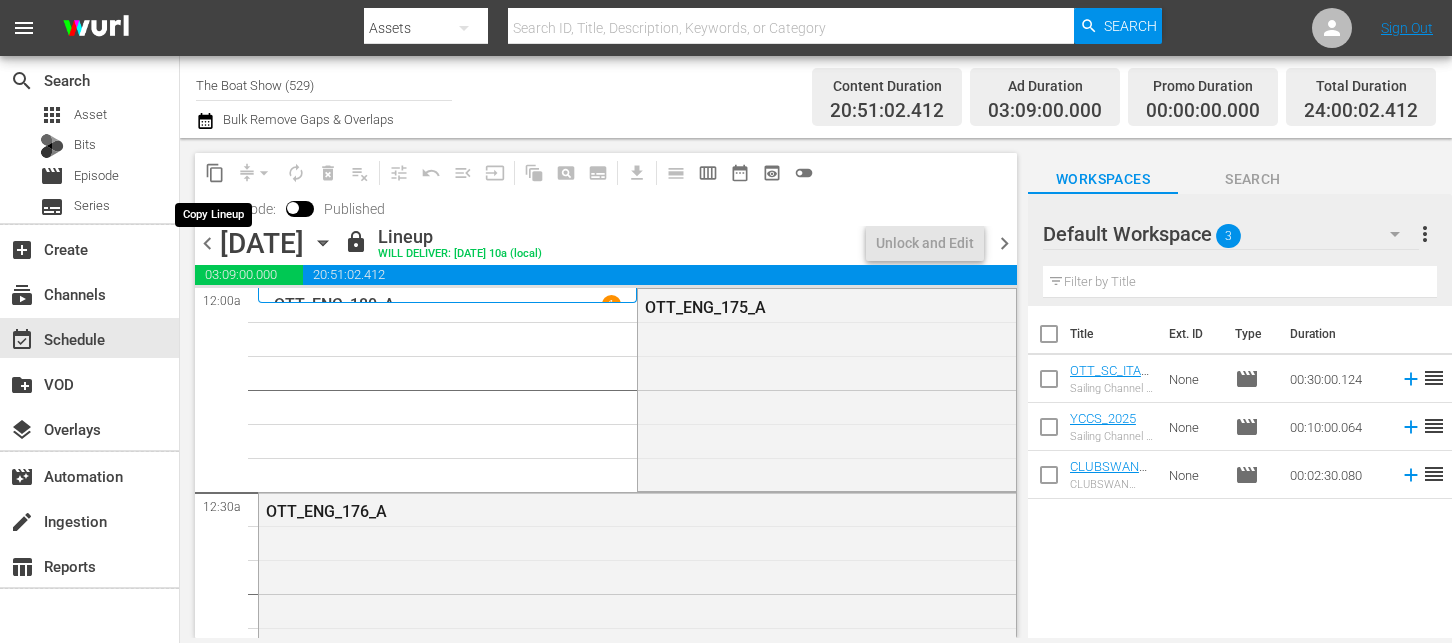 click on "content_copy" at bounding box center [215, 173] 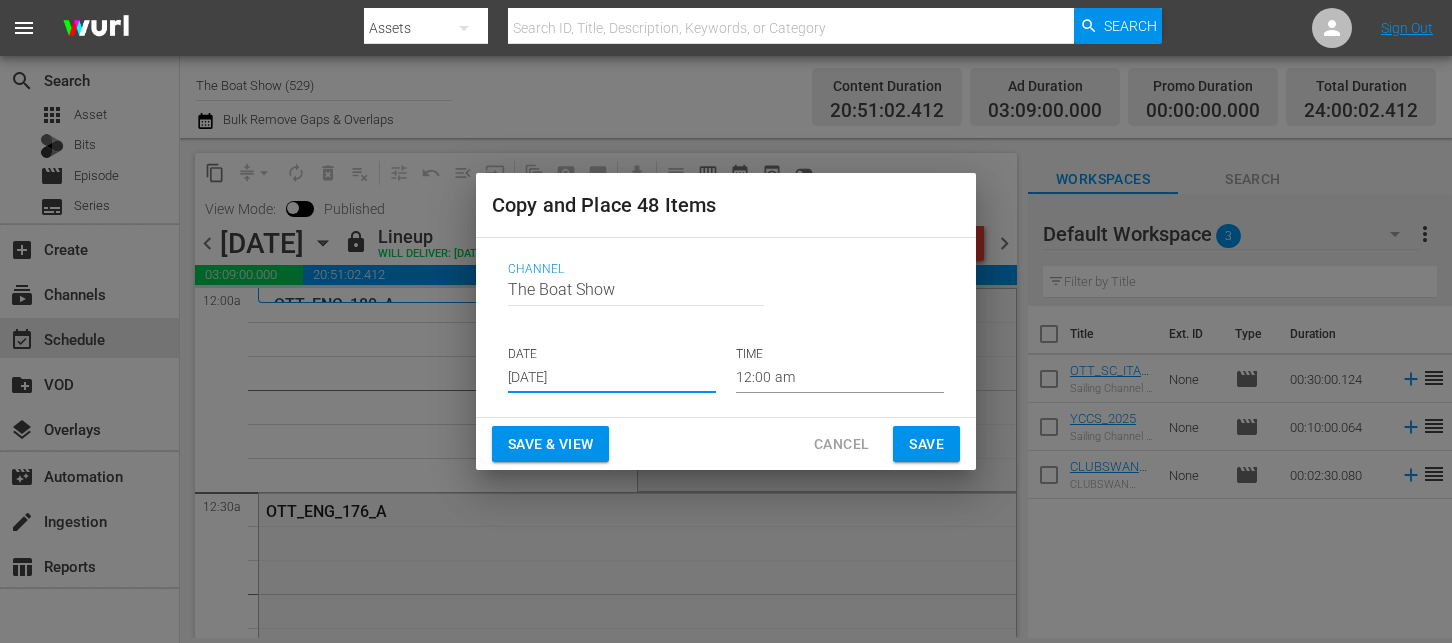 click on "[DATE]" at bounding box center [612, 378] 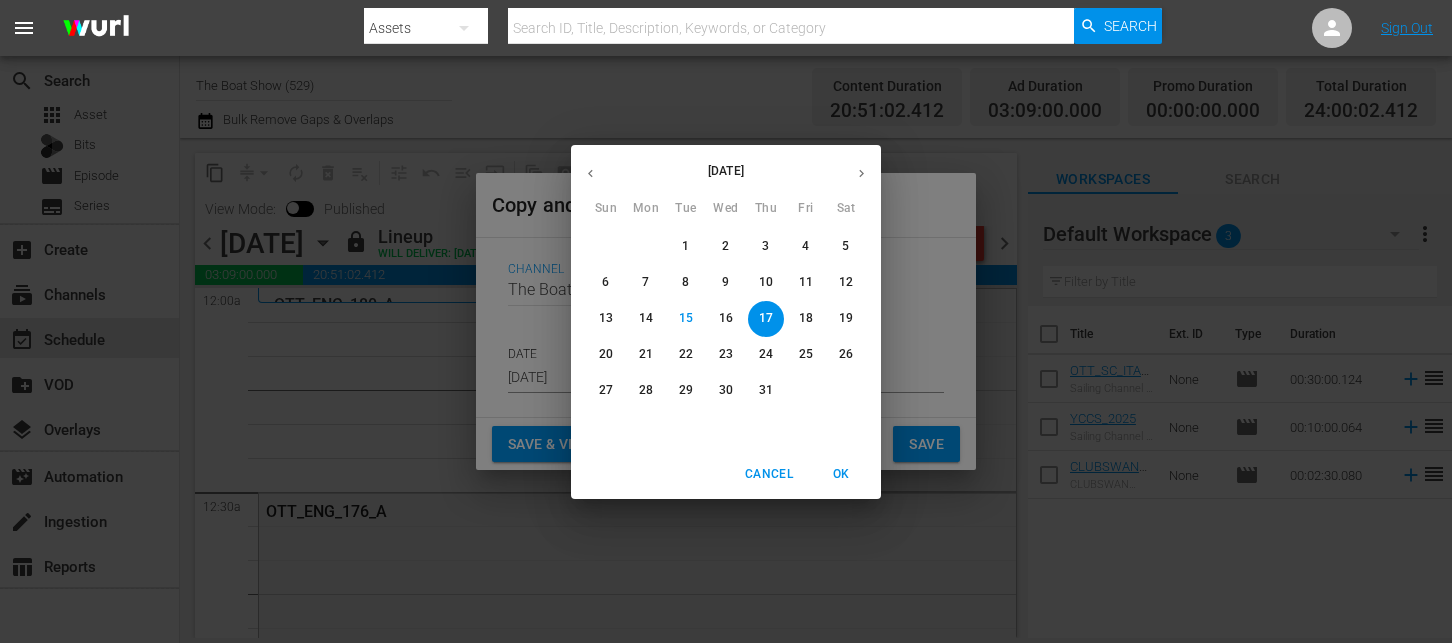 click on "25" at bounding box center (806, 354) 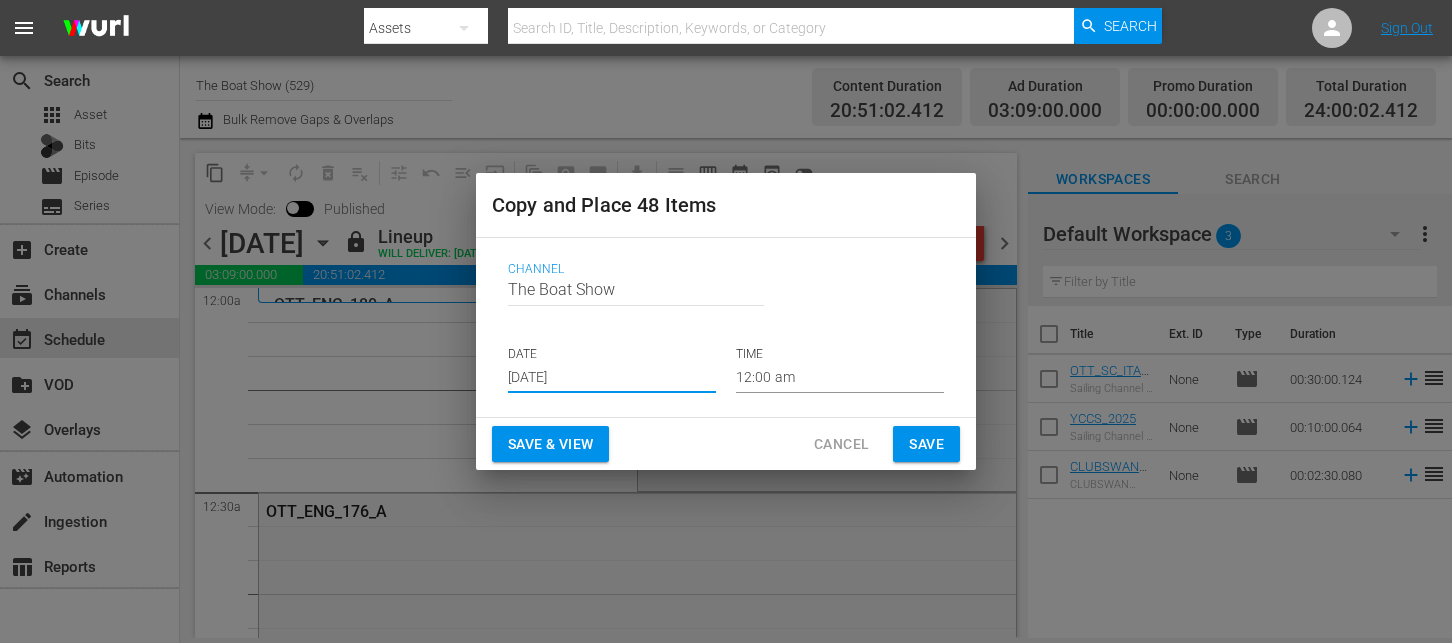 click on "Save & View" at bounding box center (550, 444) 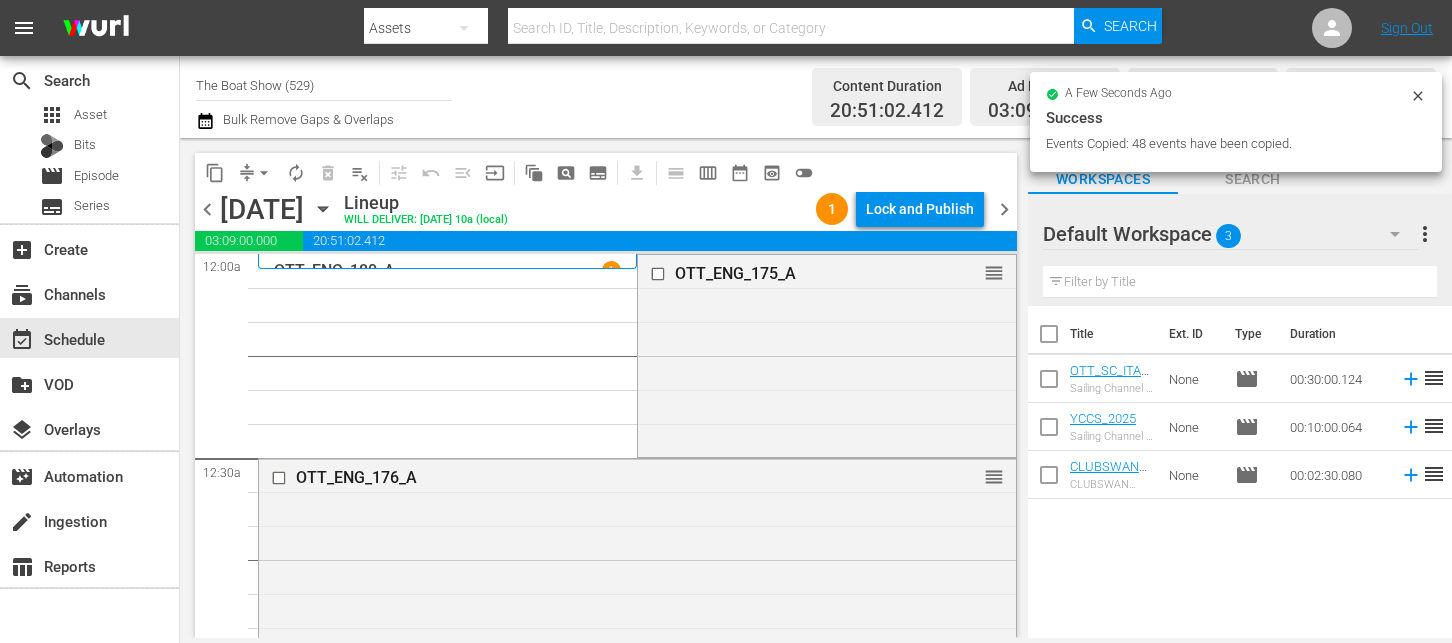 click on "Lock and Publish" at bounding box center (920, 209) 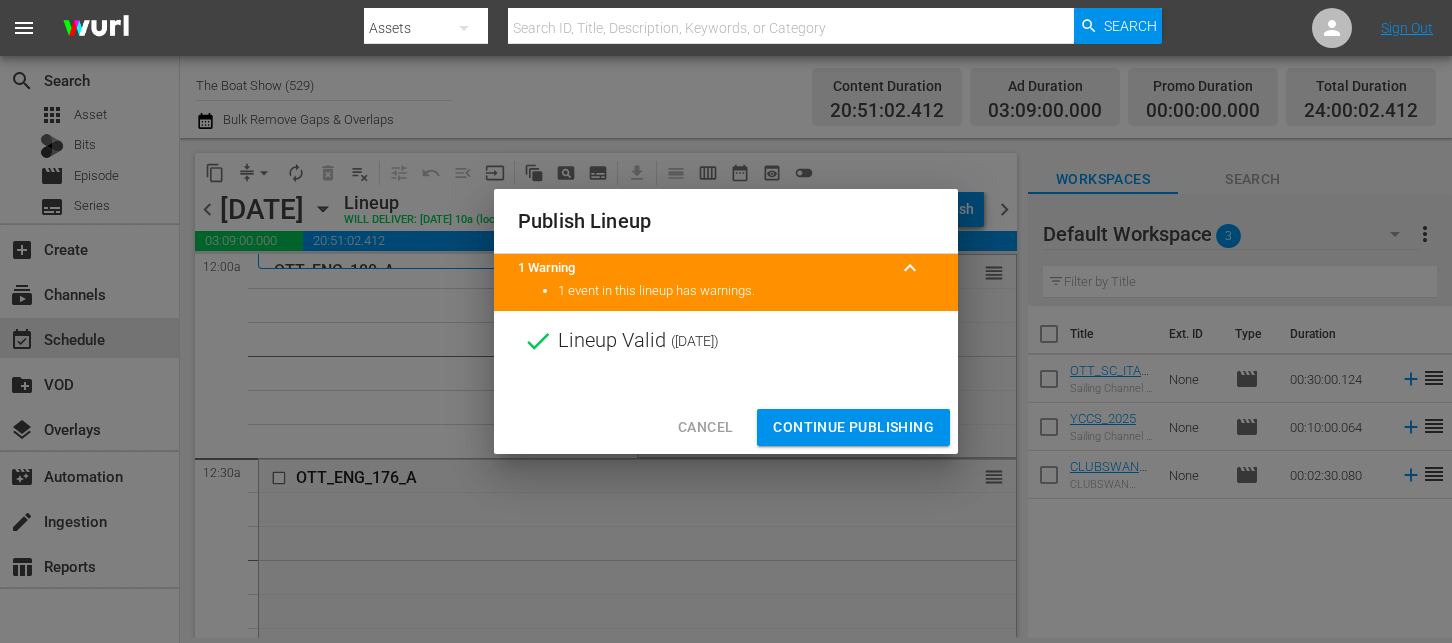 click on "Continue Publishing" at bounding box center [853, 427] 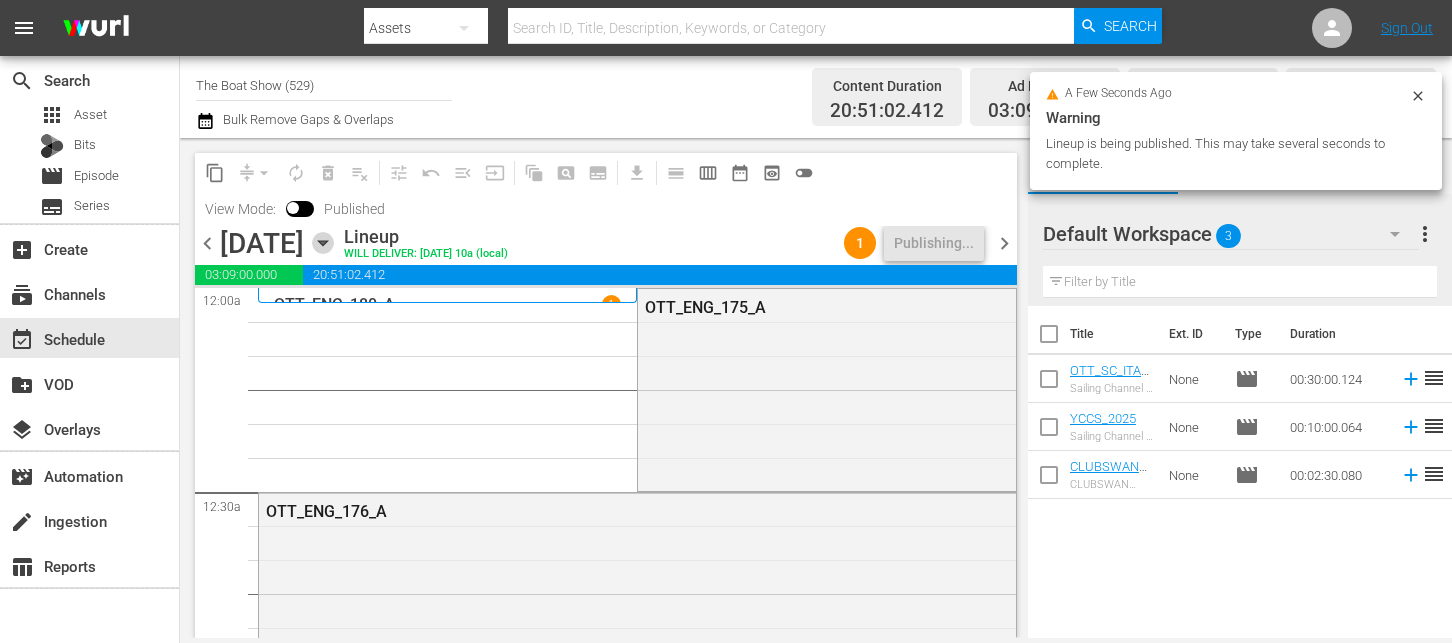 click 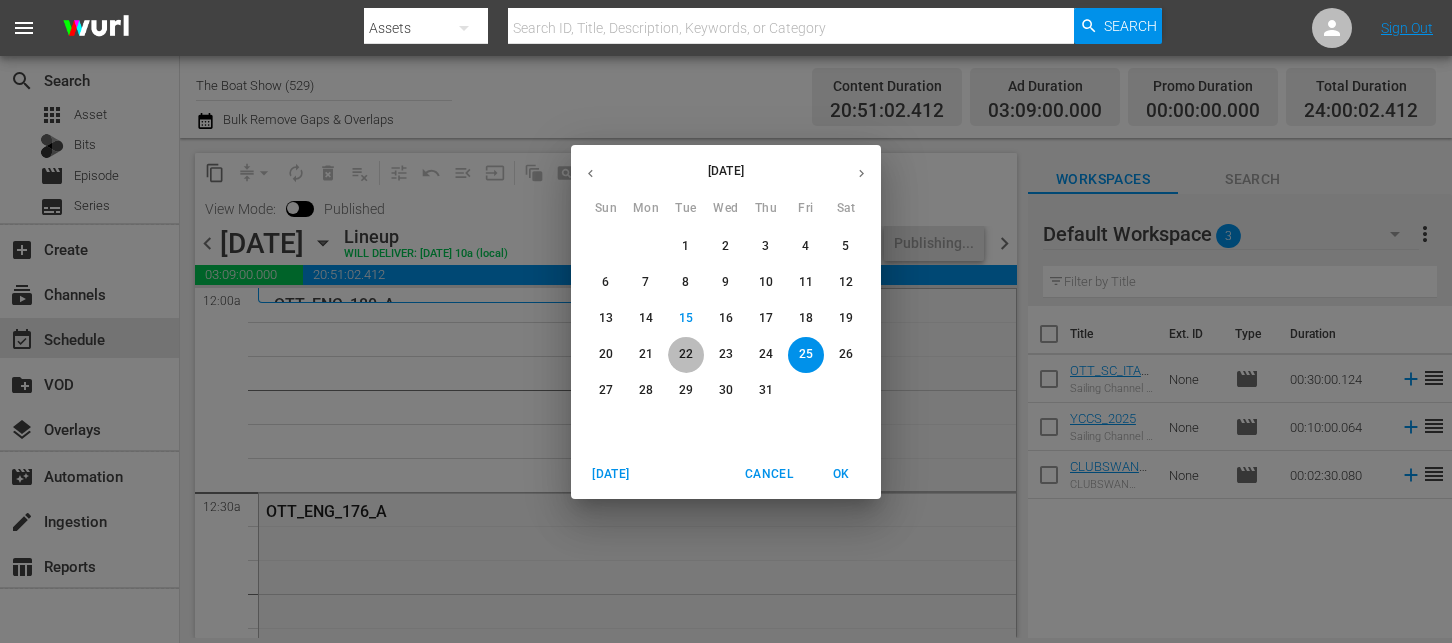 click on "22" at bounding box center [686, 354] 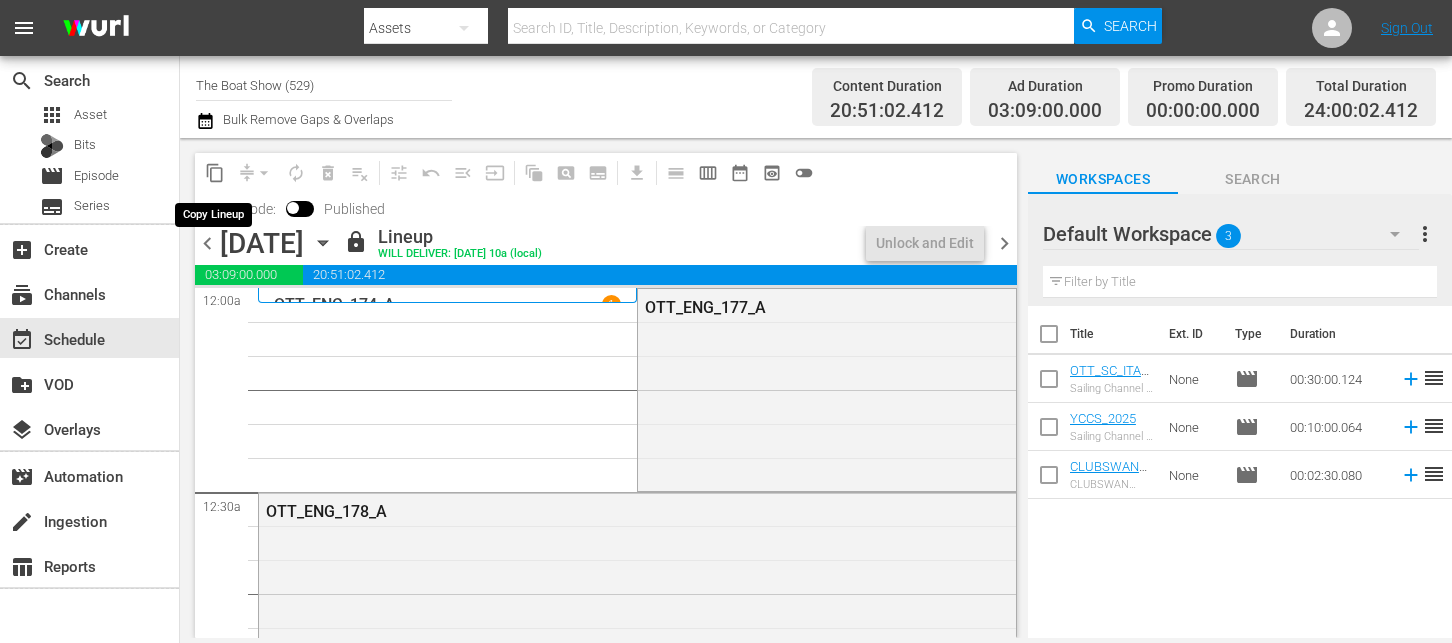 click on "content_copy" at bounding box center [215, 173] 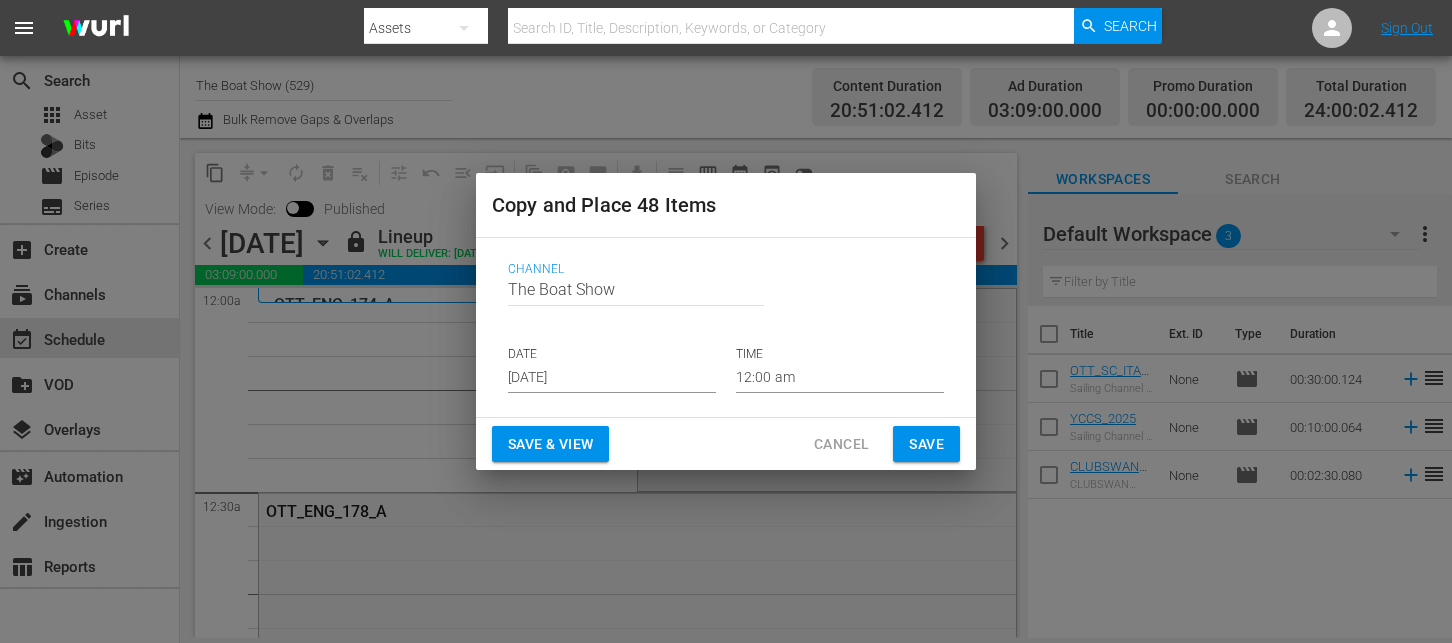 click on "[DATE]" at bounding box center [612, 378] 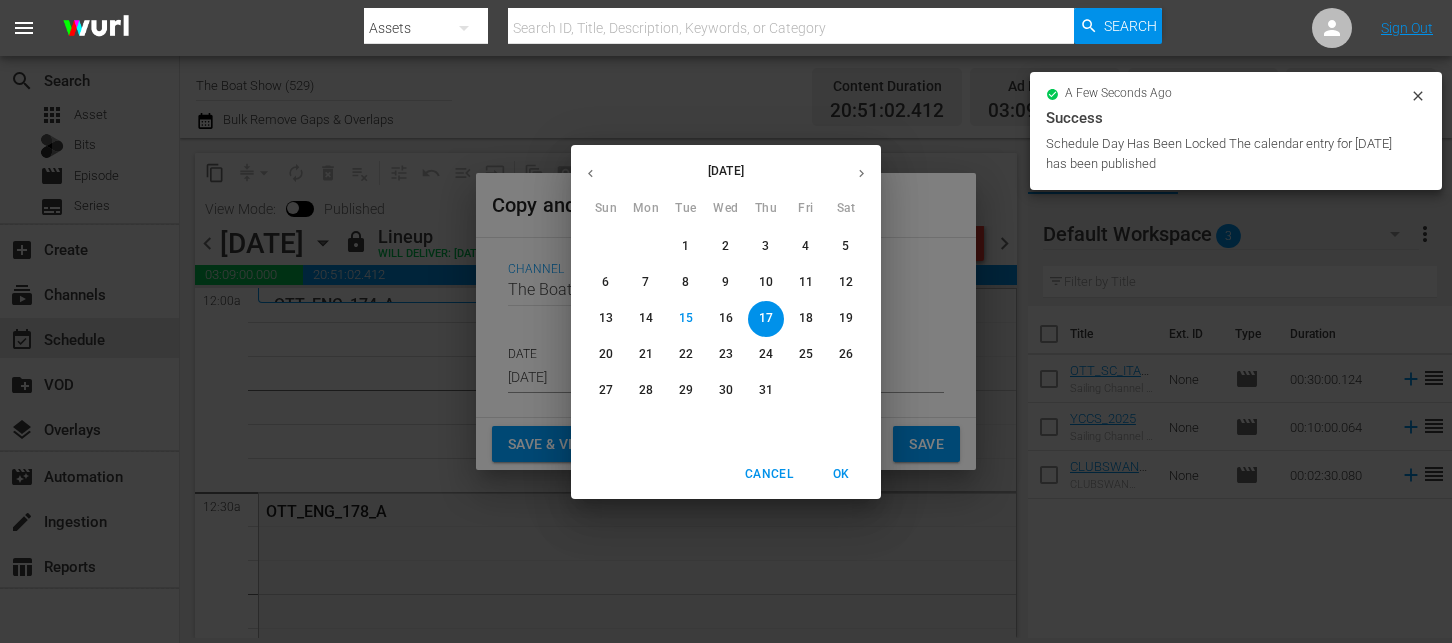 click on "26" at bounding box center (846, 354) 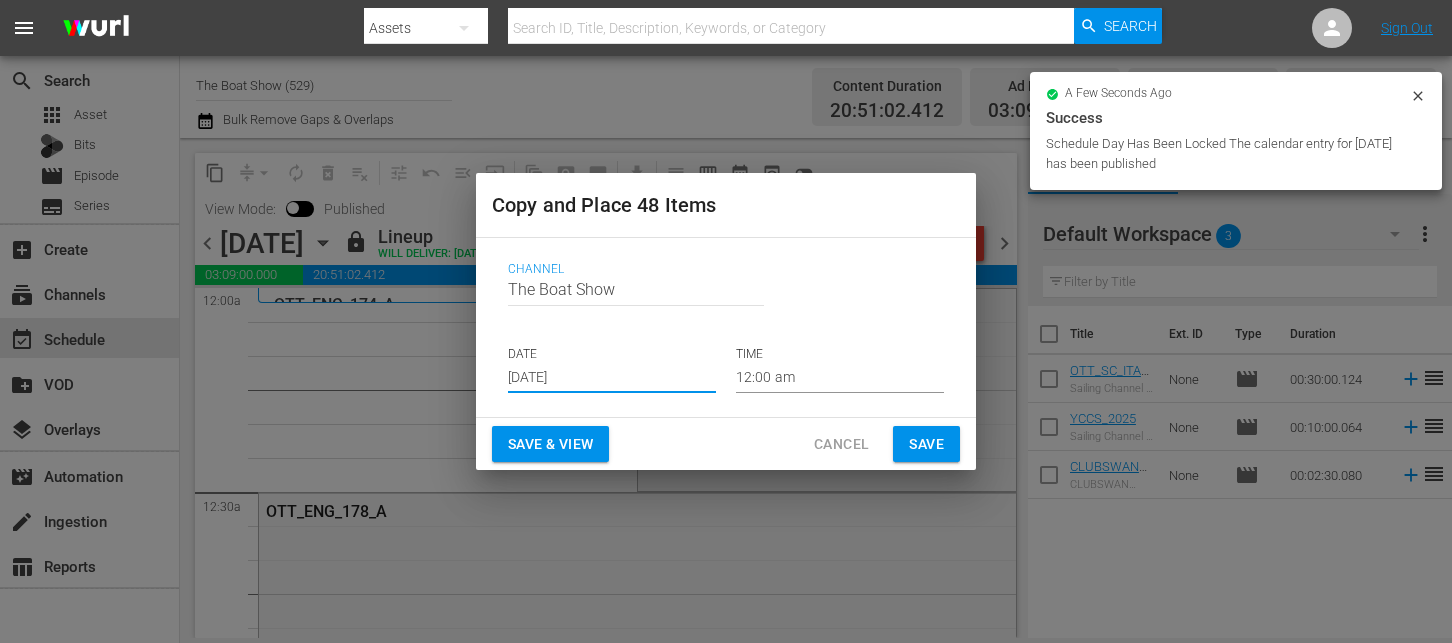 click on "Save & View" at bounding box center [550, 444] 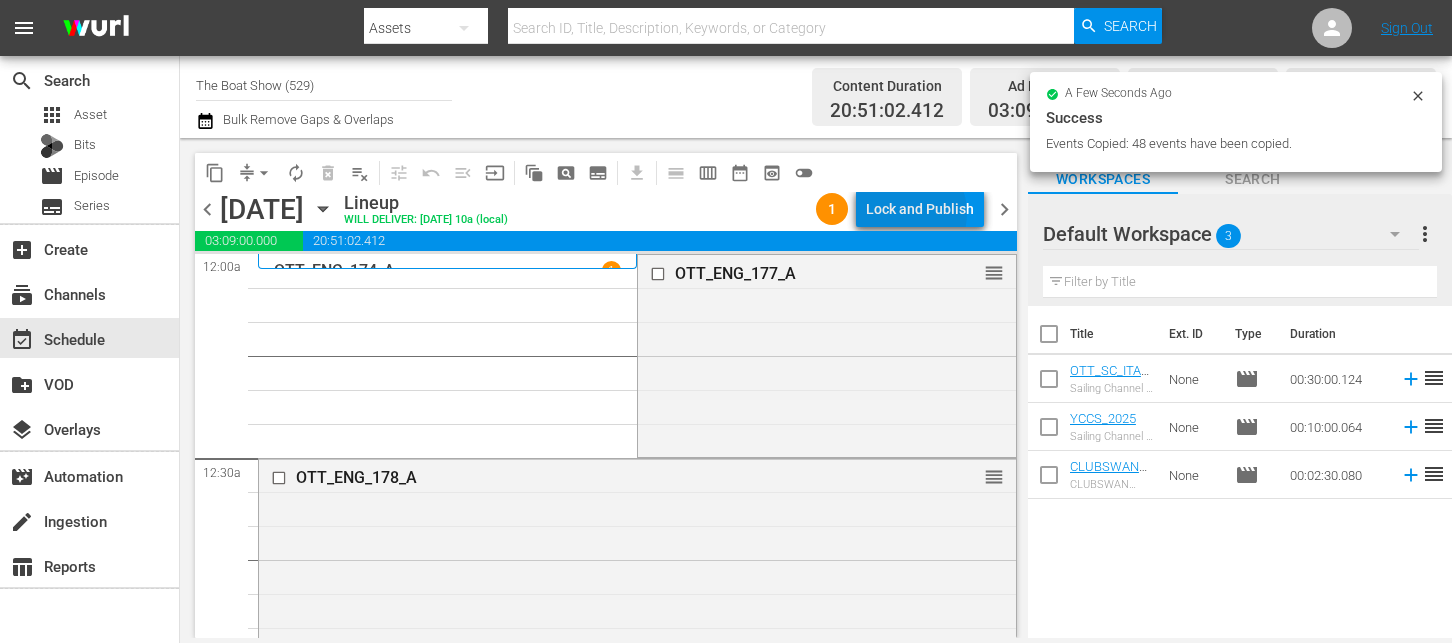 click on "Lock and Publish" at bounding box center [920, 209] 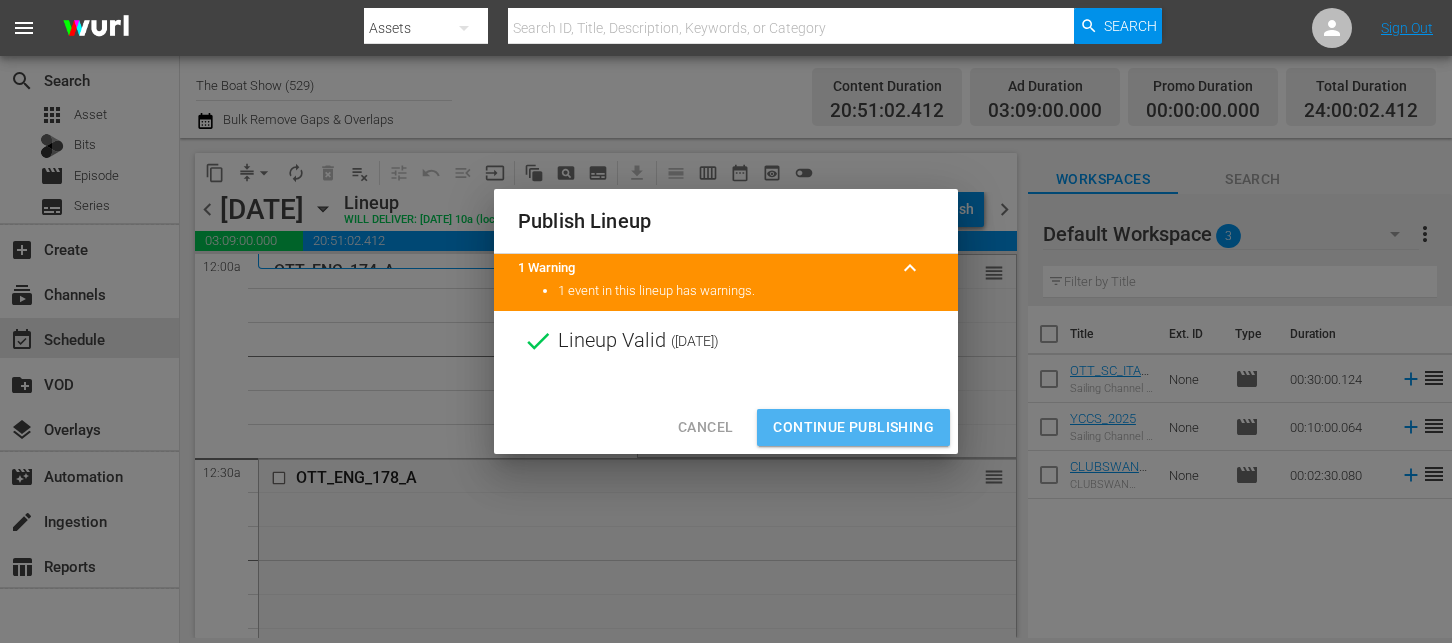 click on "Continue Publishing" at bounding box center [853, 427] 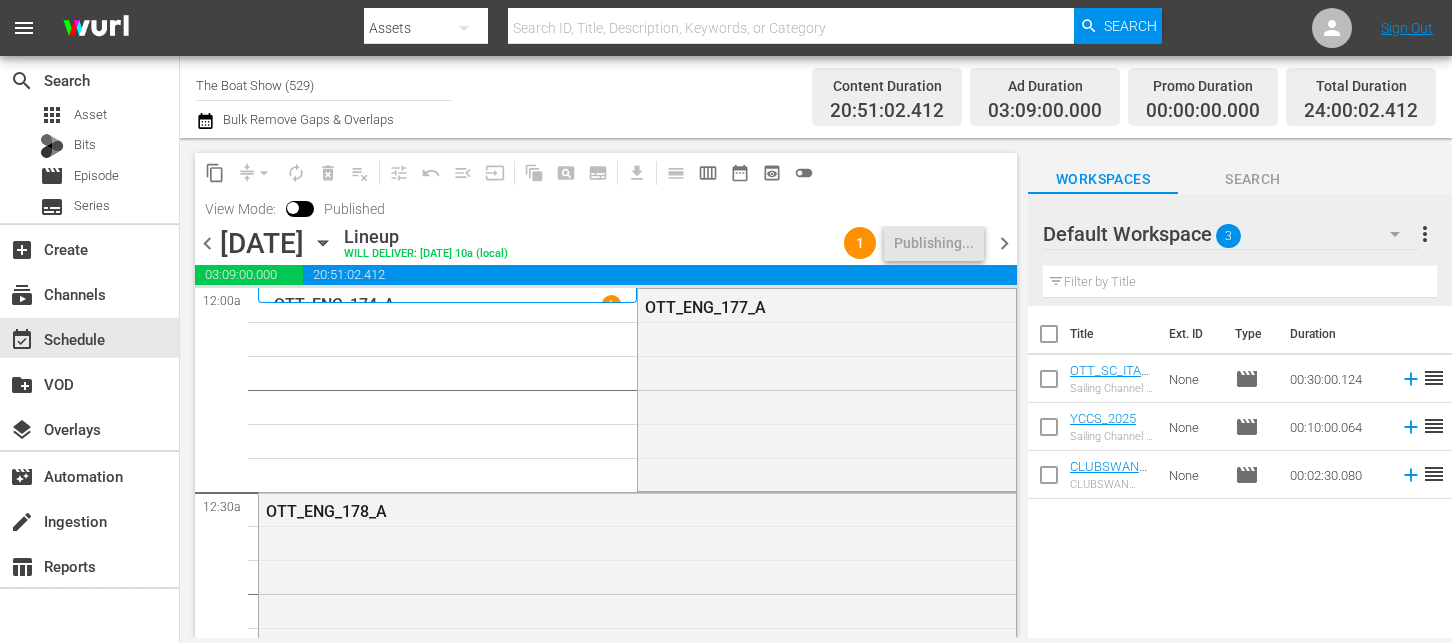 click 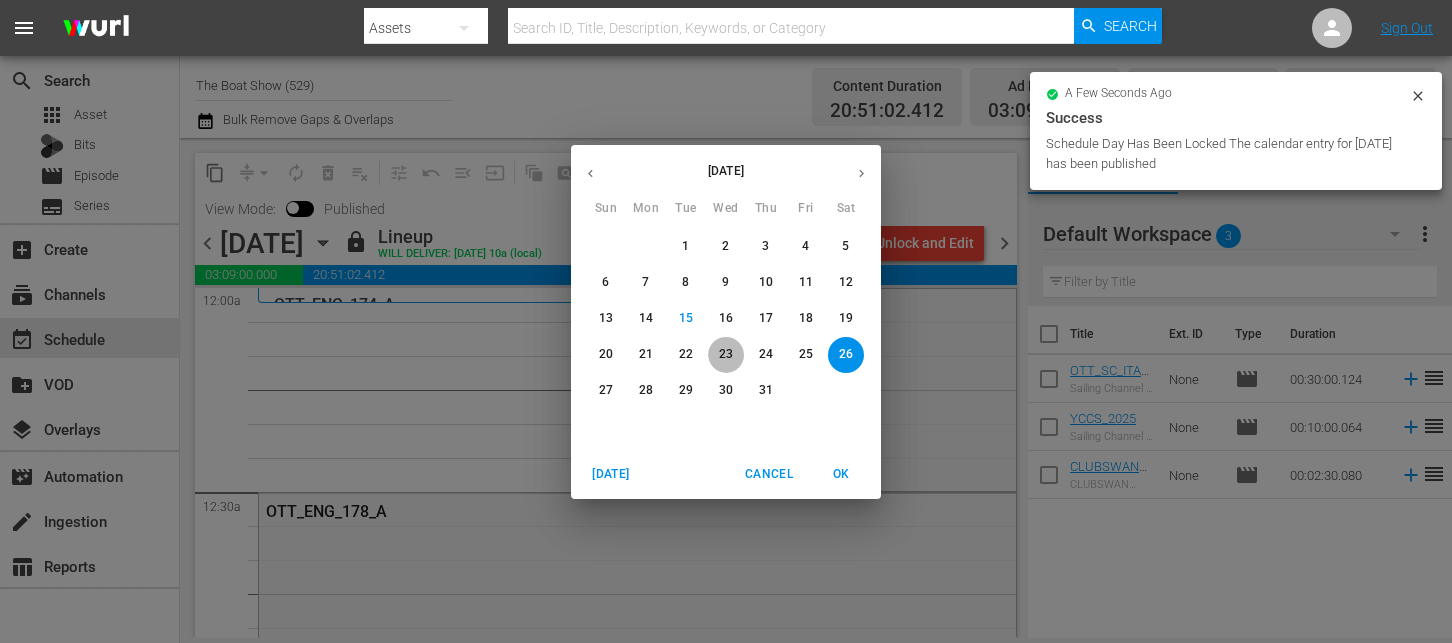 click on "23" at bounding box center [726, 354] 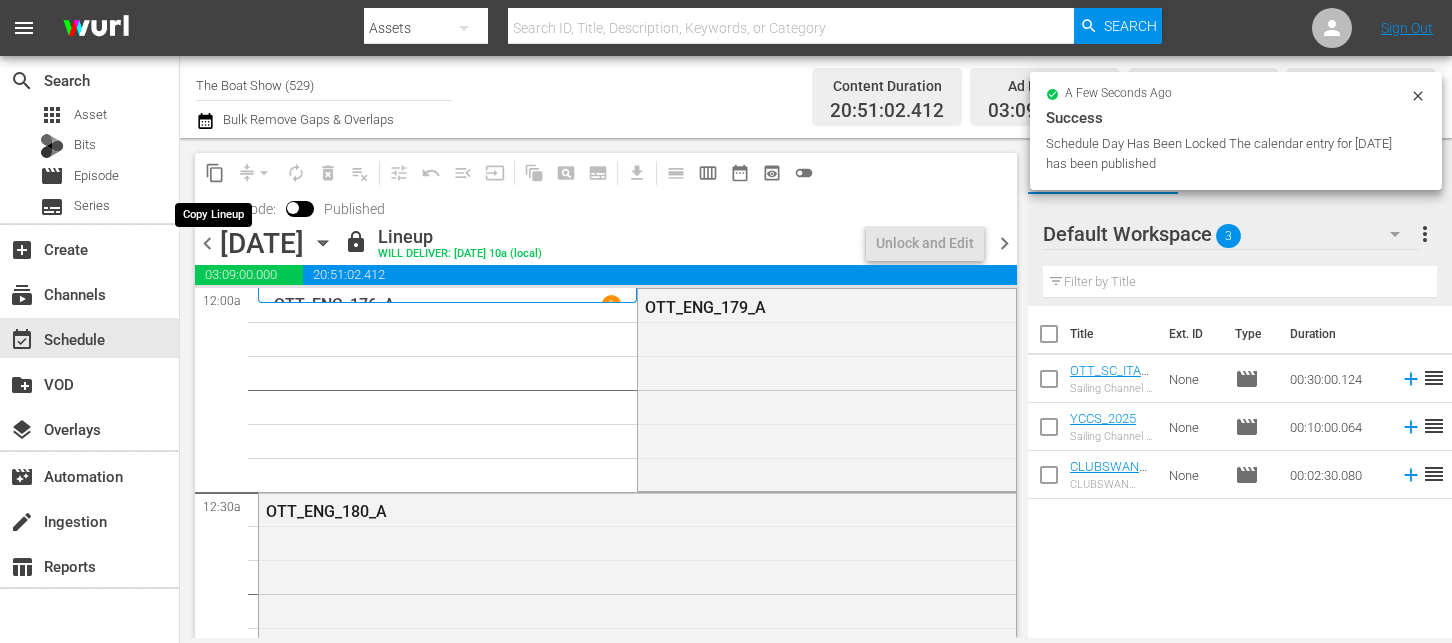 click on "content_copy" at bounding box center [215, 173] 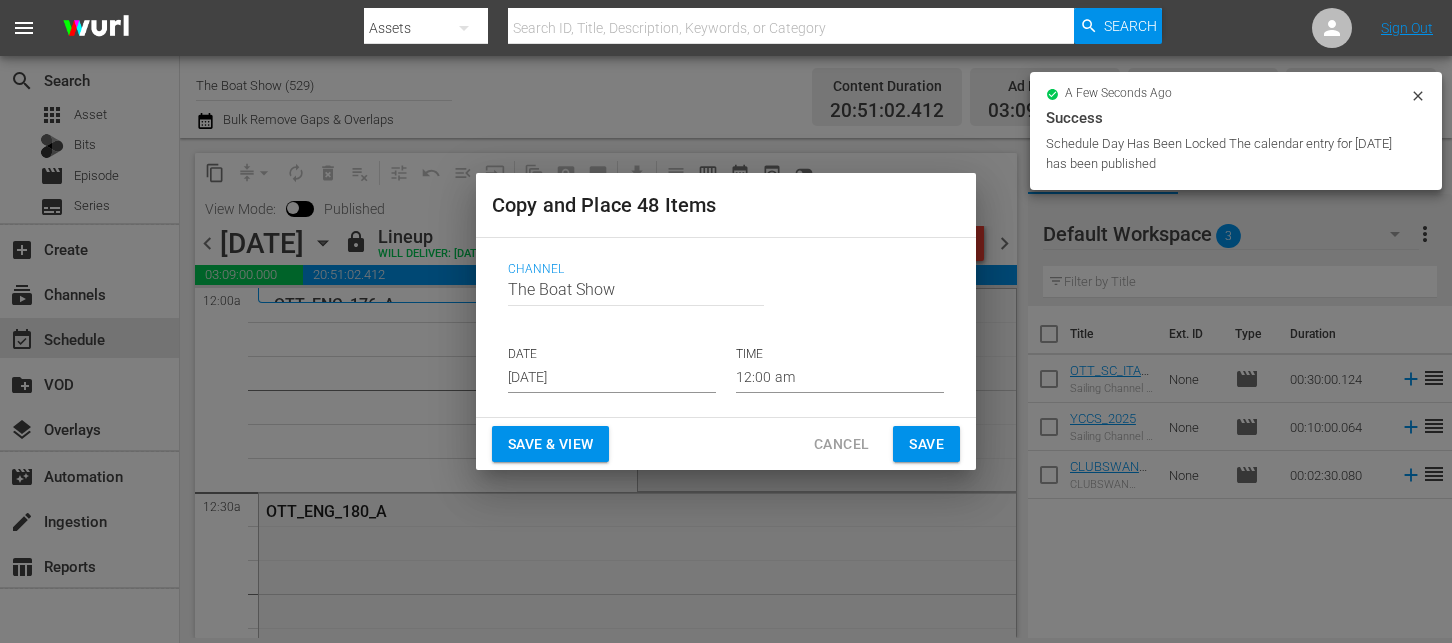 click on "[DATE]" at bounding box center (612, 378) 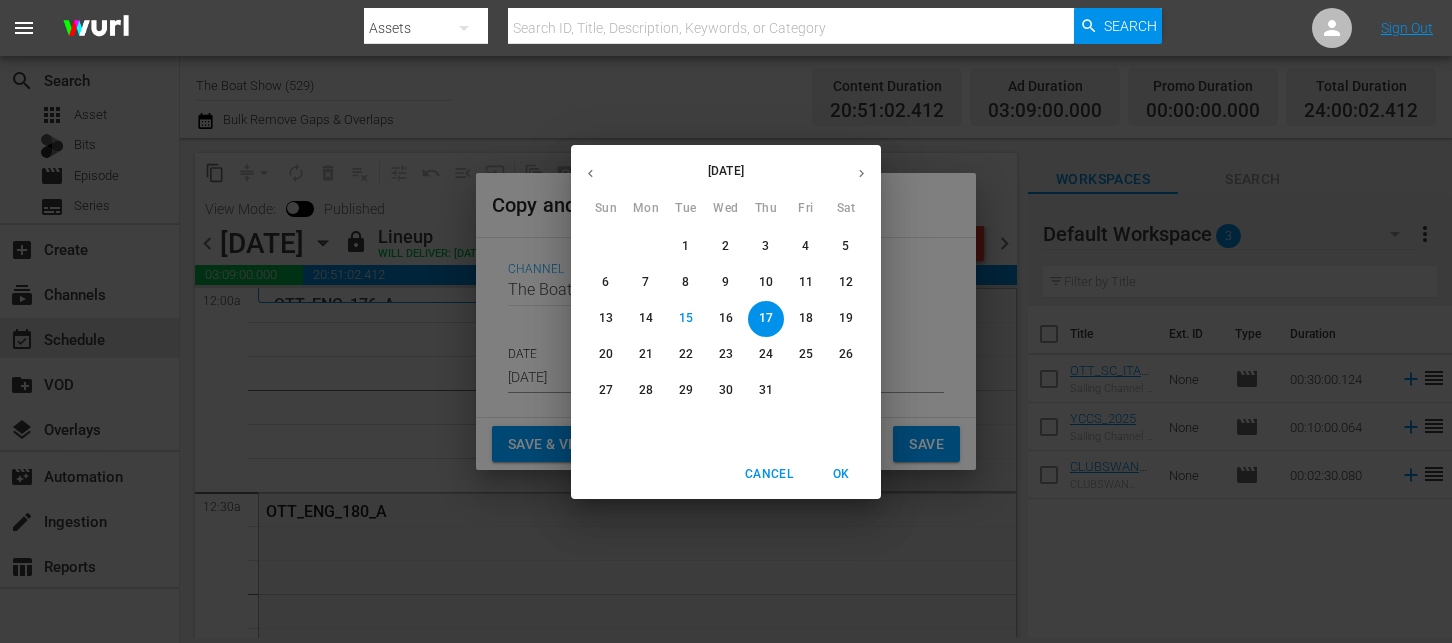 click on "27" at bounding box center [606, 390] 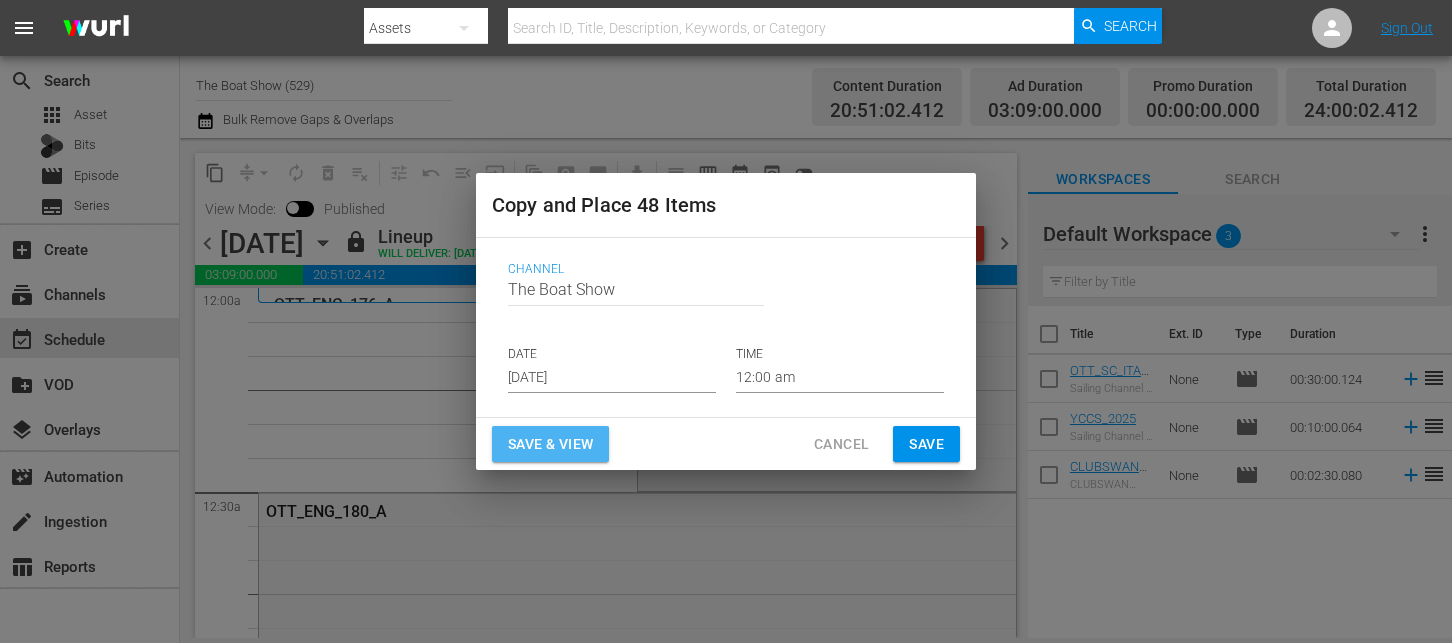 click on "Save & View" at bounding box center (550, 444) 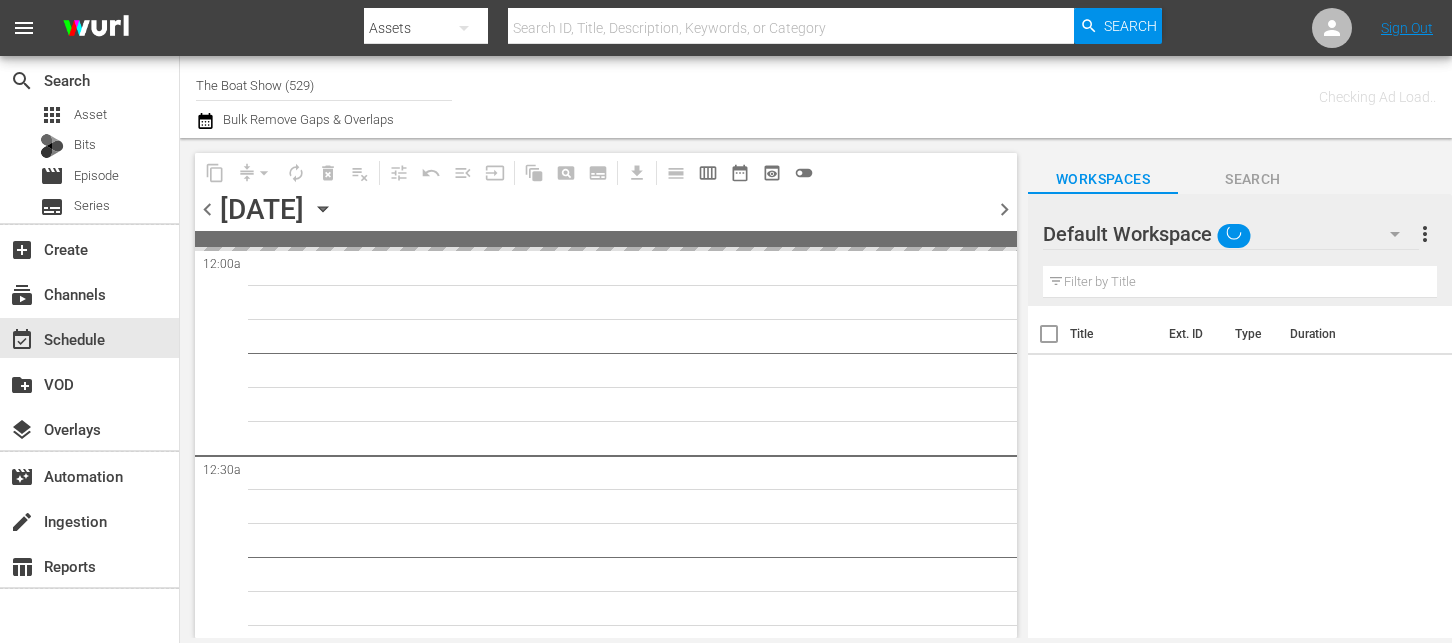 scroll, scrollTop: 0, scrollLeft: 0, axis: both 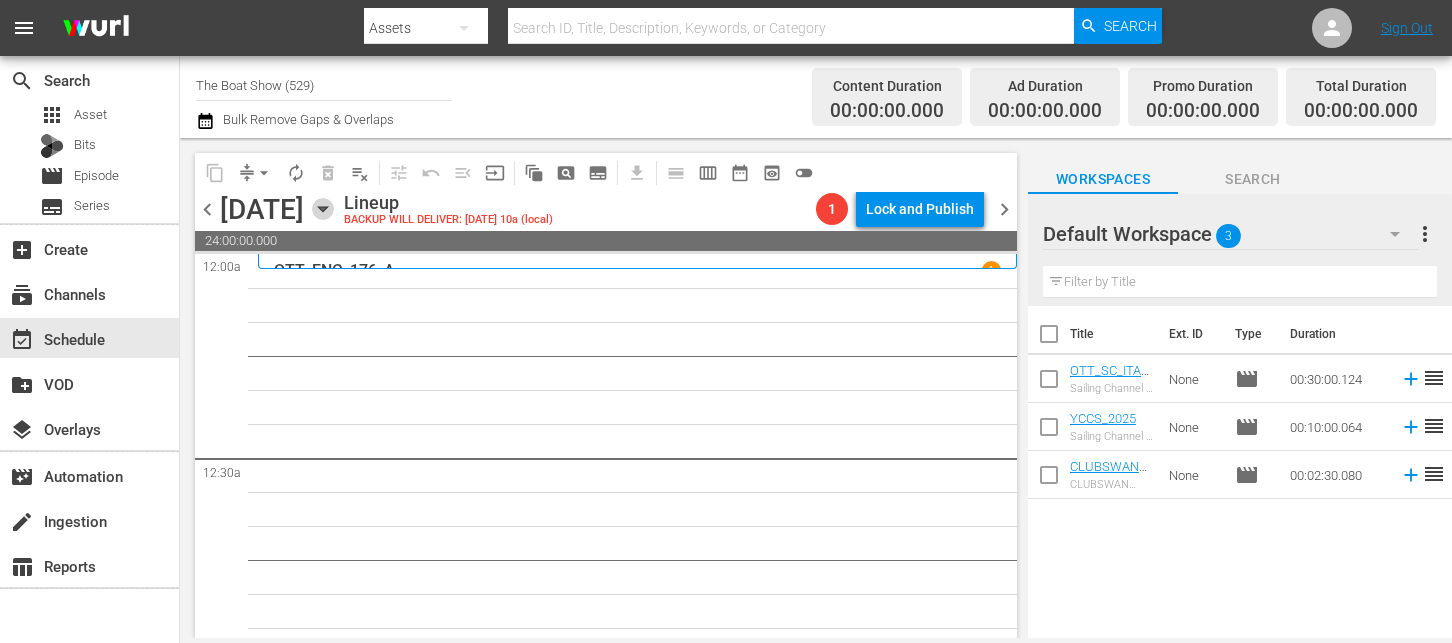 click 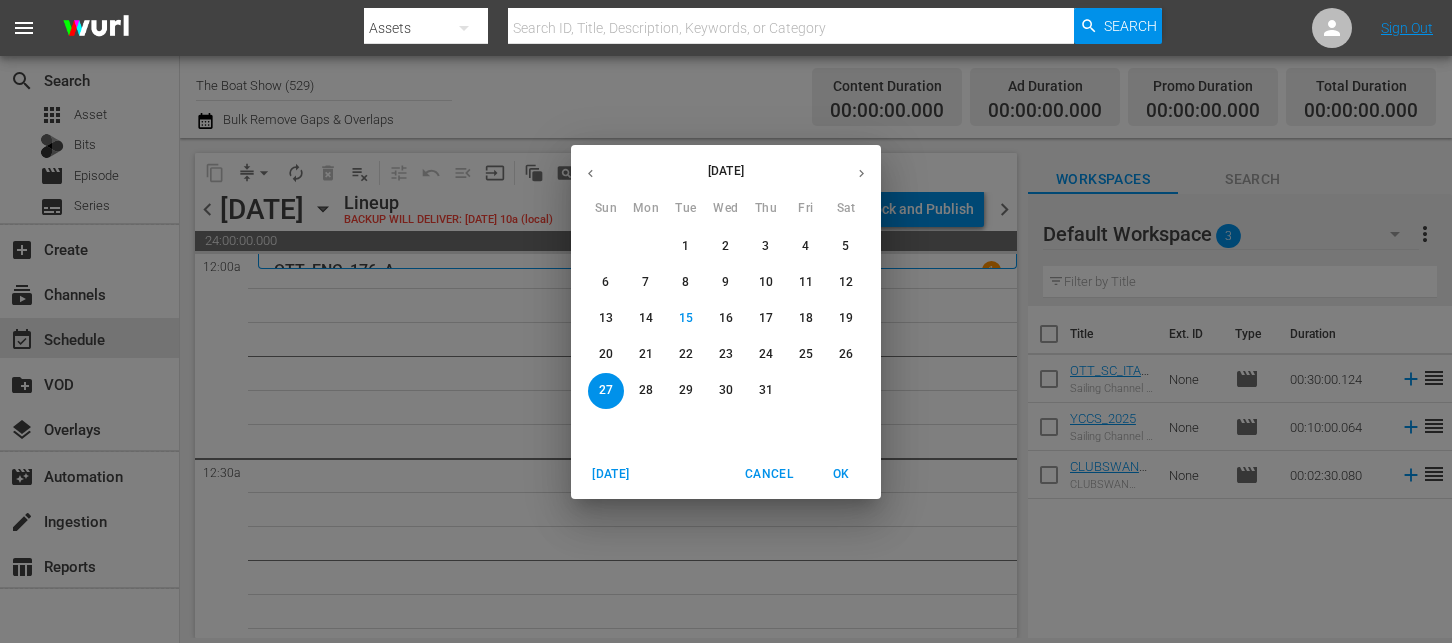 click on "23" at bounding box center (726, 354) 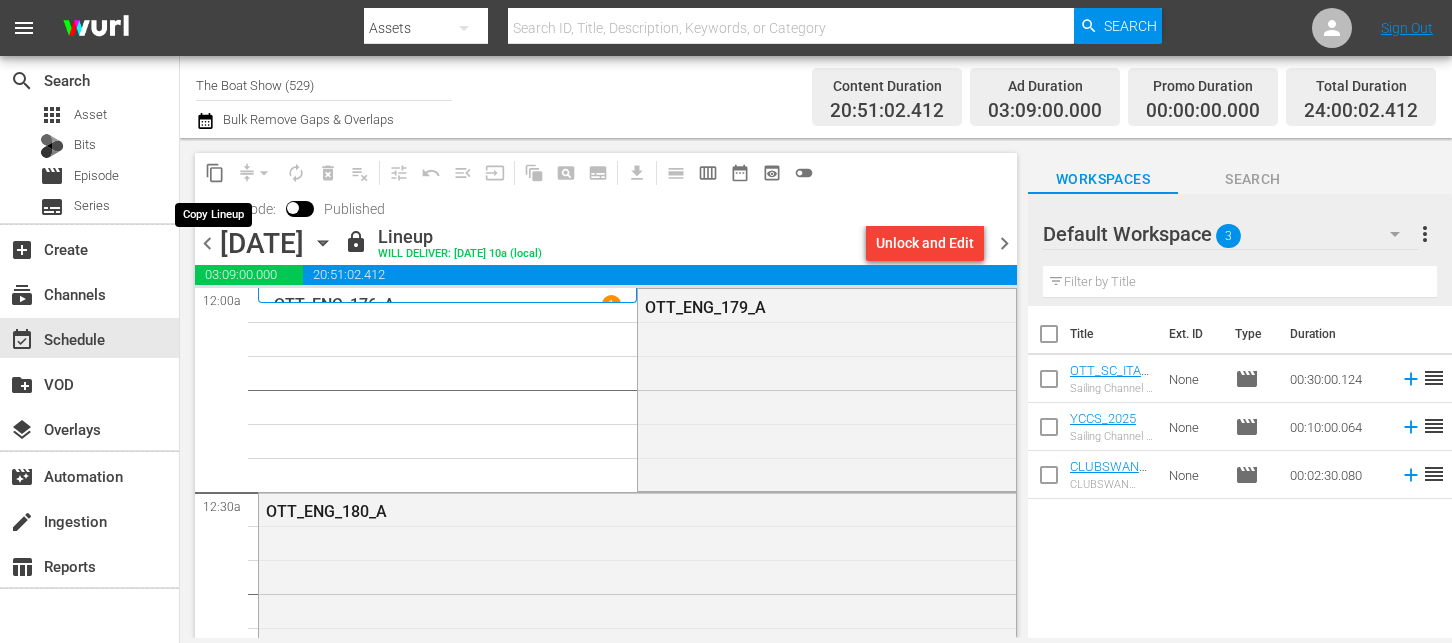 click on "content_copy" at bounding box center [215, 173] 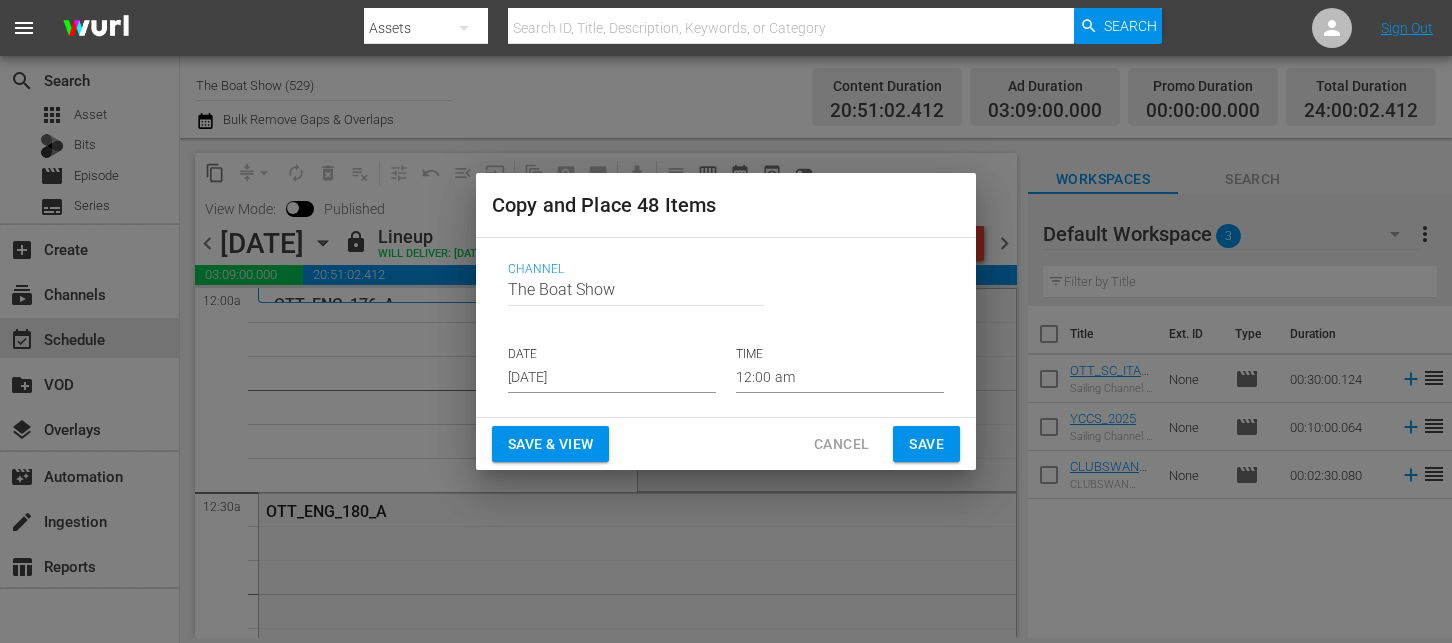 click on "[DATE]" at bounding box center (612, 378) 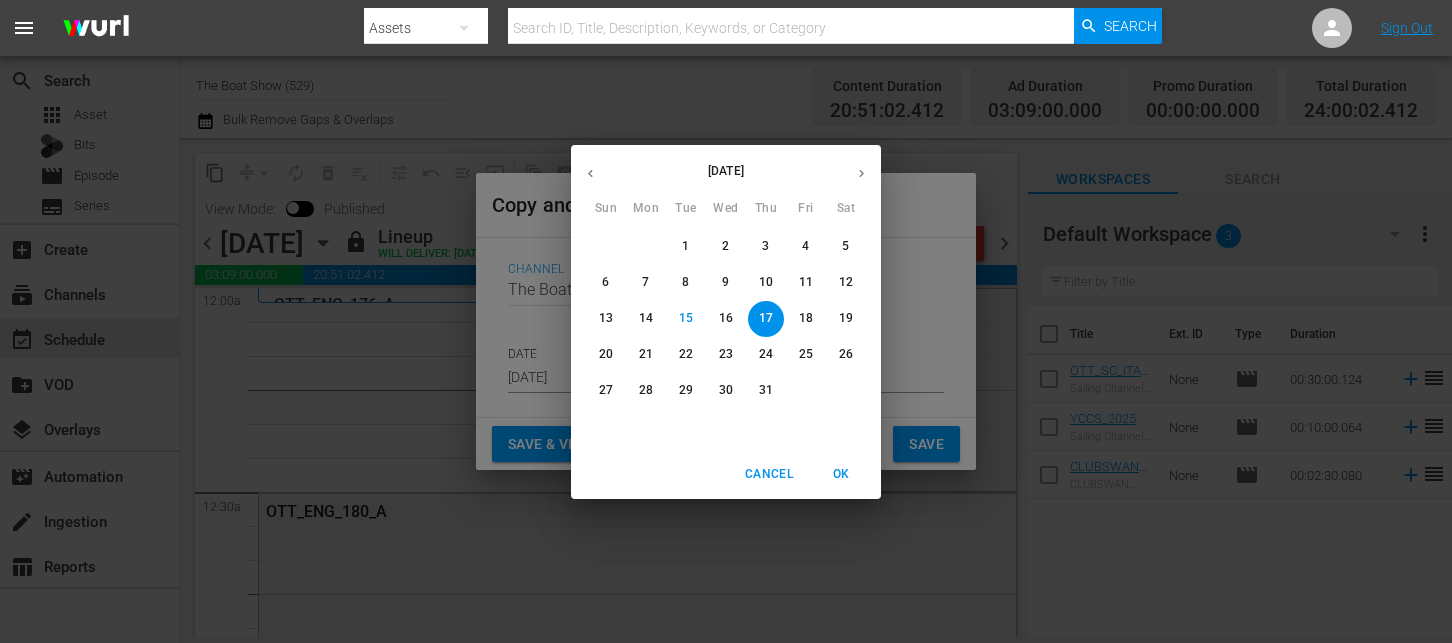 click on "27" at bounding box center (606, 390) 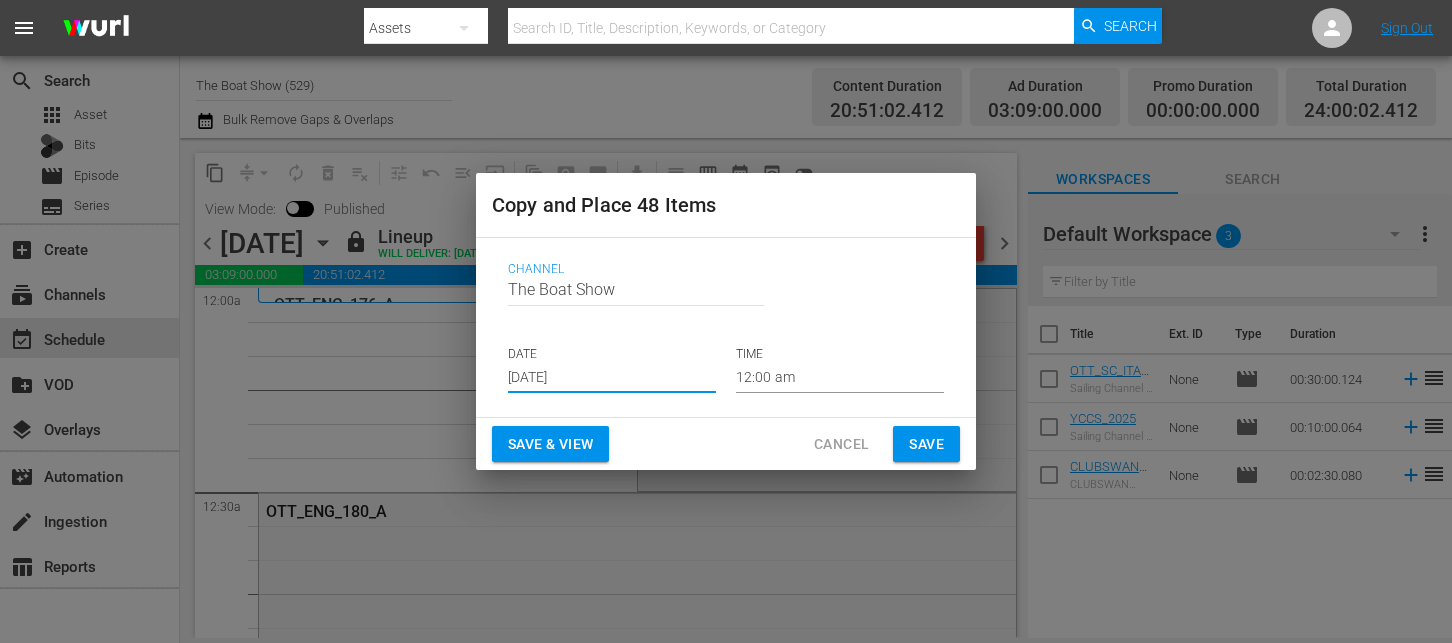 click on "Save & View" at bounding box center [550, 444] 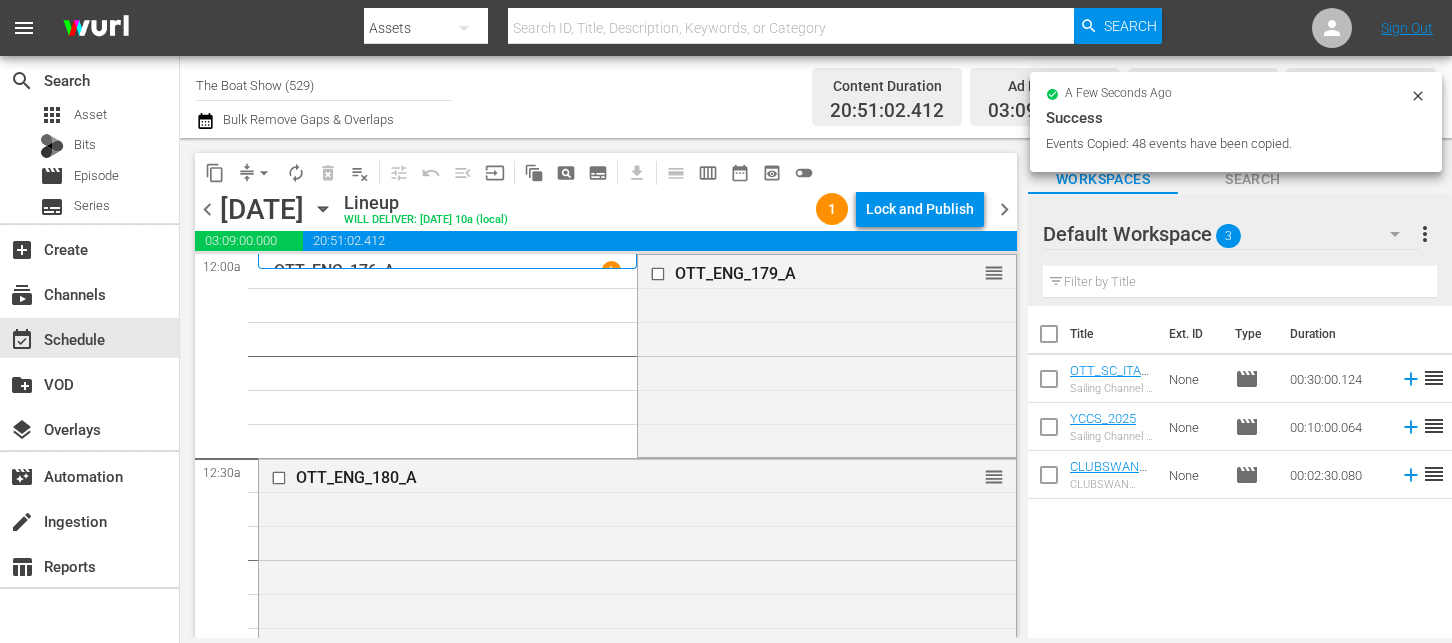 click on "Lock and Publish" at bounding box center (920, 209) 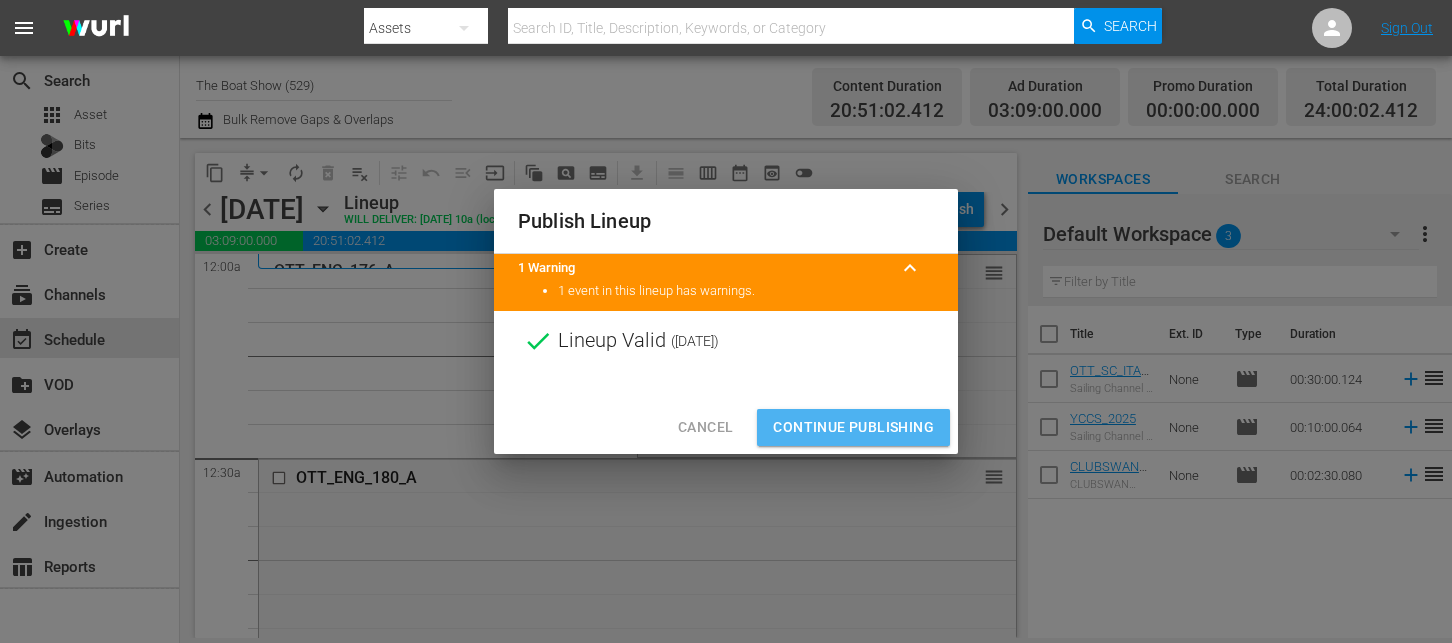 click on "Continue Publishing" at bounding box center [853, 427] 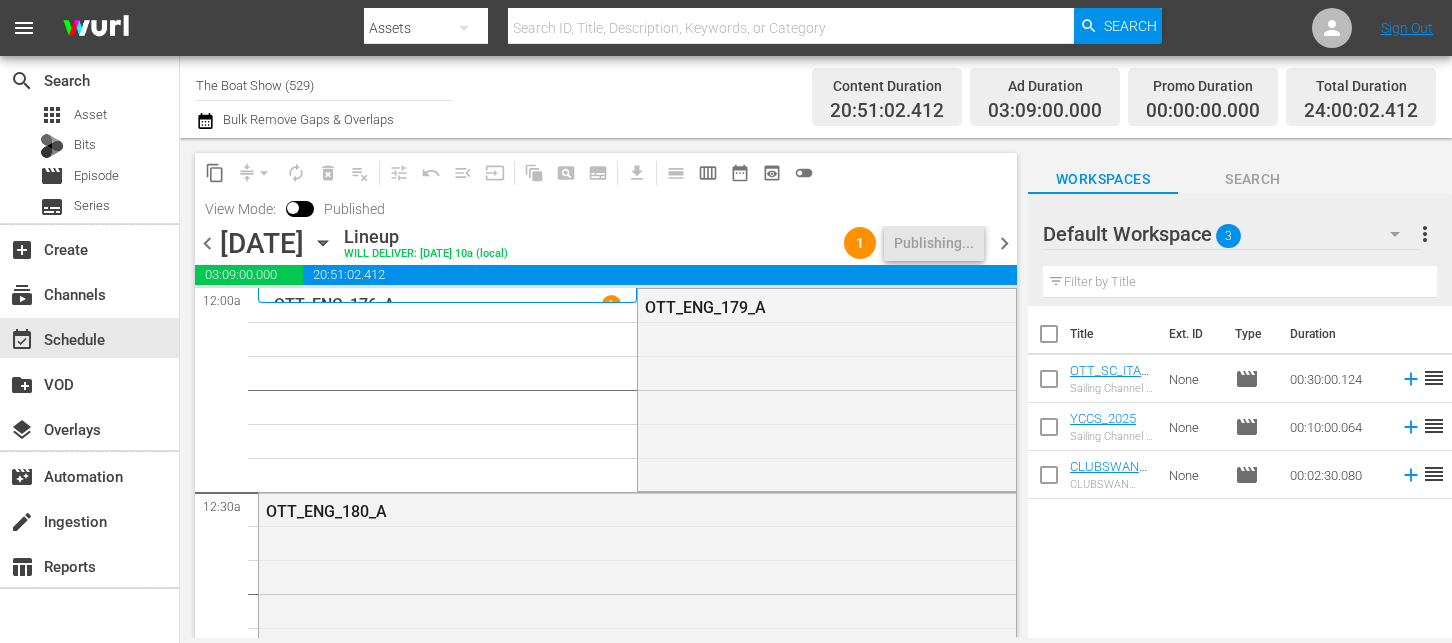 click 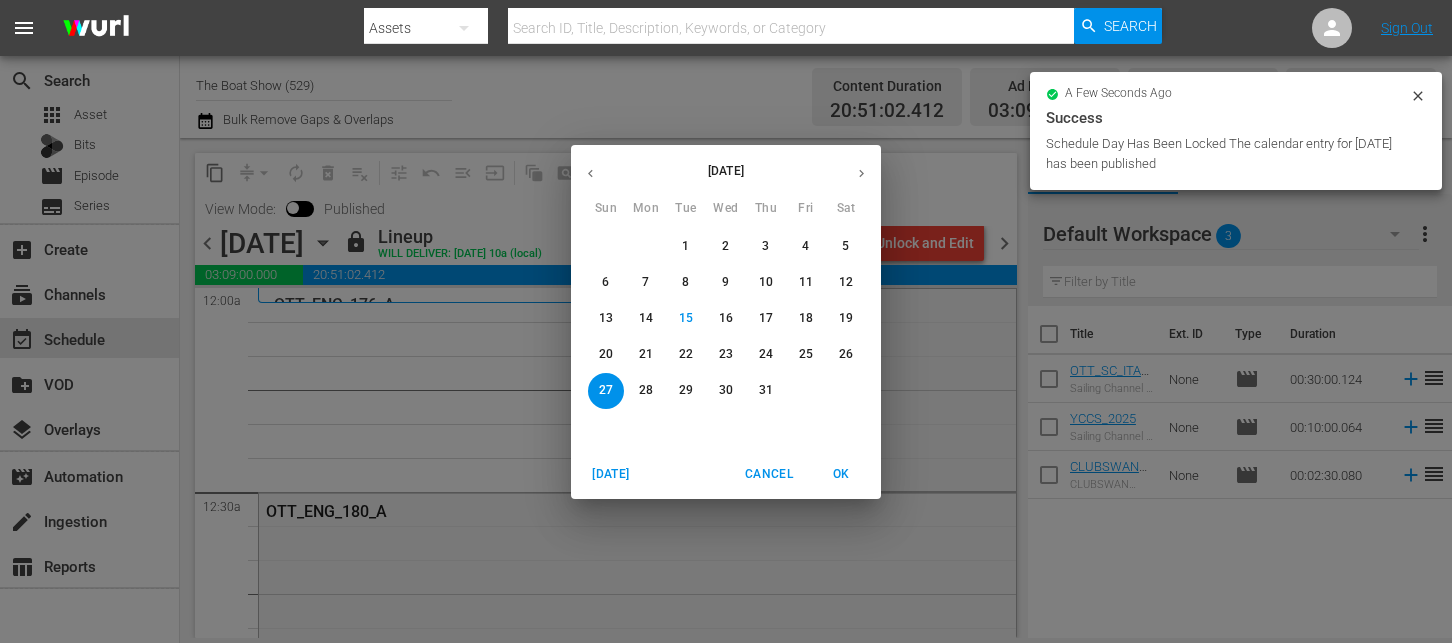 click on "24" at bounding box center [766, 354] 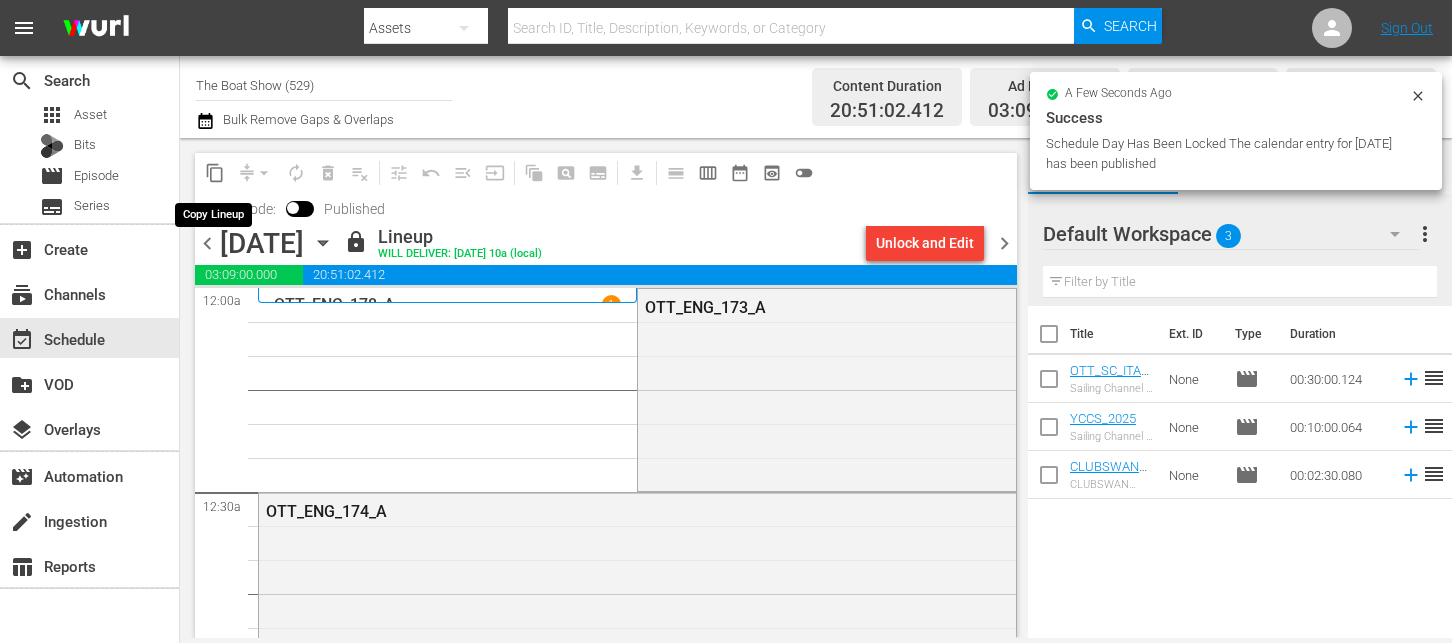 click on "content_copy" at bounding box center [215, 173] 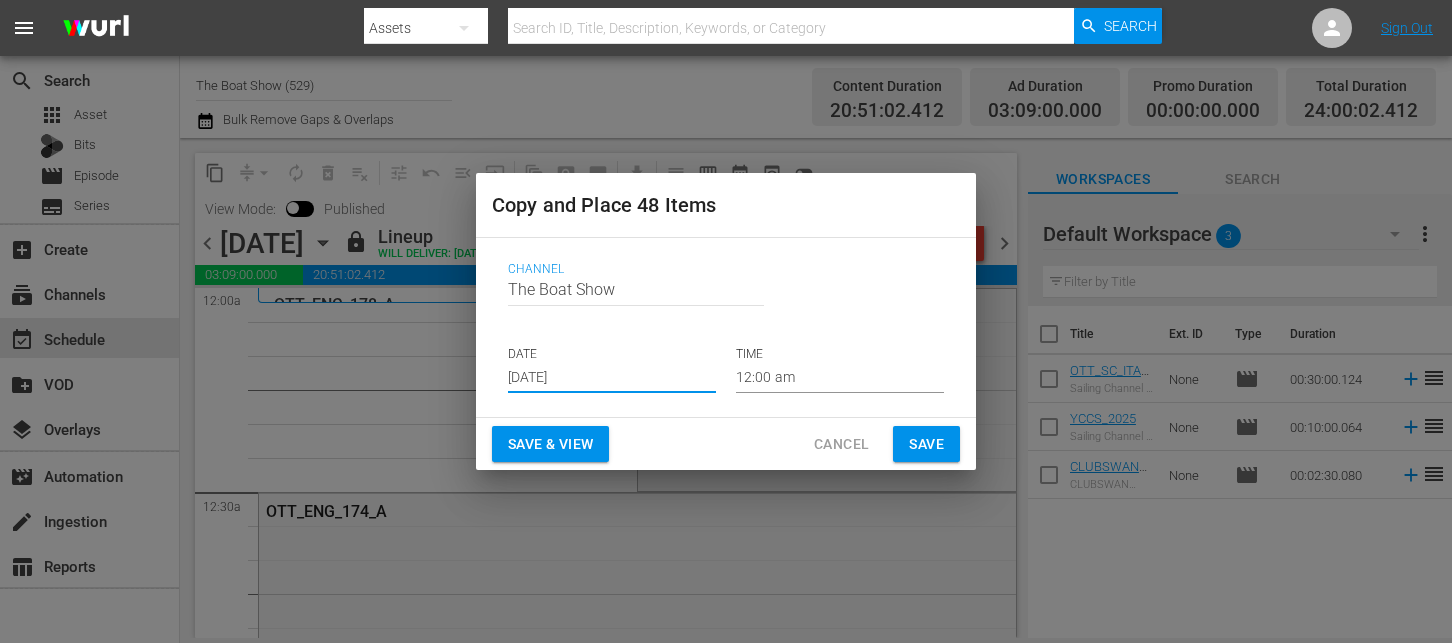 click on "[DATE]" at bounding box center [612, 378] 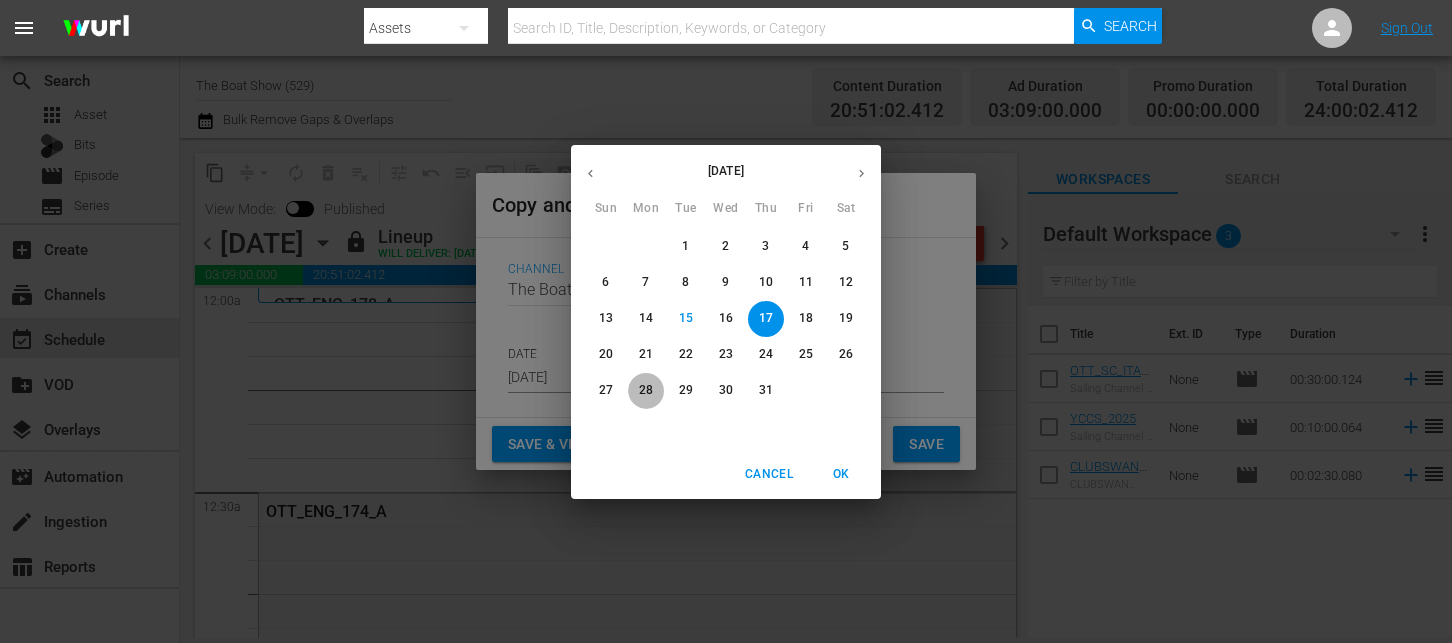 click on "28" at bounding box center (646, 390) 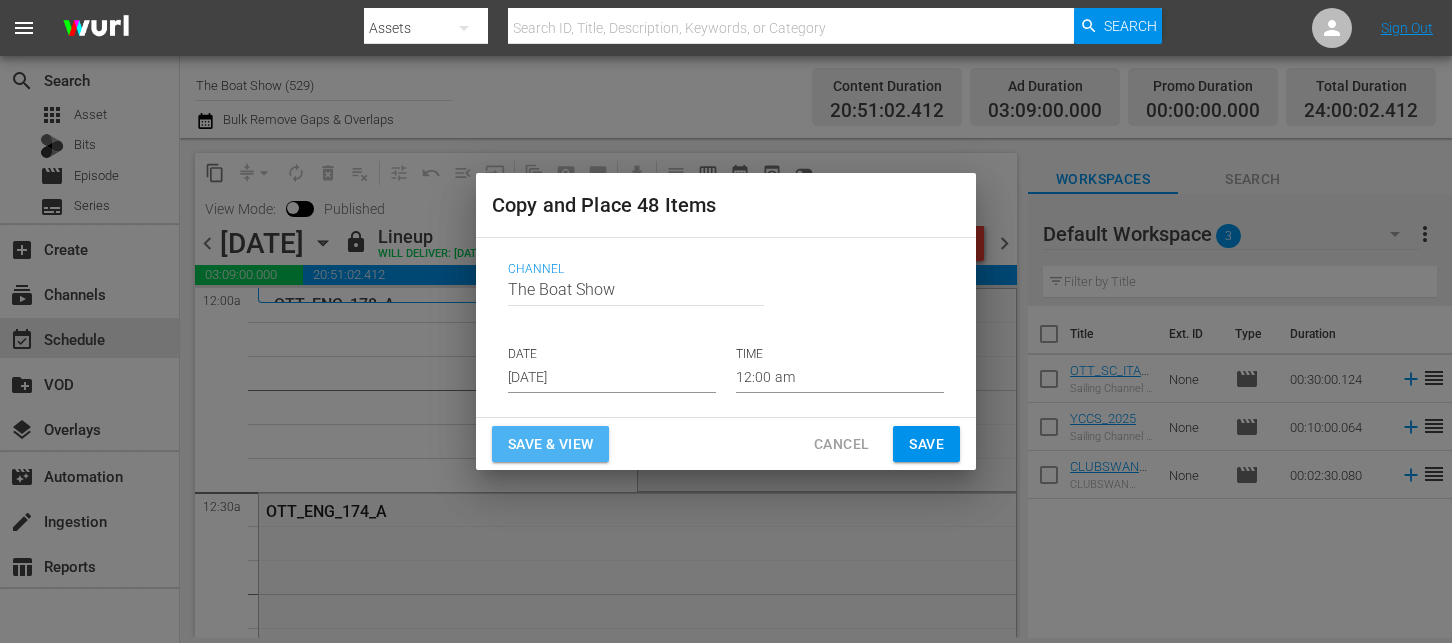 click on "Save & View" at bounding box center (550, 444) 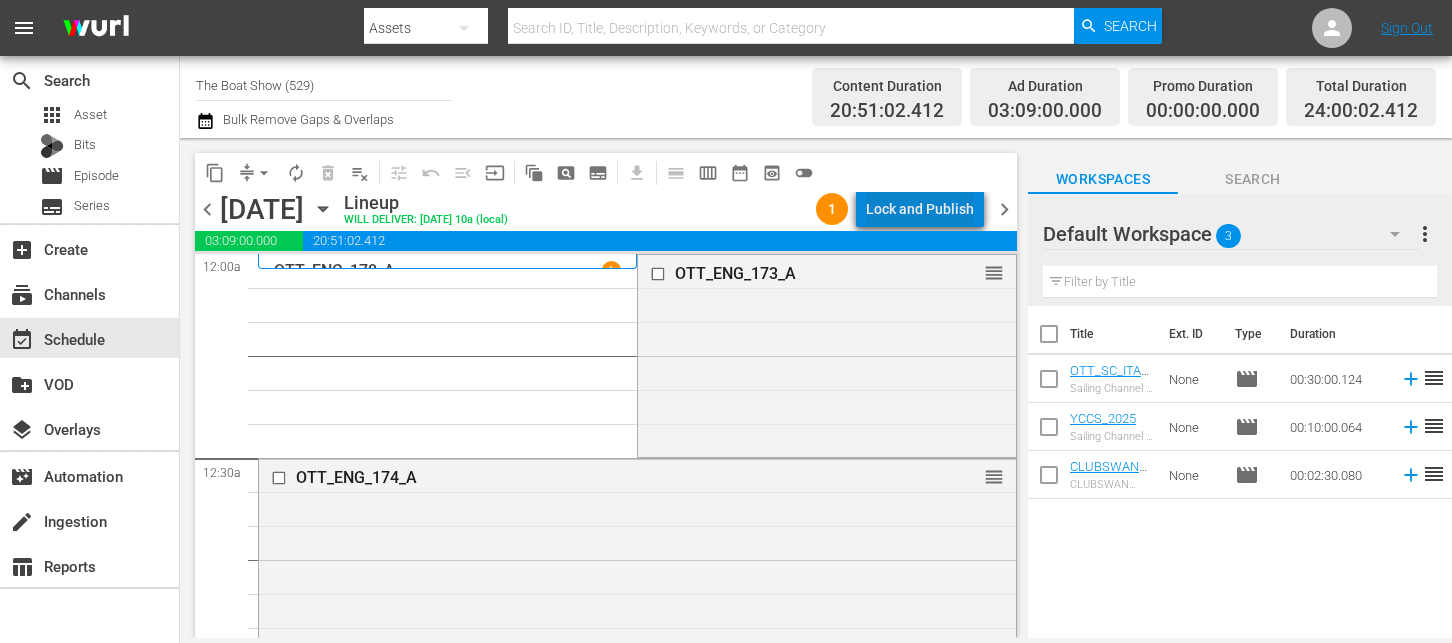 click on "Lock and Publish" at bounding box center [920, 209] 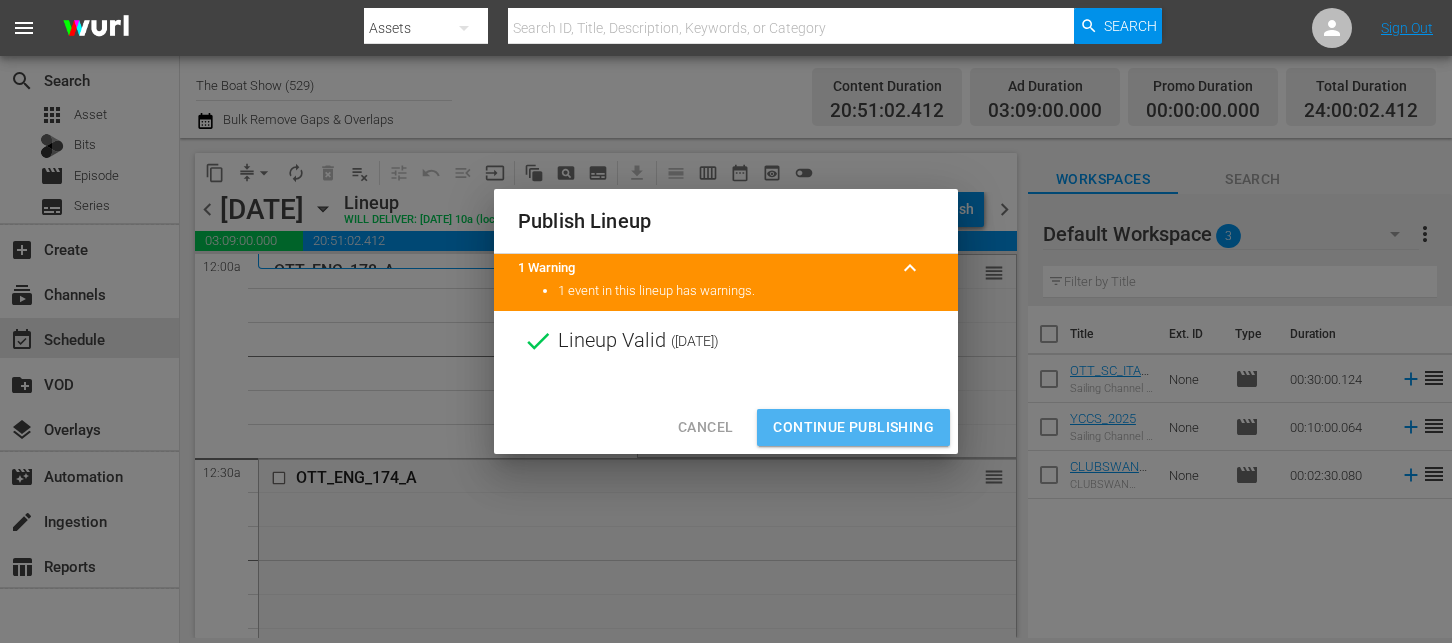 click on "Continue Publishing" at bounding box center [853, 427] 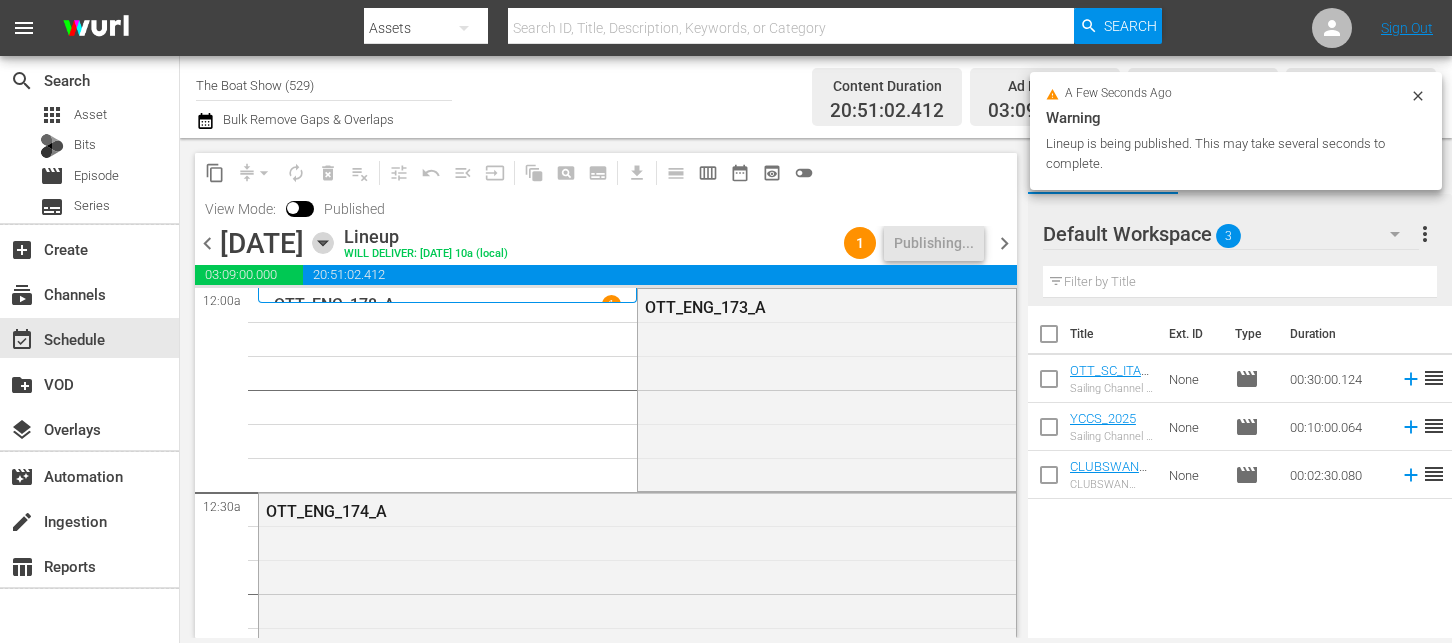 click 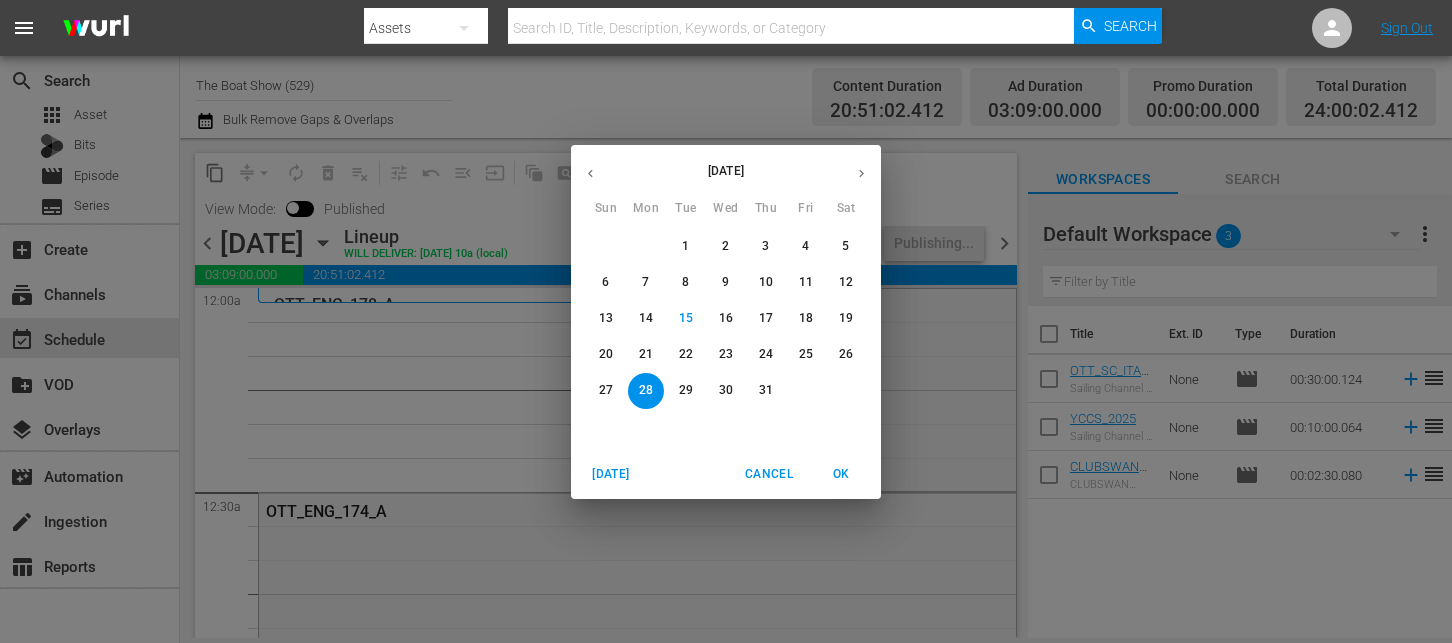 click on "25" at bounding box center [806, 354] 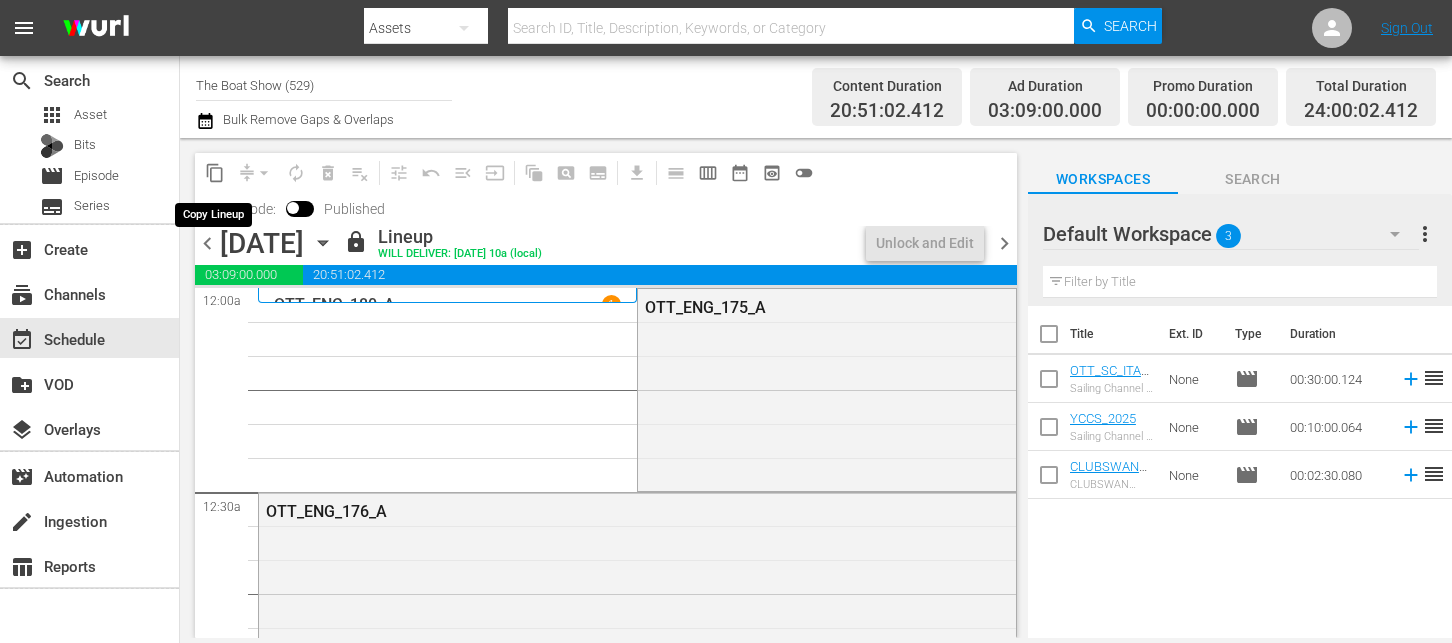 click on "content_copy" at bounding box center (215, 173) 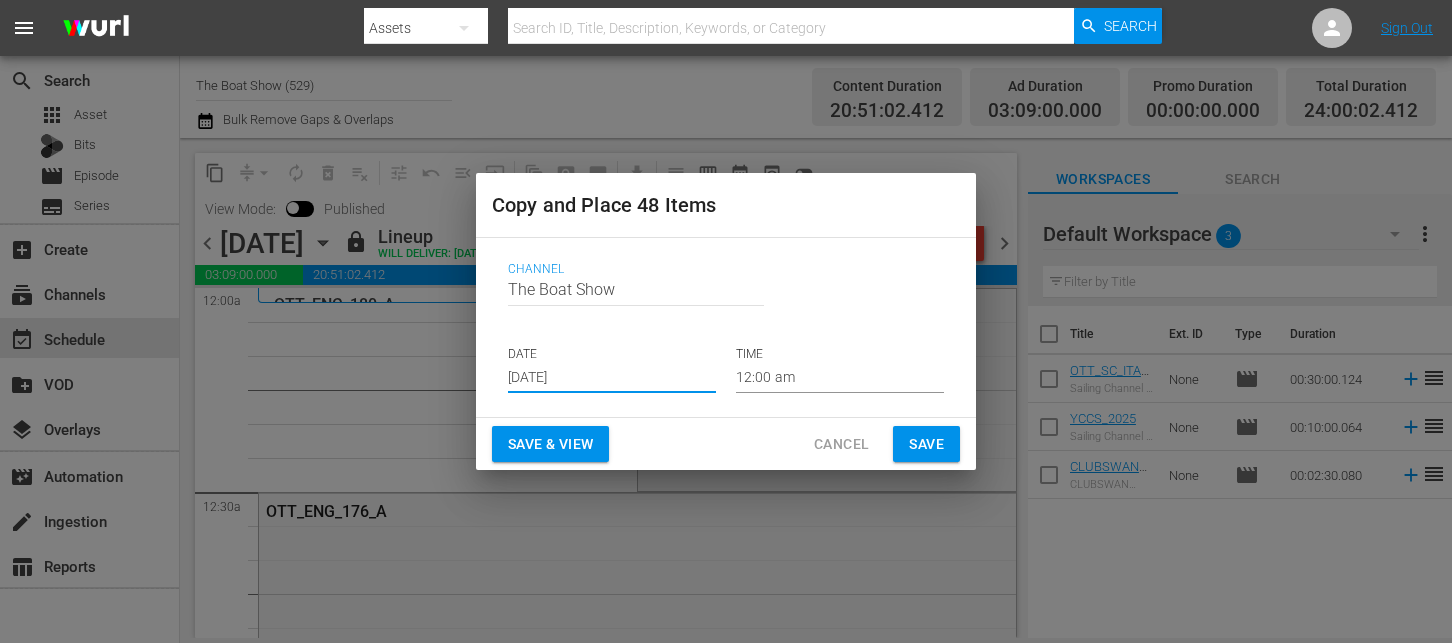 click on "[DATE]" at bounding box center (612, 378) 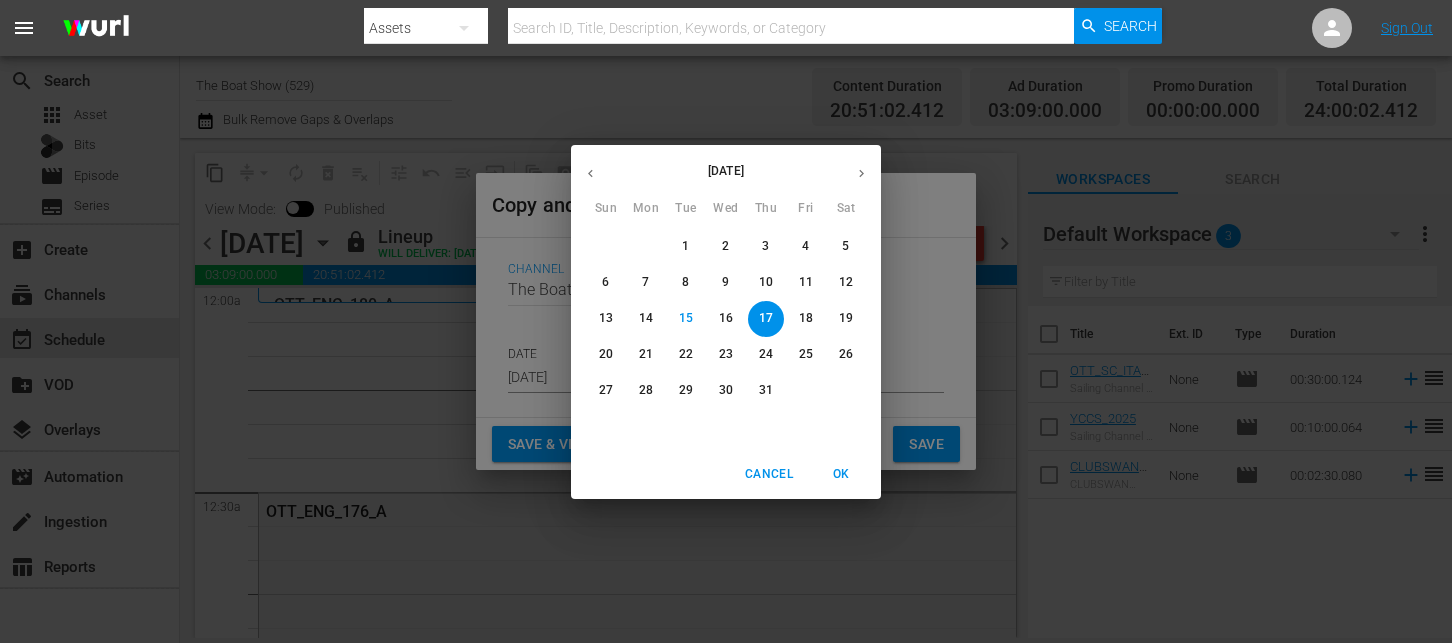 click on "29" at bounding box center [686, 390] 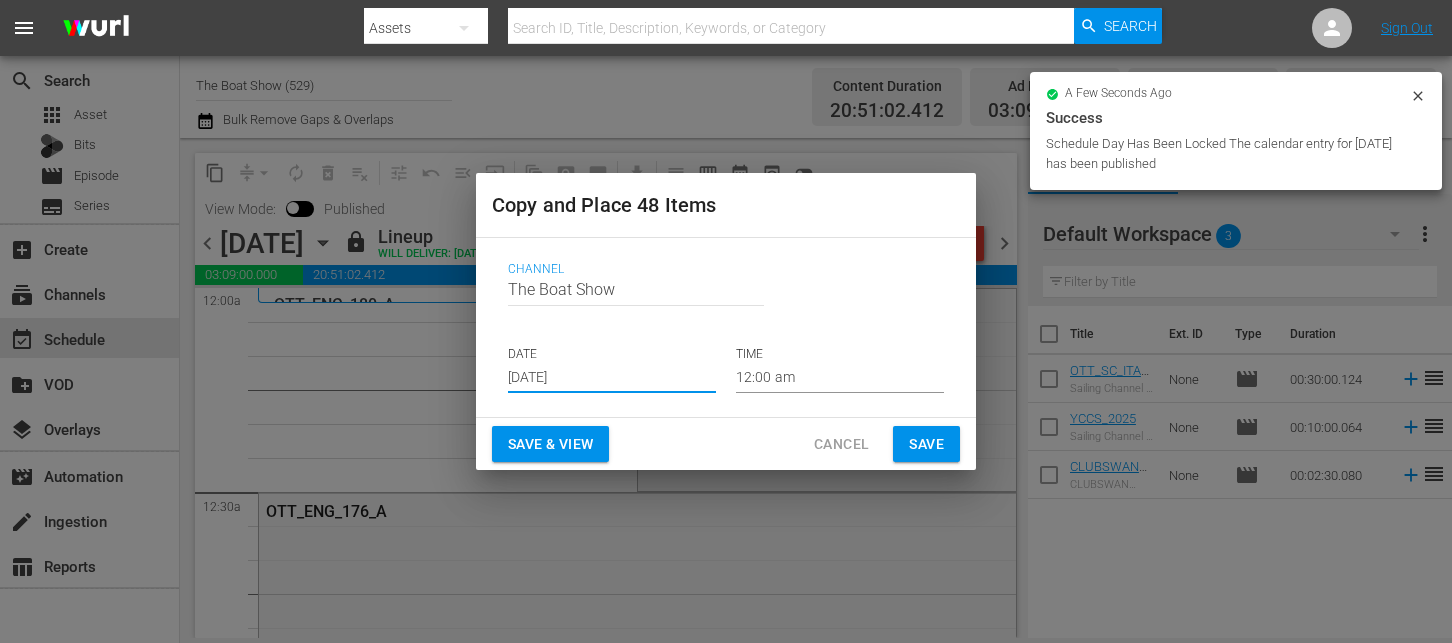 click on "Save & View" at bounding box center [550, 444] 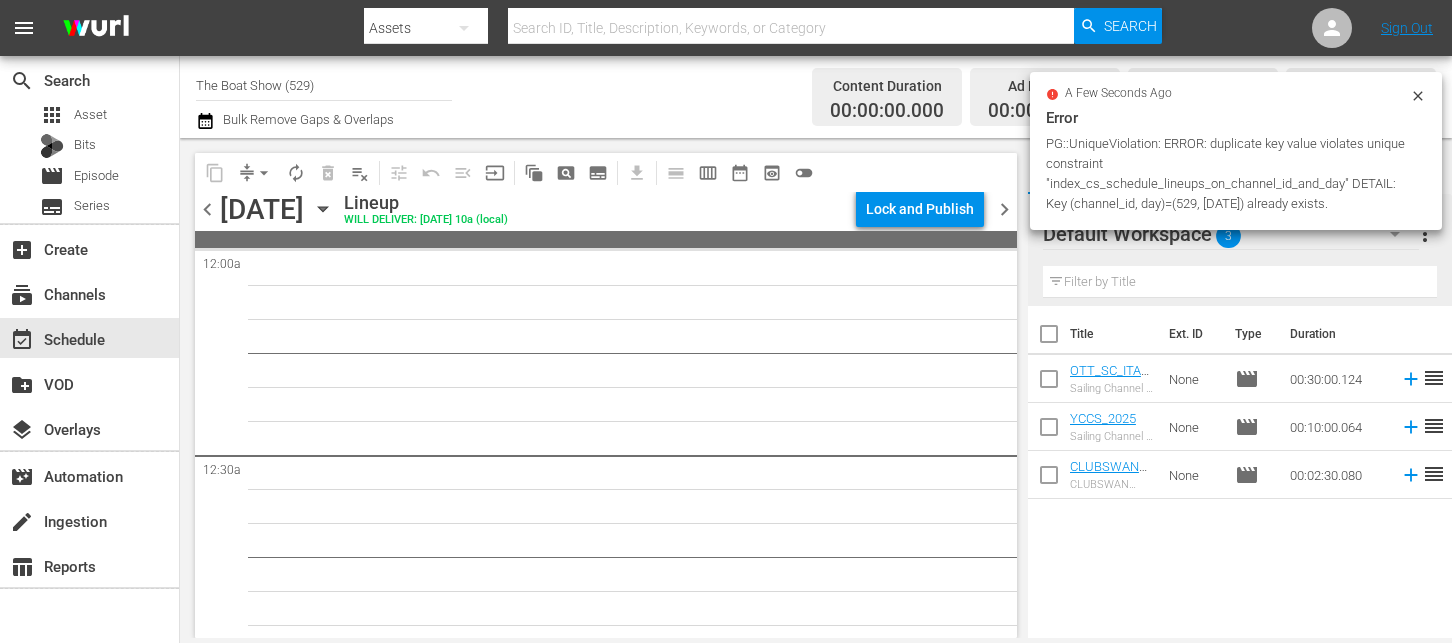 drag, startPoint x: 1414, startPoint y: 132, endPoint x: 1122, endPoint y: 75, distance: 297.51135 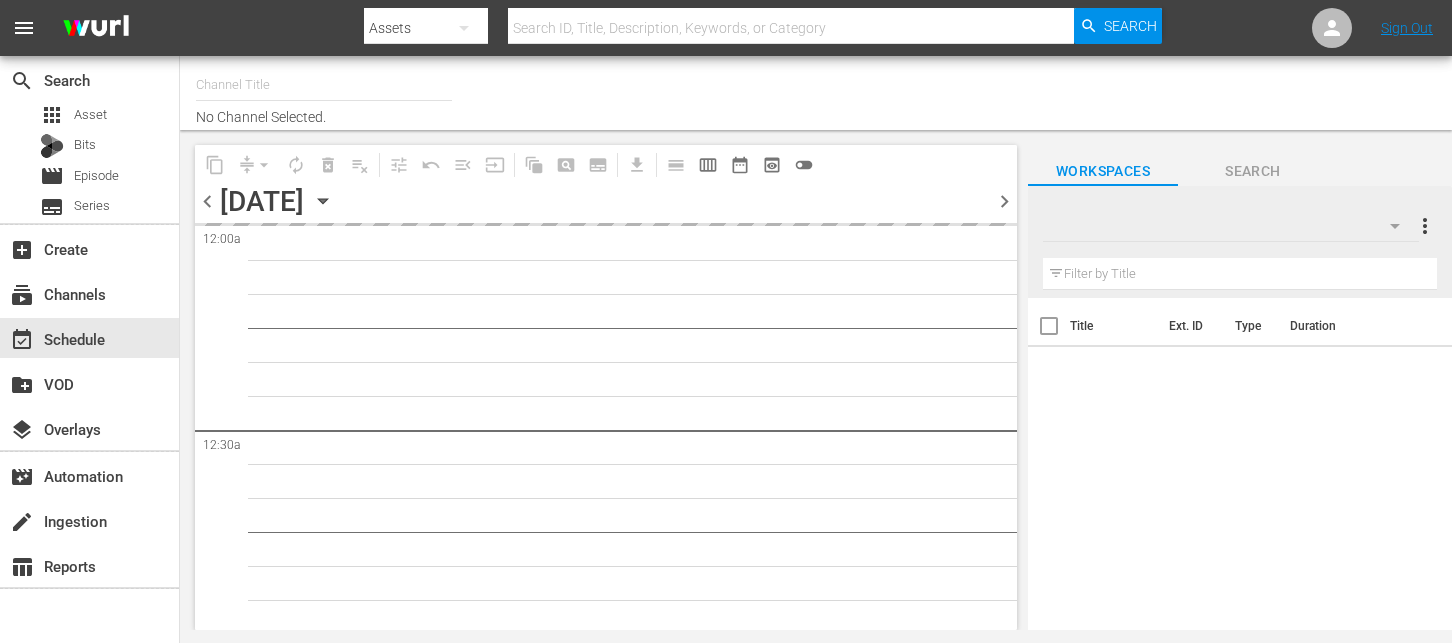scroll, scrollTop: 0, scrollLeft: 0, axis: both 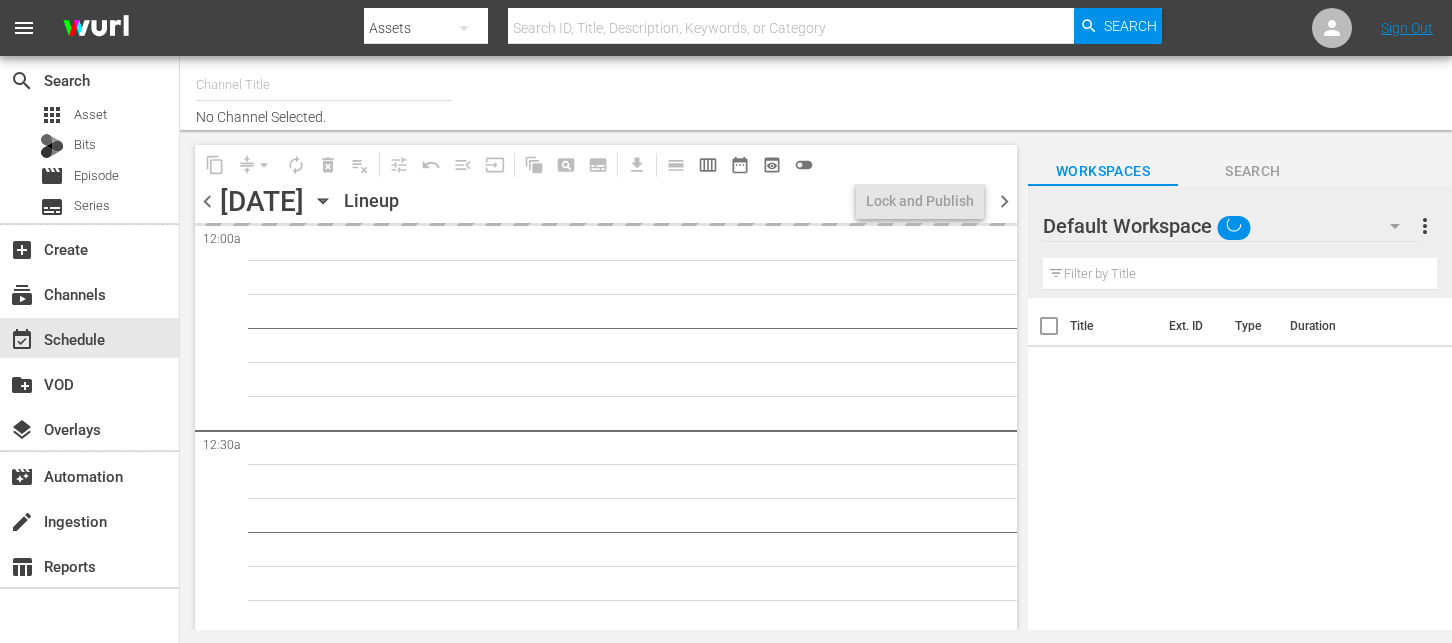 type on "The Boat Show (529)" 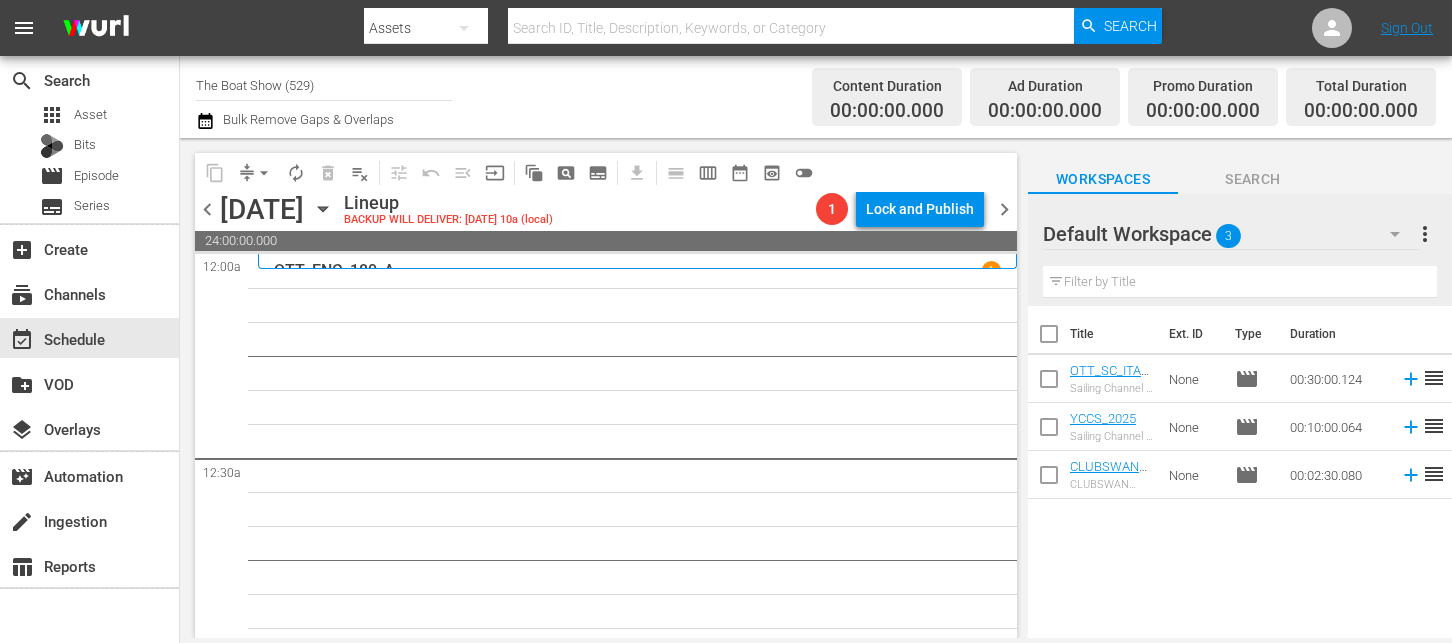 click 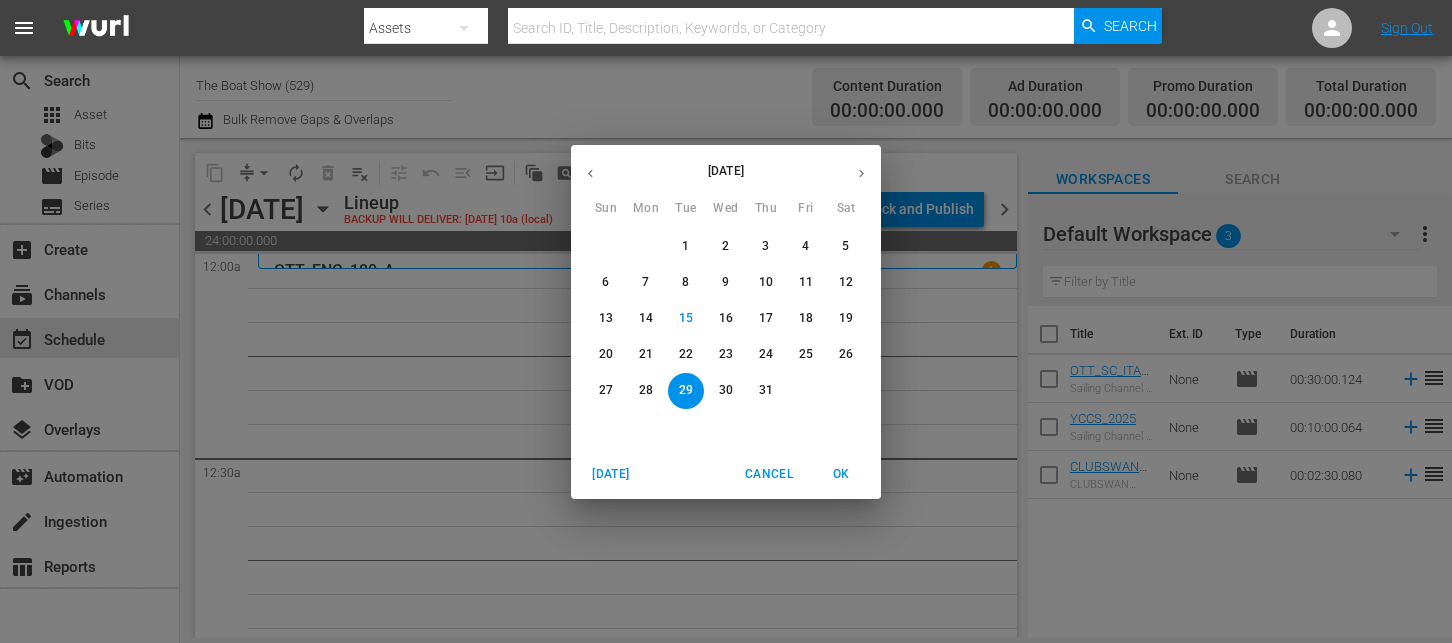 click on "25" at bounding box center [806, 354] 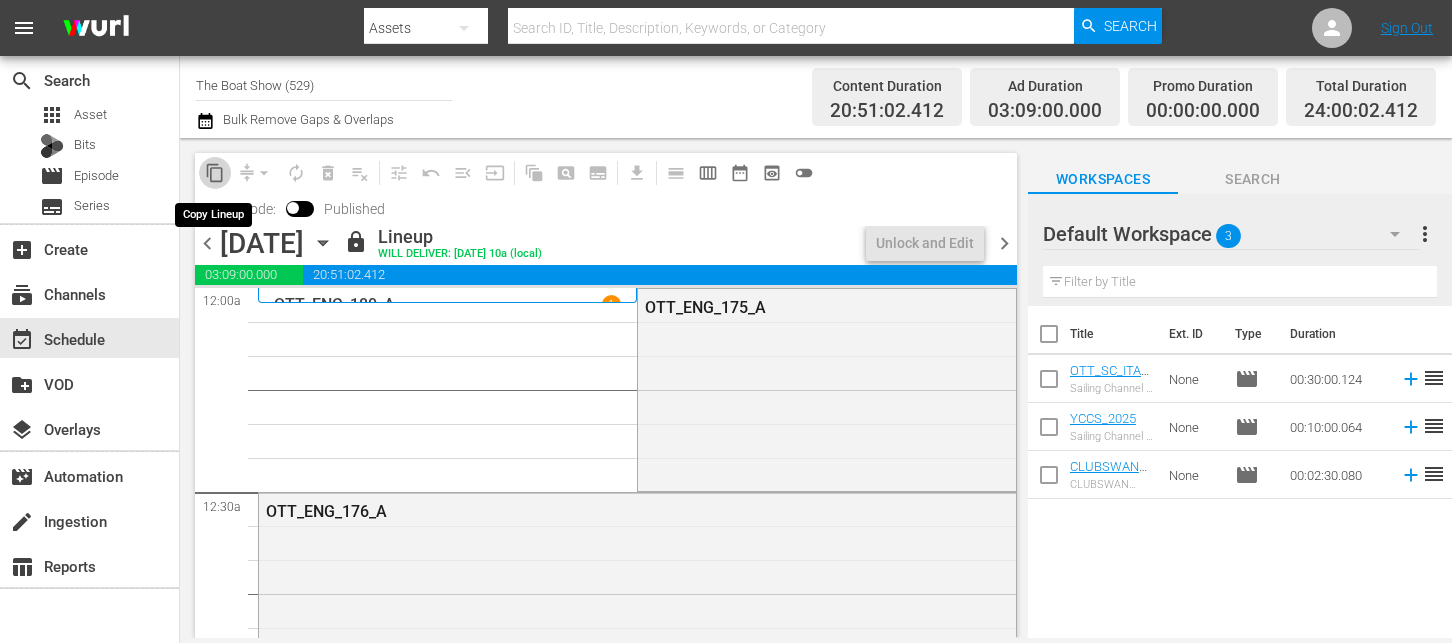 click on "content_copy" at bounding box center [215, 173] 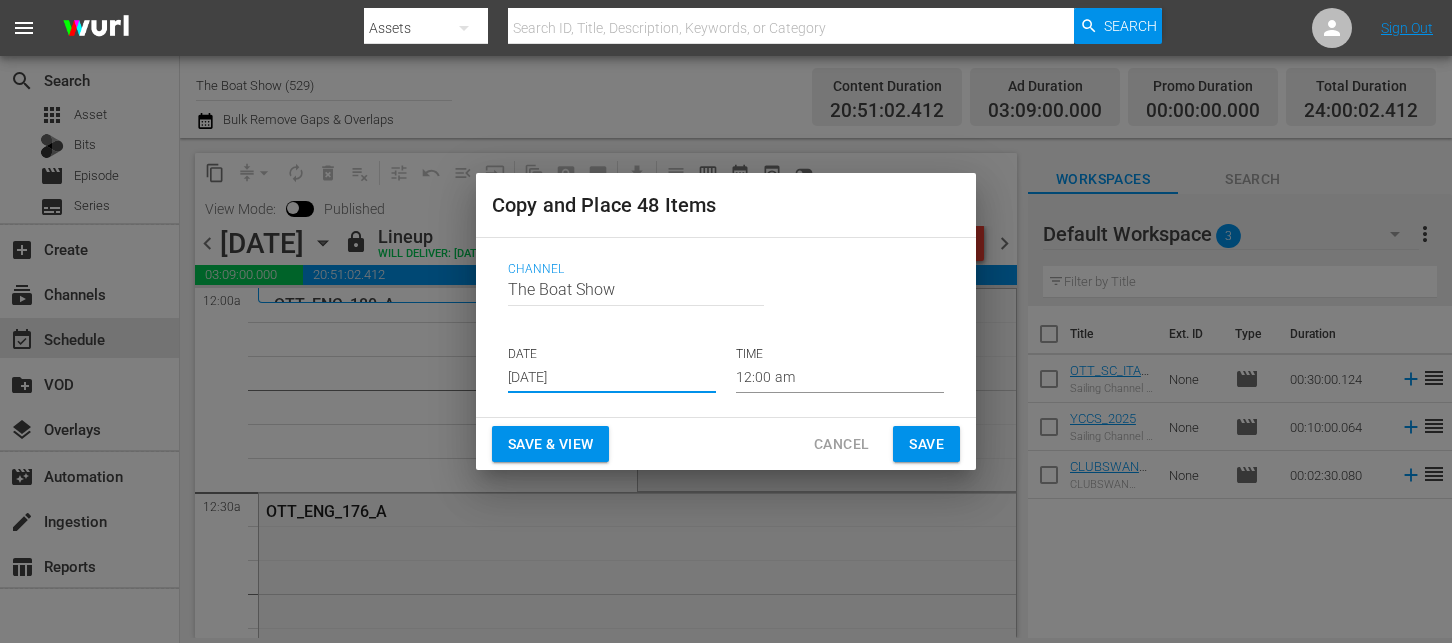 click on "[DATE]" at bounding box center [612, 378] 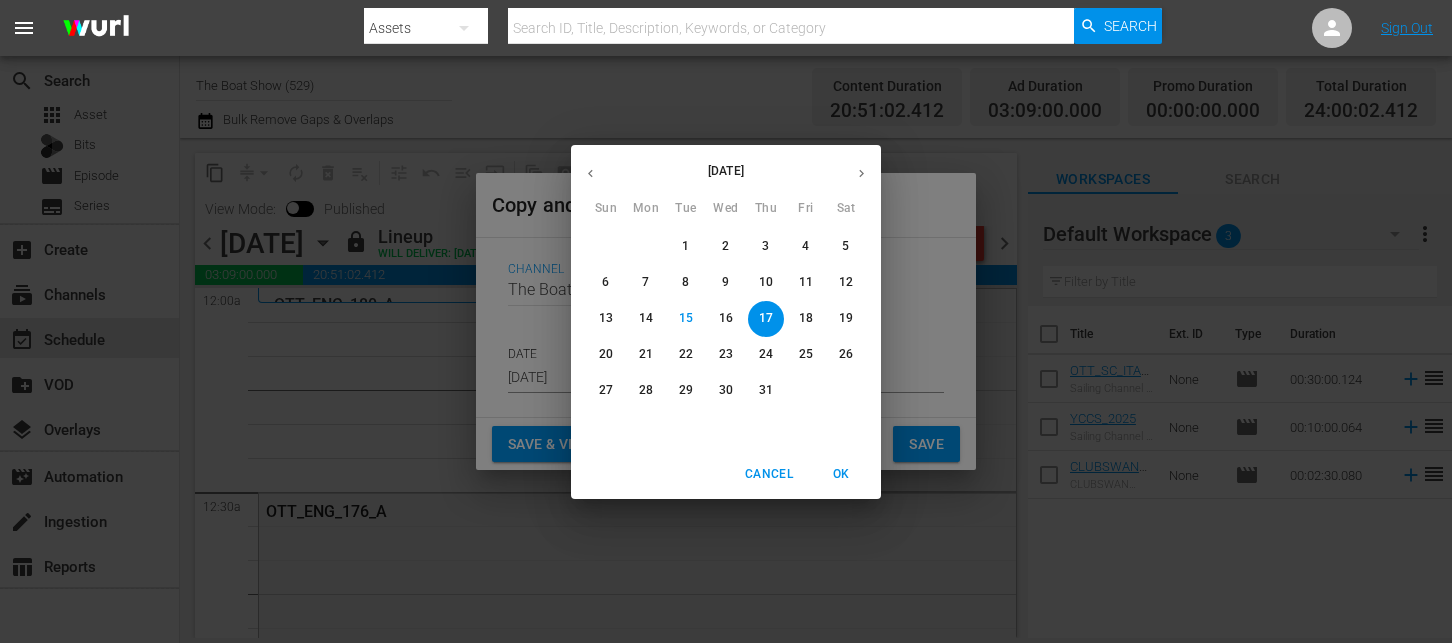 click on "29" at bounding box center [686, 390] 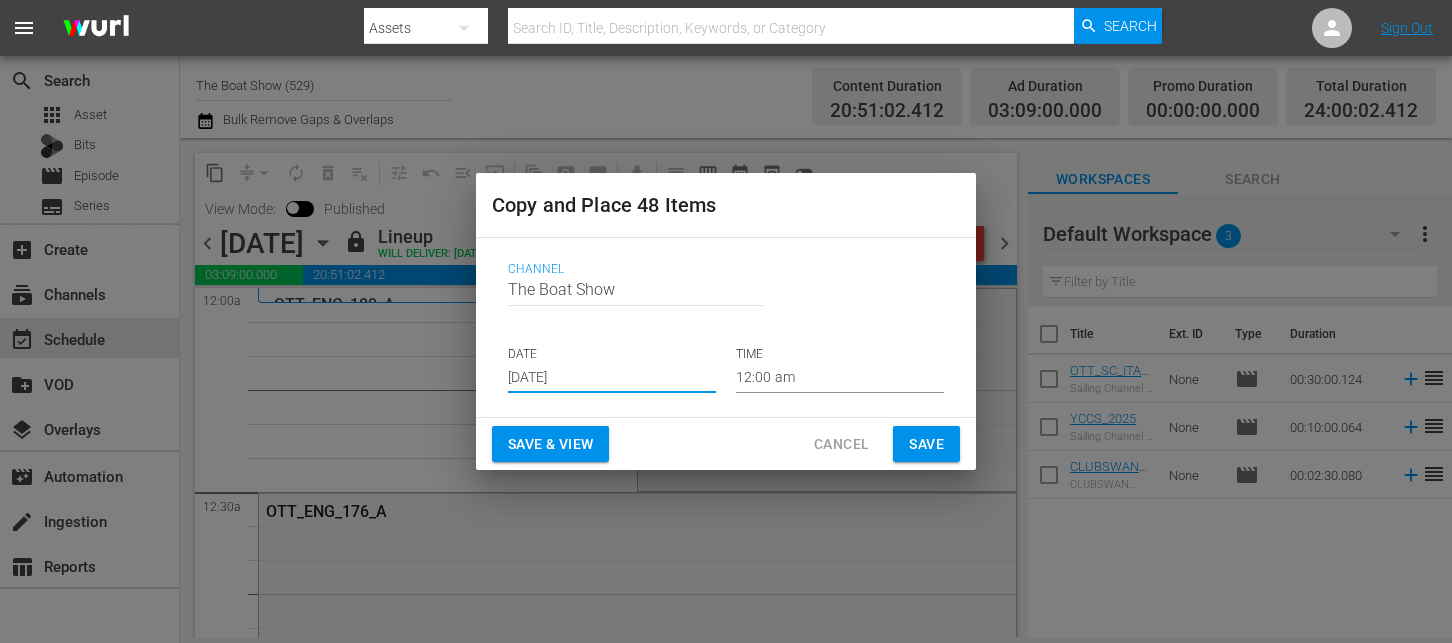 click on "Save & View" at bounding box center (550, 444) 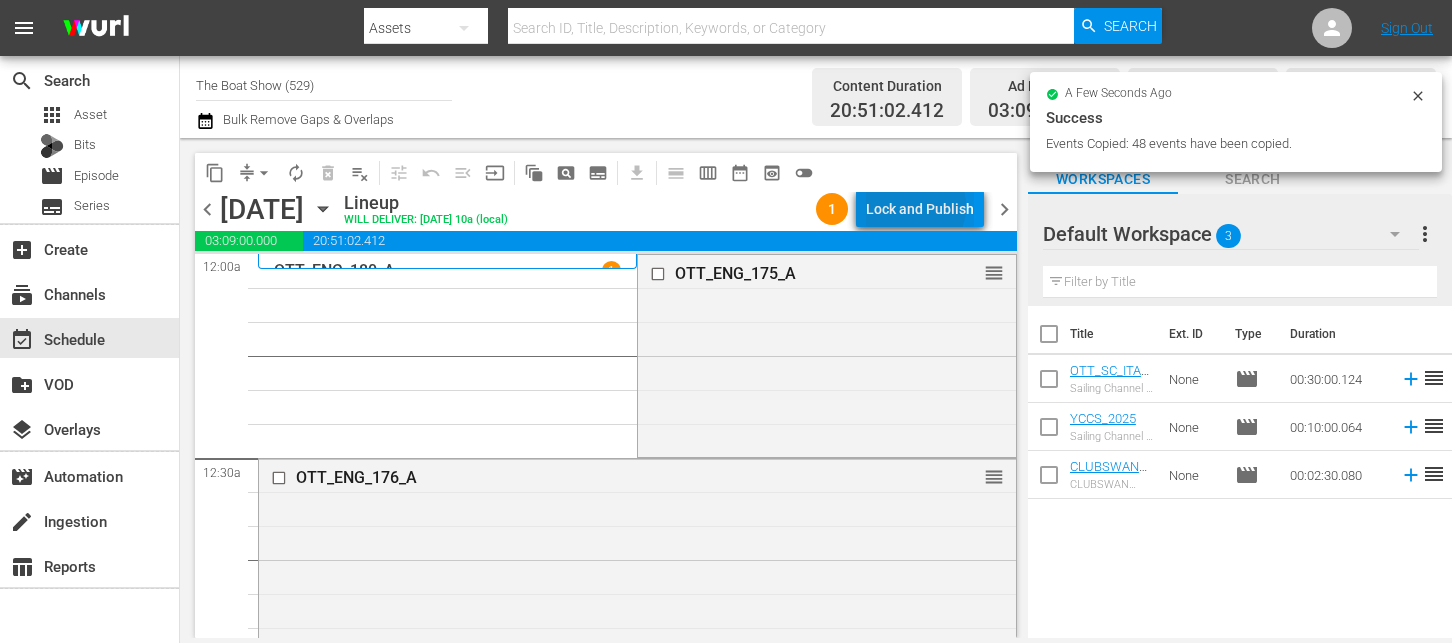 click on "Lock and Publish" at bounding box center (920, 209) 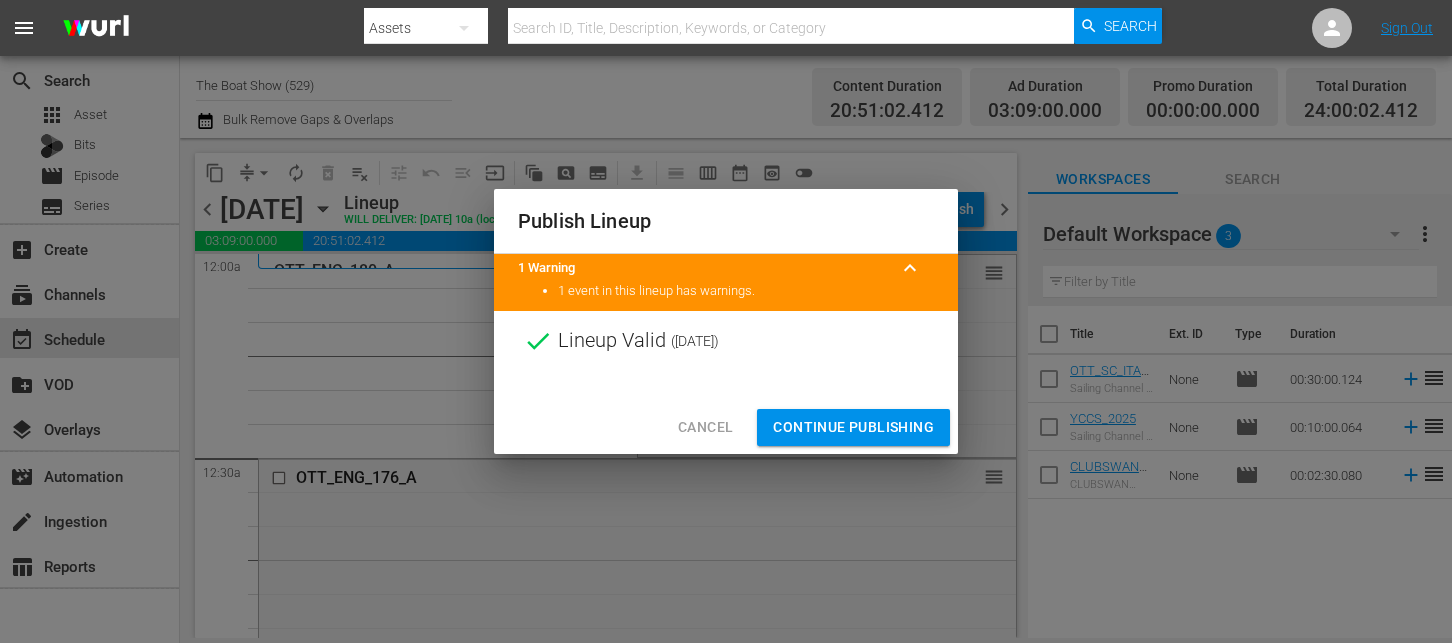 click on "Continue Publishing" at bounding box center (853, 427) 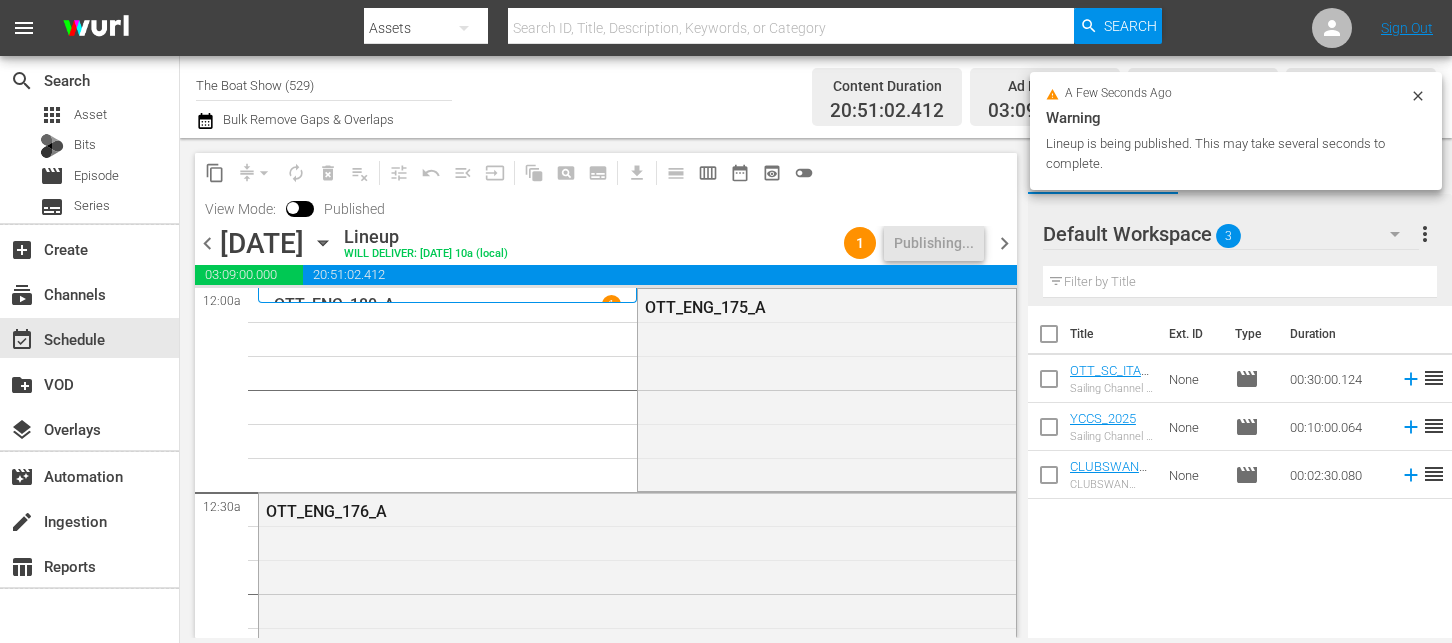 click 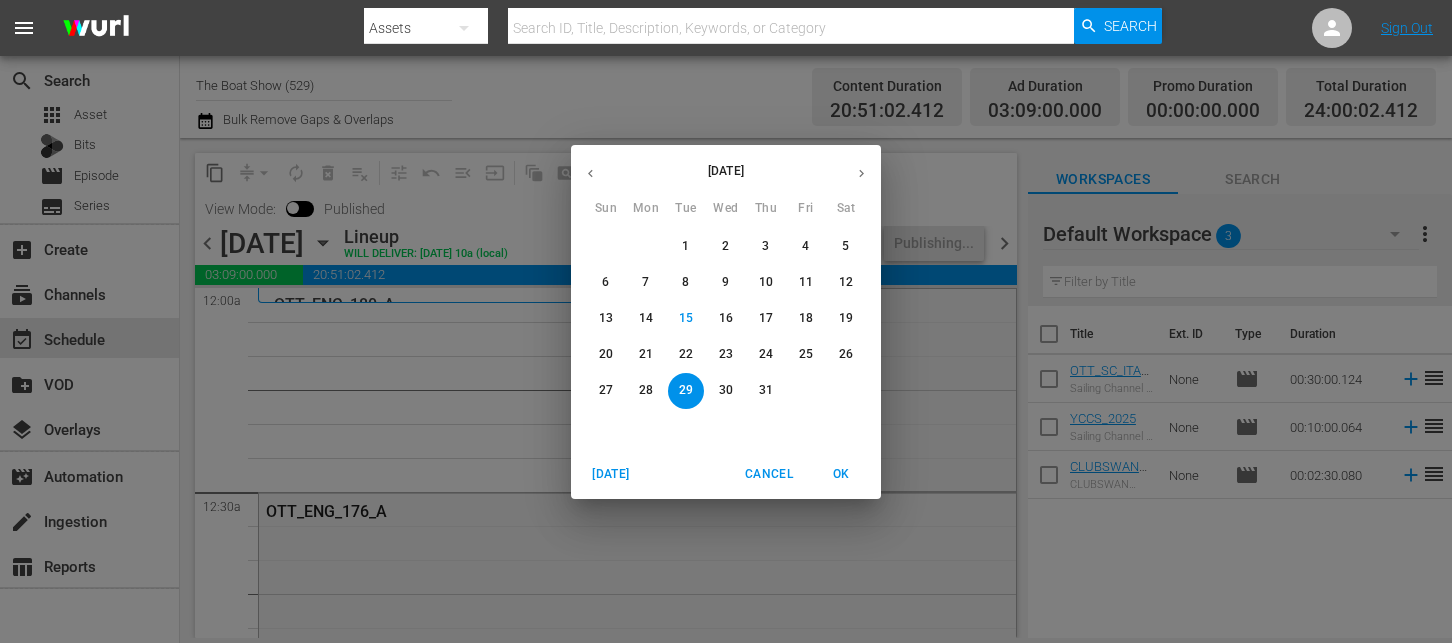 click on "26" at bounding box center [846, 354] 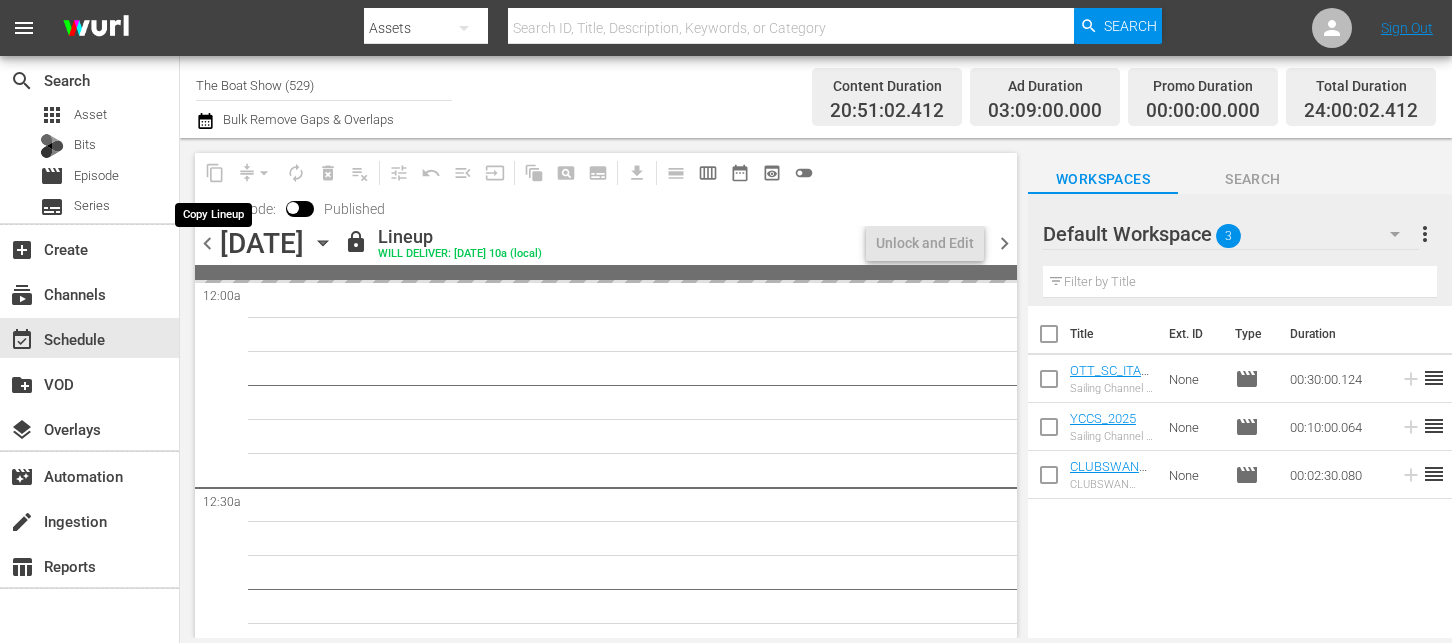 click on "content_copy" at bounding box center (215, 173) 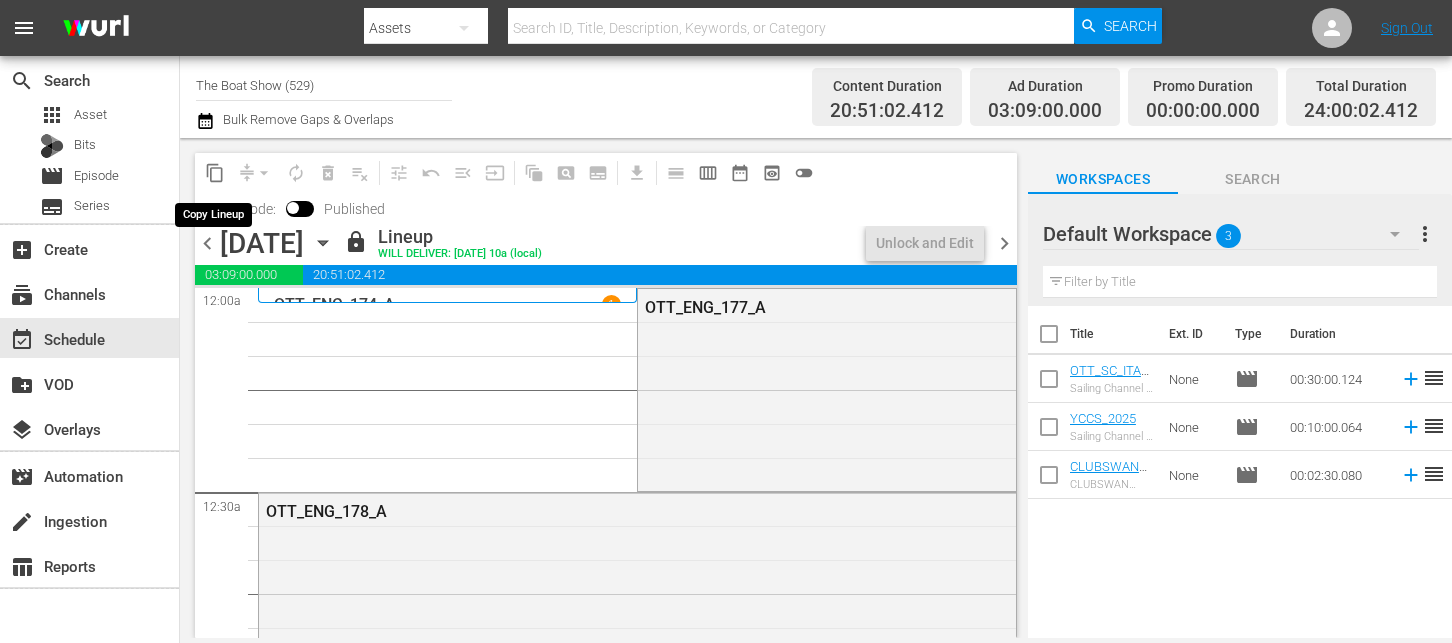click on "content_copy" at bounding box center [215, 173] 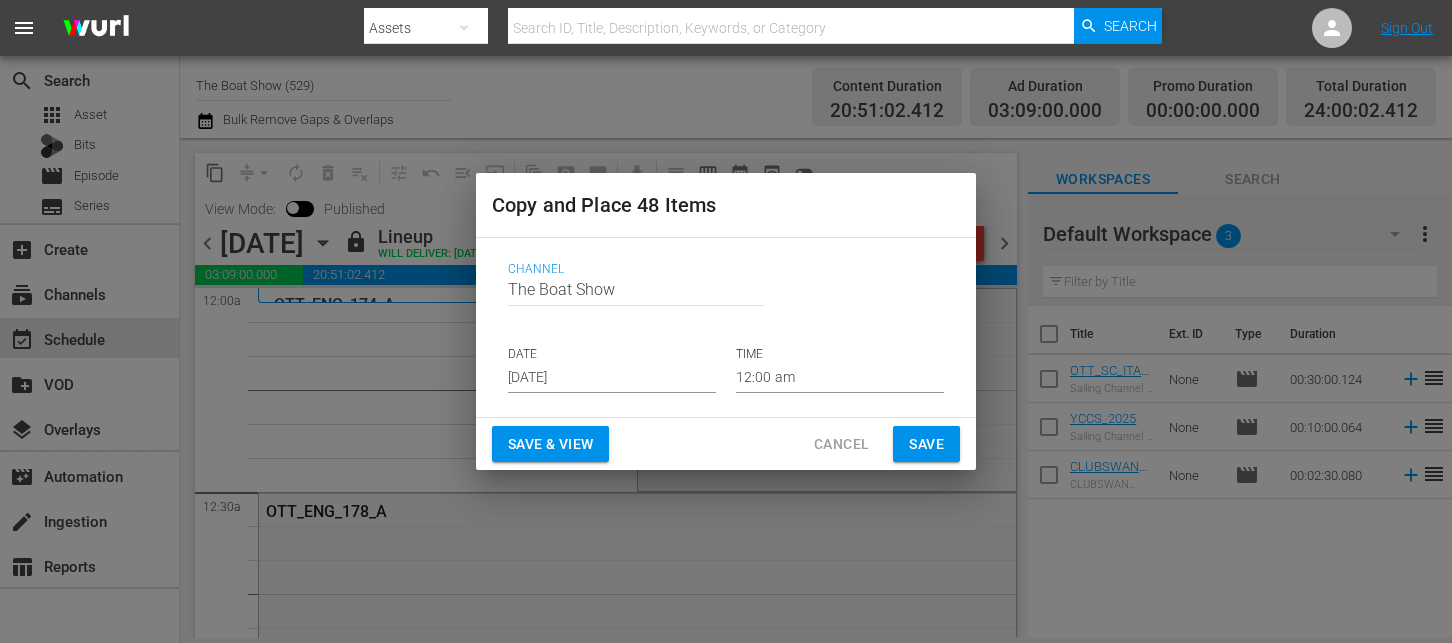 click on "[DATE]" at bounding box center (612, 378) 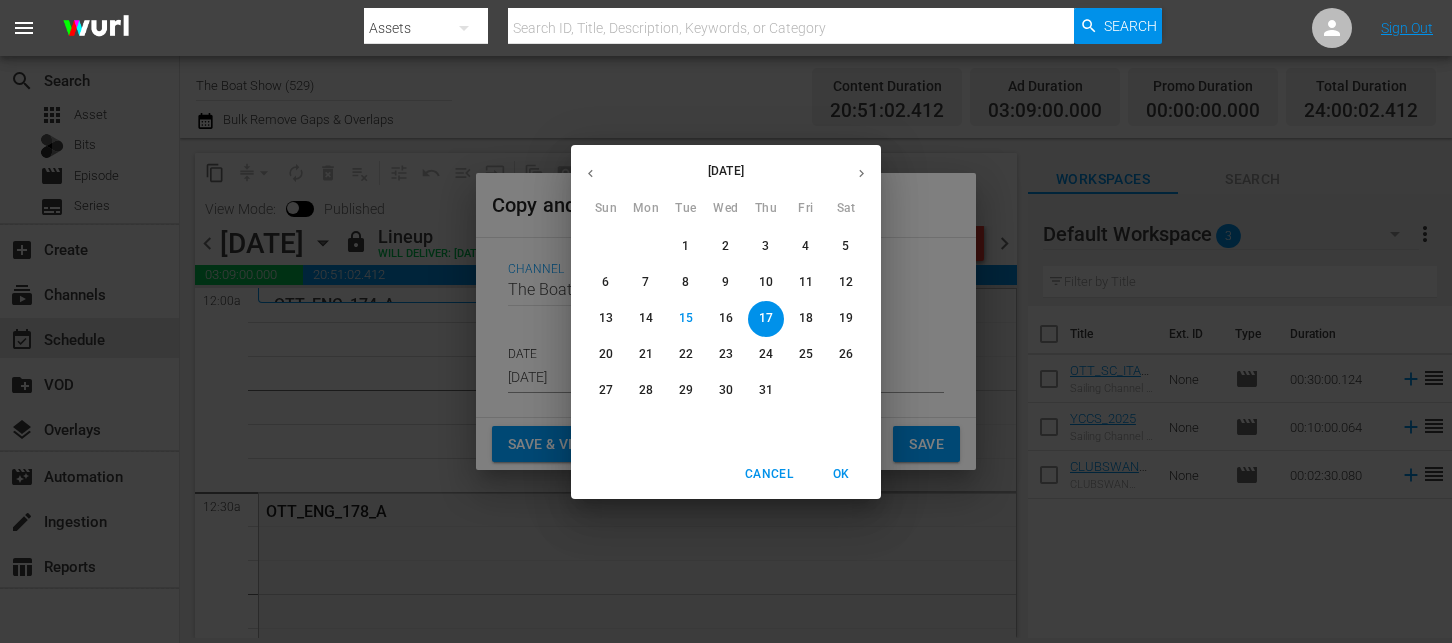 click on "30" at bounding box center (726, 390) 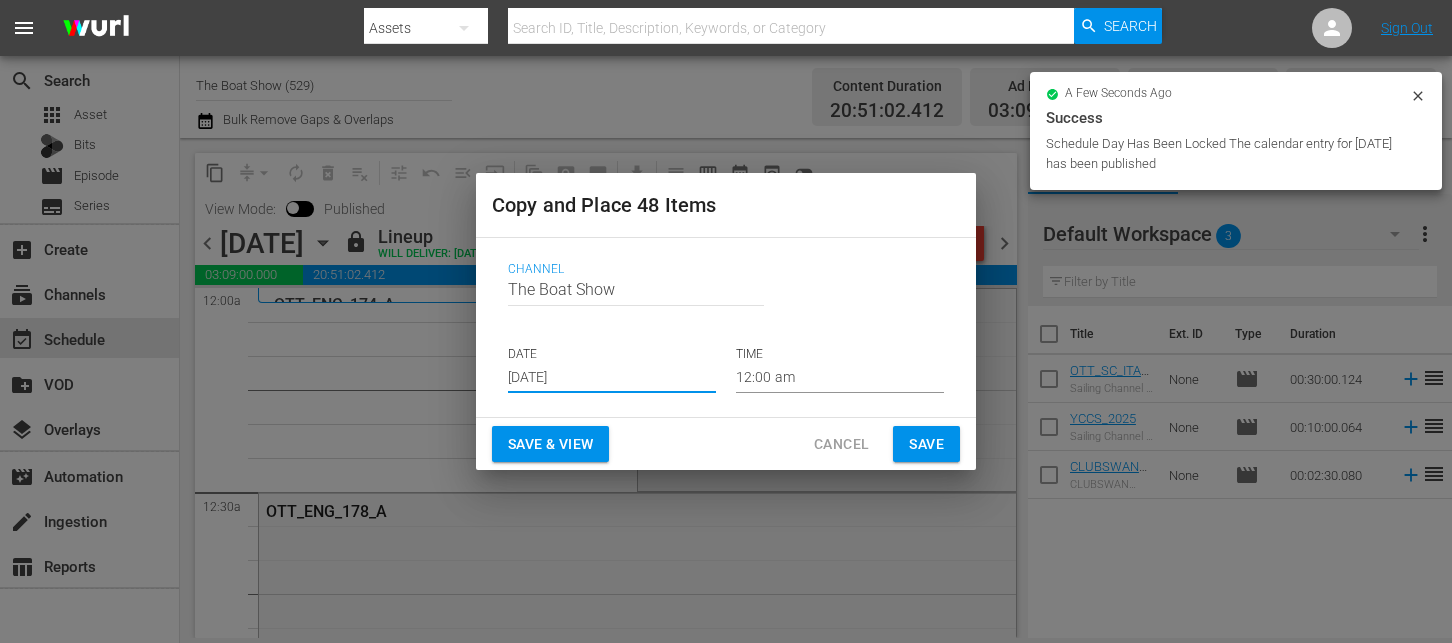 click on "Save & View" at bounding box center [550, 444] 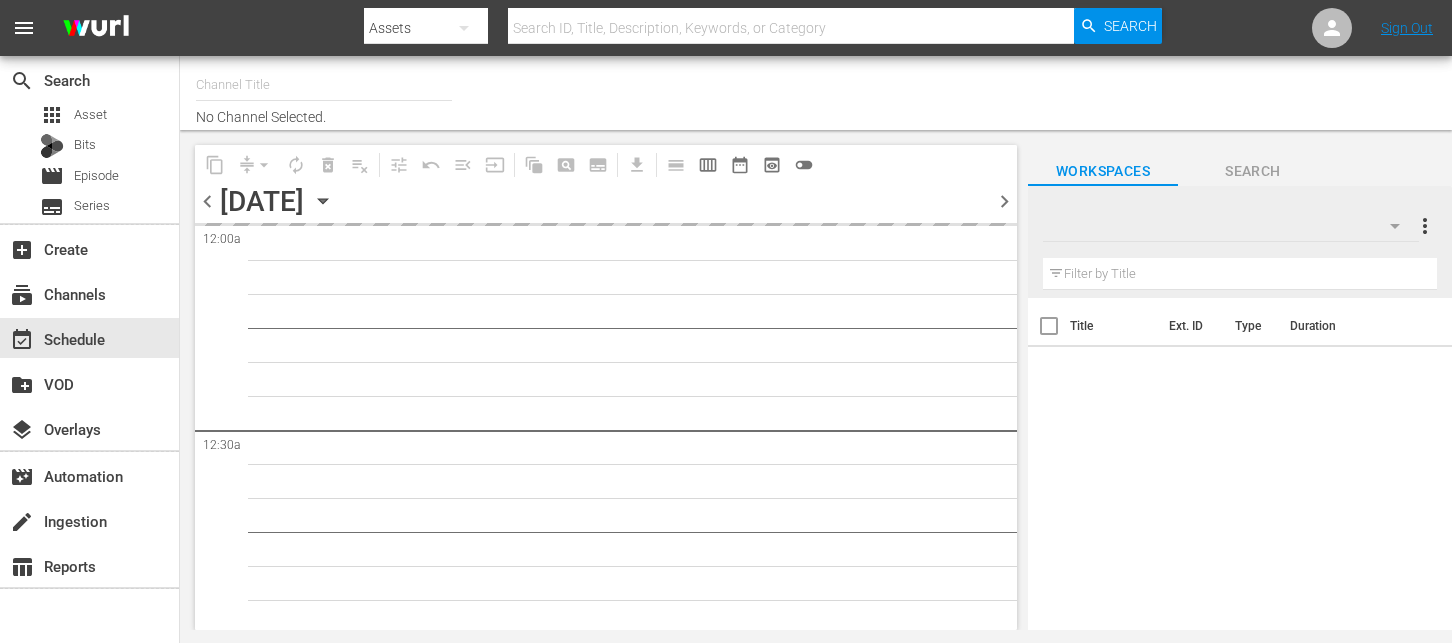 scroll, scrollTop: 0, scrollLeft: 0, axis: both 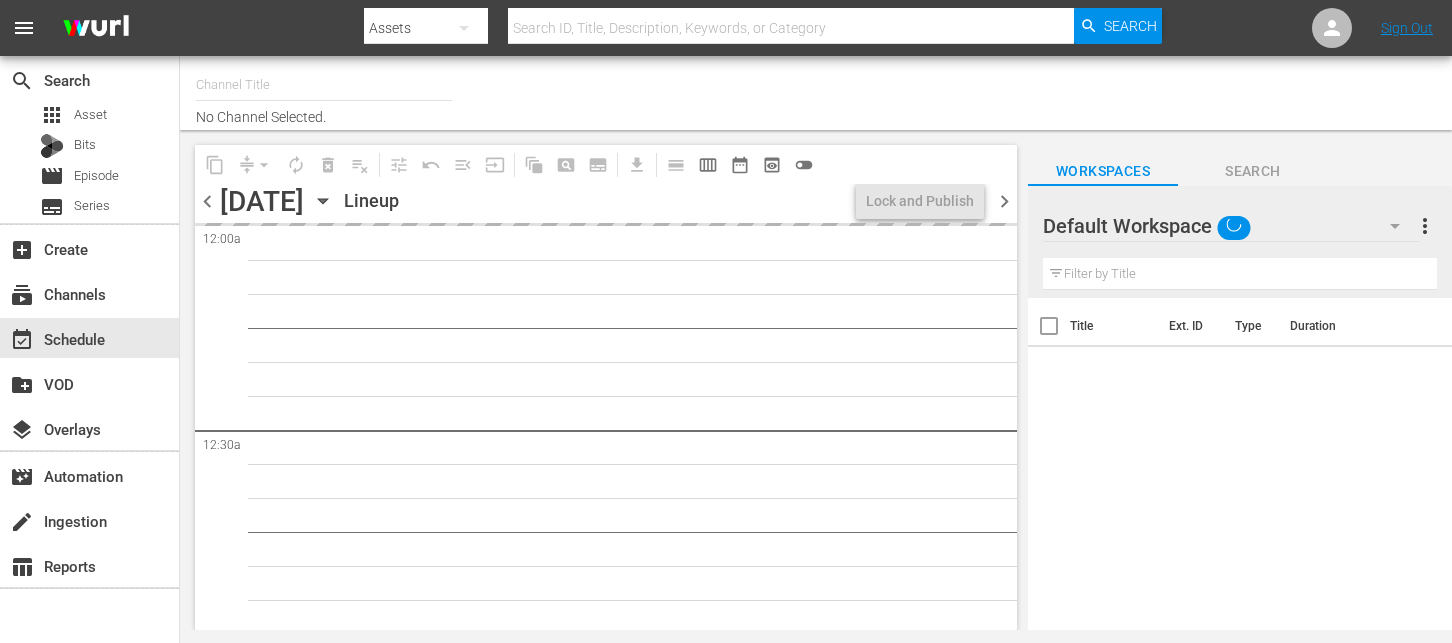 type on "The Boat Show (529)" 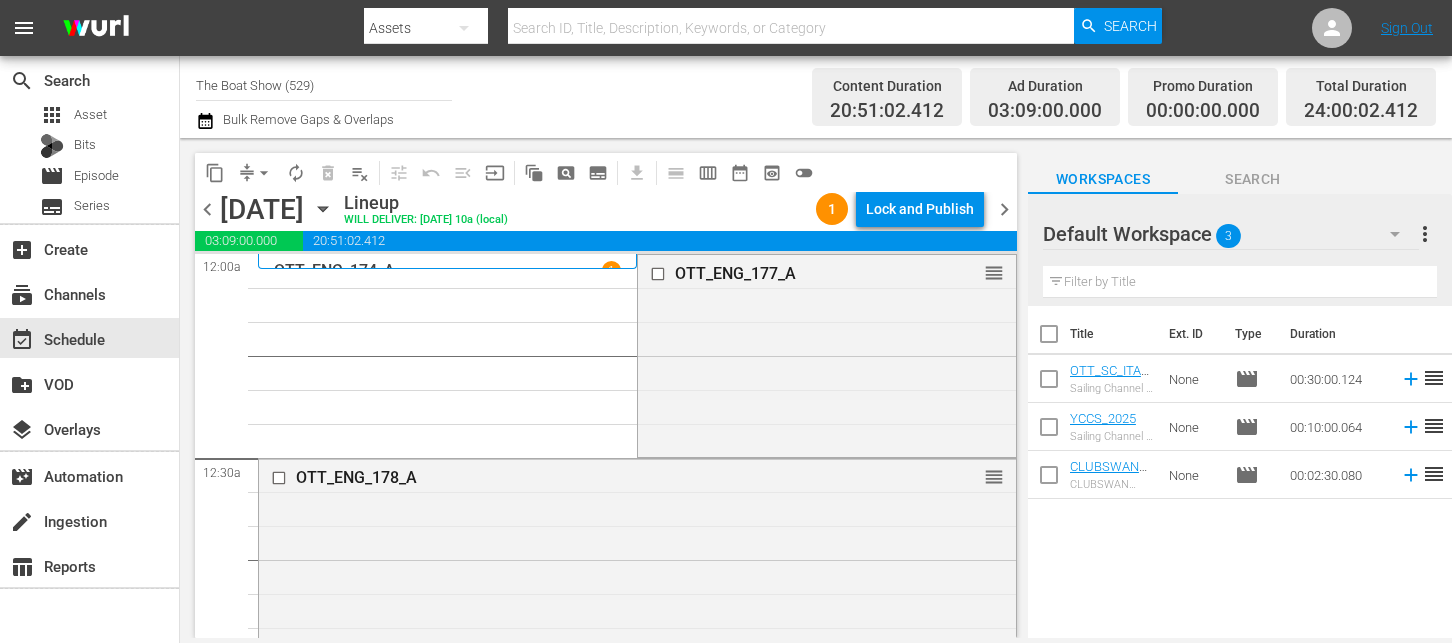 click 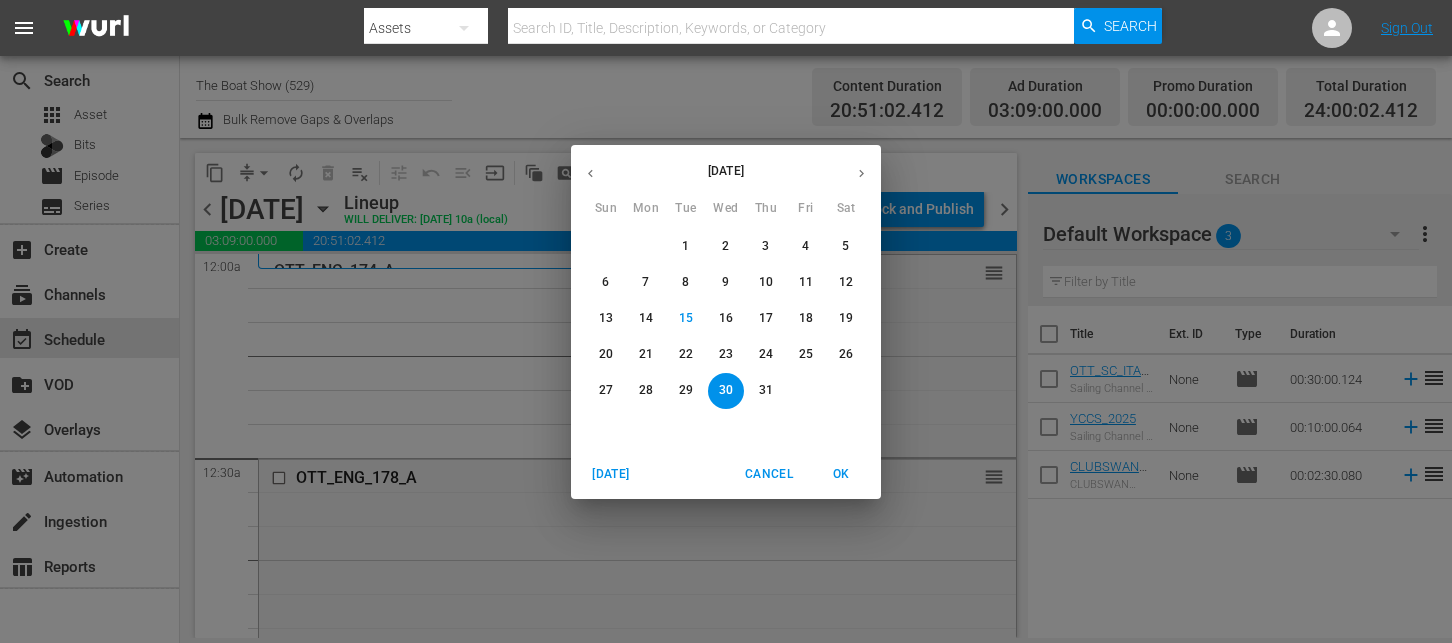 click on "26" at bounding box center [846, 354] 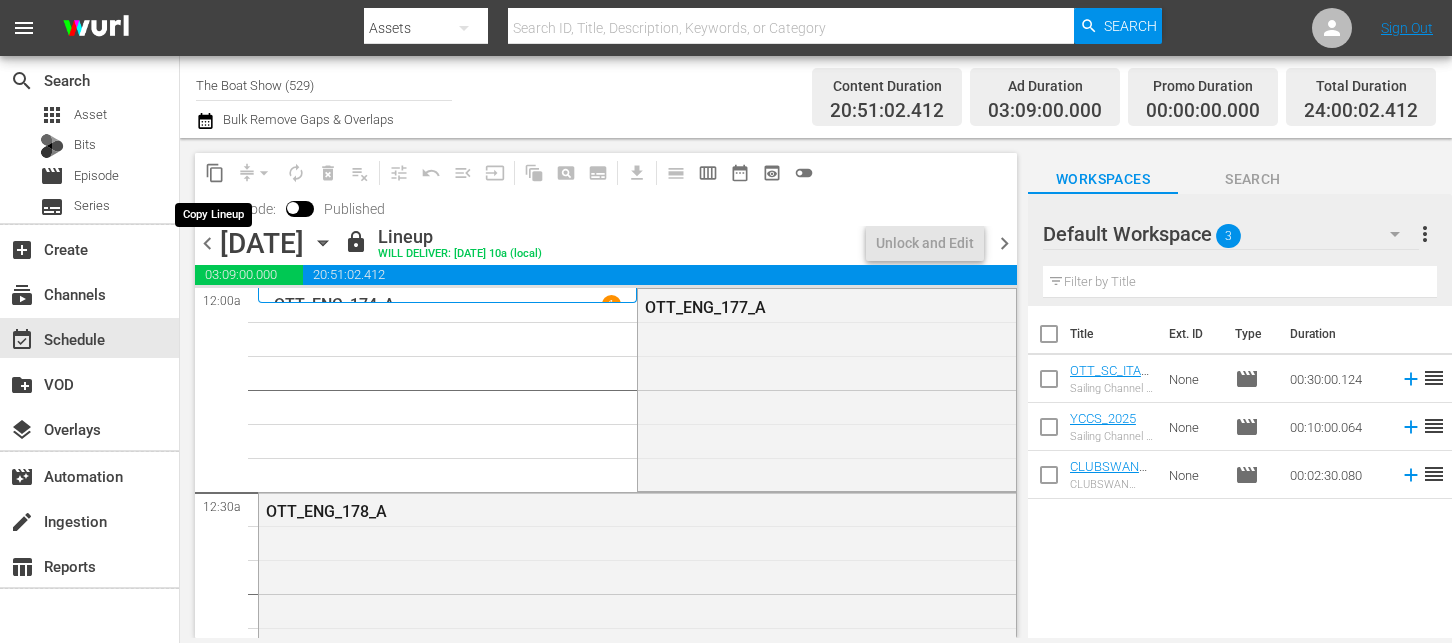 click on "content_copy" at bounding box center (215, 173) 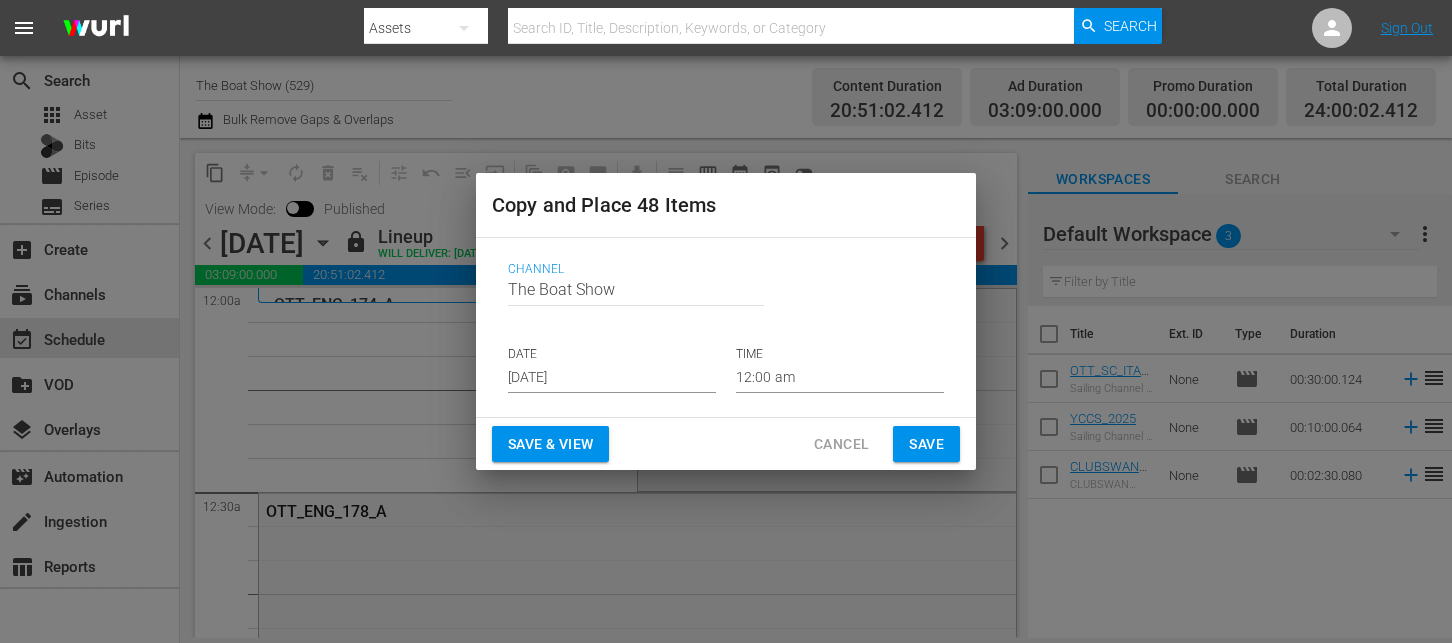 click on "[DATE]" at bounding box center [612, 378] 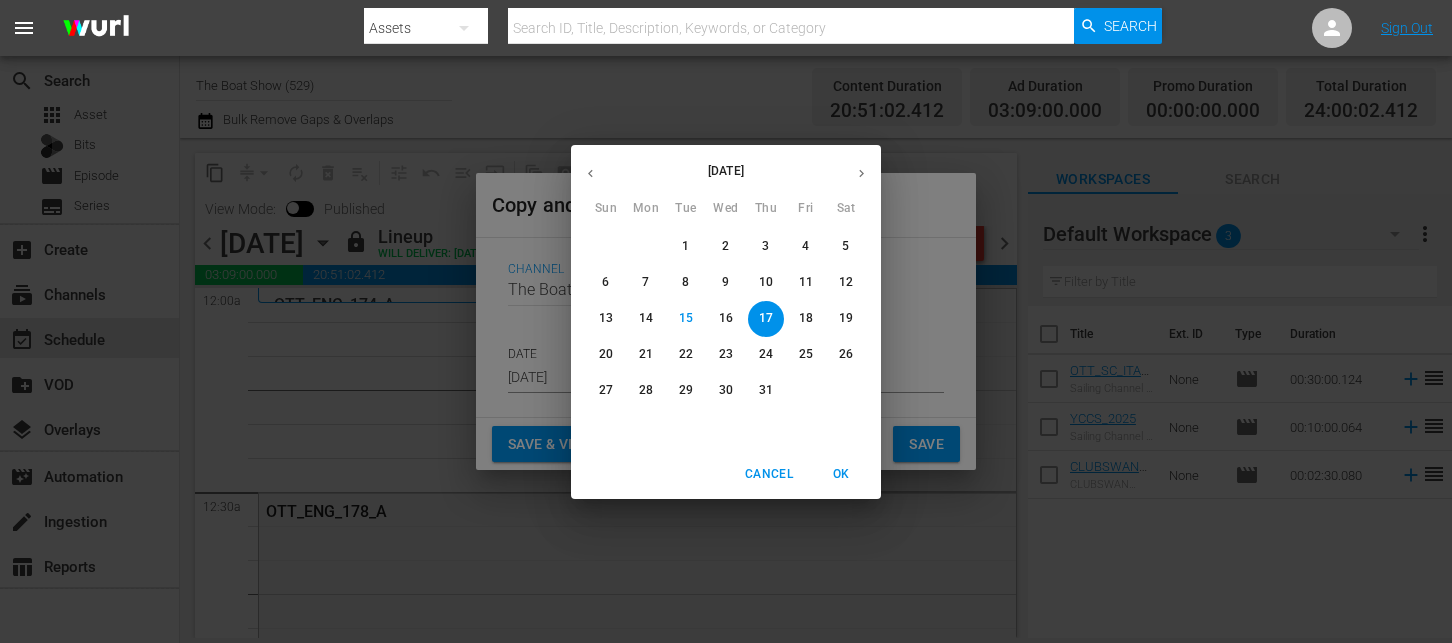click on "30" at bounding box center (726, 390) 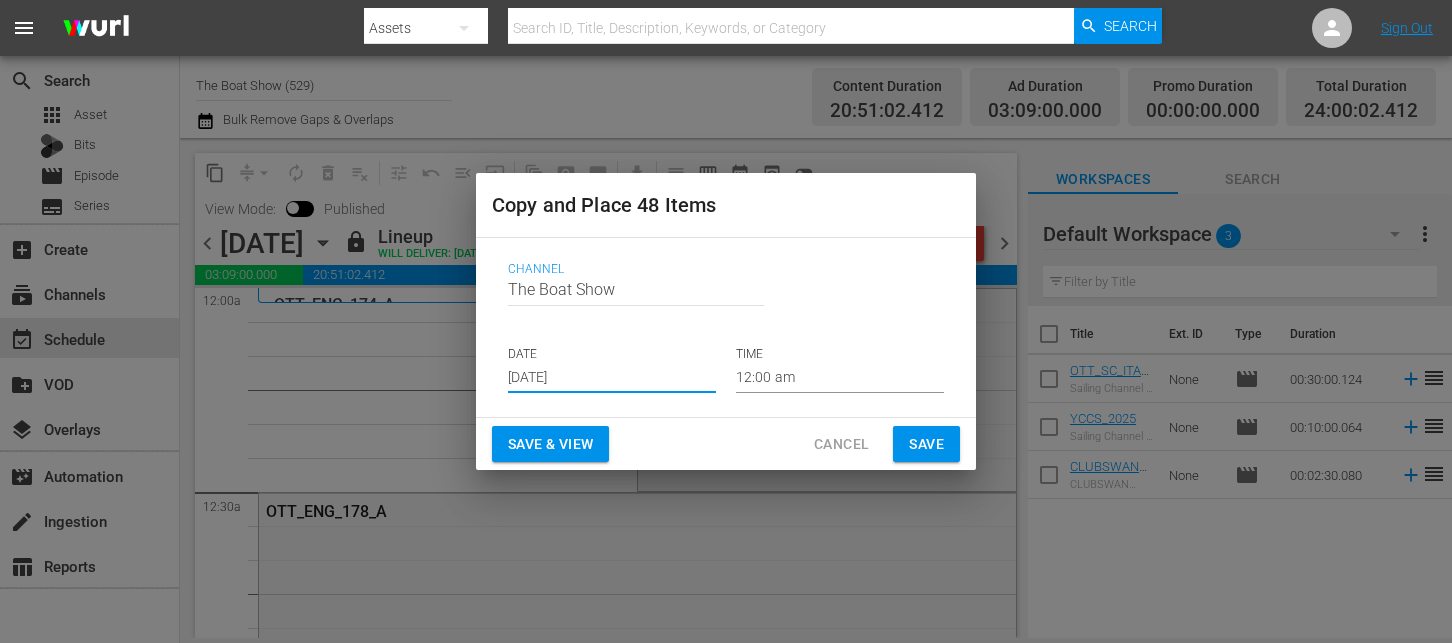 click on "Save & View" at bounding box center (550, 444) 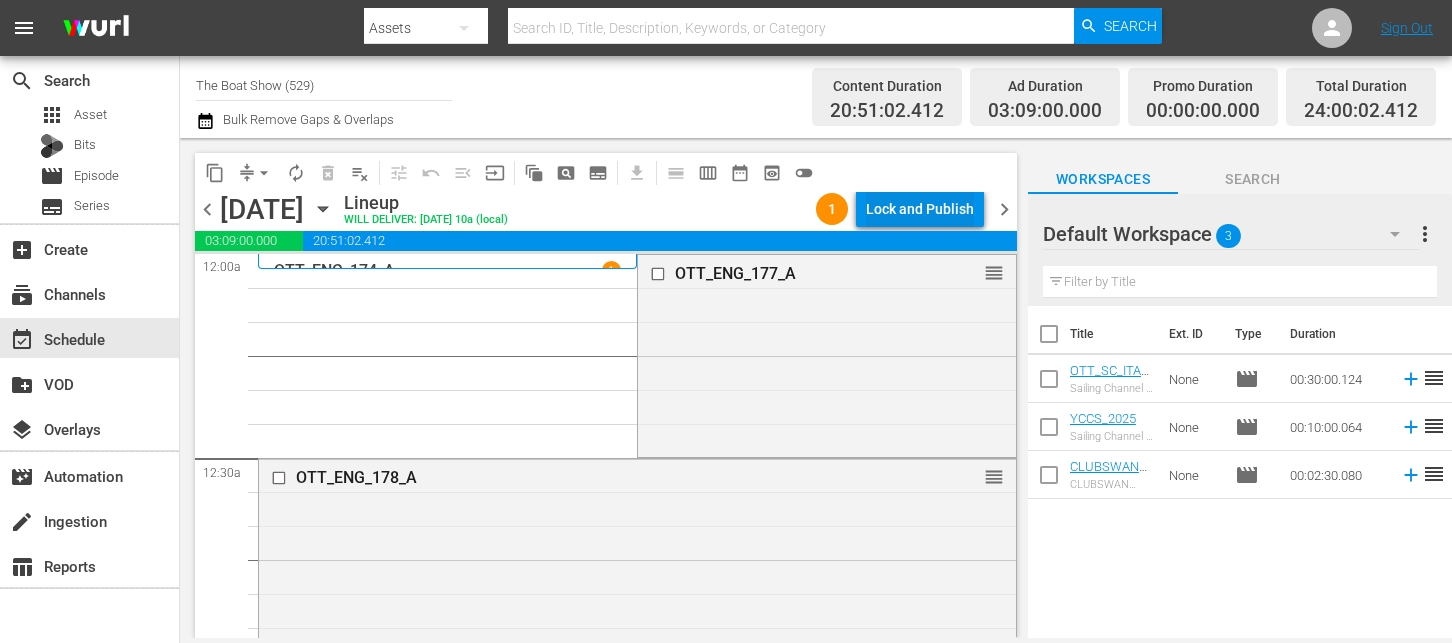 click on "Lock and Publish" at bounding box center [920, 209] 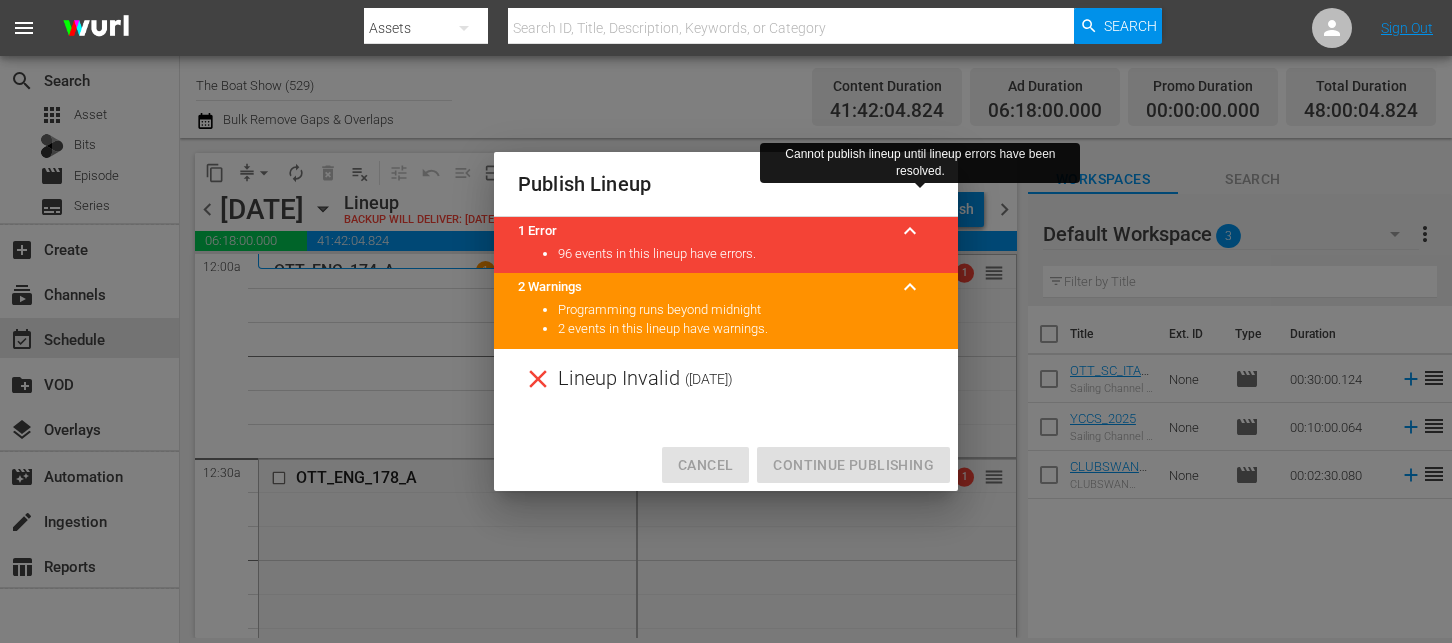 click on "Cancel" at bounding box center (705, 465) 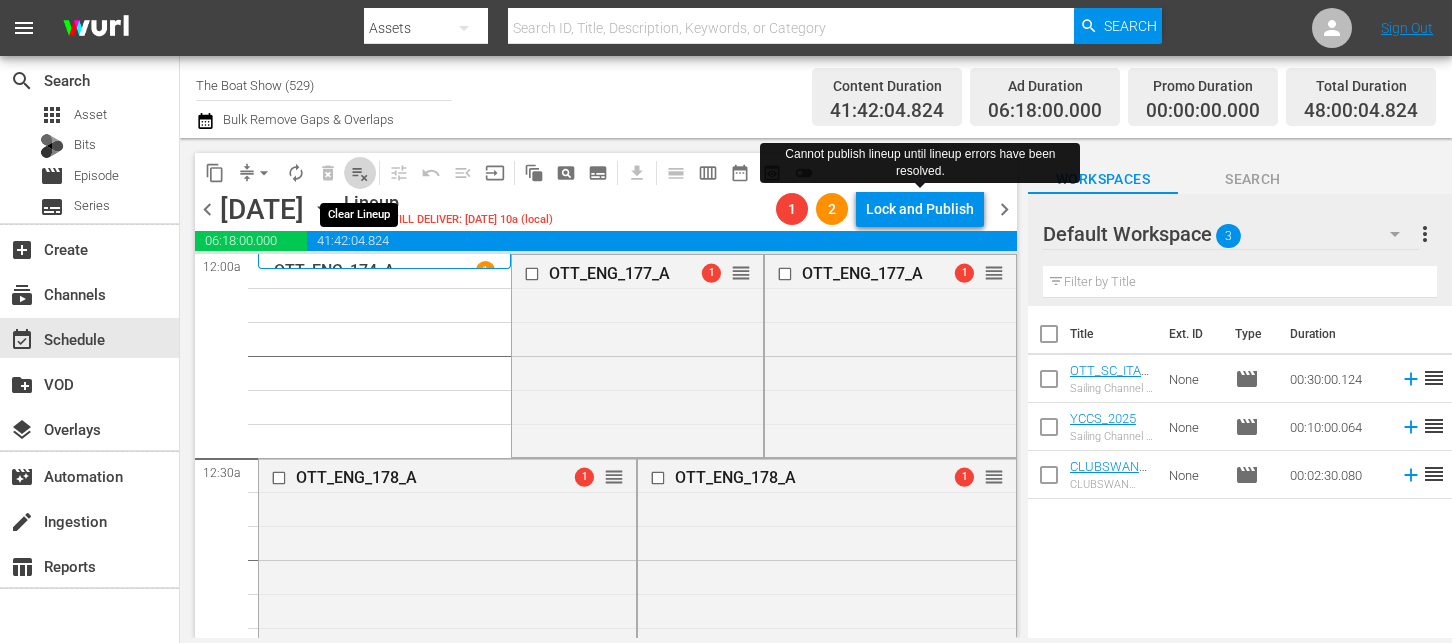 click on "playlist_remove_outlined" at bounding box center [360, 173] 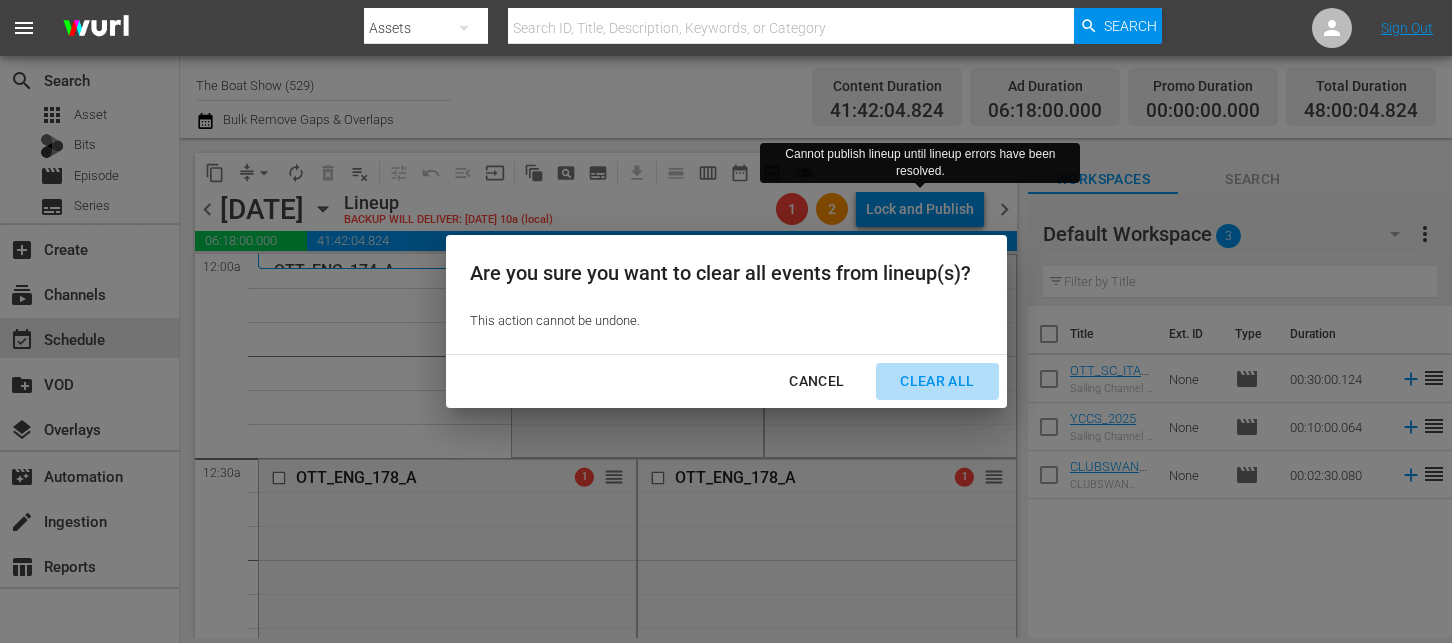 click on "Clear All" at bounding box center [937, 381] 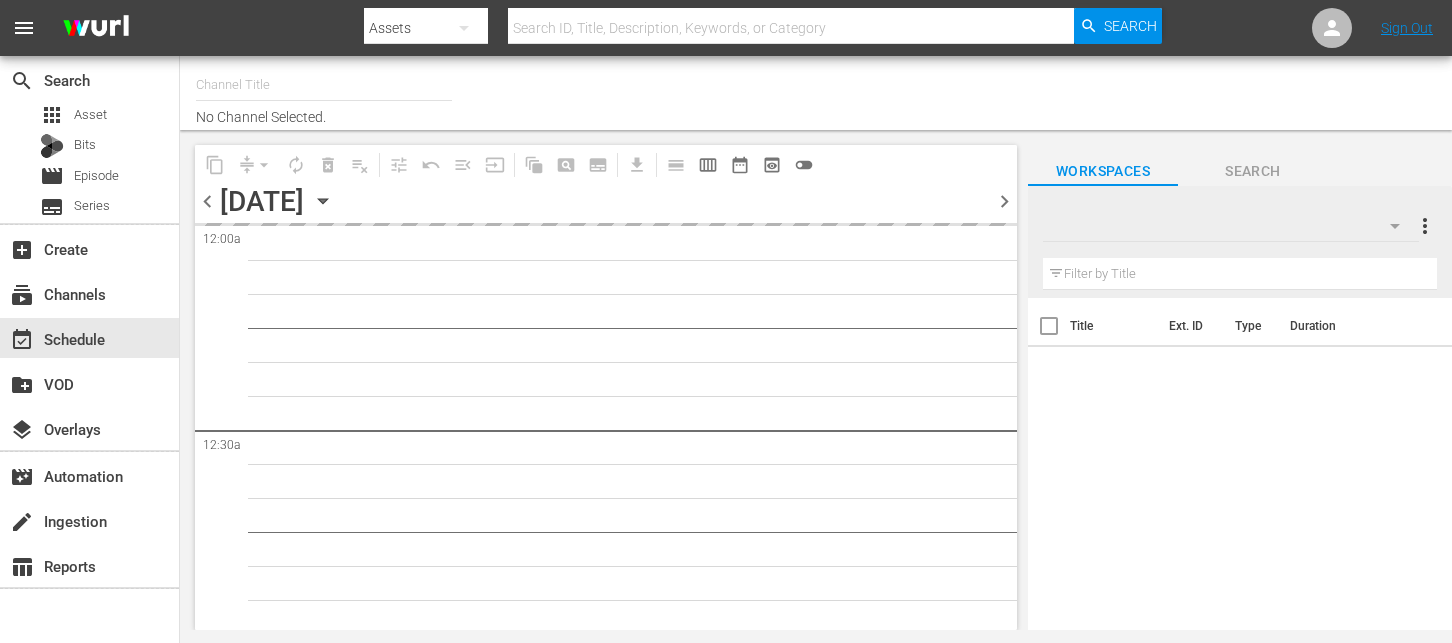 scroll, scrollTop: 0, scrollLeft: 0, axis: both 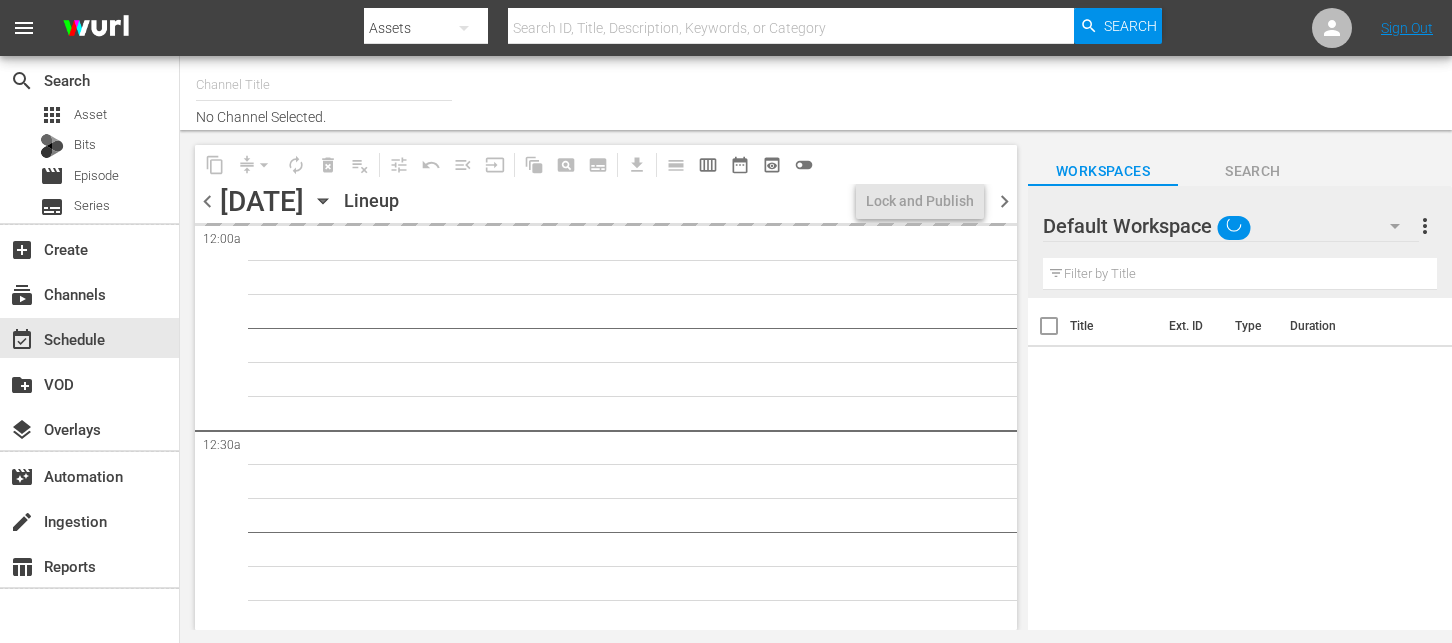 type on "The Boat Show (529)" 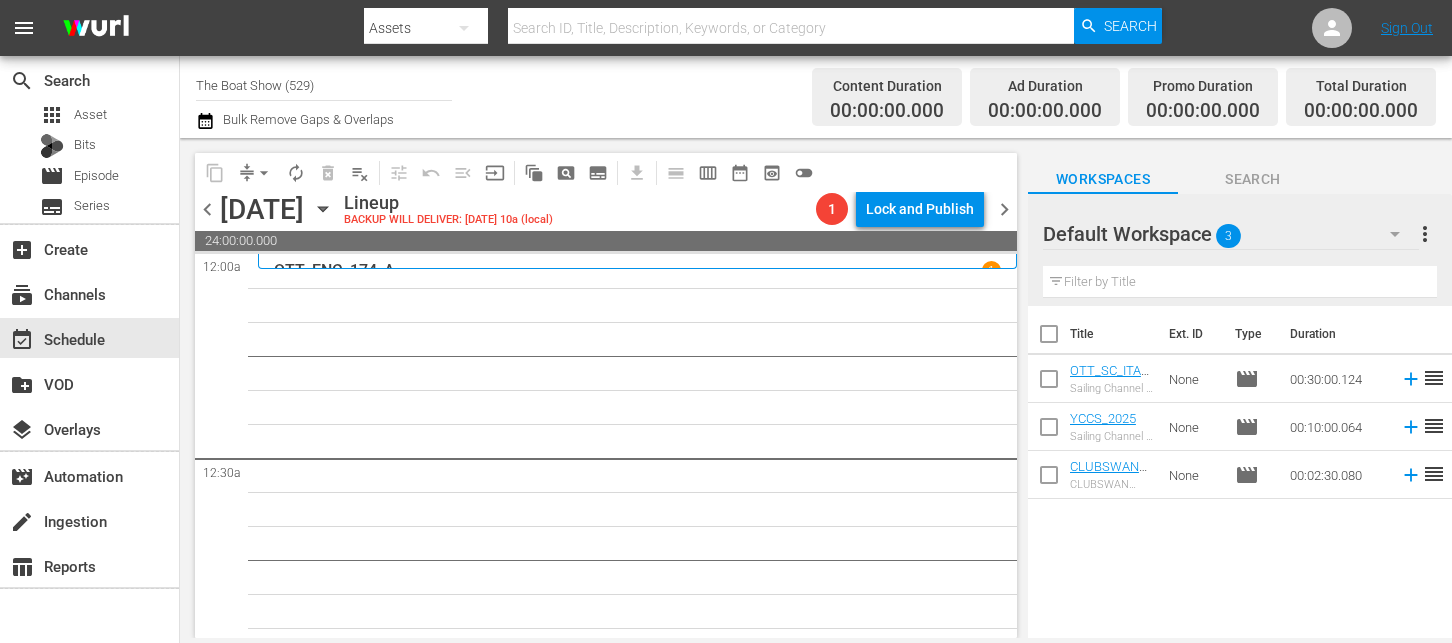 click 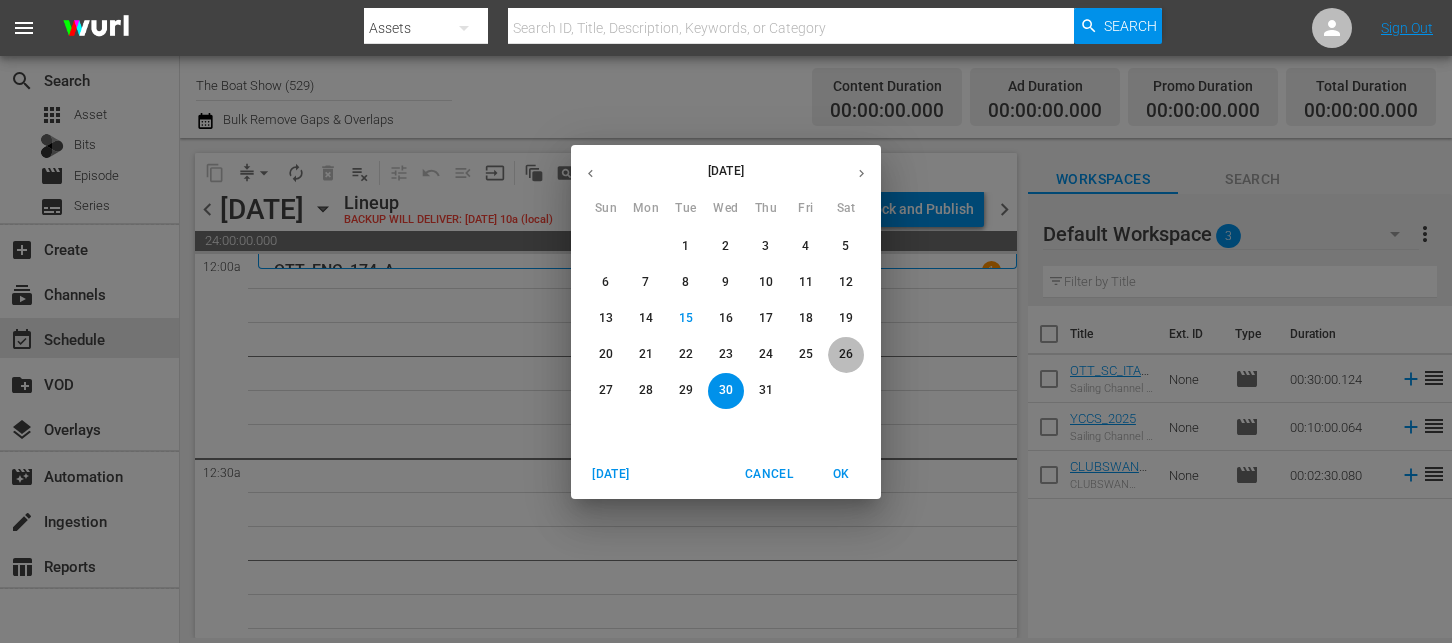 click on "26" at bounding box center [846, 354] 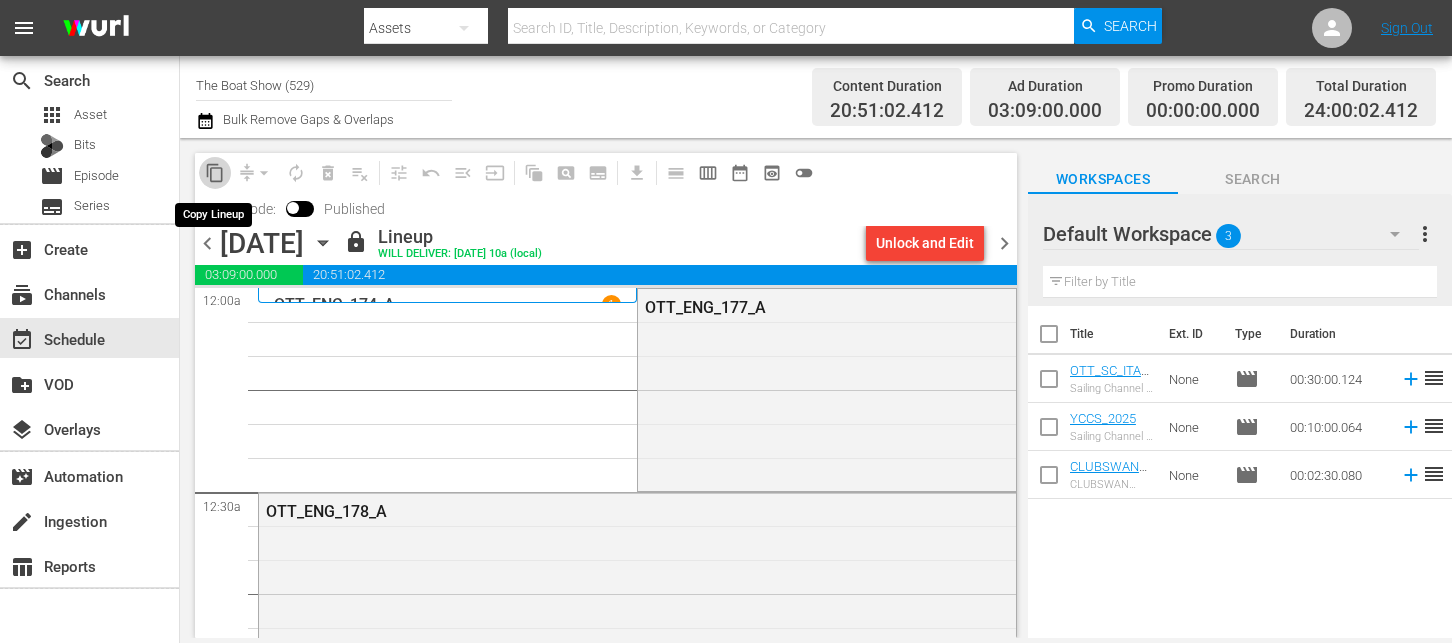 click on "content_copy" at bounding box center [215, 173] 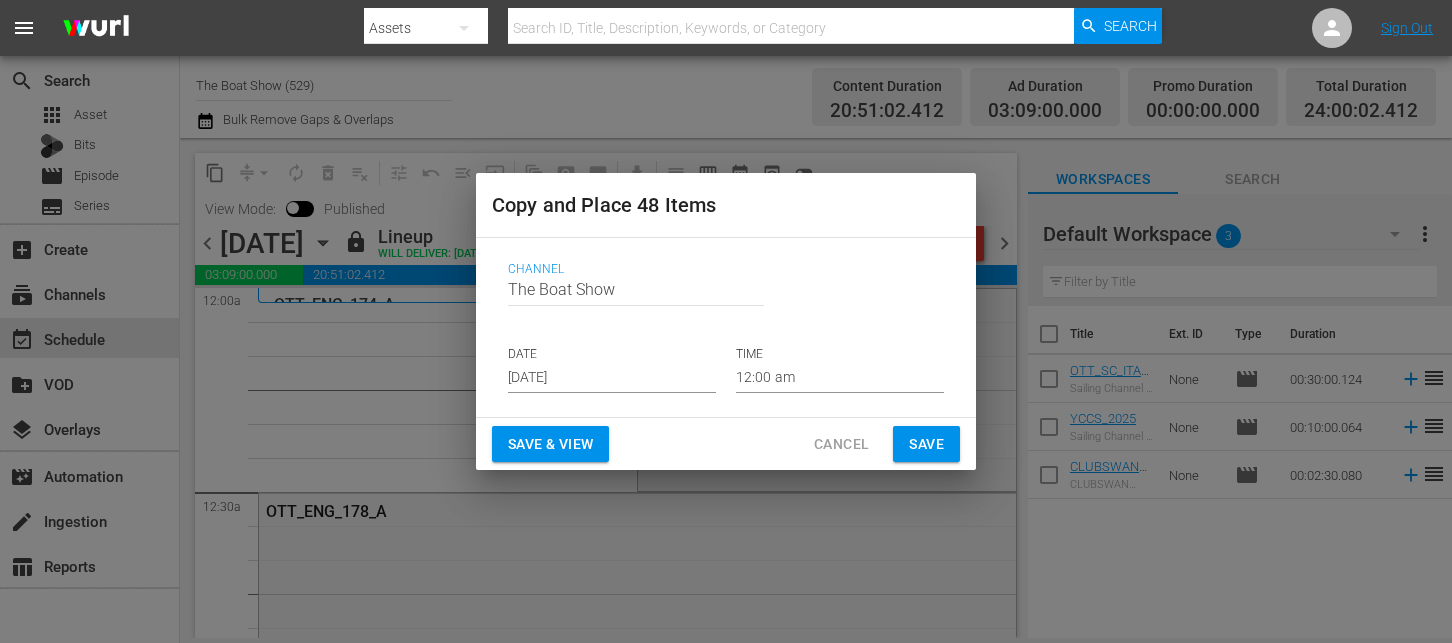 click on "DATE" at bounding box center (612, 354) 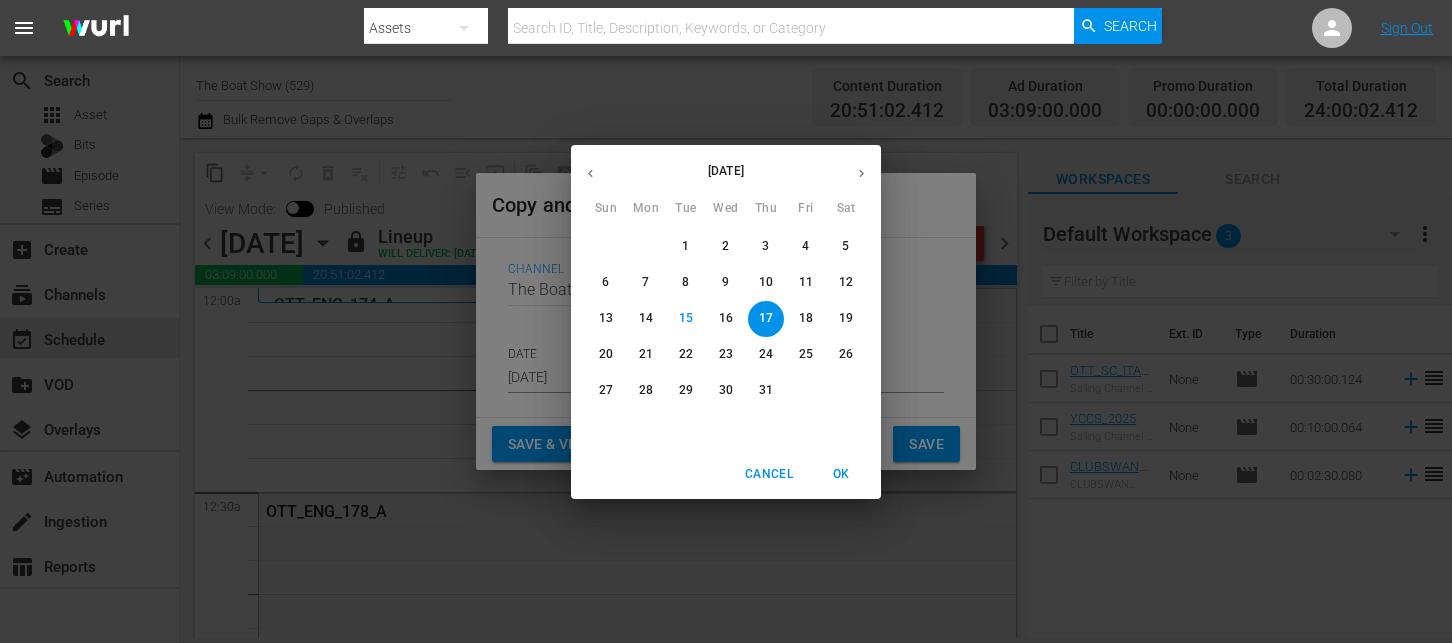 click on "30" at bounding box center [726, 390] 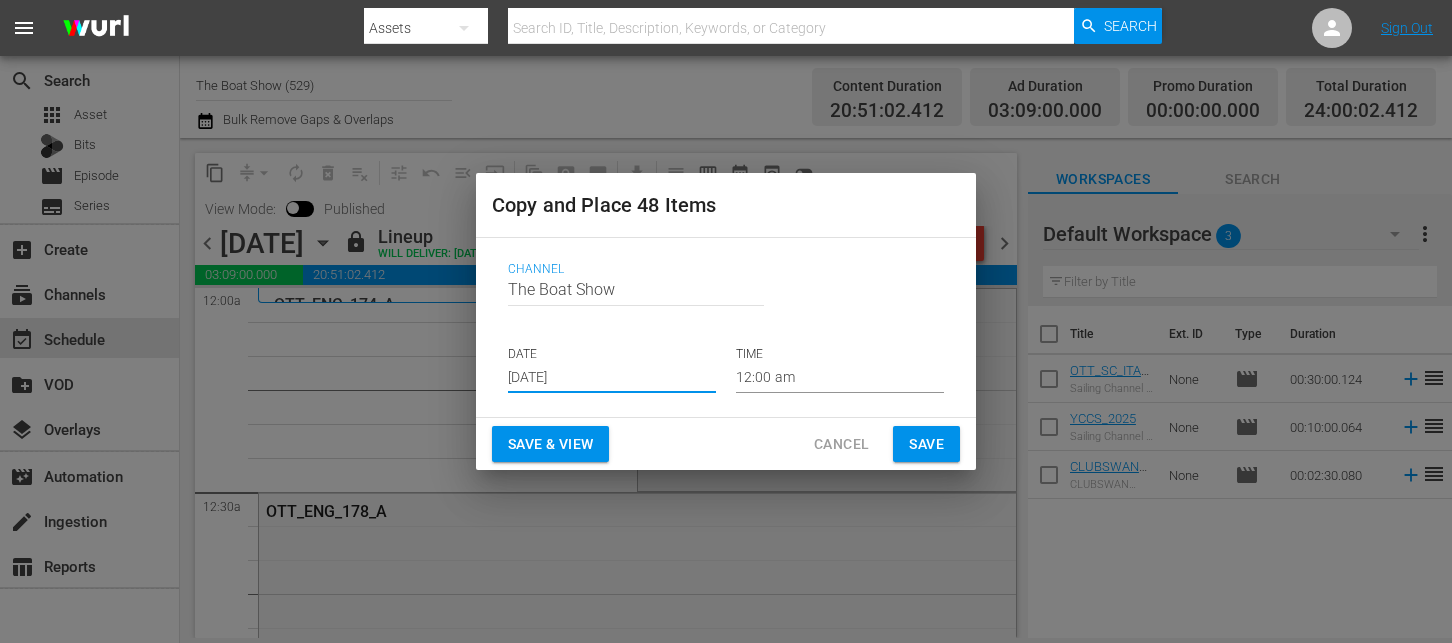 click on "Save & View" at bounding box center (550, 444) 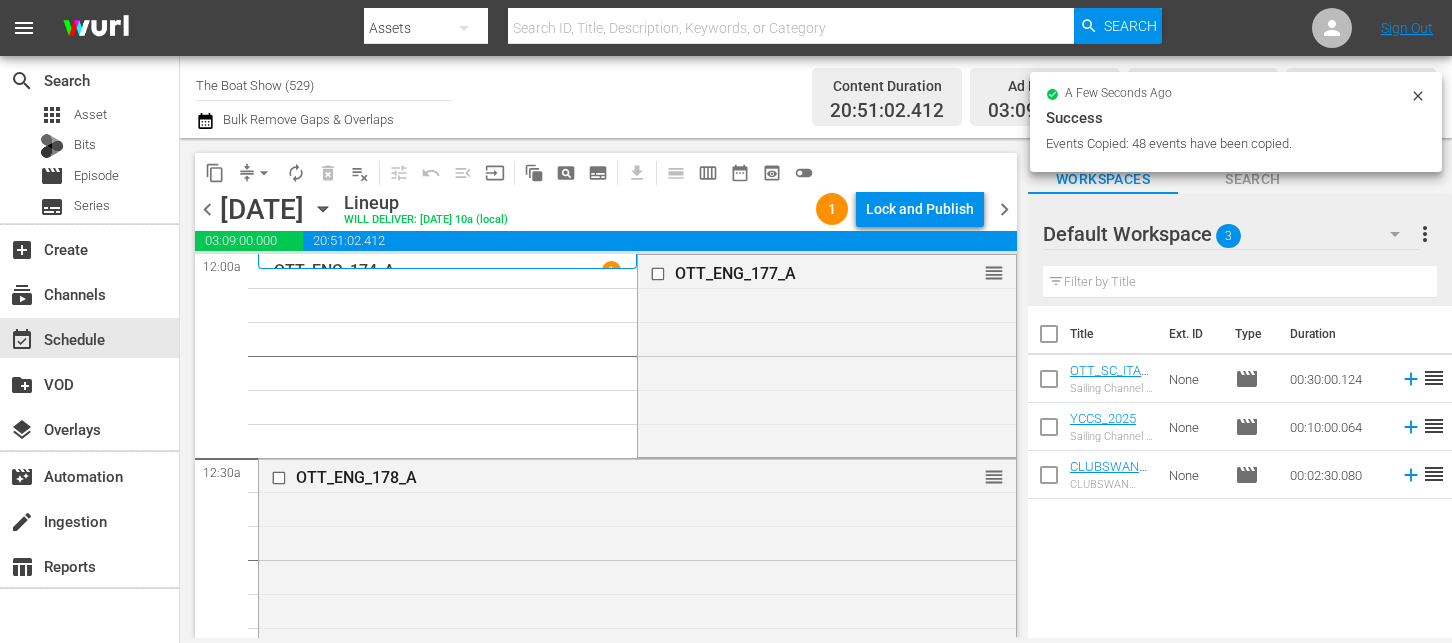 click on "Lock and Publish" at bounding box center [920, 209] 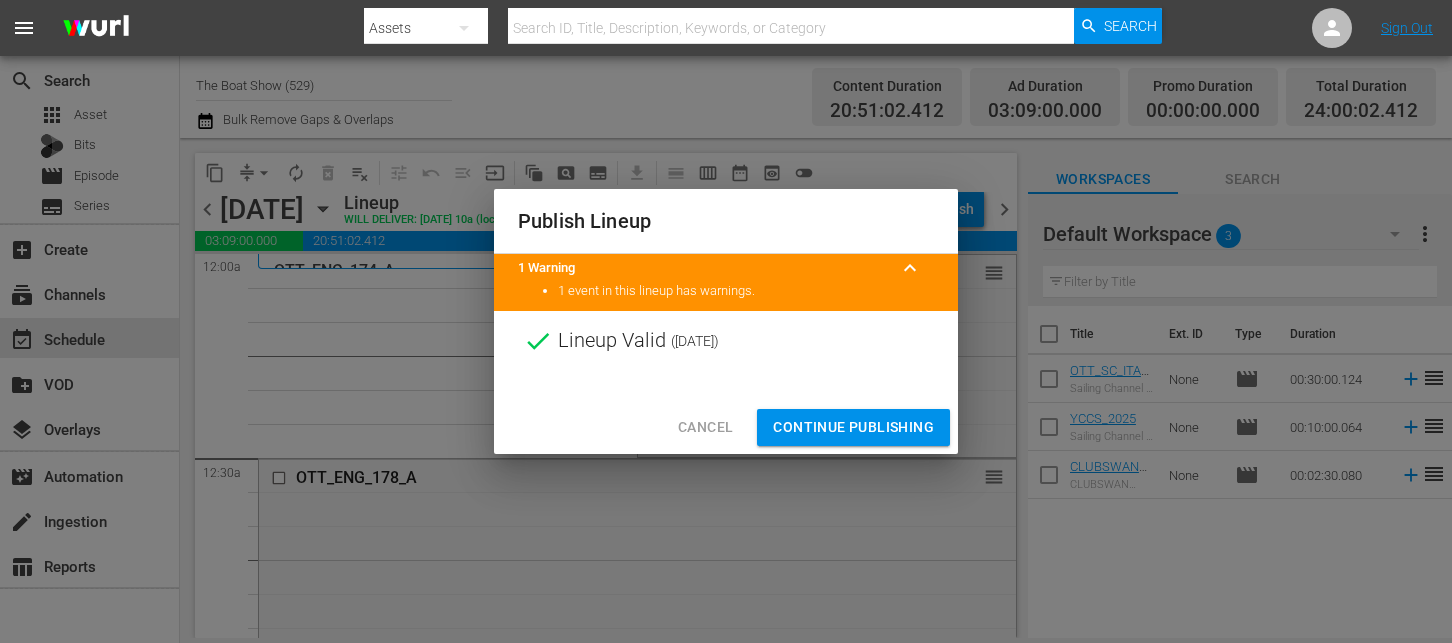 click on "Continue Publishing" at bounding box center (853, 427) 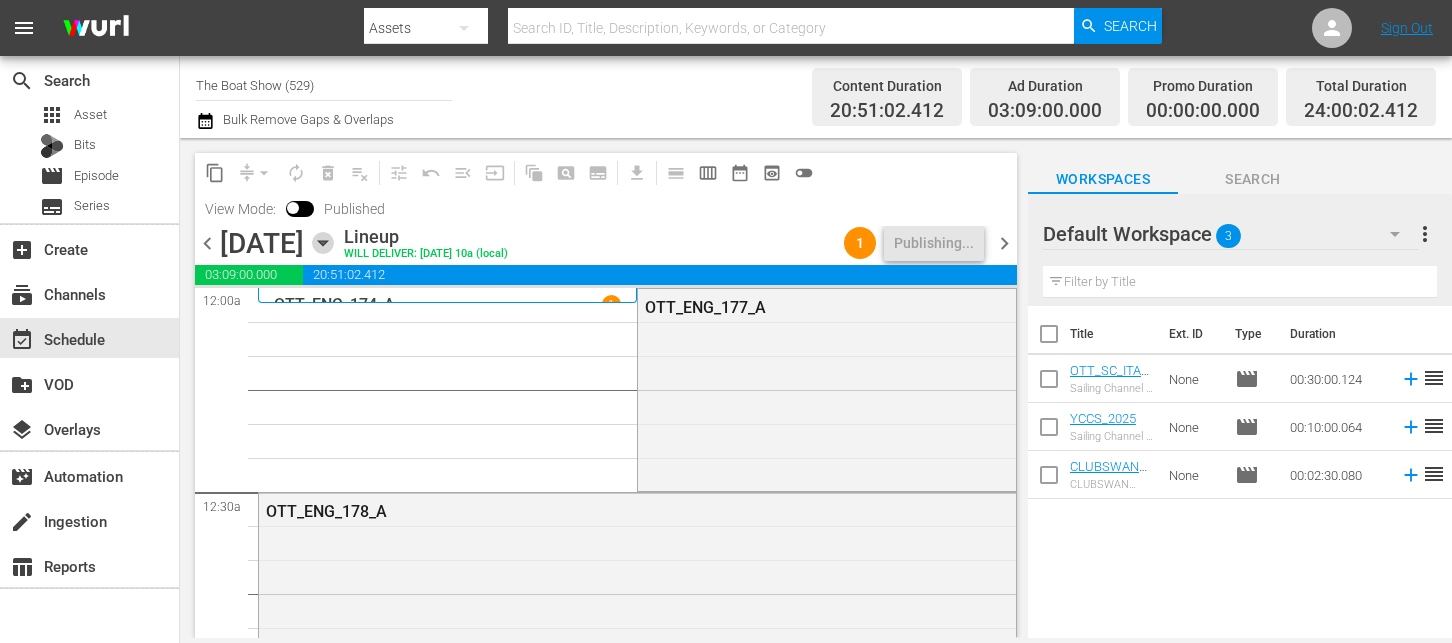 click 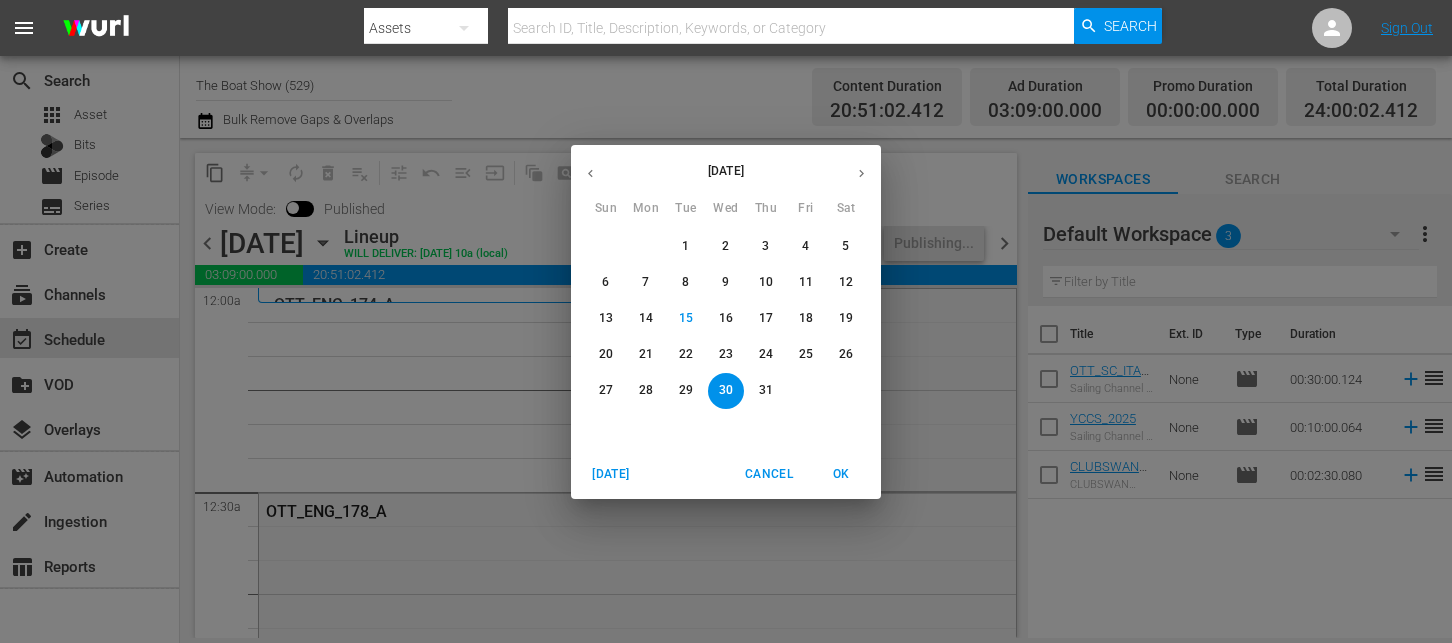 click on "27" at bounding box center [606, 390] 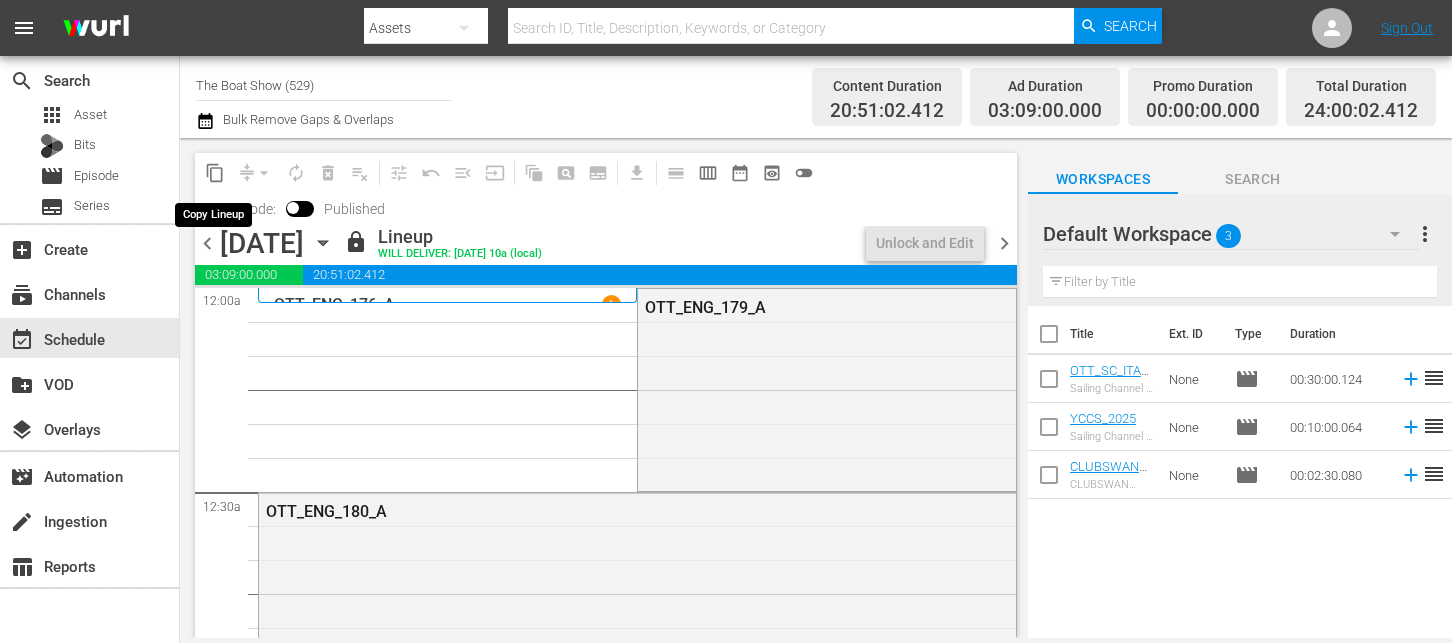click on "content_copy" at bounding box center [215, 173] 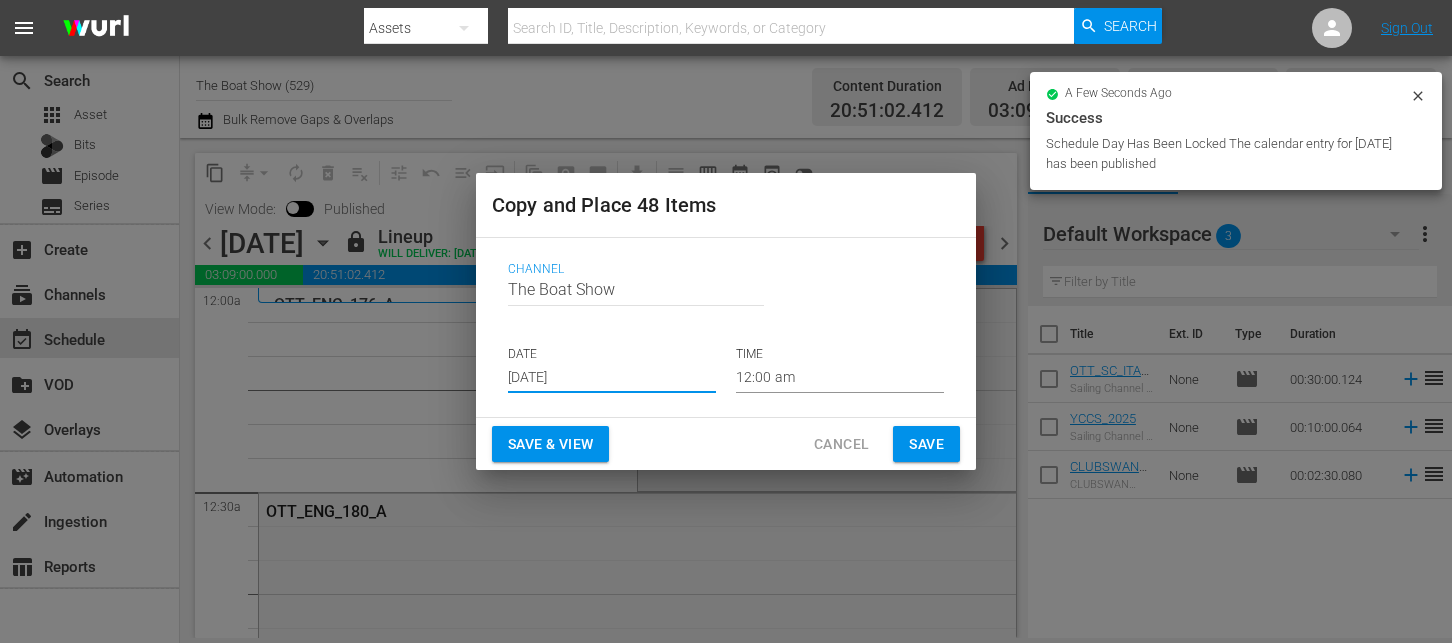 click on "[DATE]" at bounding box center [612, 378] 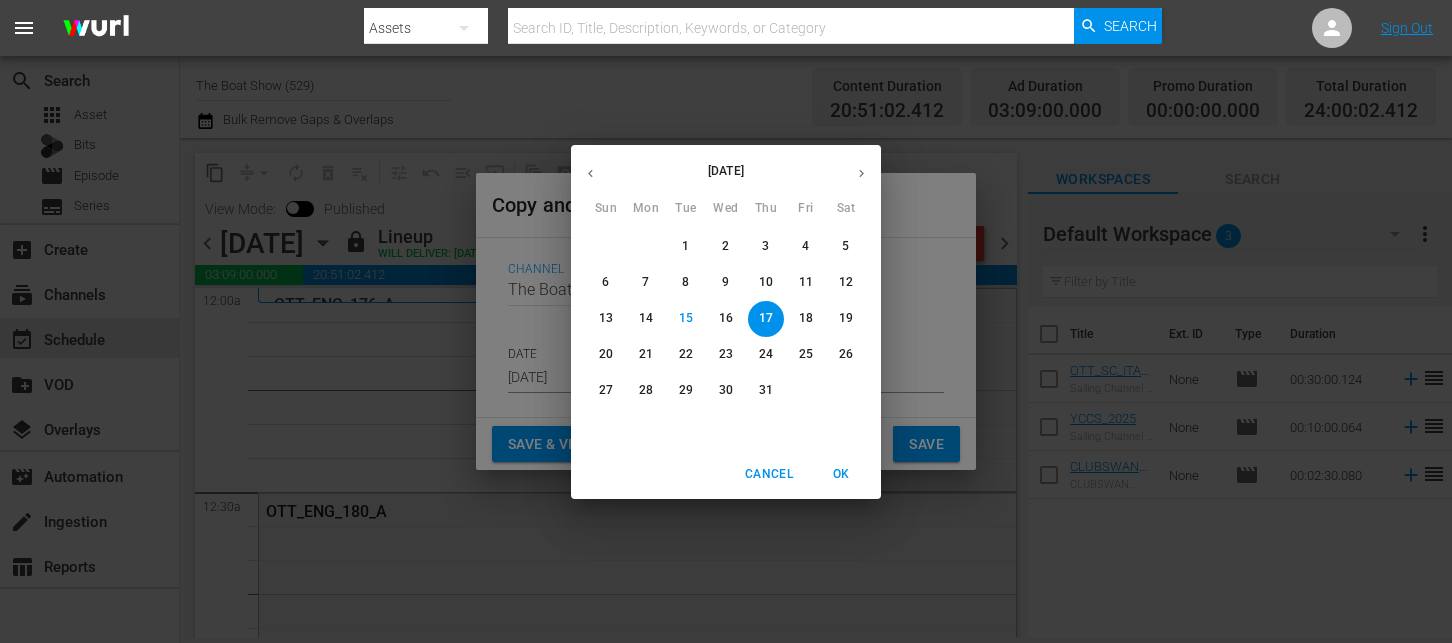 click on "31" at bounding box center (766, 390) 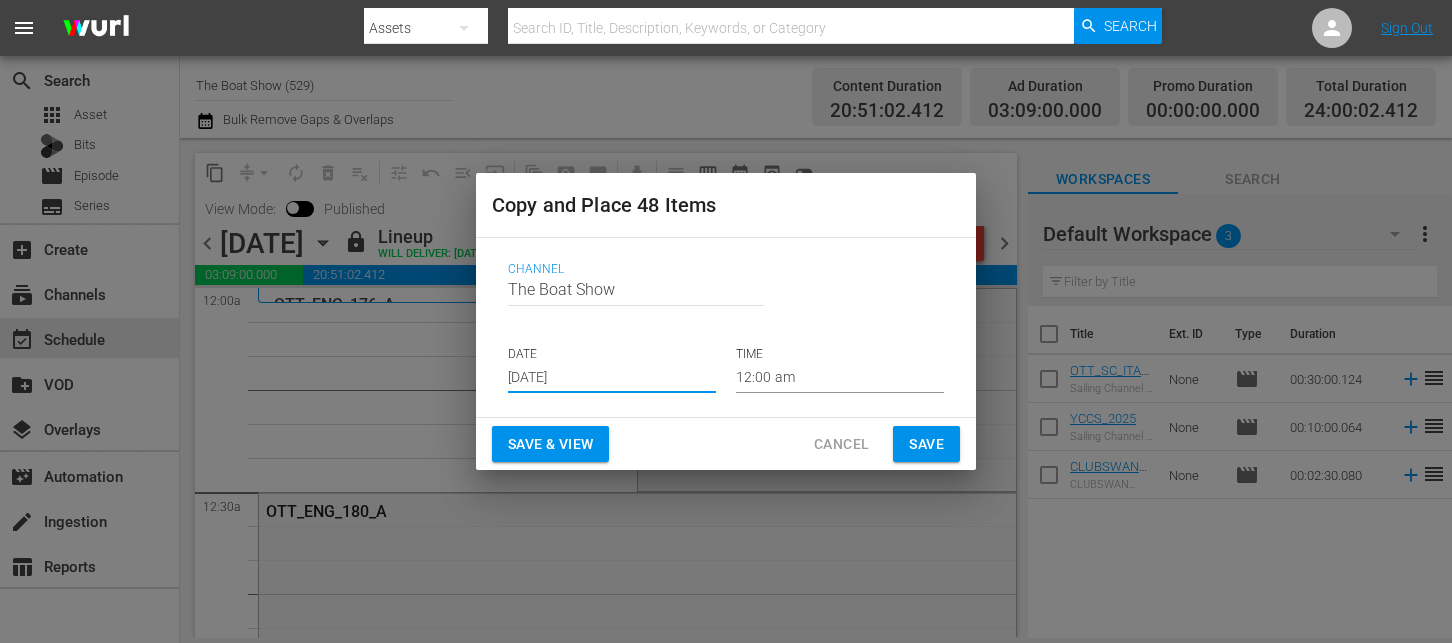 click on "Save & View" at bounding box center [550, 444] 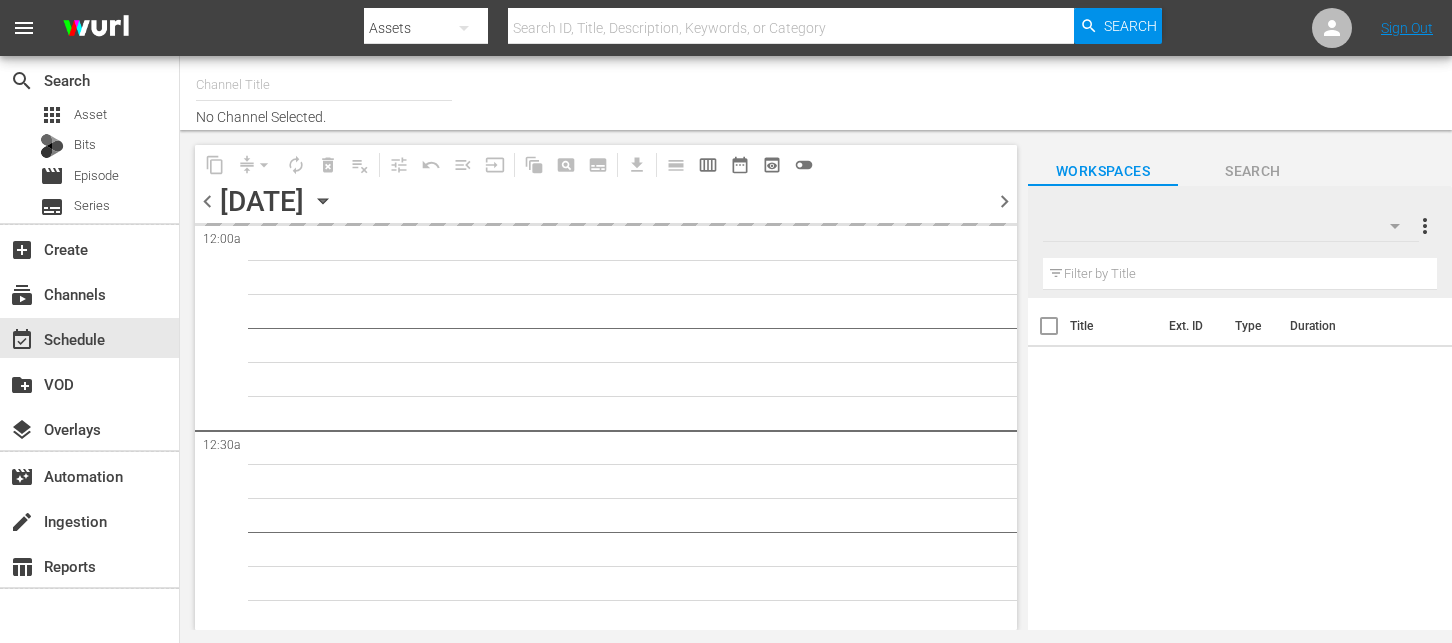 scroll, scrollTop: 0, scrollLeft: 0, axis: both 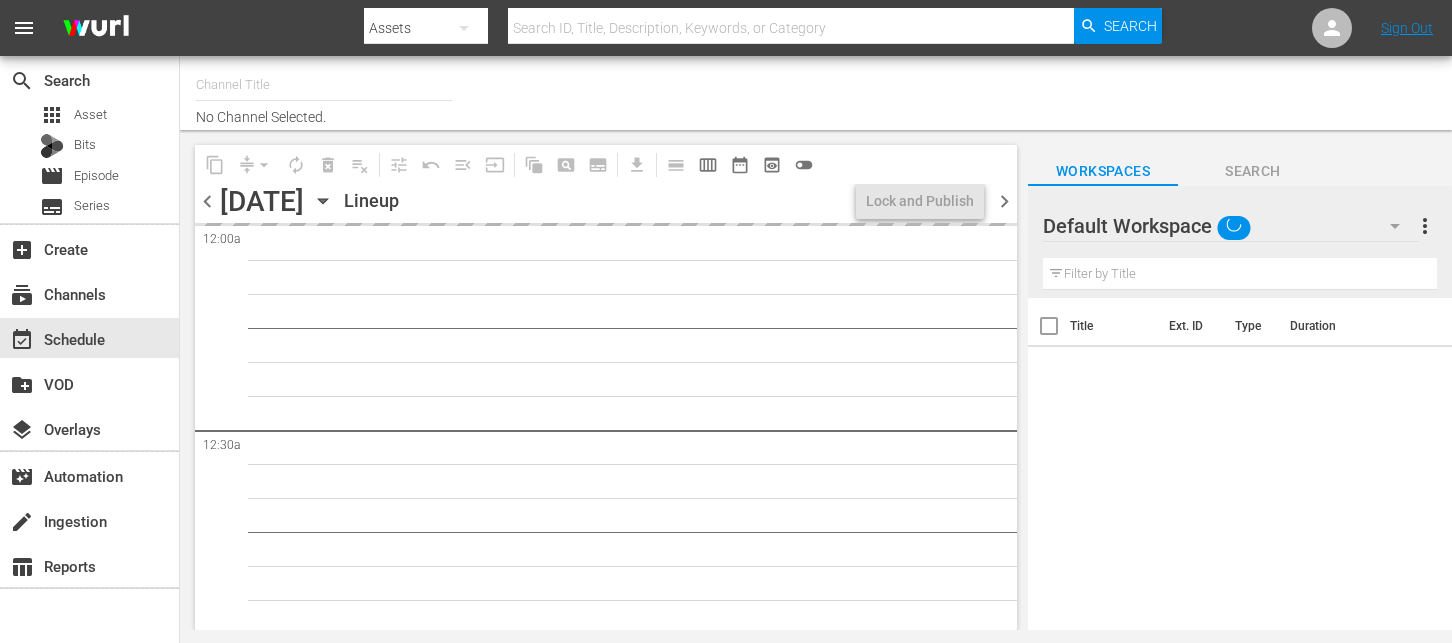 type on "The Boat Show (529)" 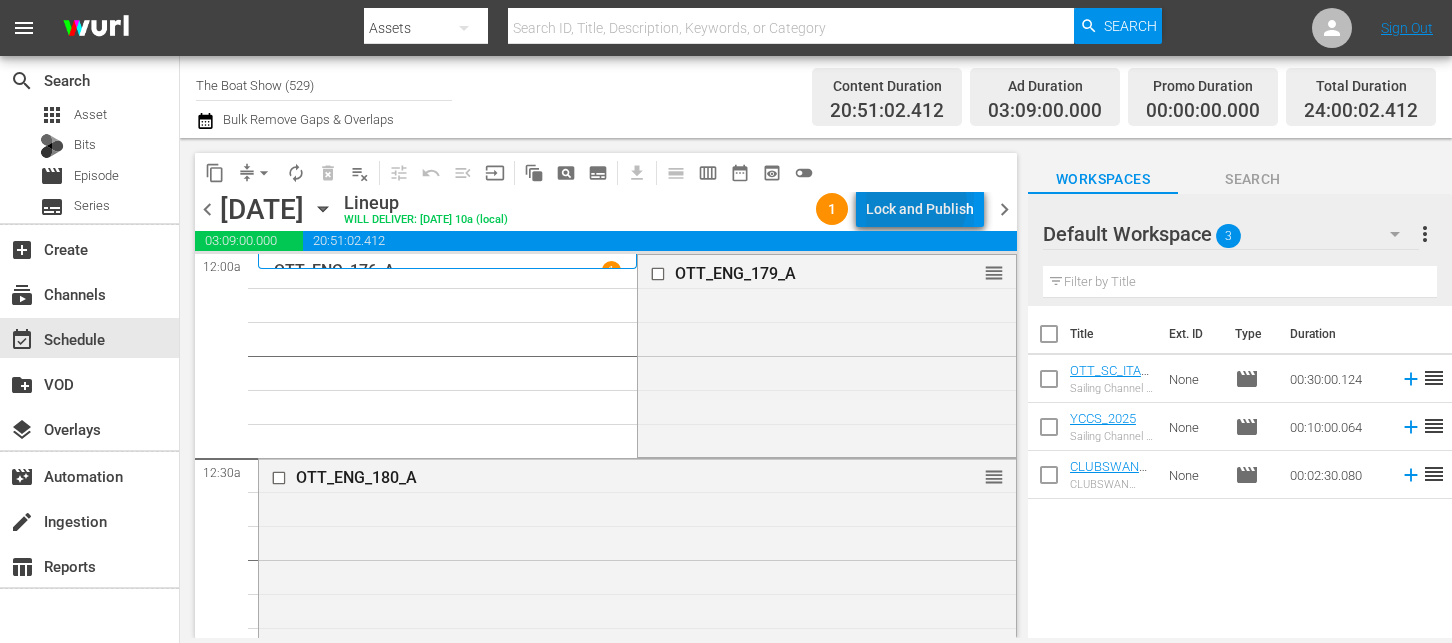 click on "Lock and Publish" at bounding box center [920, 209] 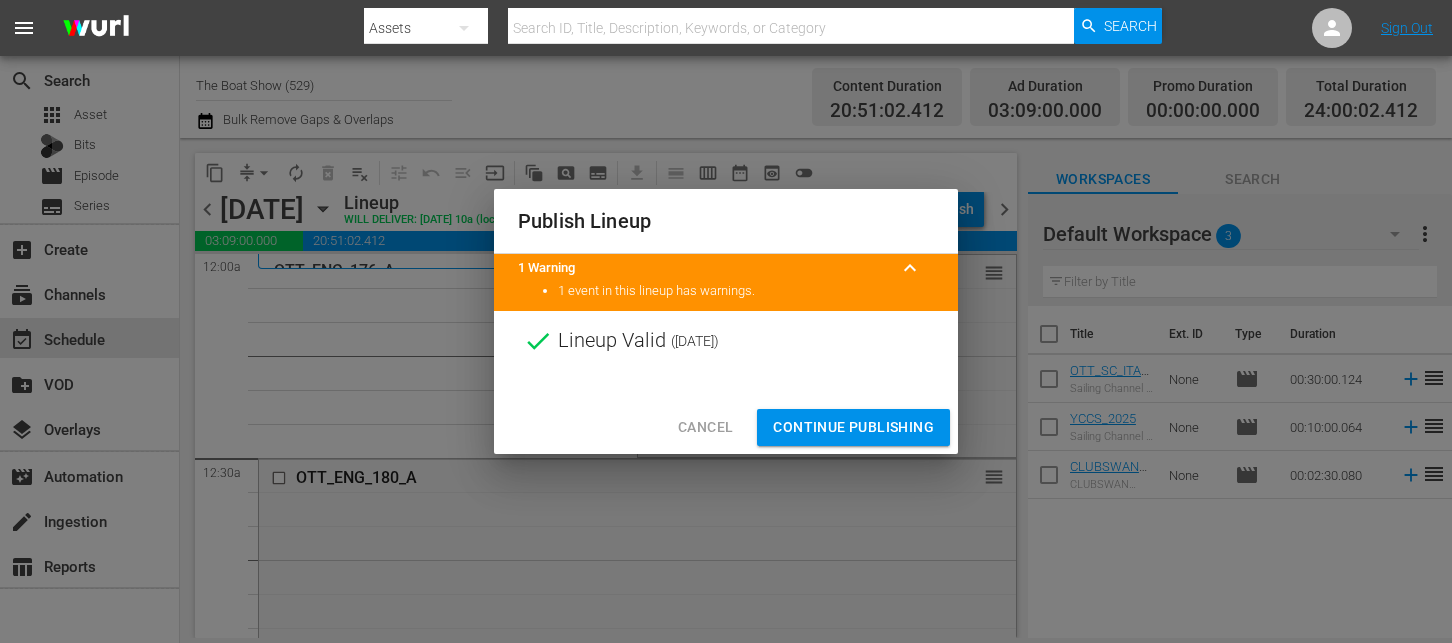 click on "Continue Publishing" at bounding box center (853, 427) 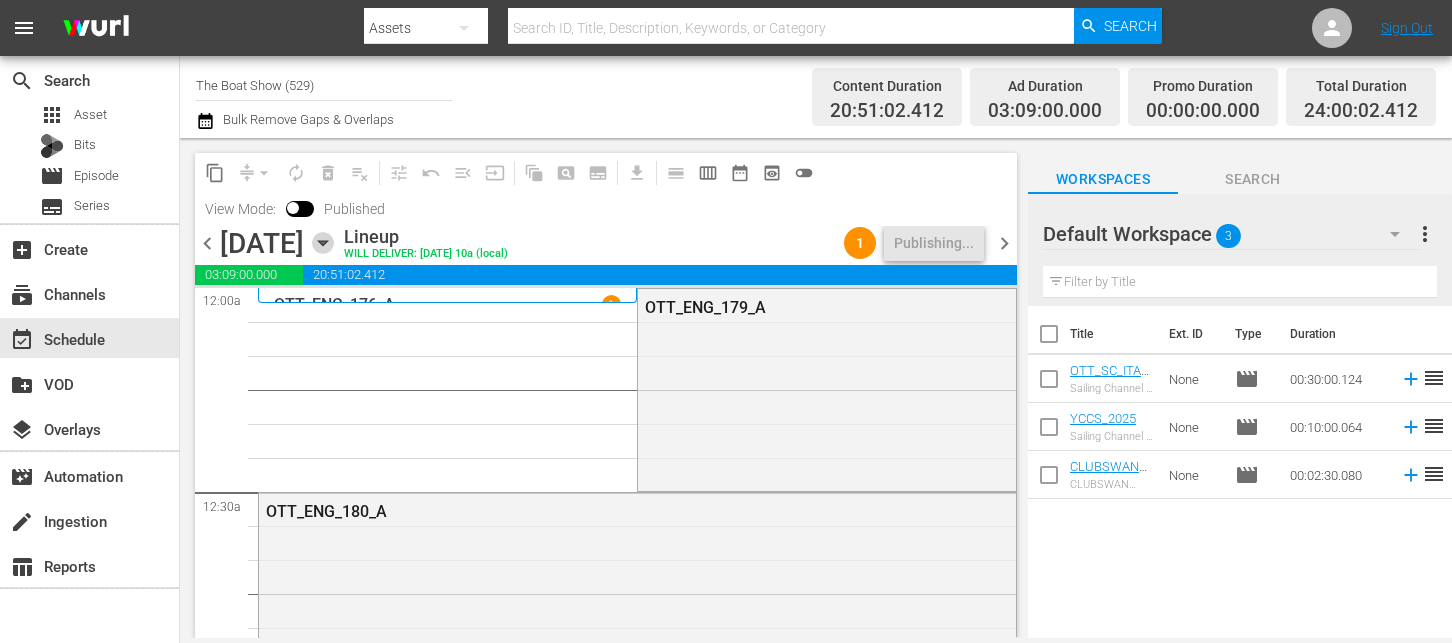 click 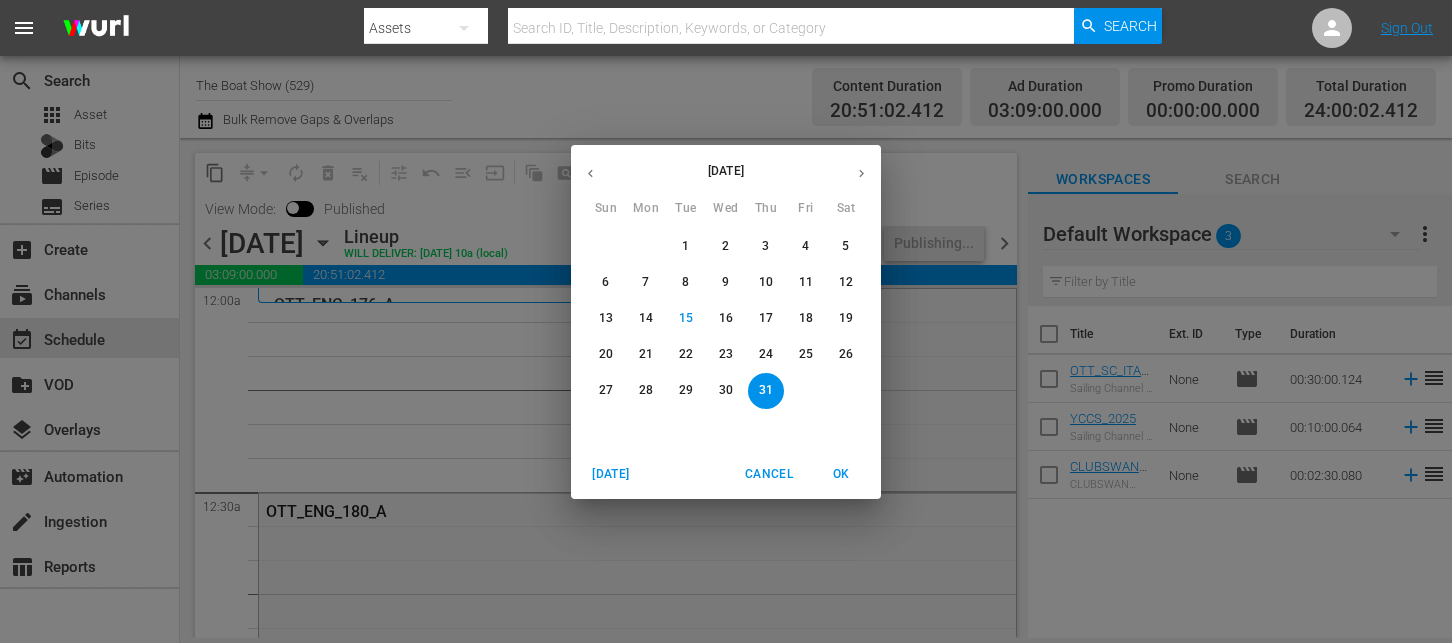click on "28" at bounding box center [646, 390] 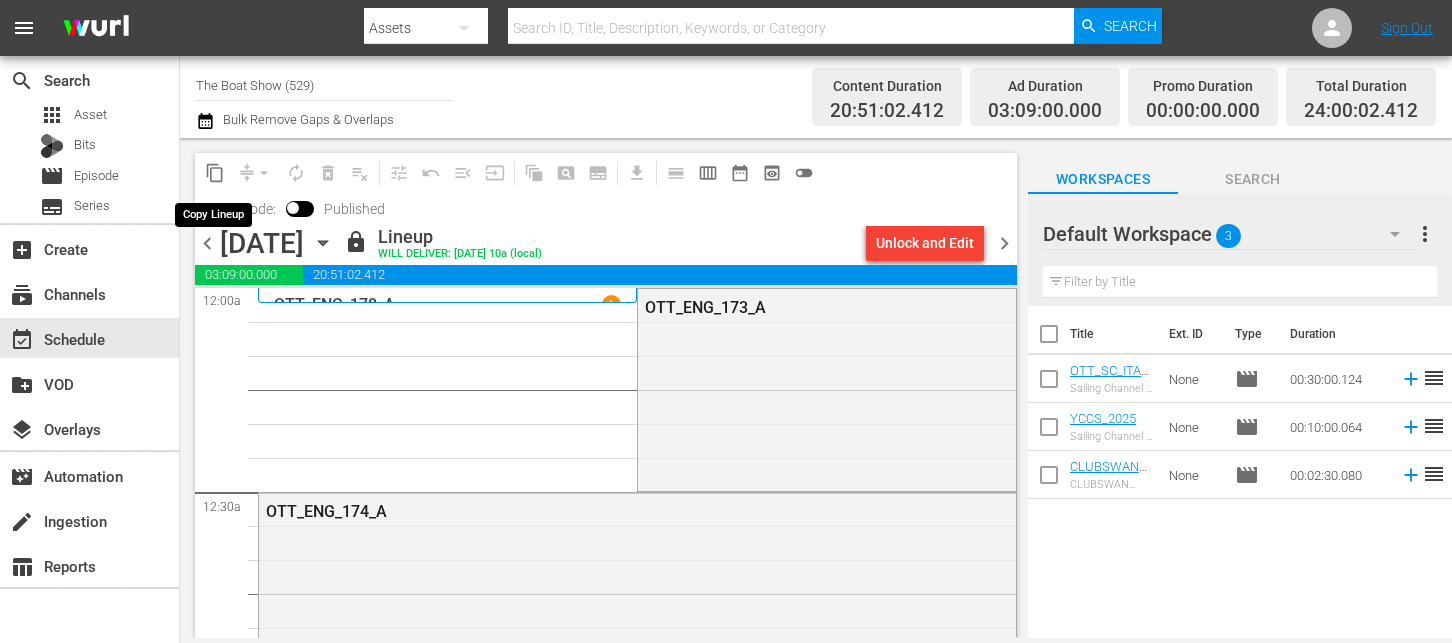 click on "content_copy" at bounding box center (215, 173) 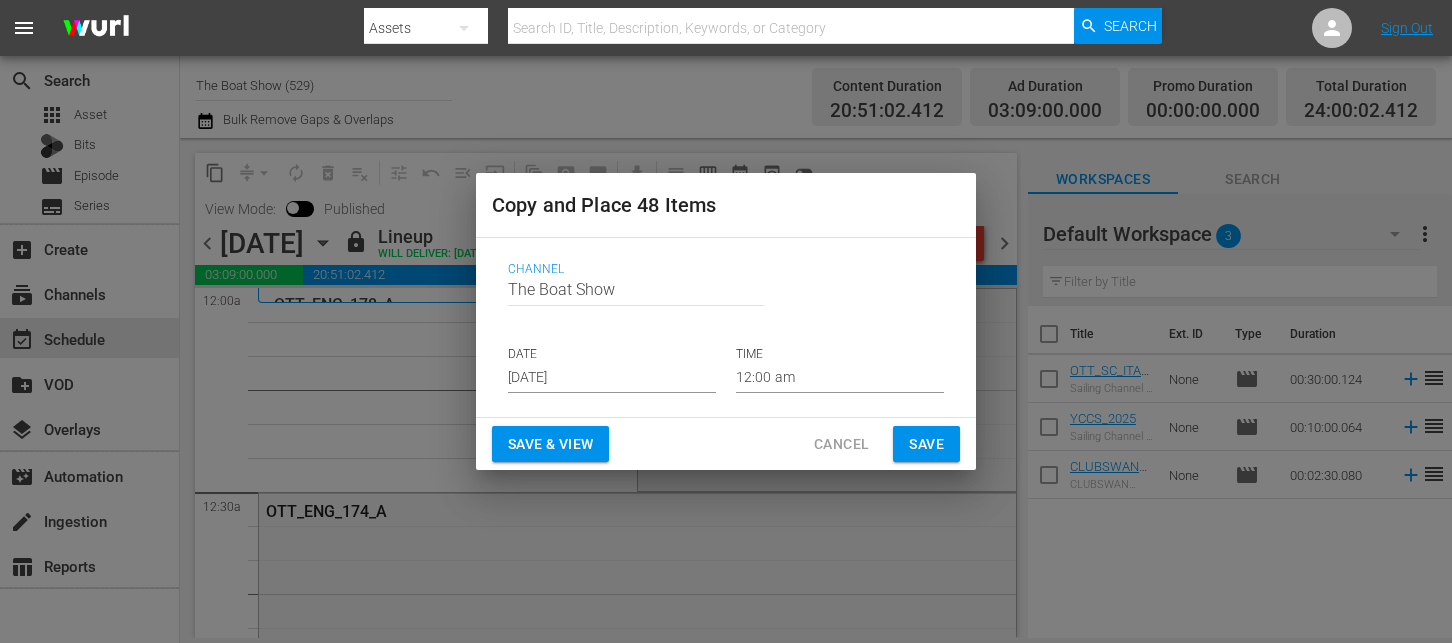 click on "[DATE]" at bounding box center (612, 378) 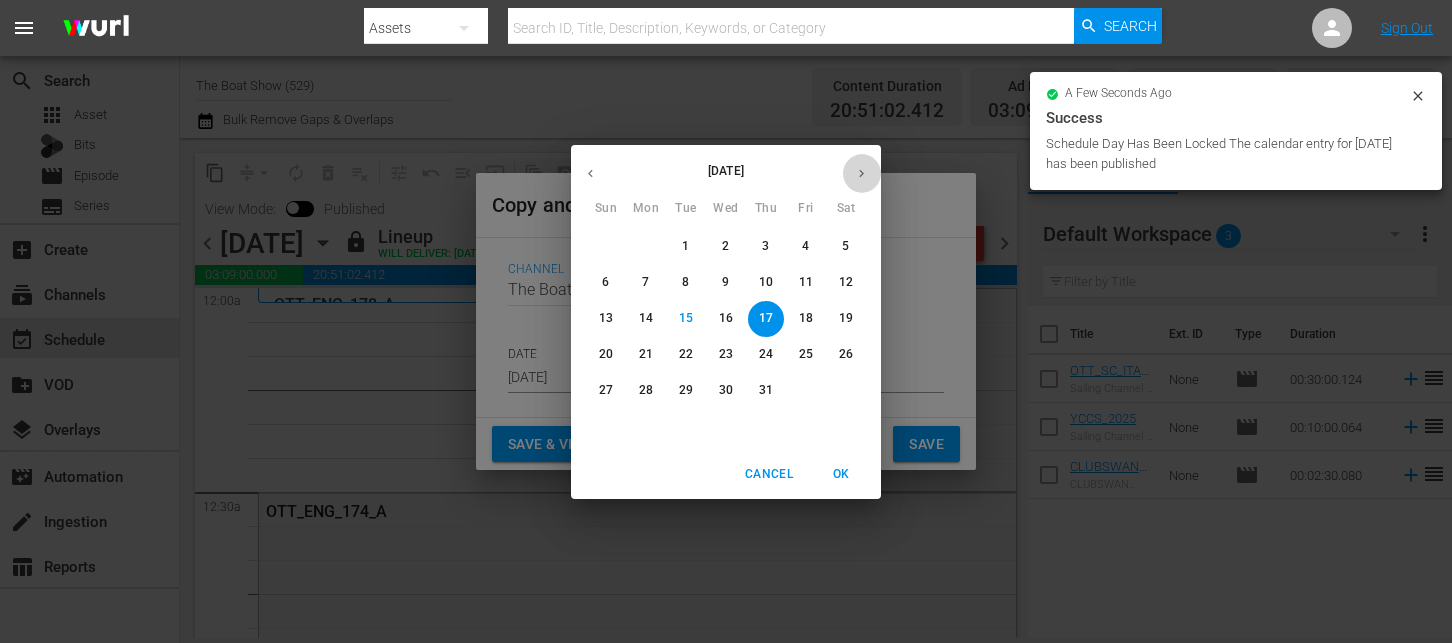 click 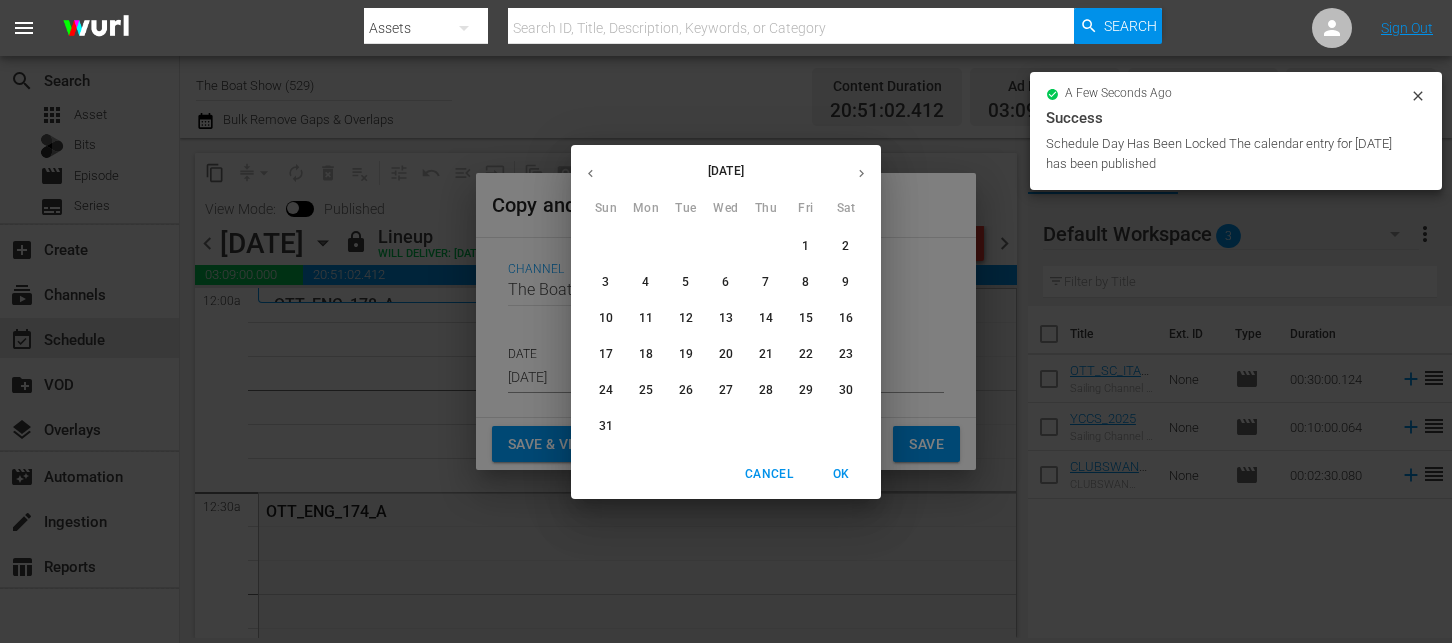 click on "1" at bounding box center (806, 246) 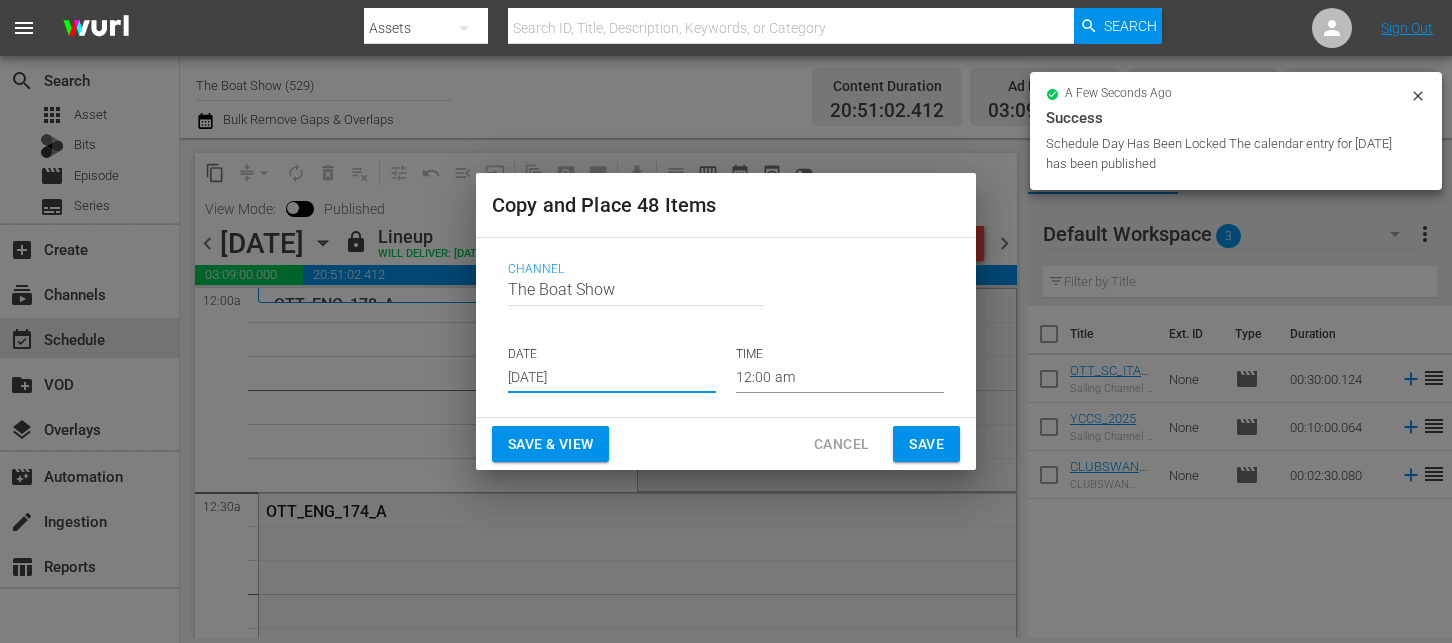 click on "Save & View" at bounding box center (550, 444) 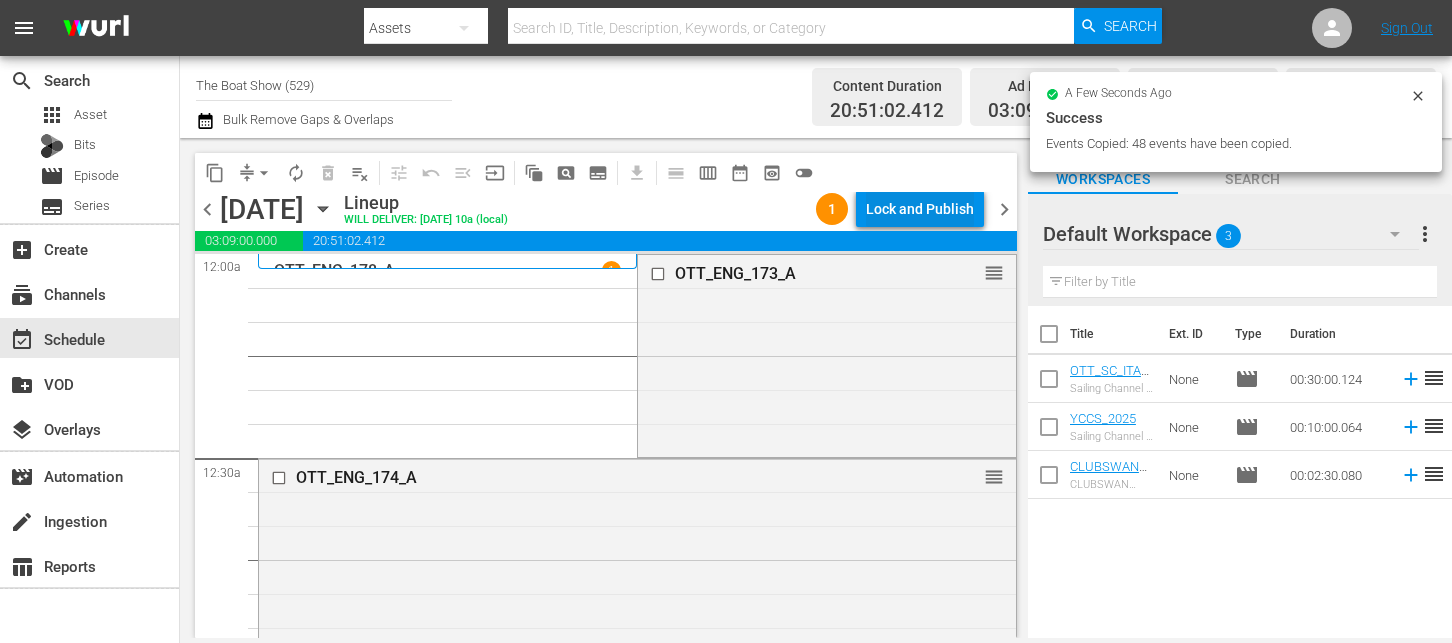 click on "Lock and Publish" at bounding box center (920, 209) 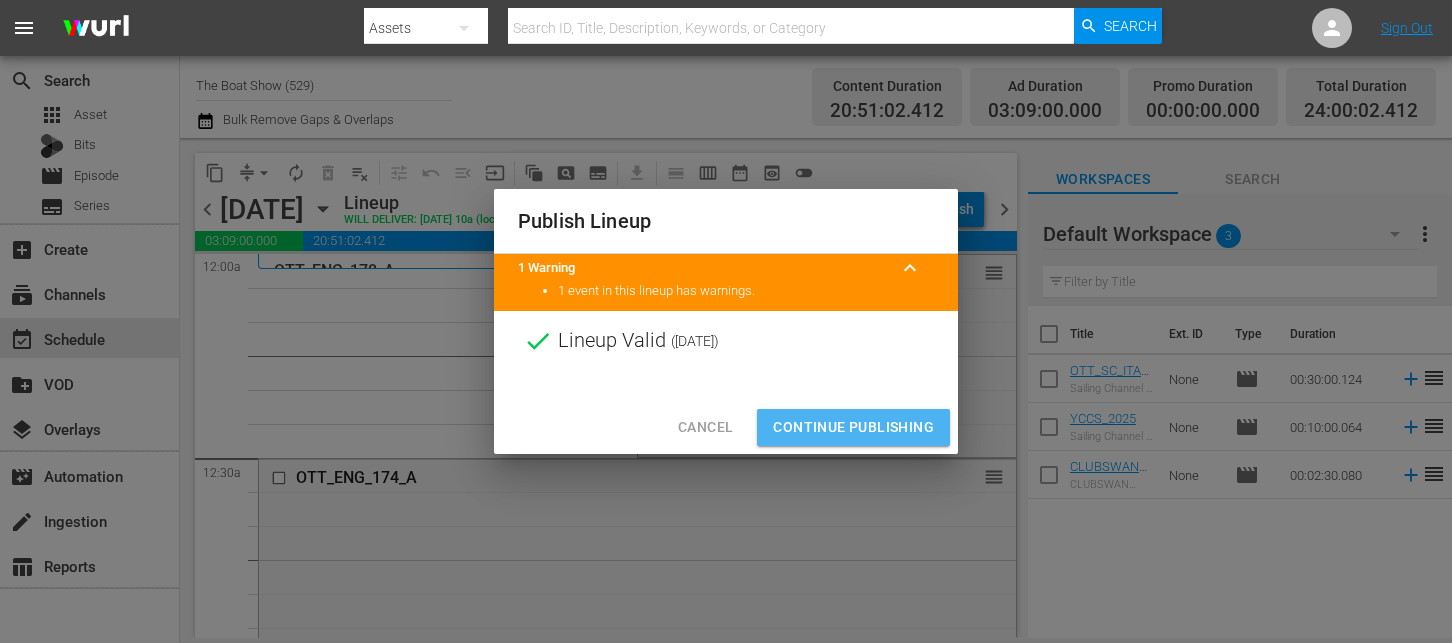 click on "Continue Publishing" at bounding box center [853, 427] 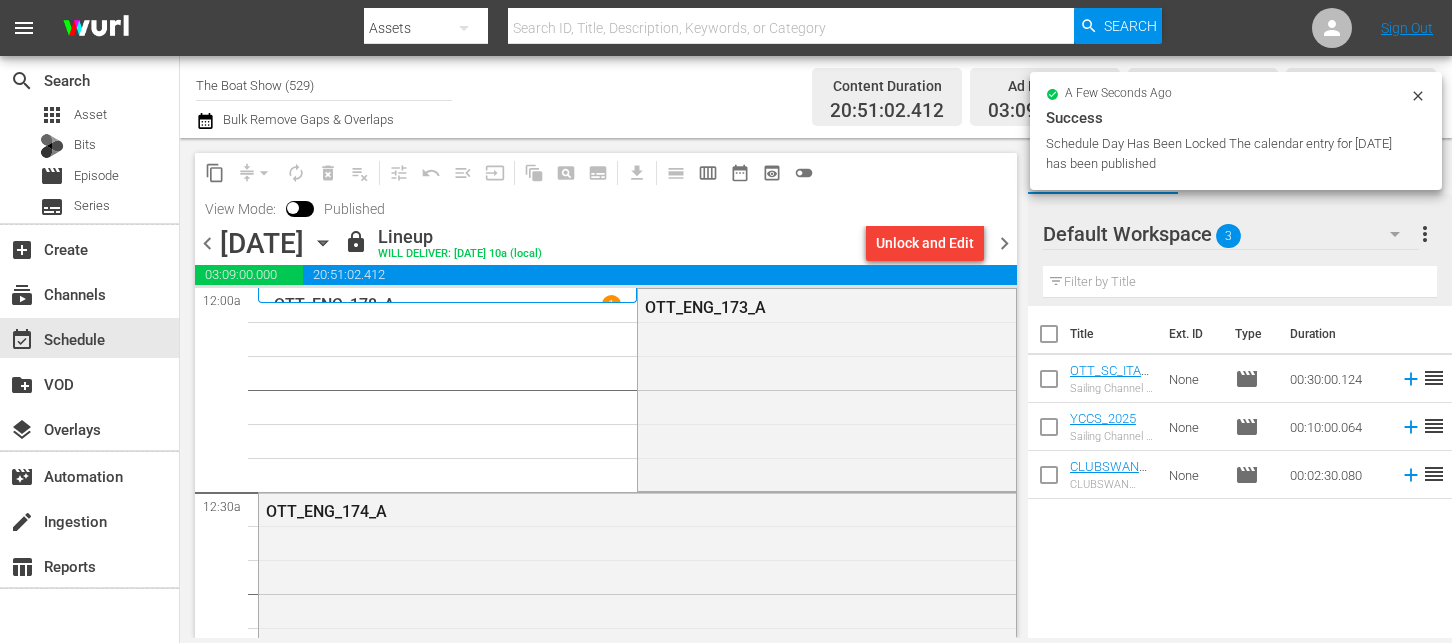click 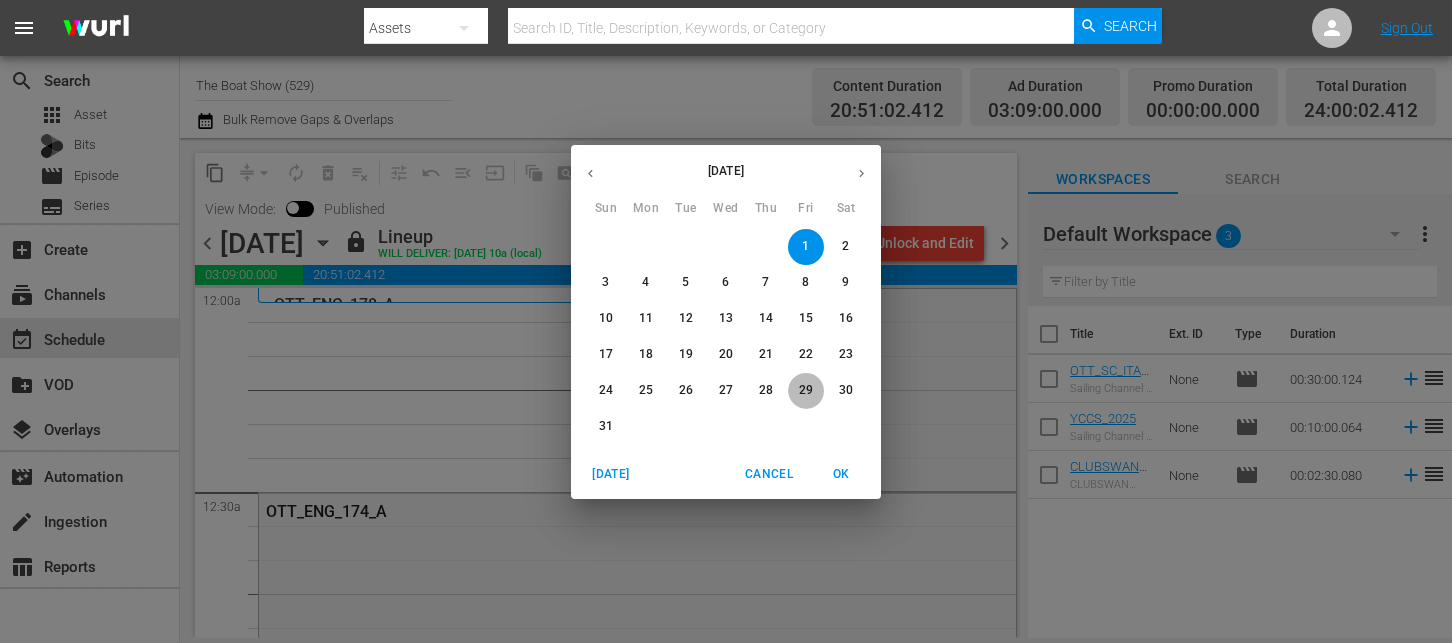 click on "29" at bounding box center [806, 390] 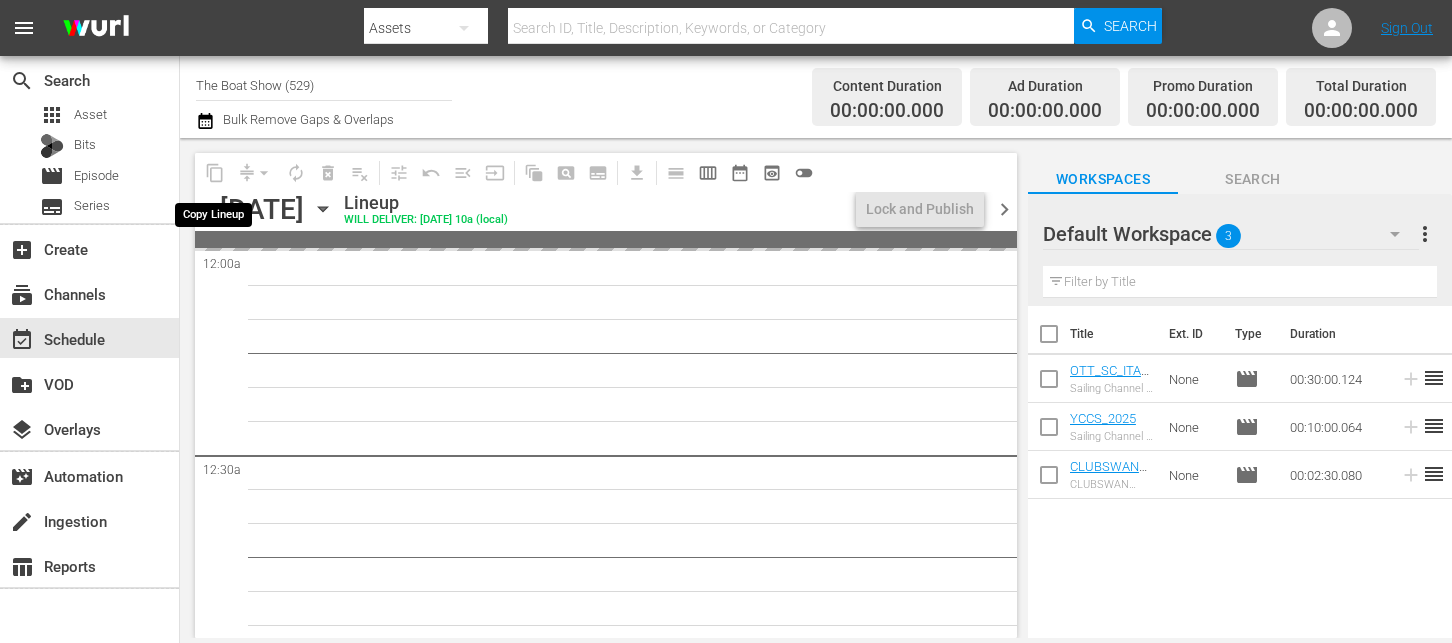click on "content_copy" at bounding box center [215, 173] 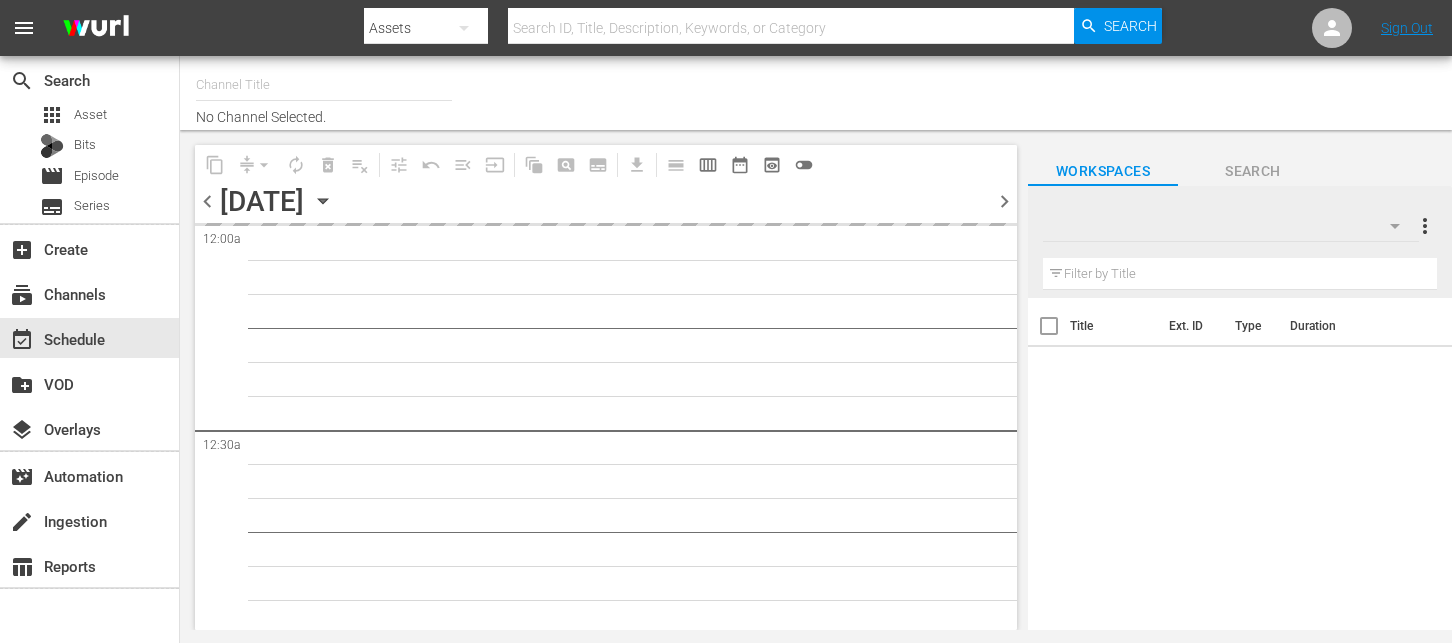 scroll, scrollTop: 0, scrollLeft: 0, axis: both 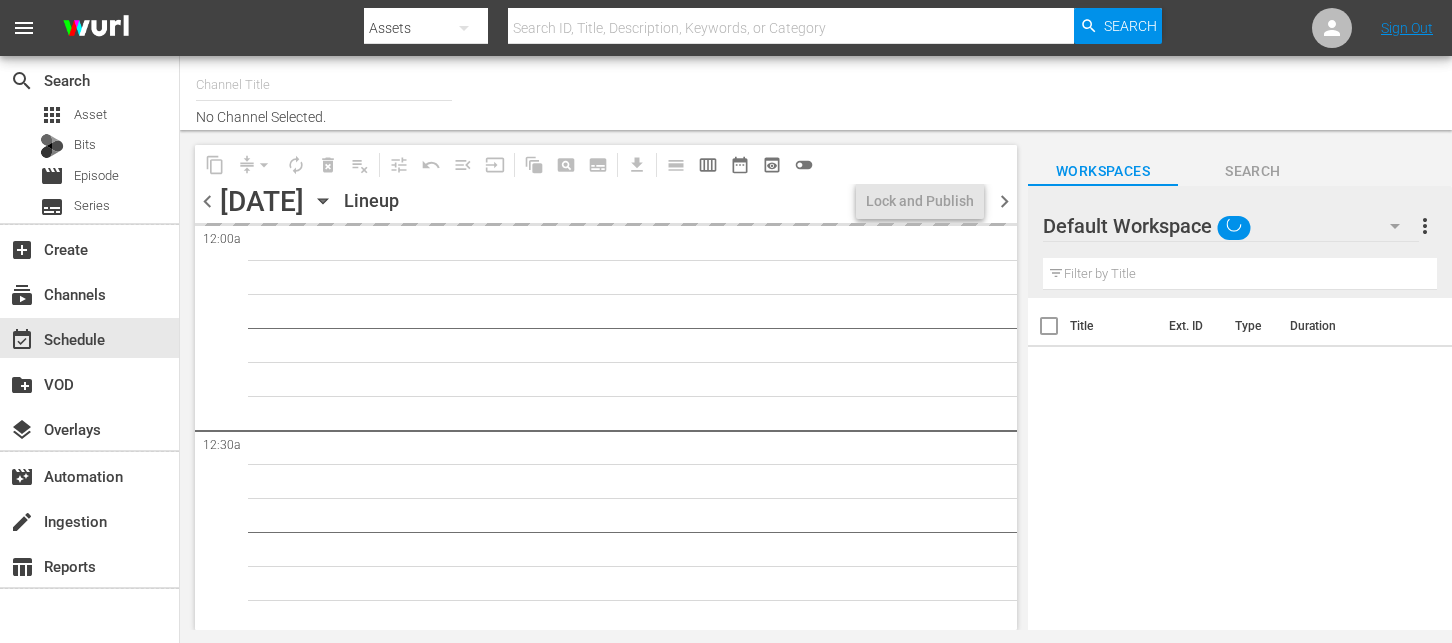 type on "The Boat Show (529)" 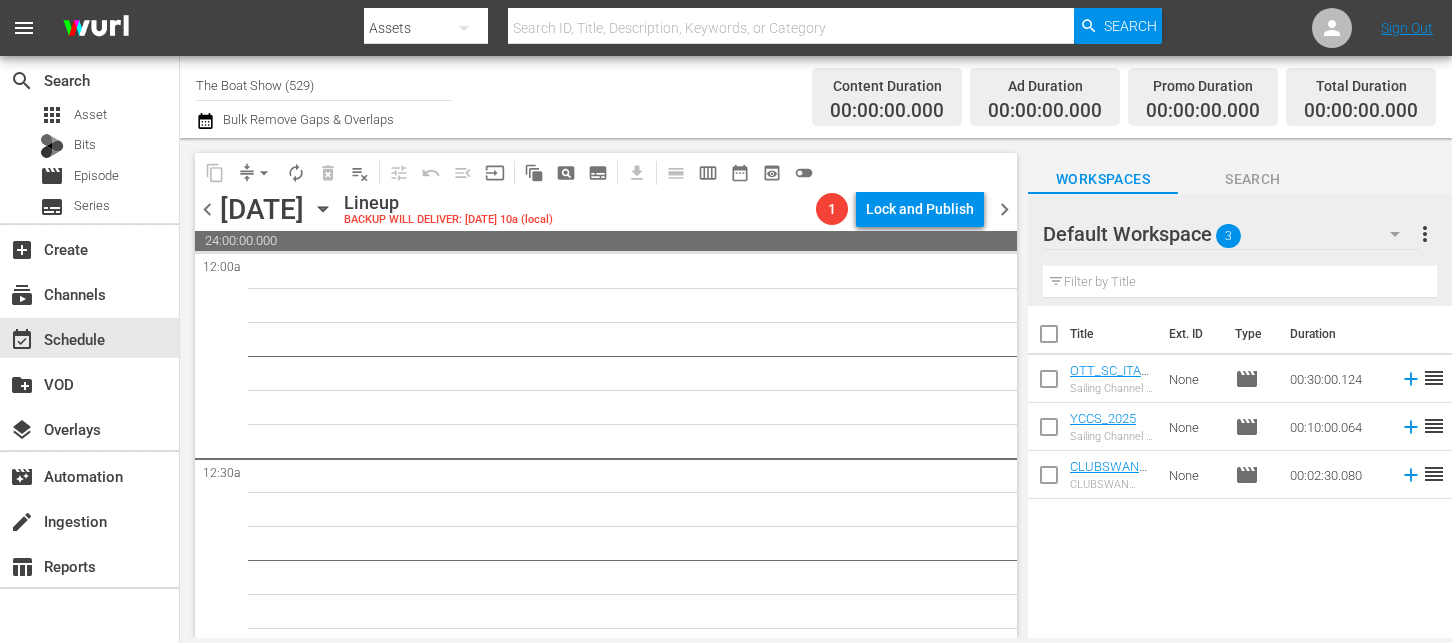 click 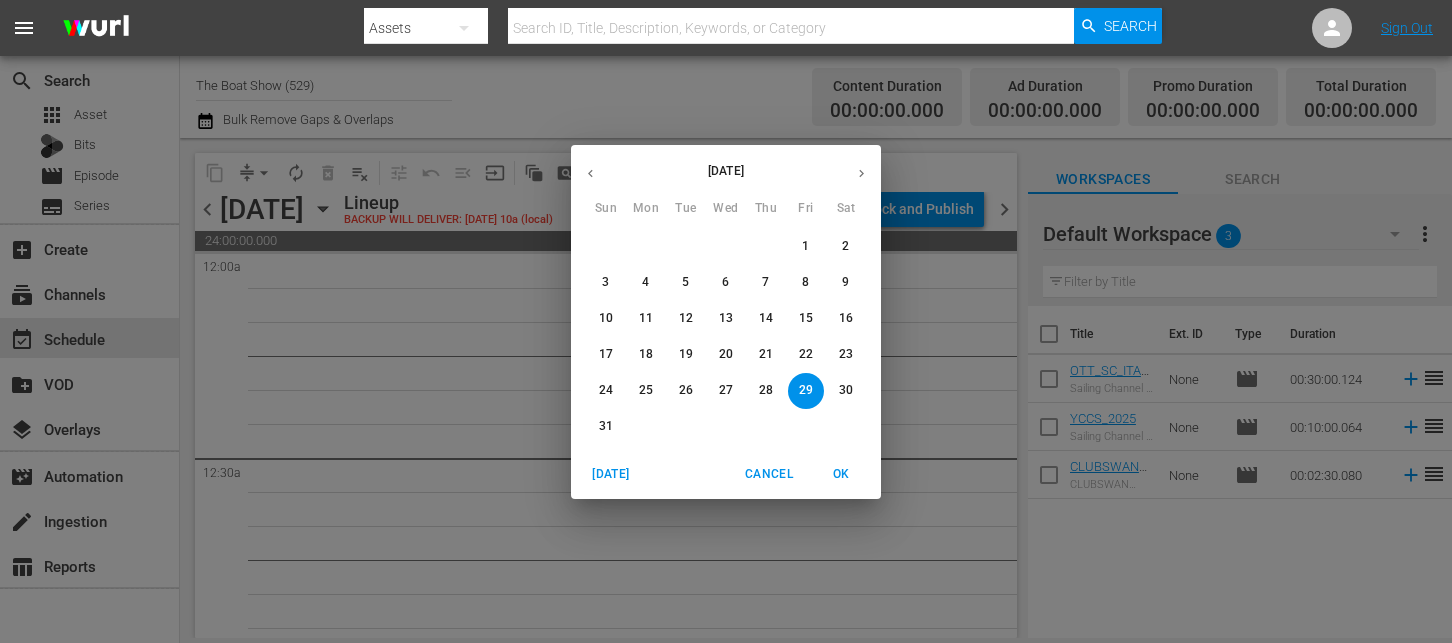 click 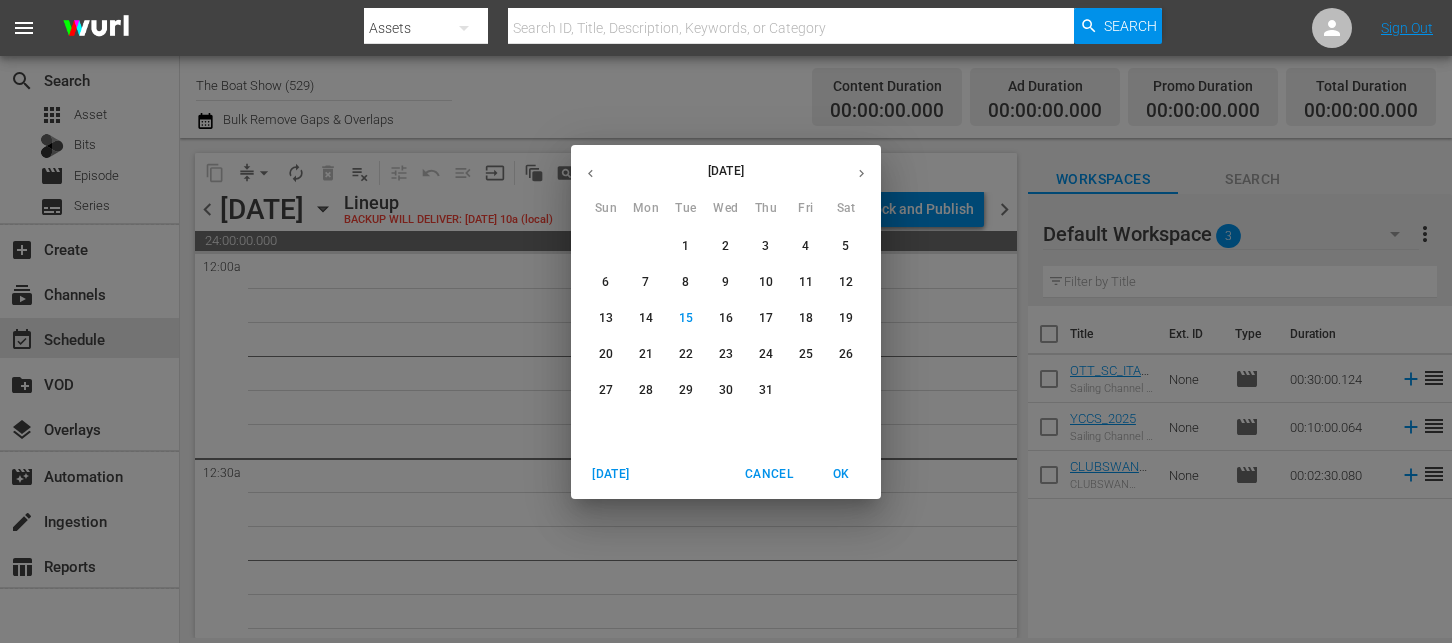 click on "29" at bounding box center [686, 390] 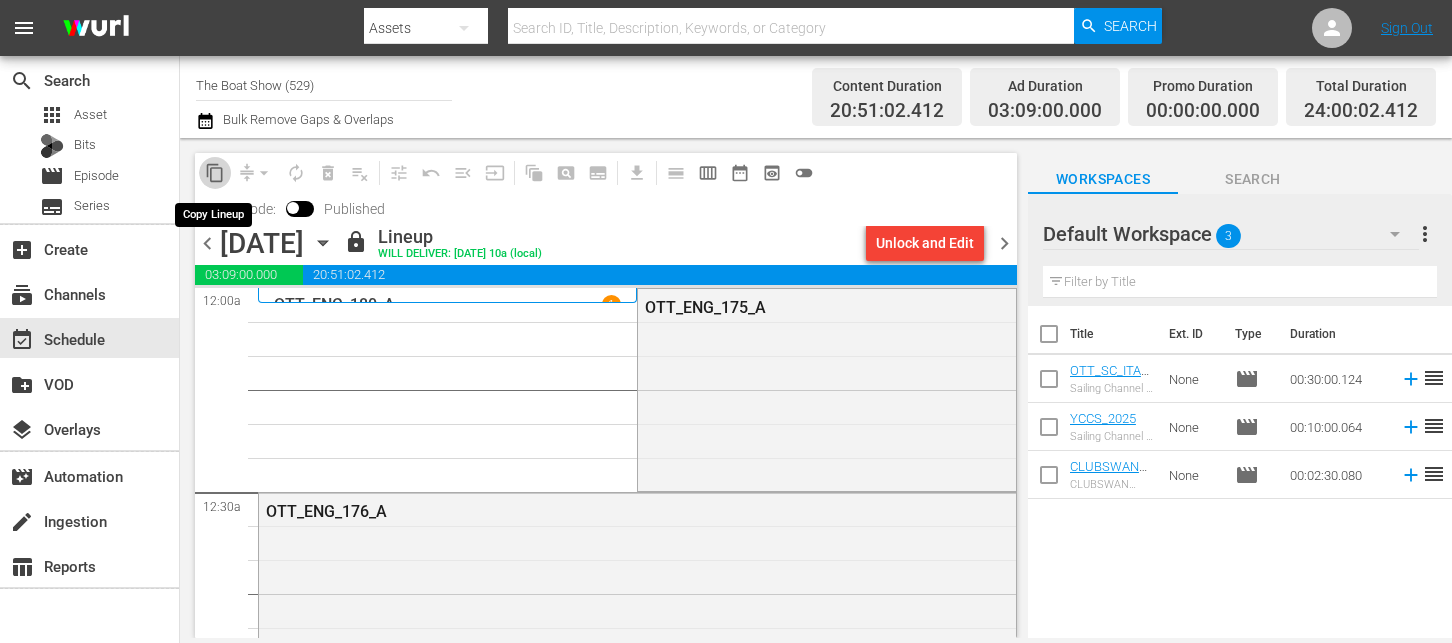 click on "content_copy" at bounding box center (215, 173) 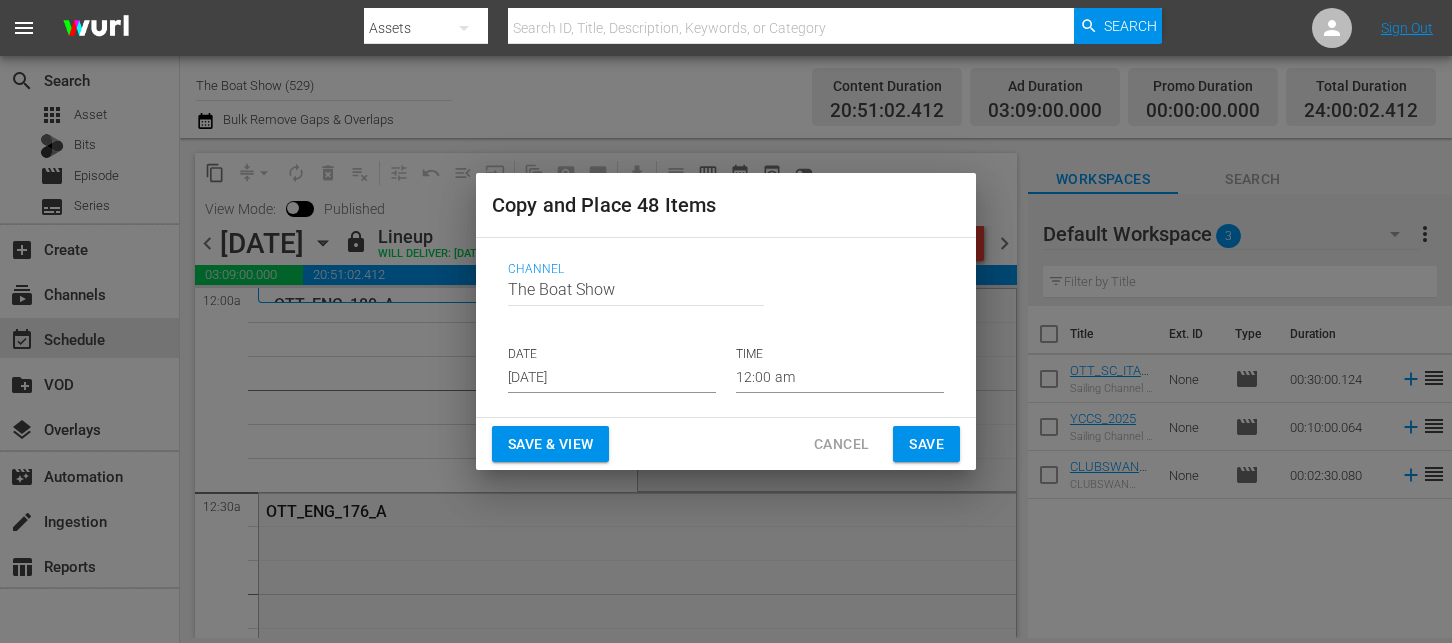 click on "[DATE]" at bounding box center [612, 378] 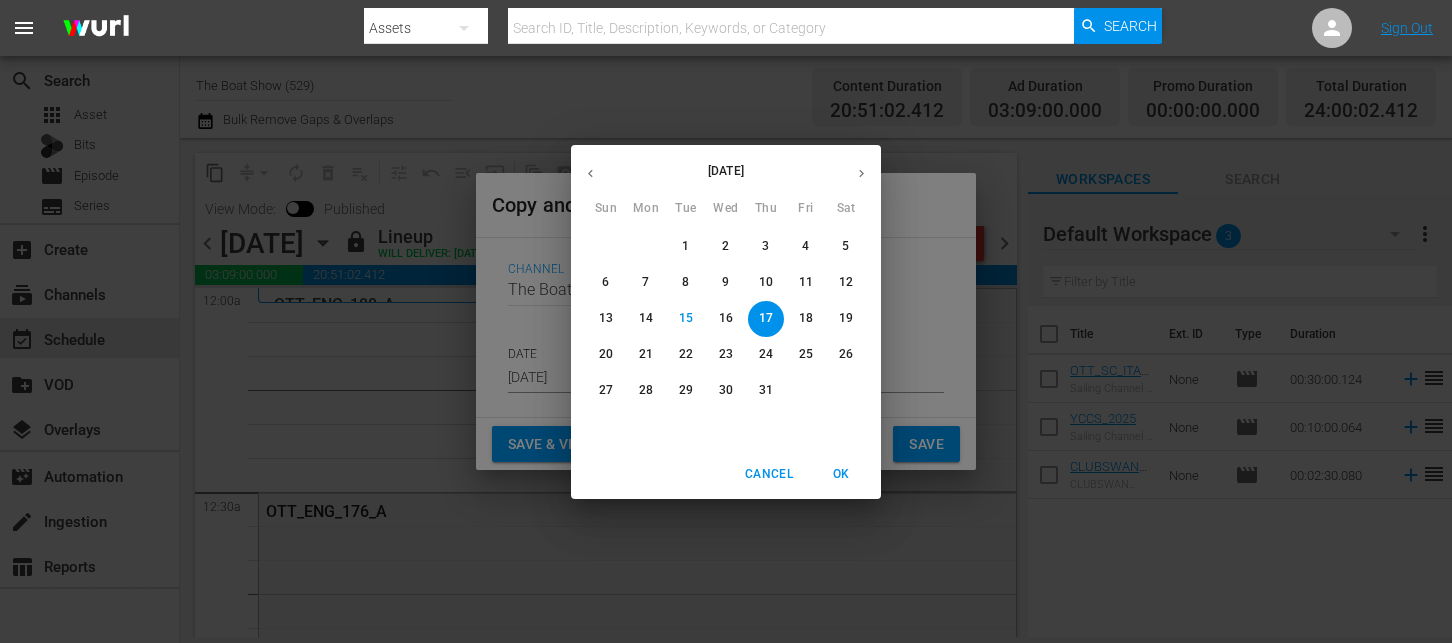 click at bounding box center (861, 173) 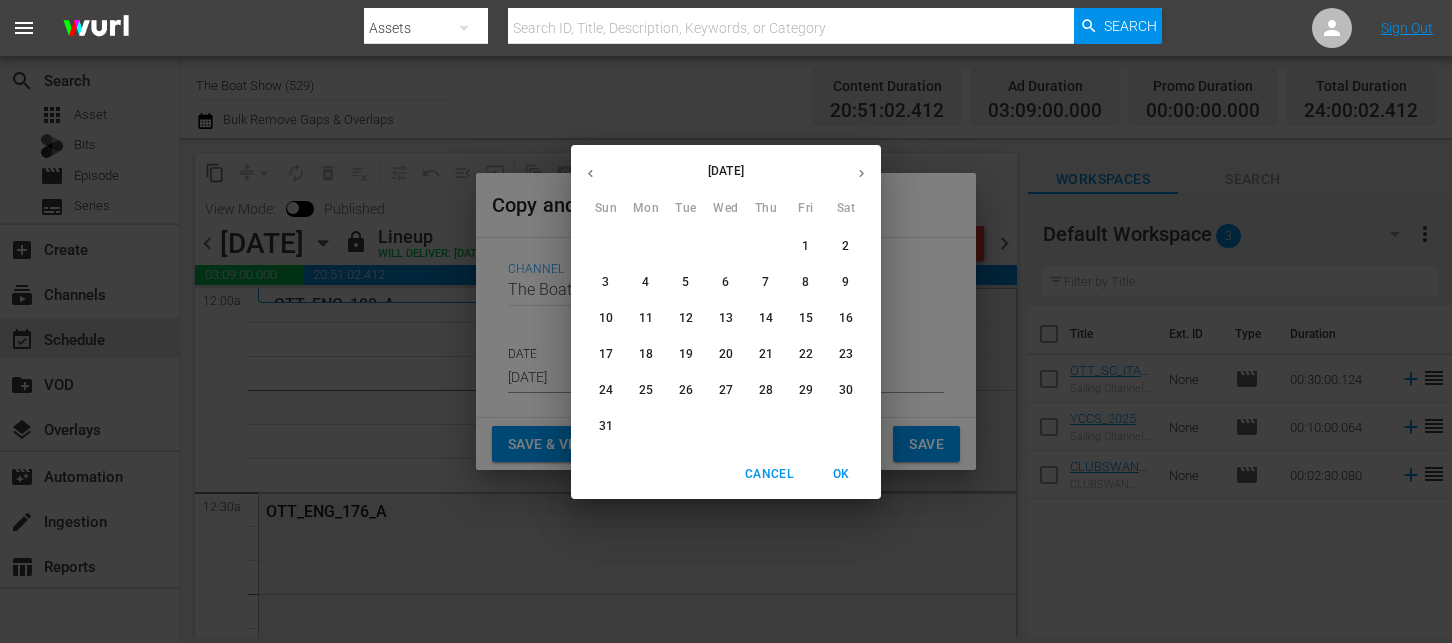 click on "2" at bounding box center [846, 246] 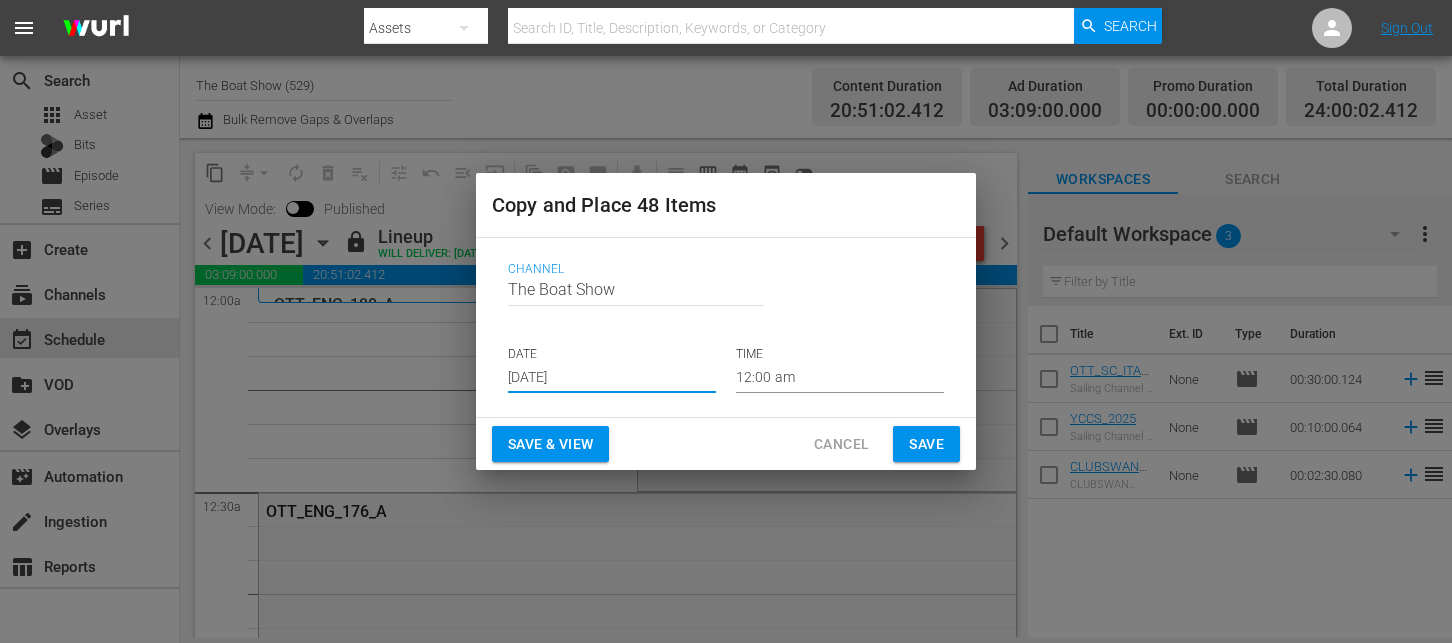 click on "Save & View" at bounding box center [550, 444] 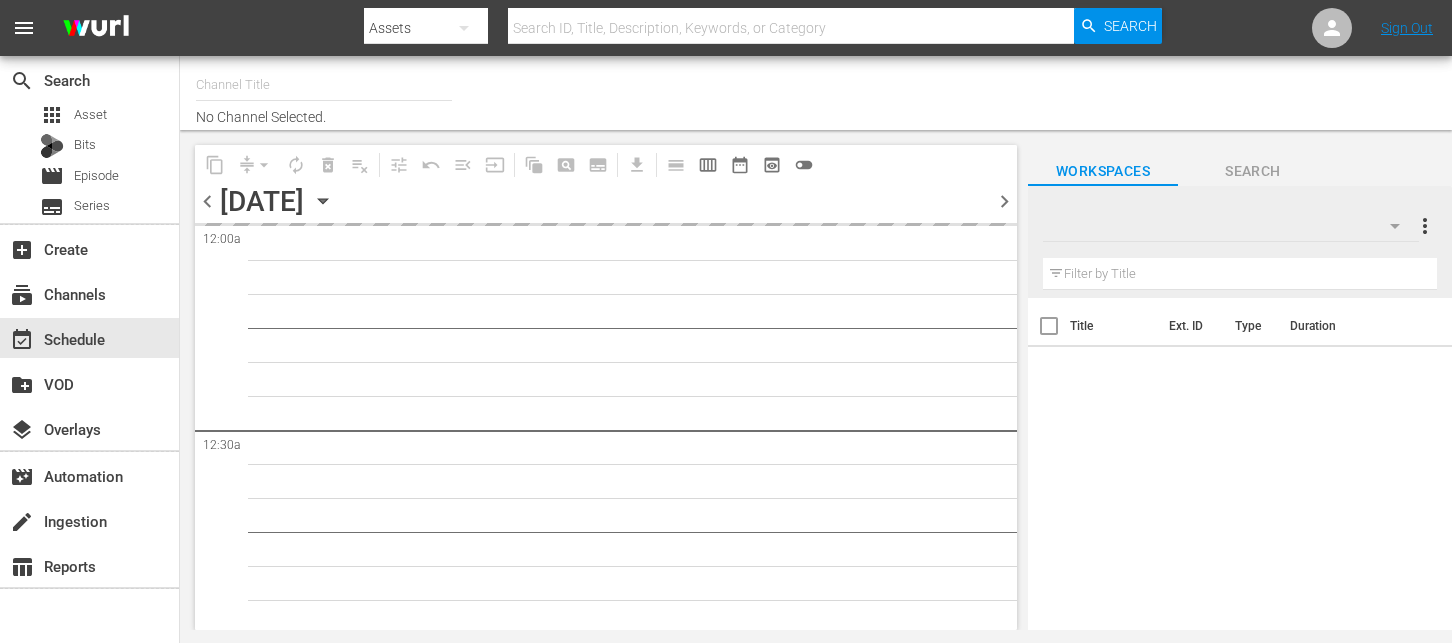 scroll, scrollTop: 0, scrollLeft: 0, axis: both 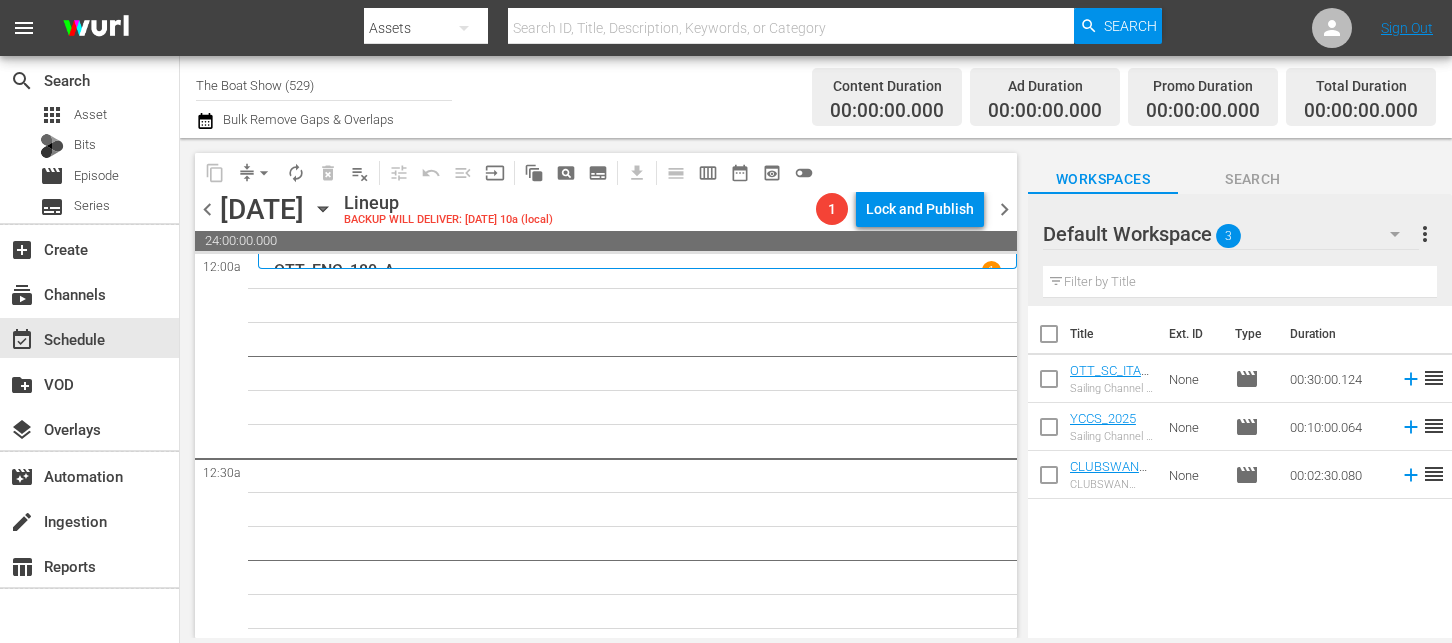 click 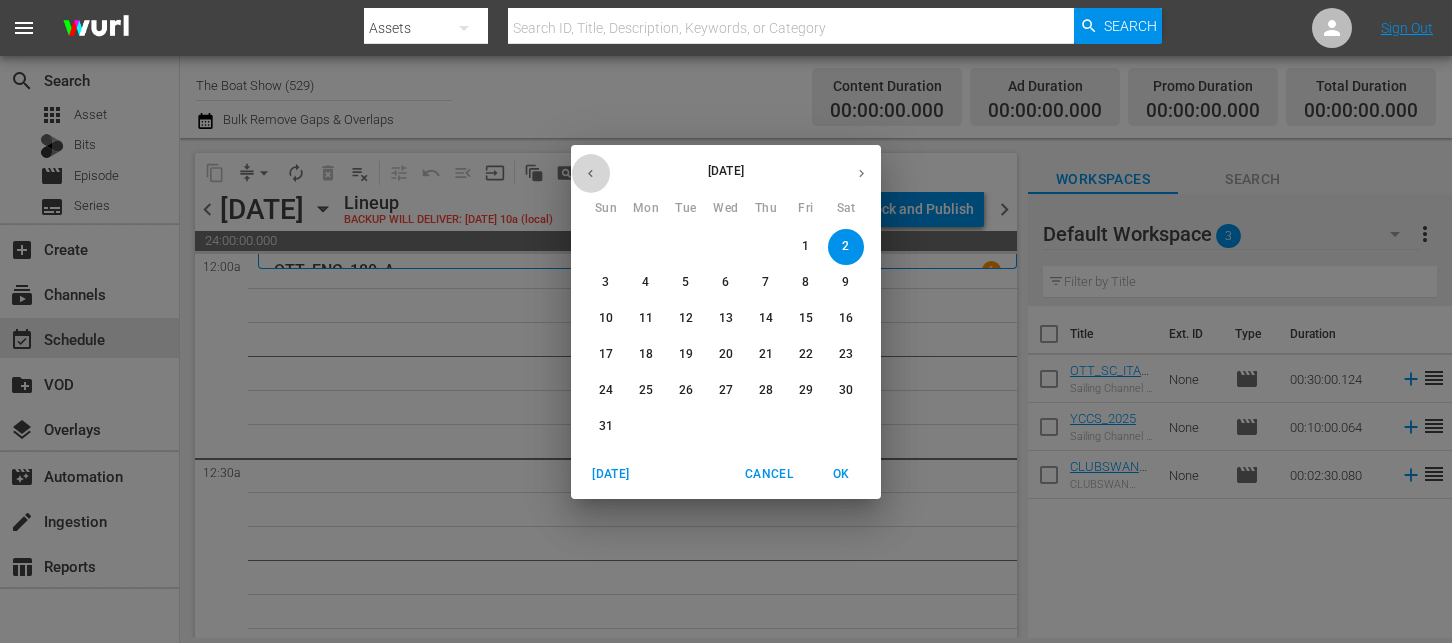 click 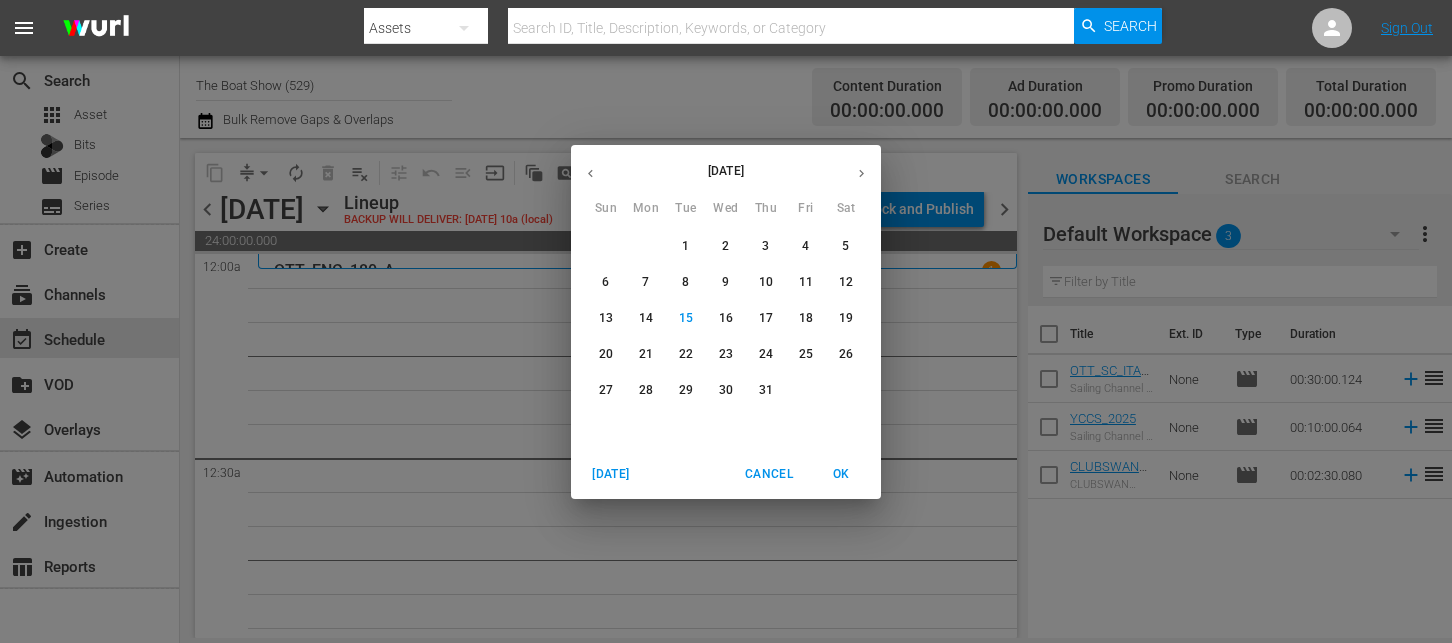 click on "29" at bounding box center [686, 390] 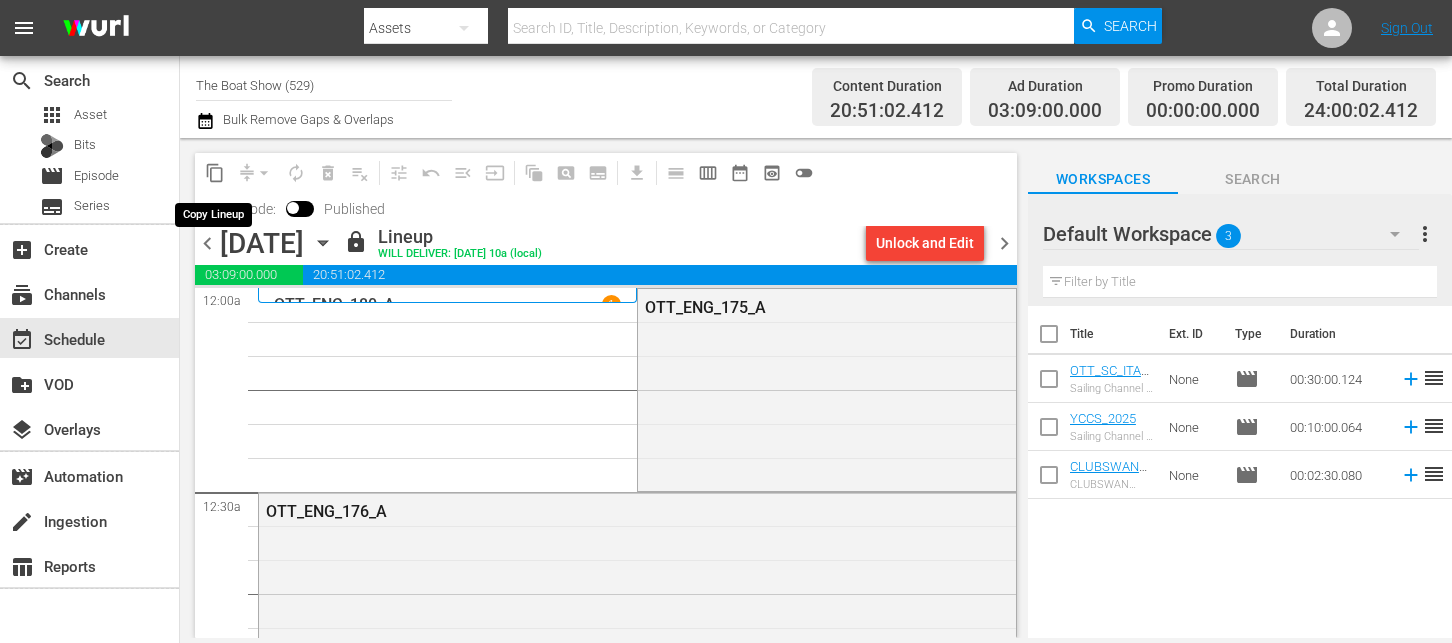 click on "content_copy" at bounding box center (215, 173) 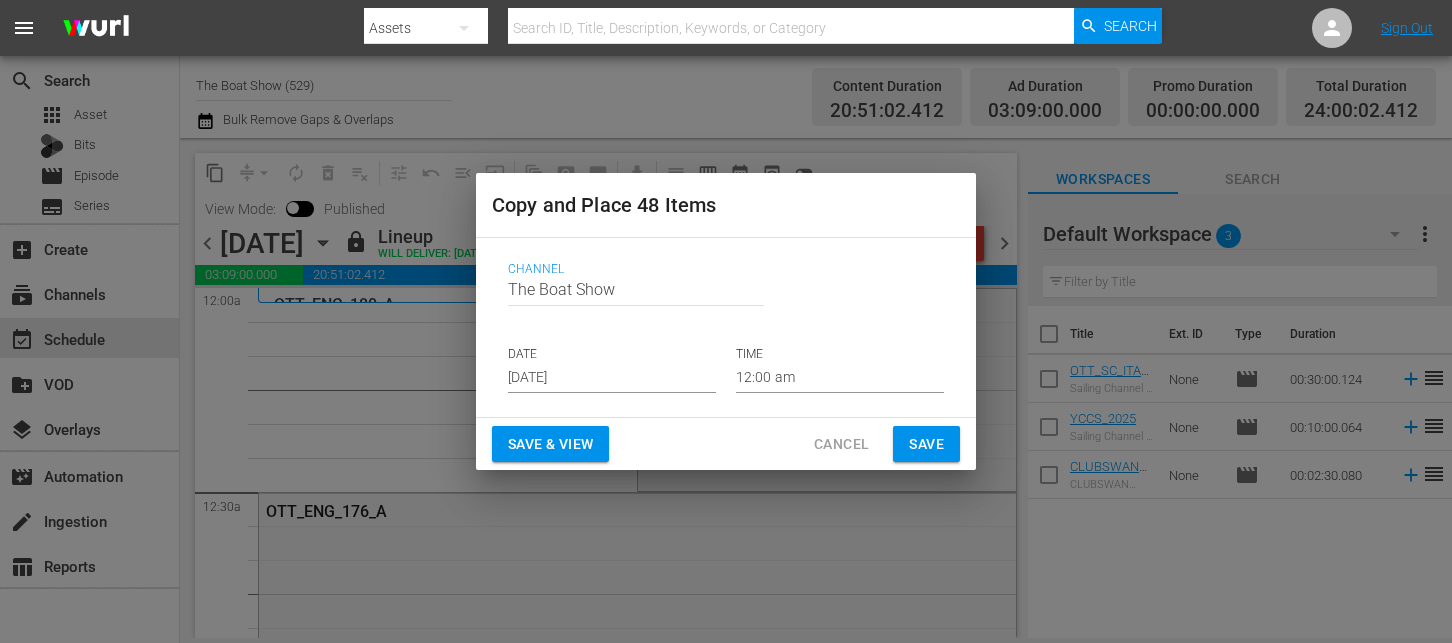click on "Channel Channel Title The Boat Show DATE Jul 17th 2025 TIME 12:00 am" at bounding box center [726, 327] 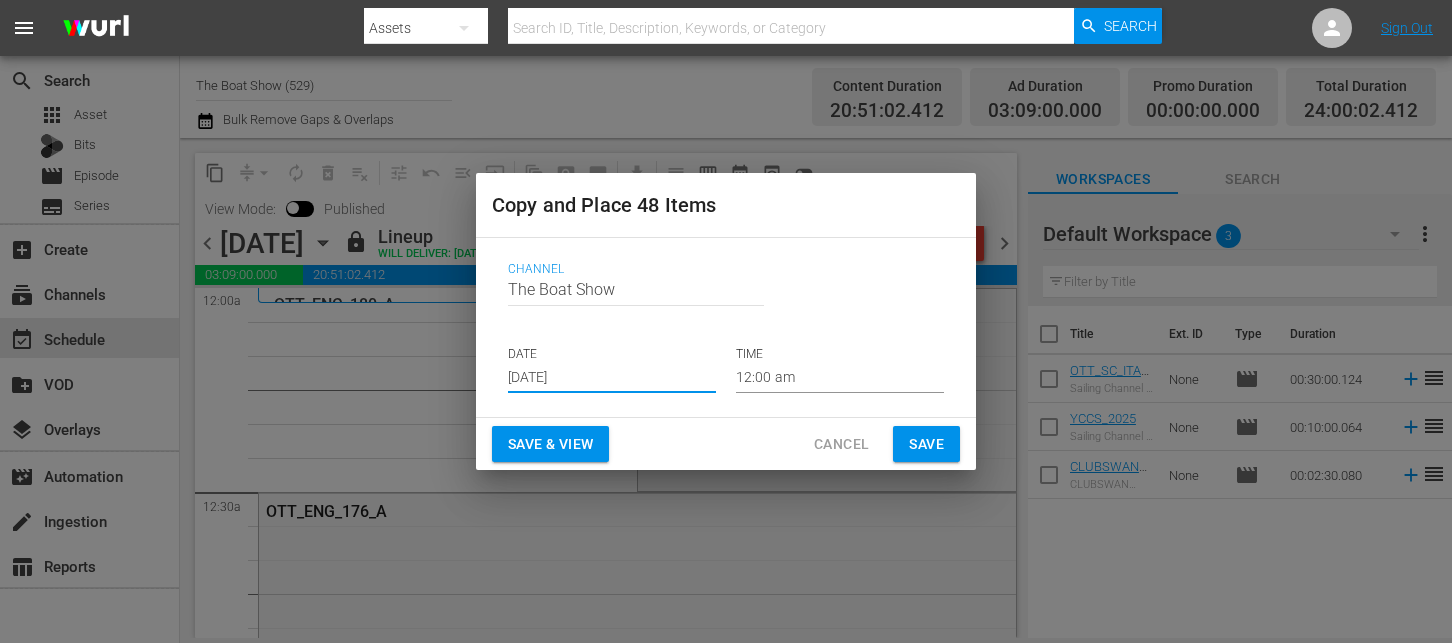 click on "[DATE]" at bounding box center (612, 378) 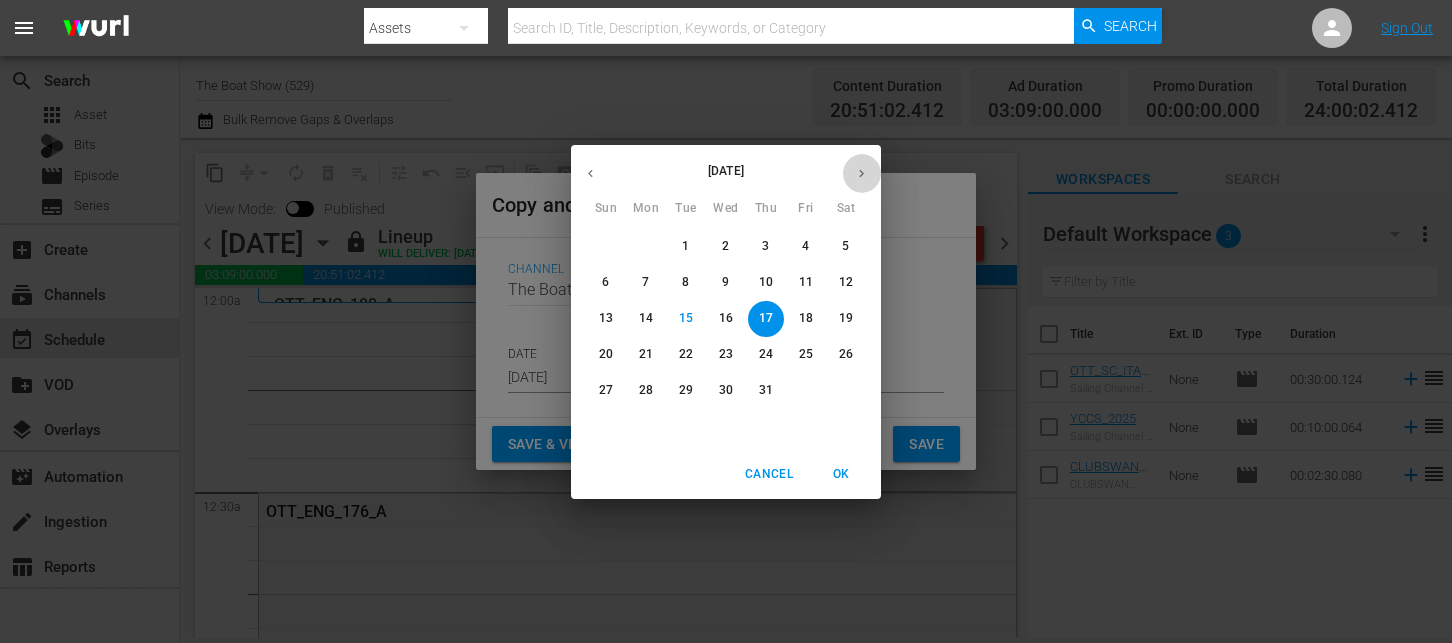 click 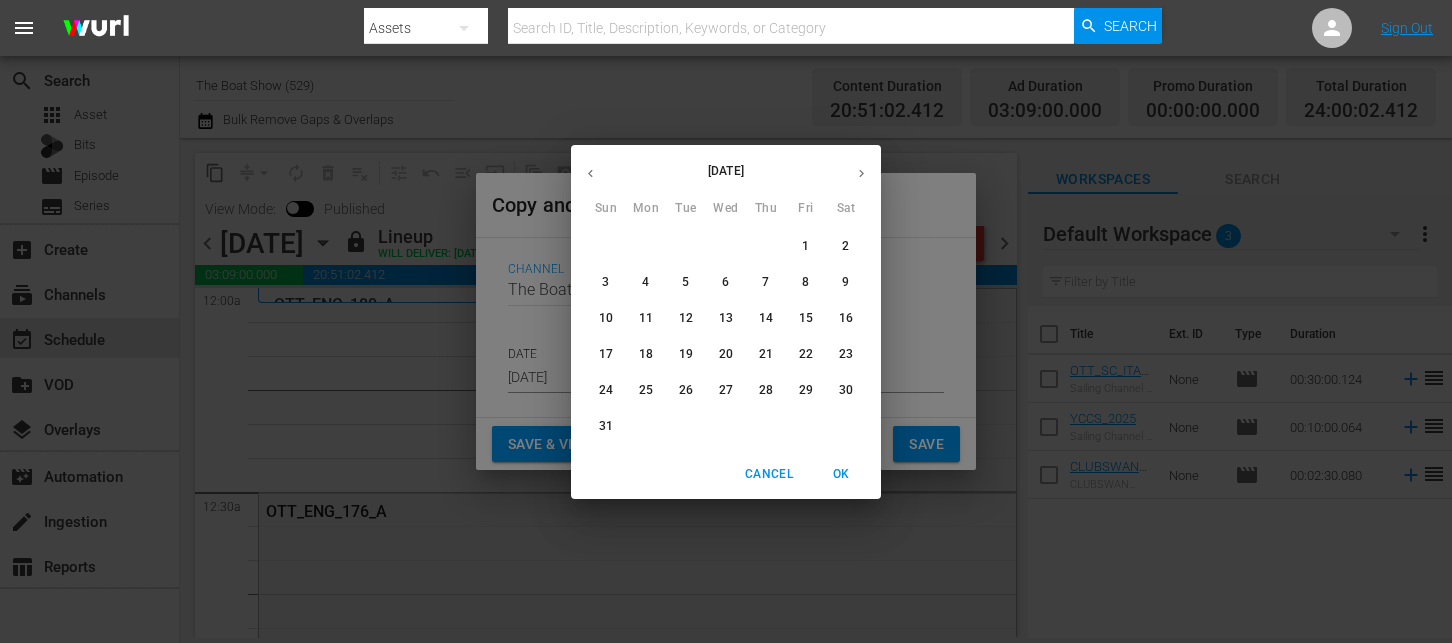 click on "2" at bounding box center [846, 246] 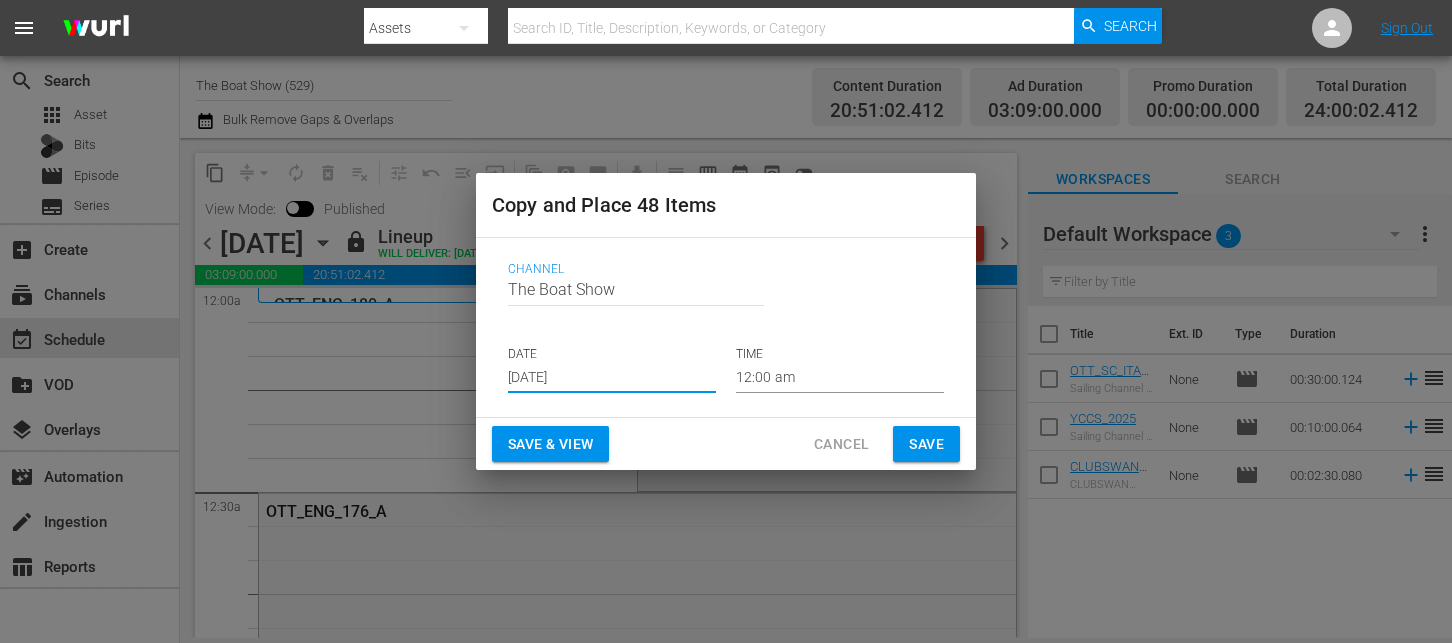 click on "Save & View" at bounding box center [550, 444] 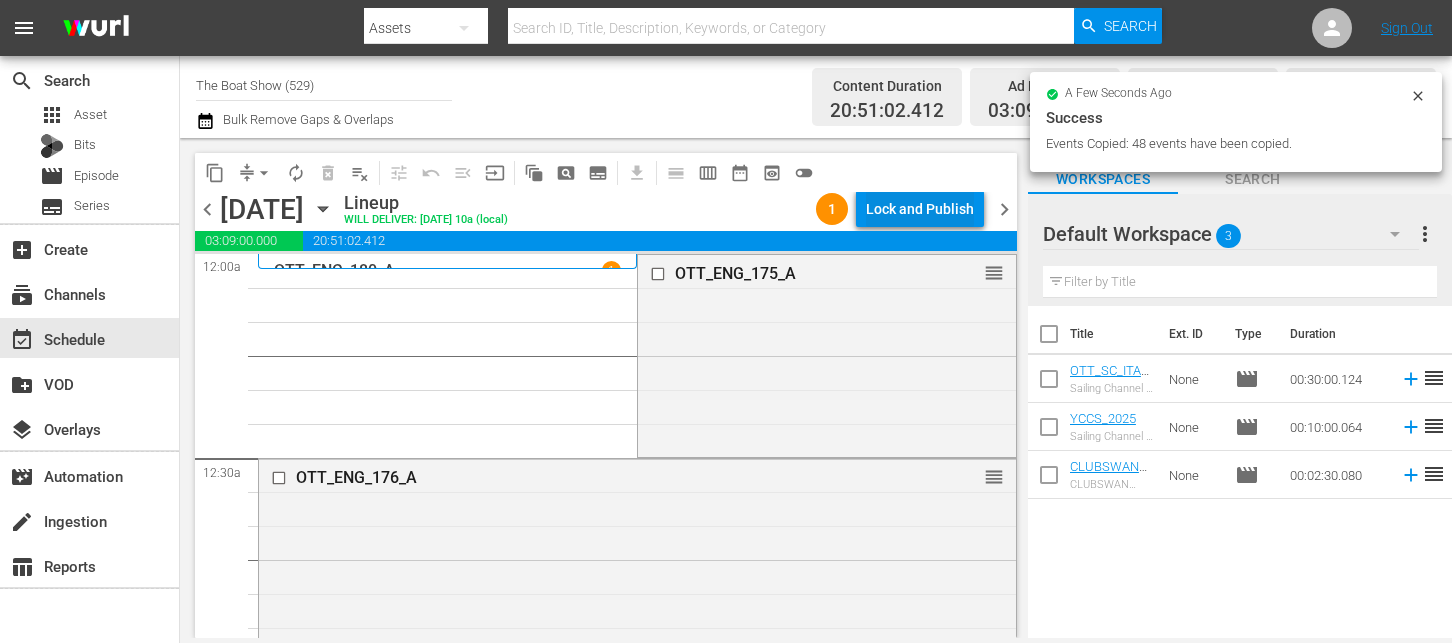 click on "Lock and Publish" at bounding box center [920, 209] 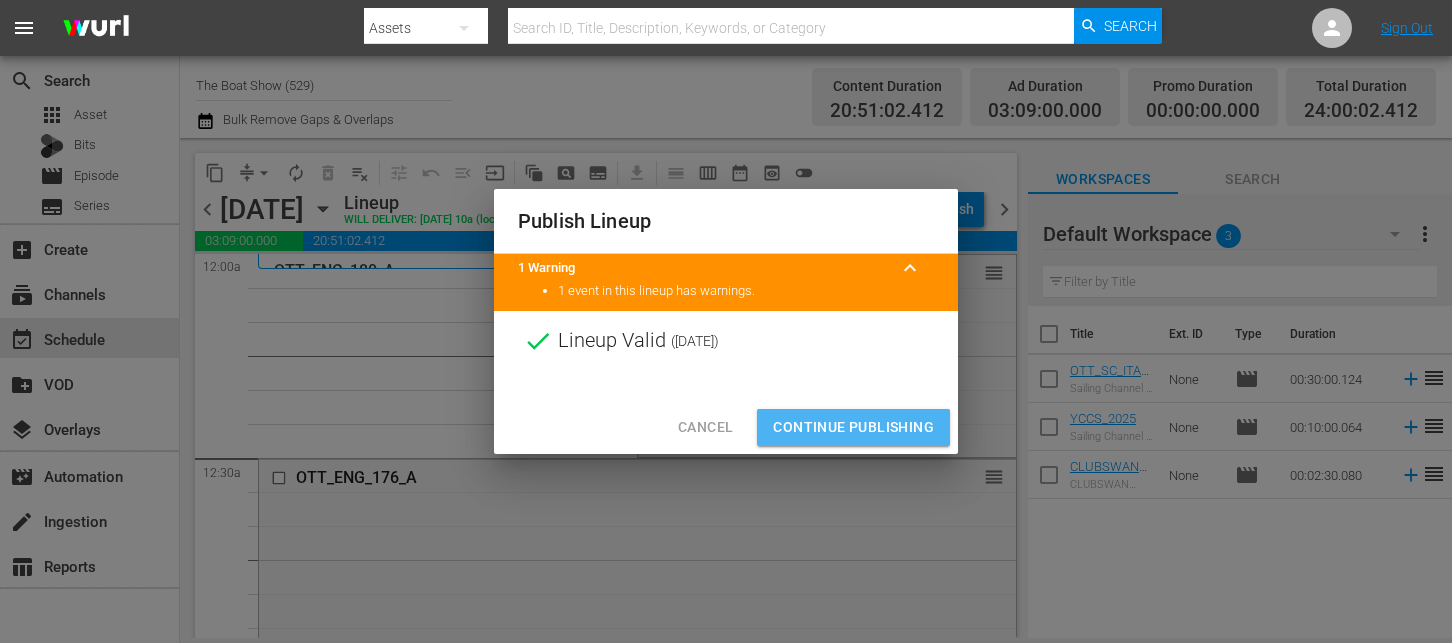click on "Continue Publishing" at bounding box center [853, 427] 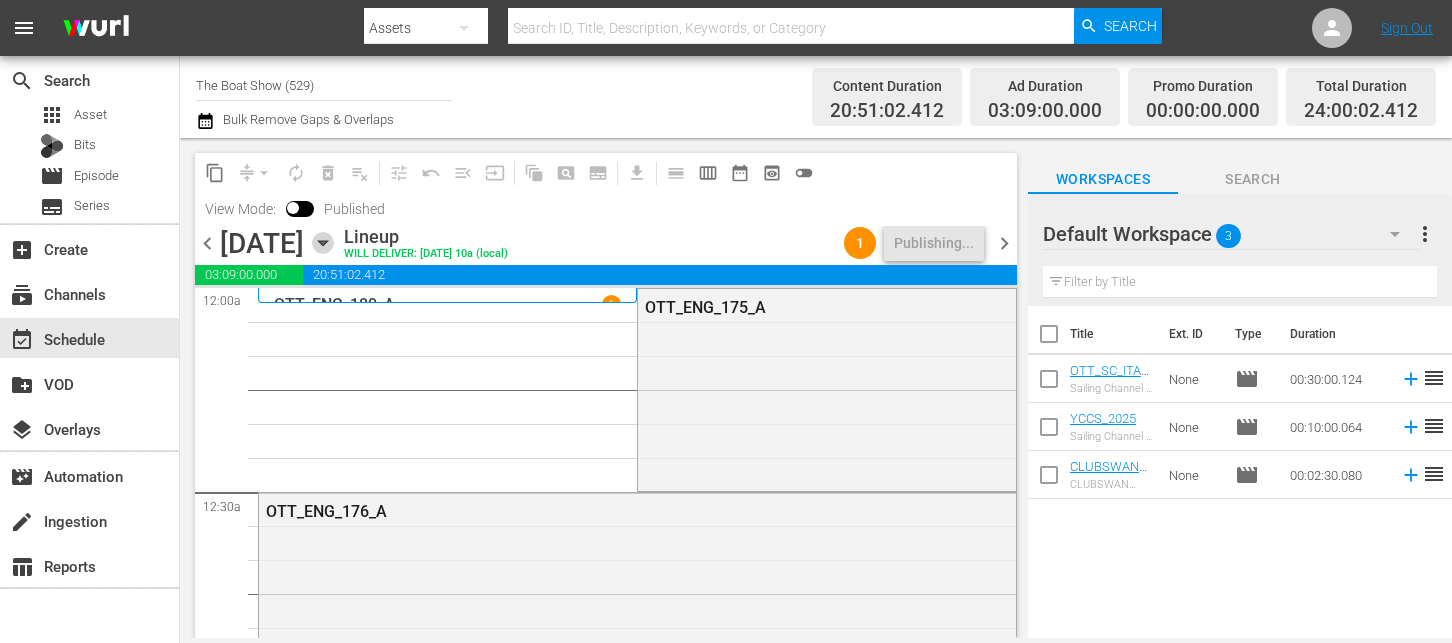 click 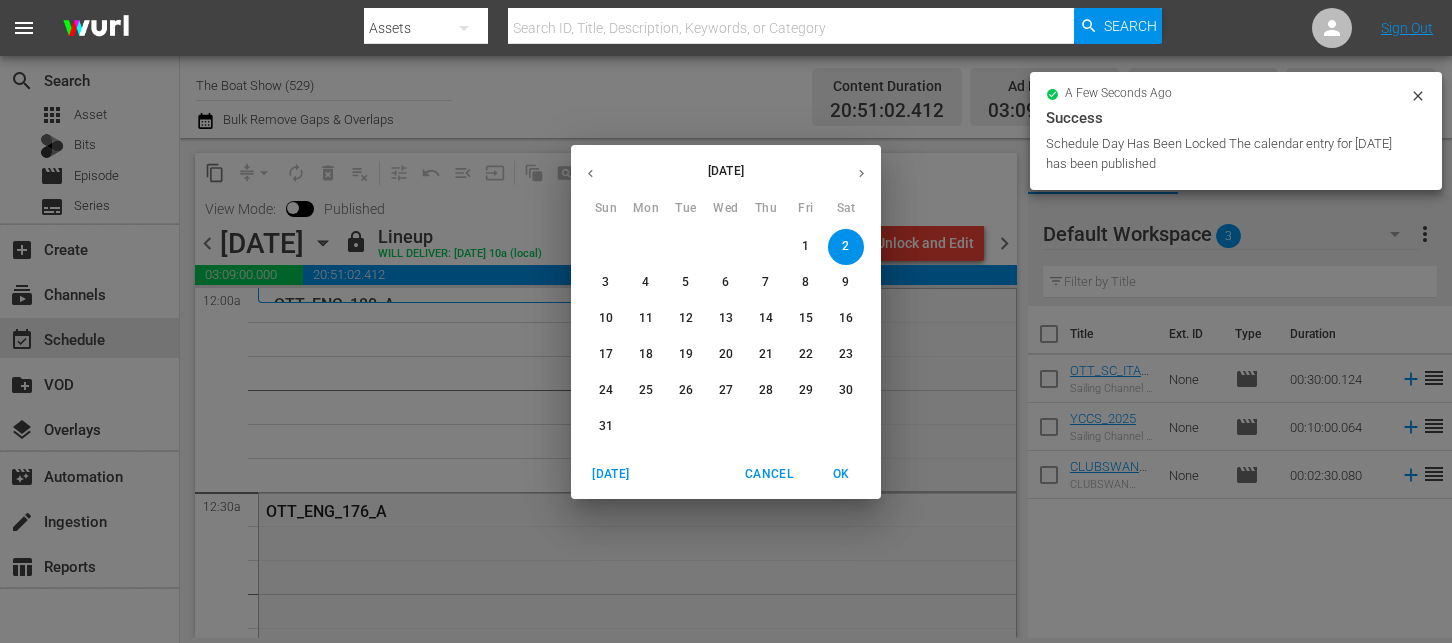click 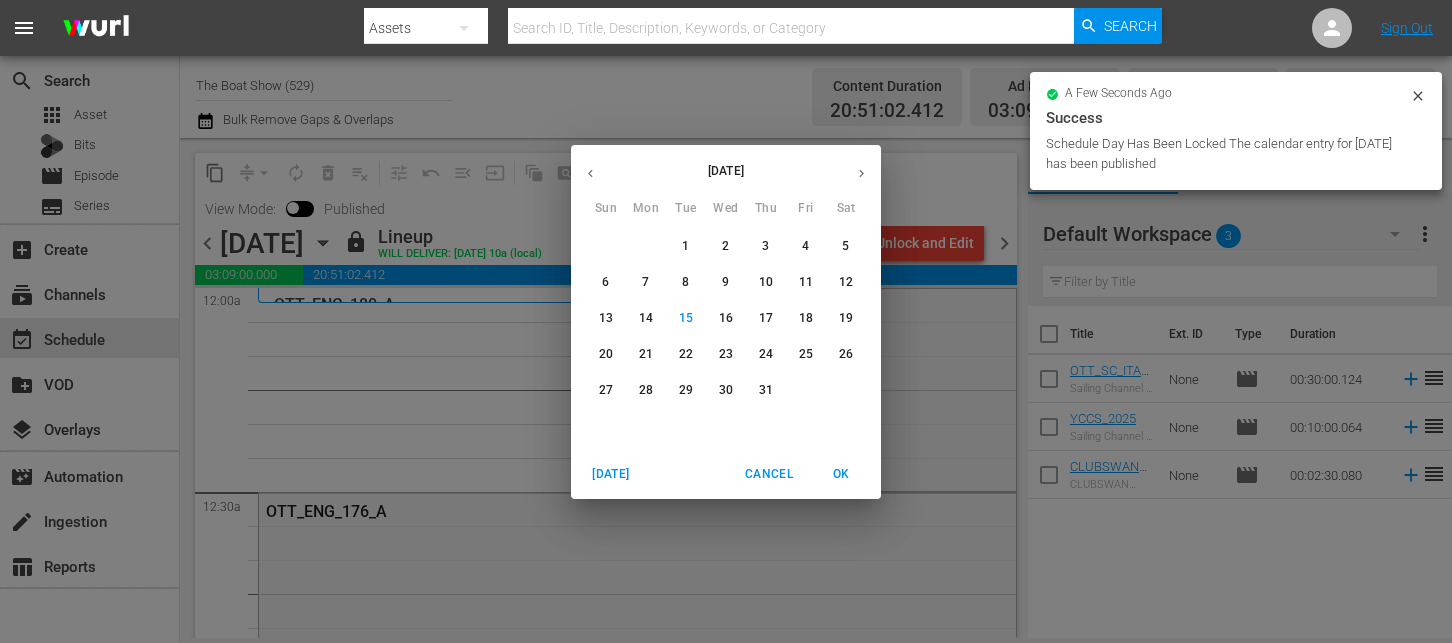 click on "30" at bounding box center [726, 390] 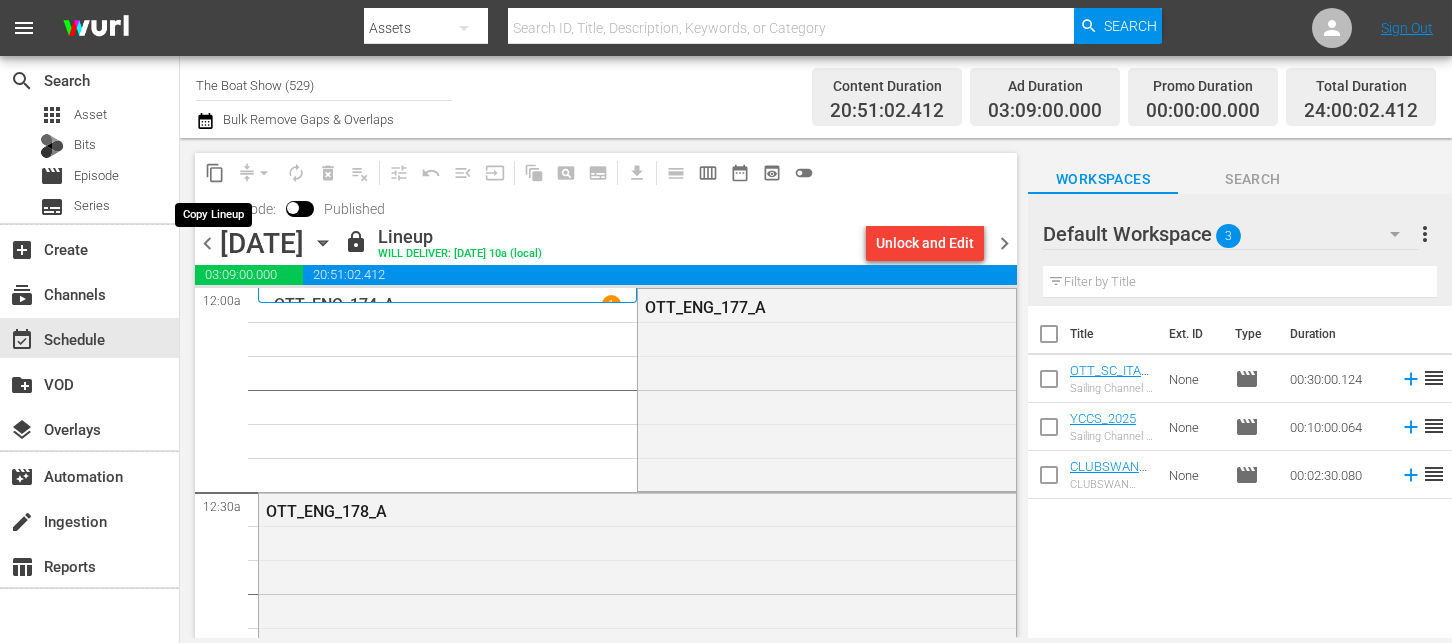 click on "content_copy" at bounding box center [215, 173] 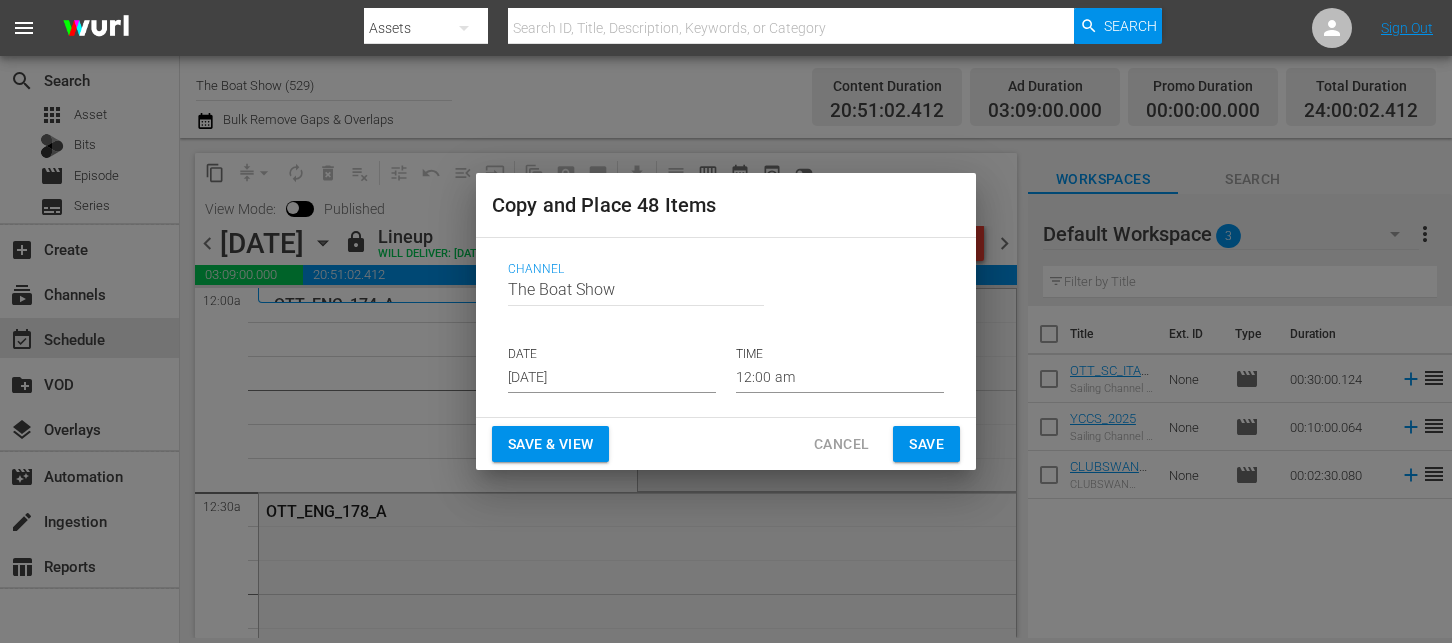 click on "[DATE]" at bounding box center (612, 378) 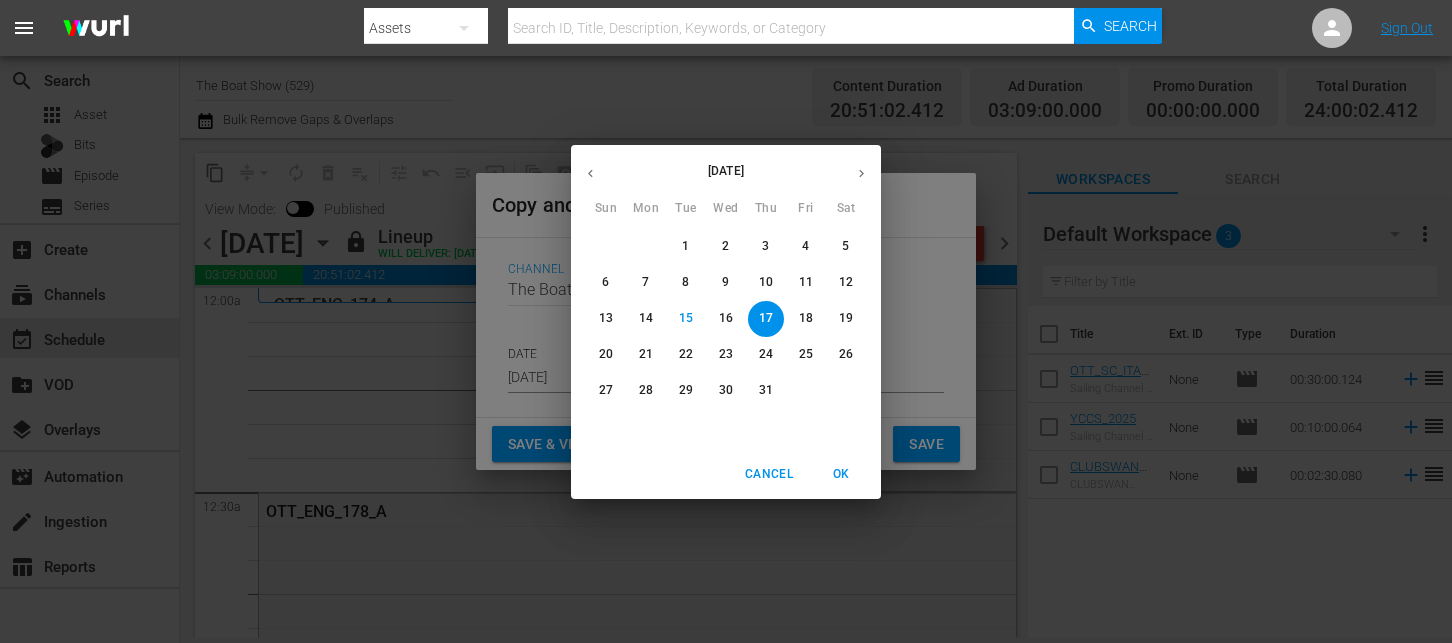 click 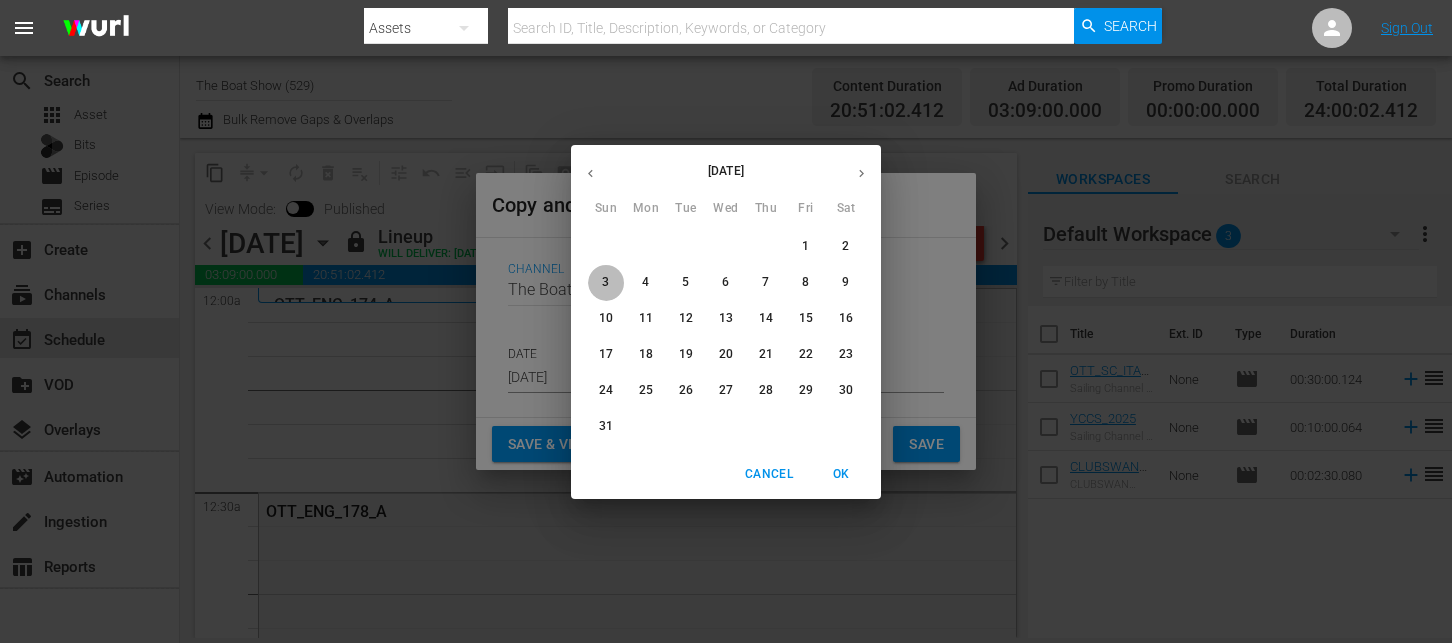 click on "3" at bounding box center (606, 282) 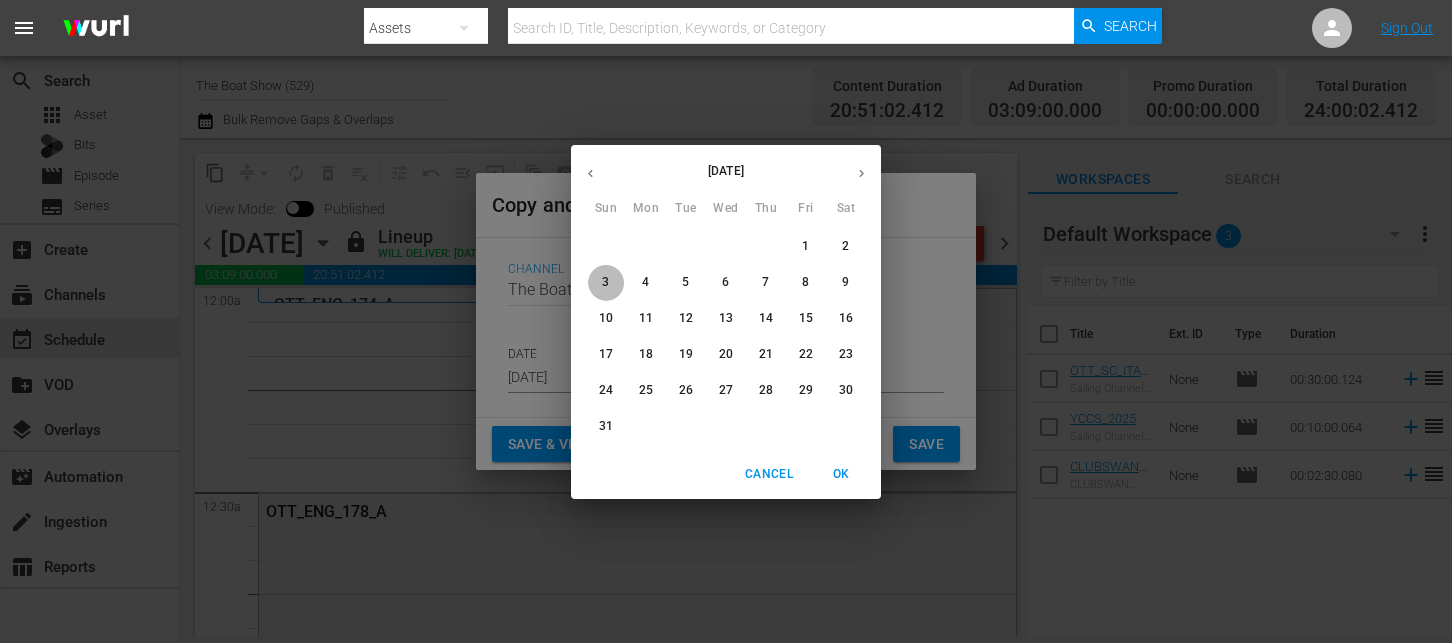 type on "[DATE]" 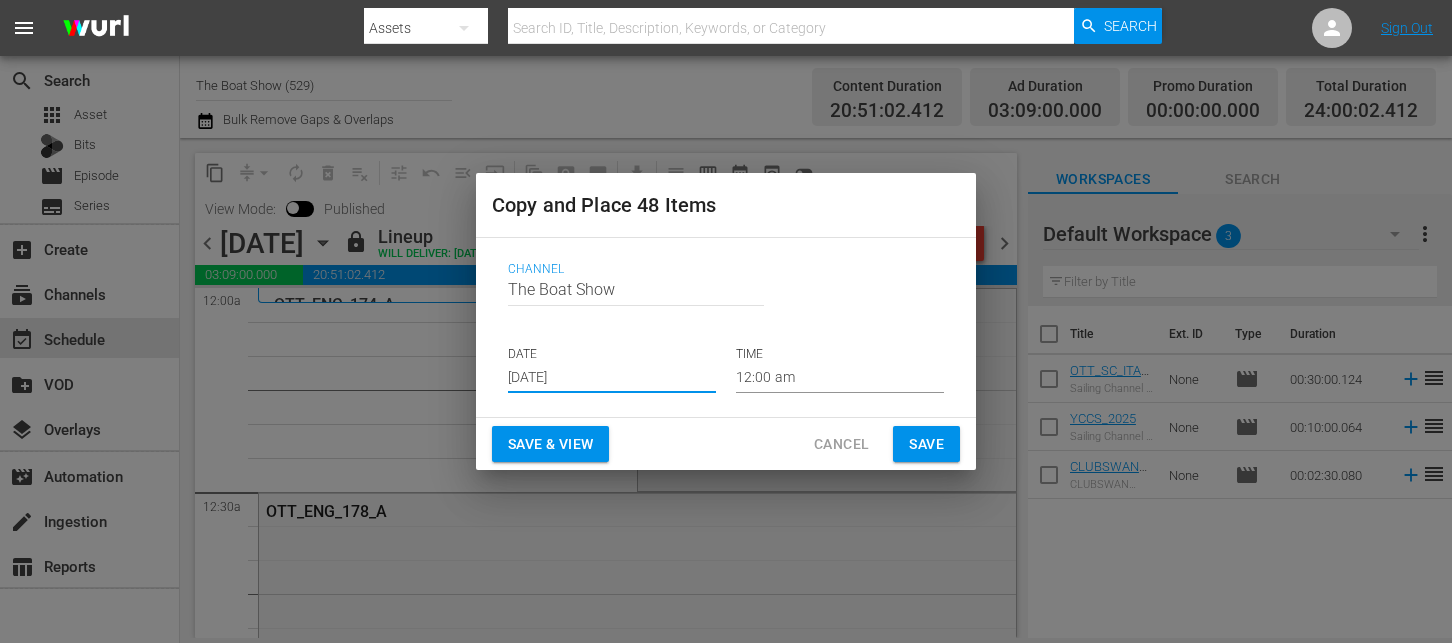 click on "Save & View" at bounding box center [550, 444] 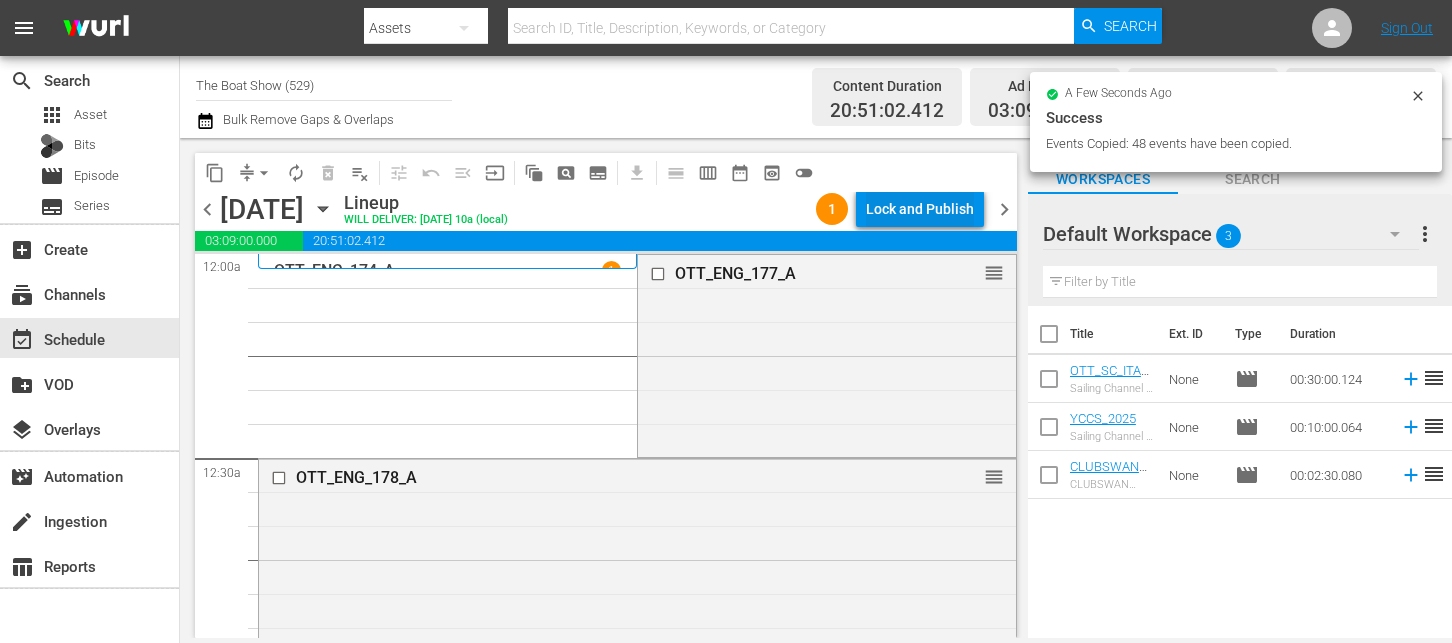 click on "Lock and Publish" at bounding box center [920, 209] 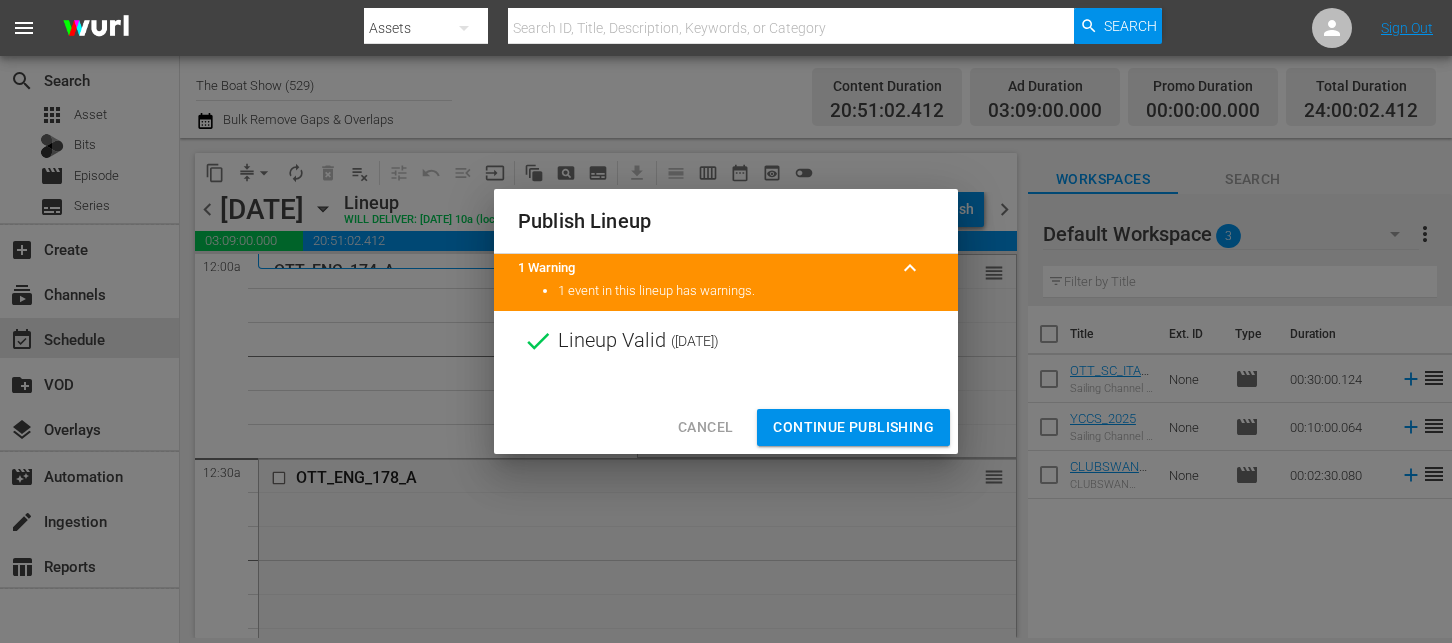 click on "Continue Publishing" at bounding box center (853, 427) 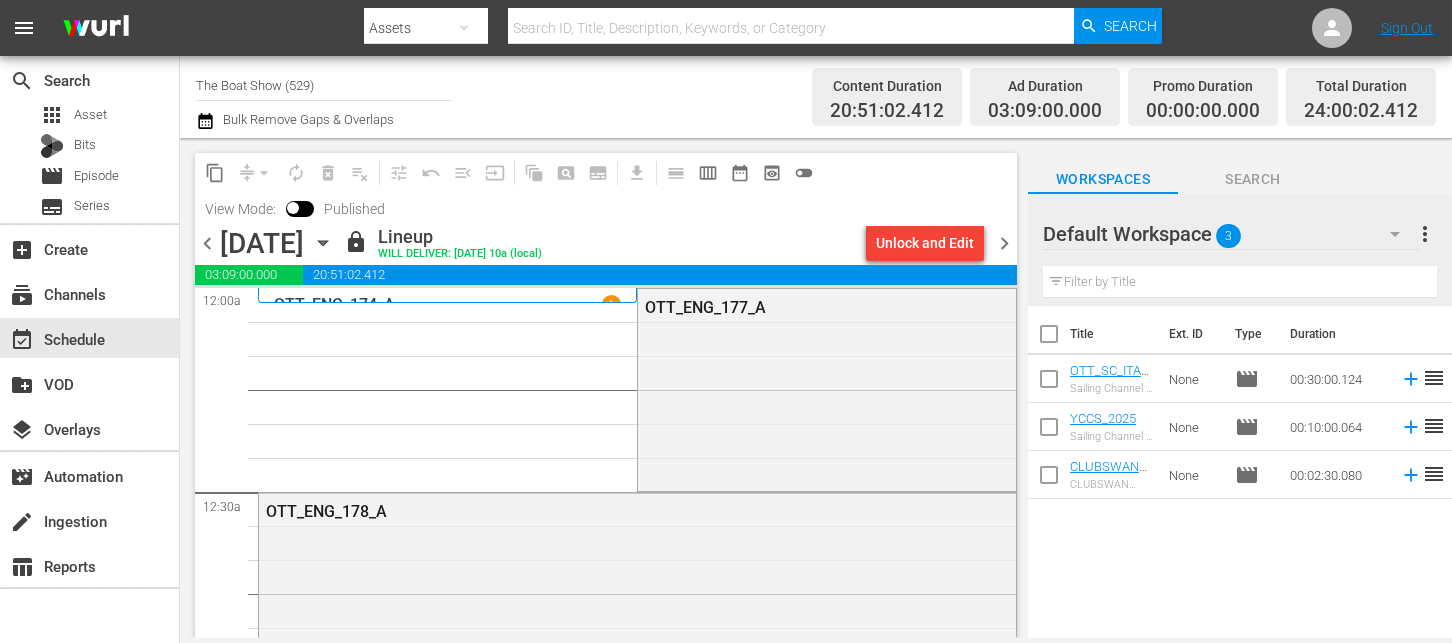 click 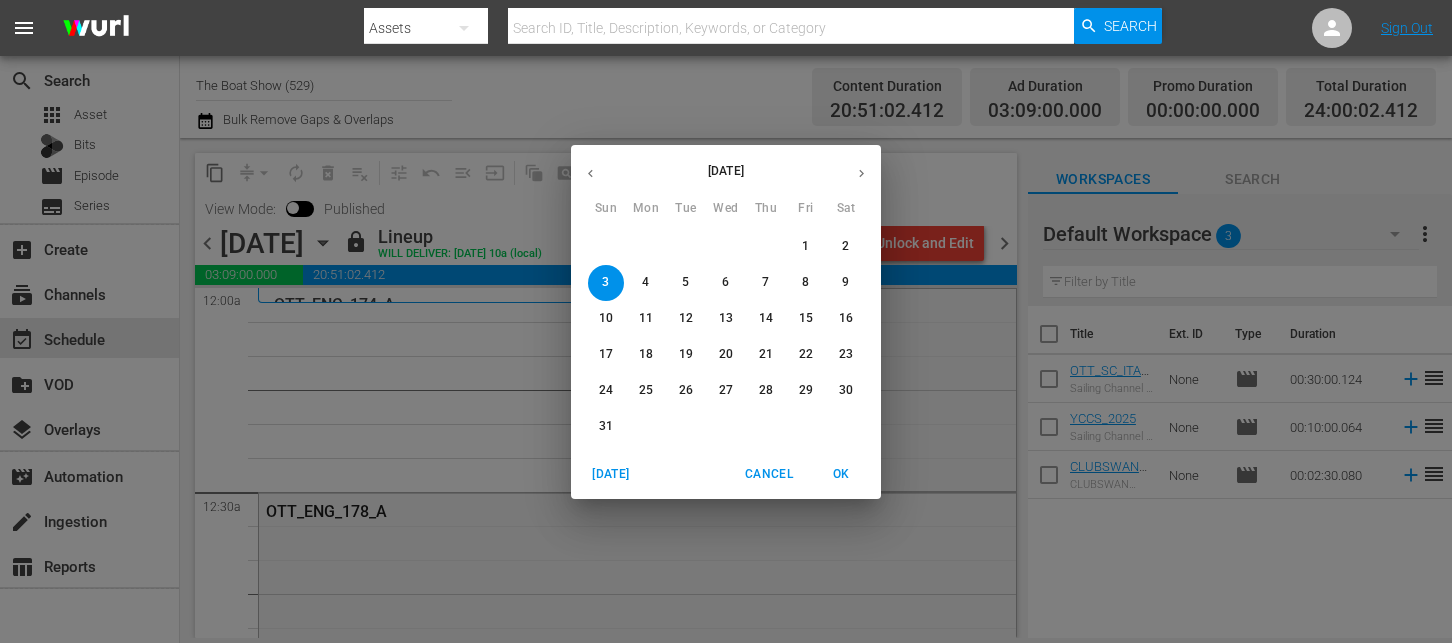 click 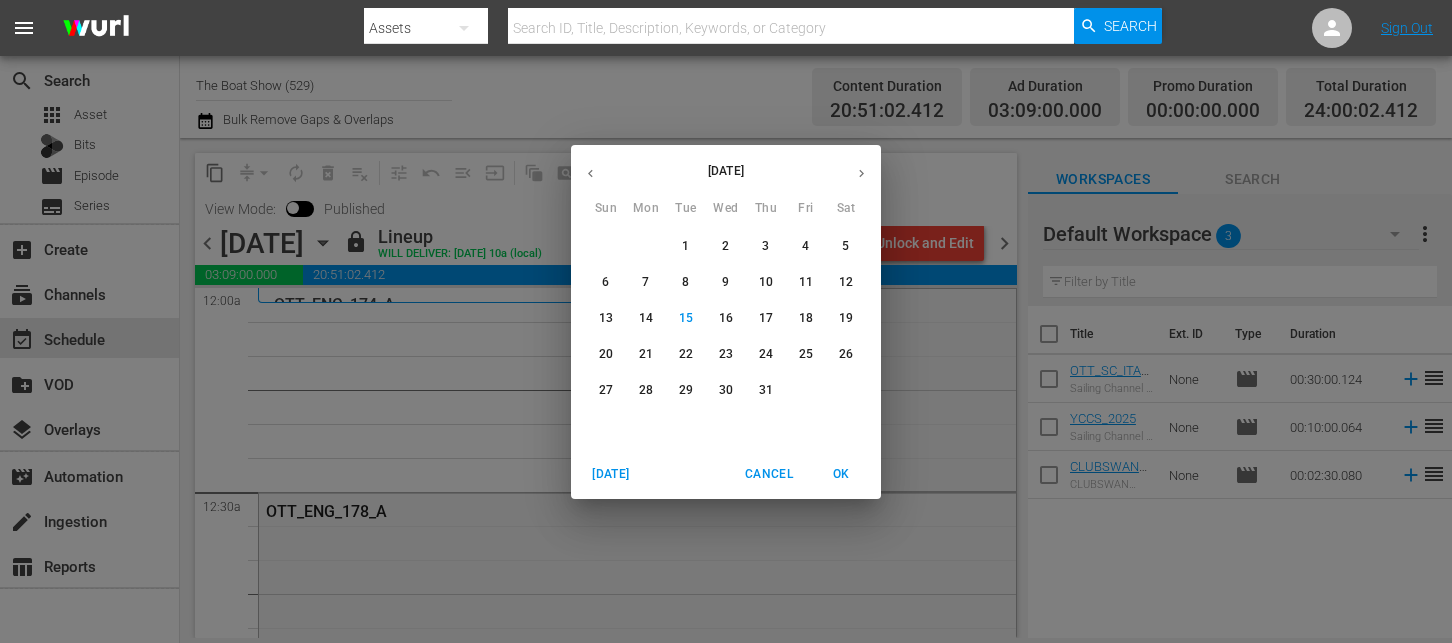 click on "31" at bounding box center [766, 390] 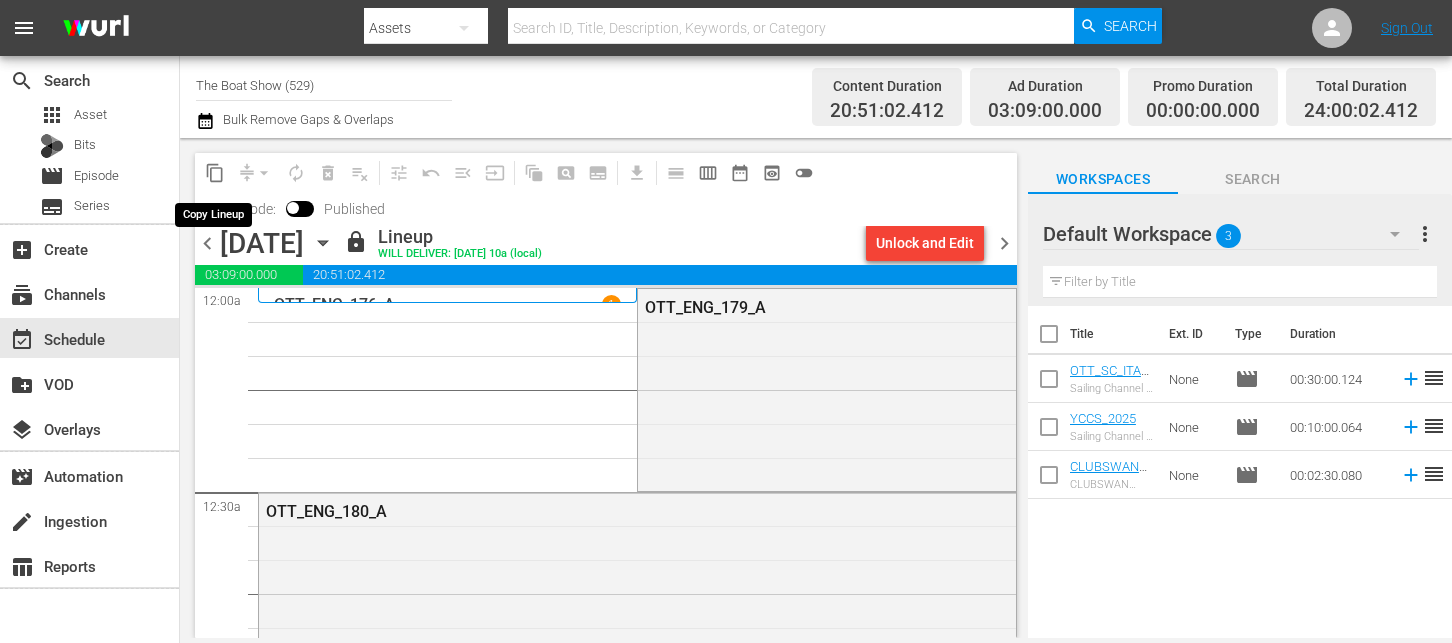 click on "content_copy" at bounding box center (215, 173) 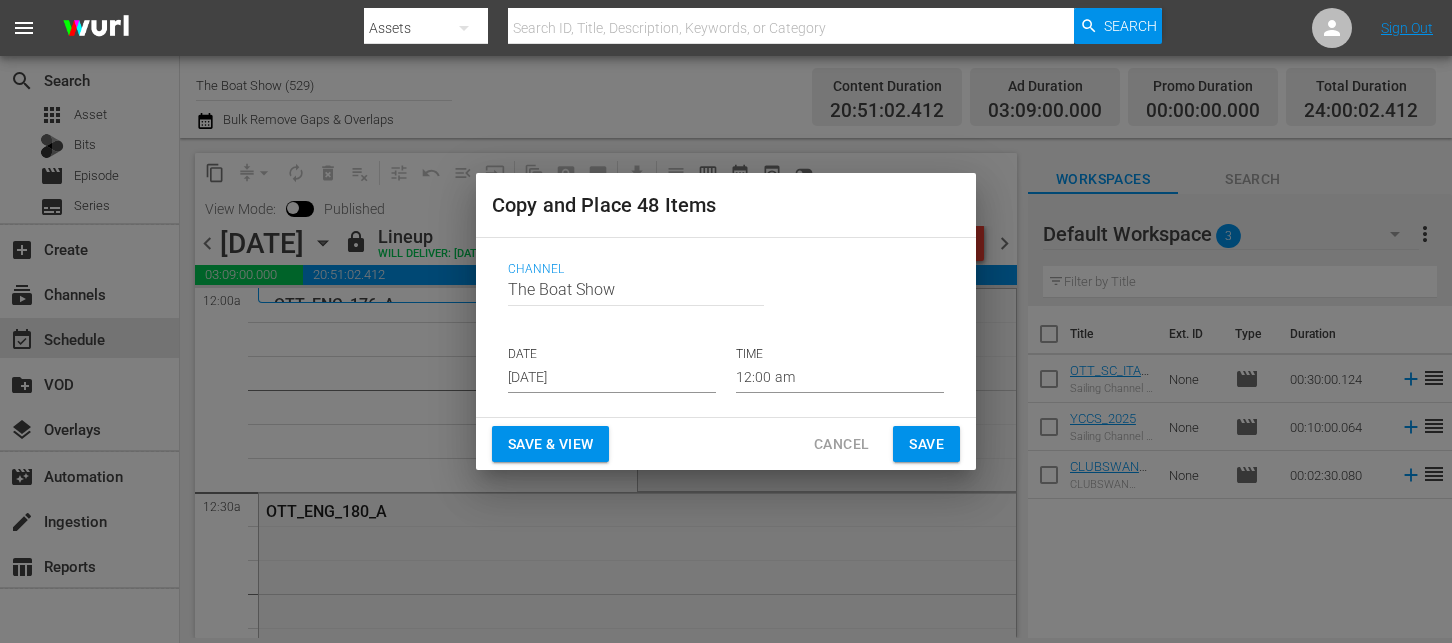 click on "[DATE]" at bounding box center [612, 378] 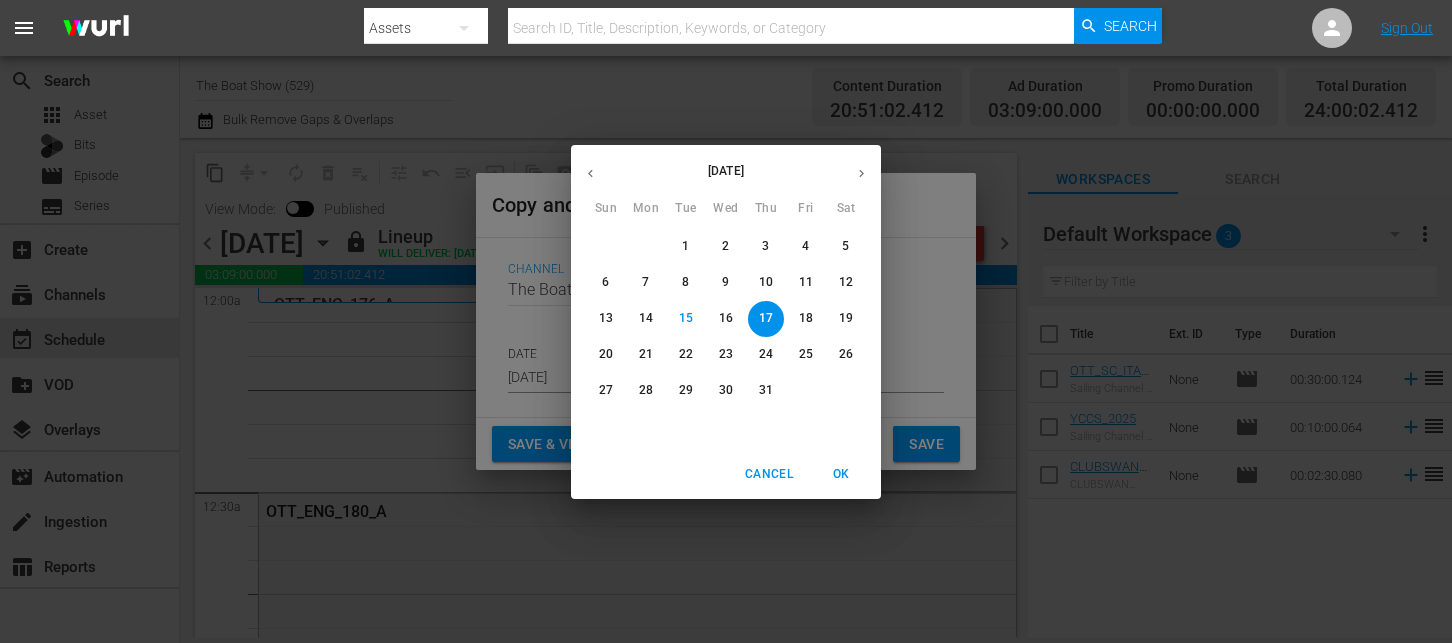 click 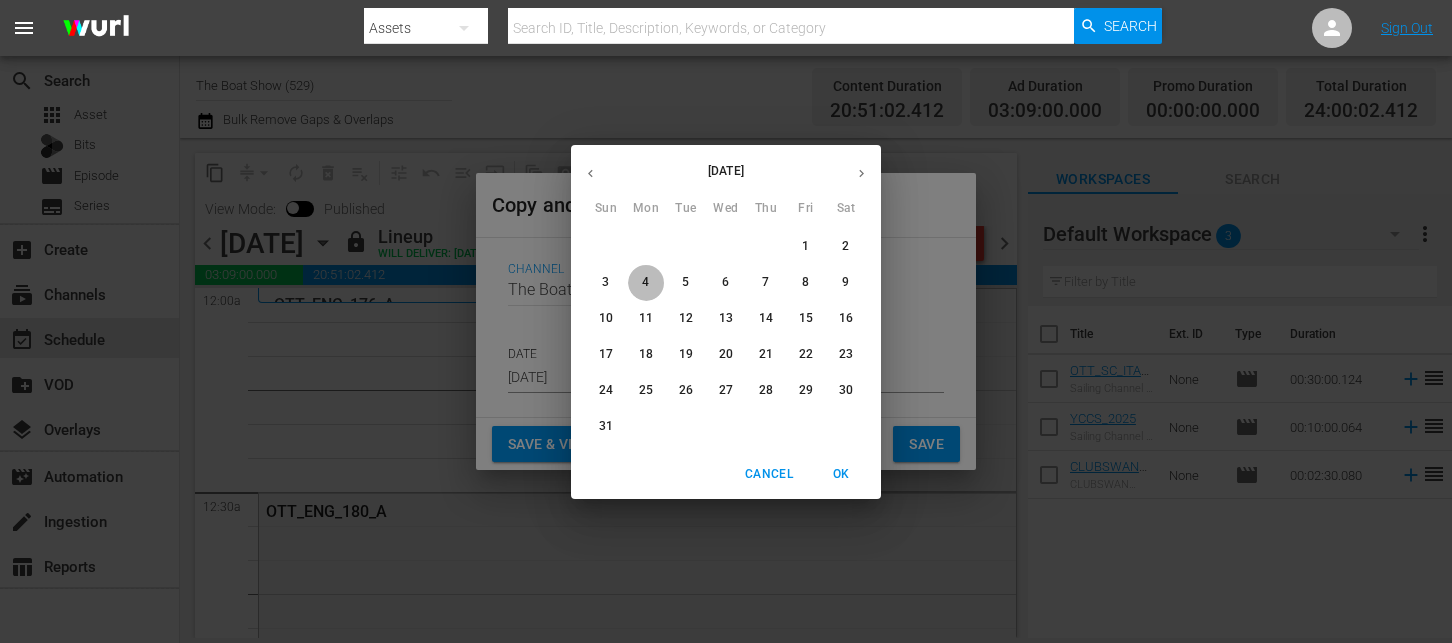 click on "4" at bounding box center (646, 282) 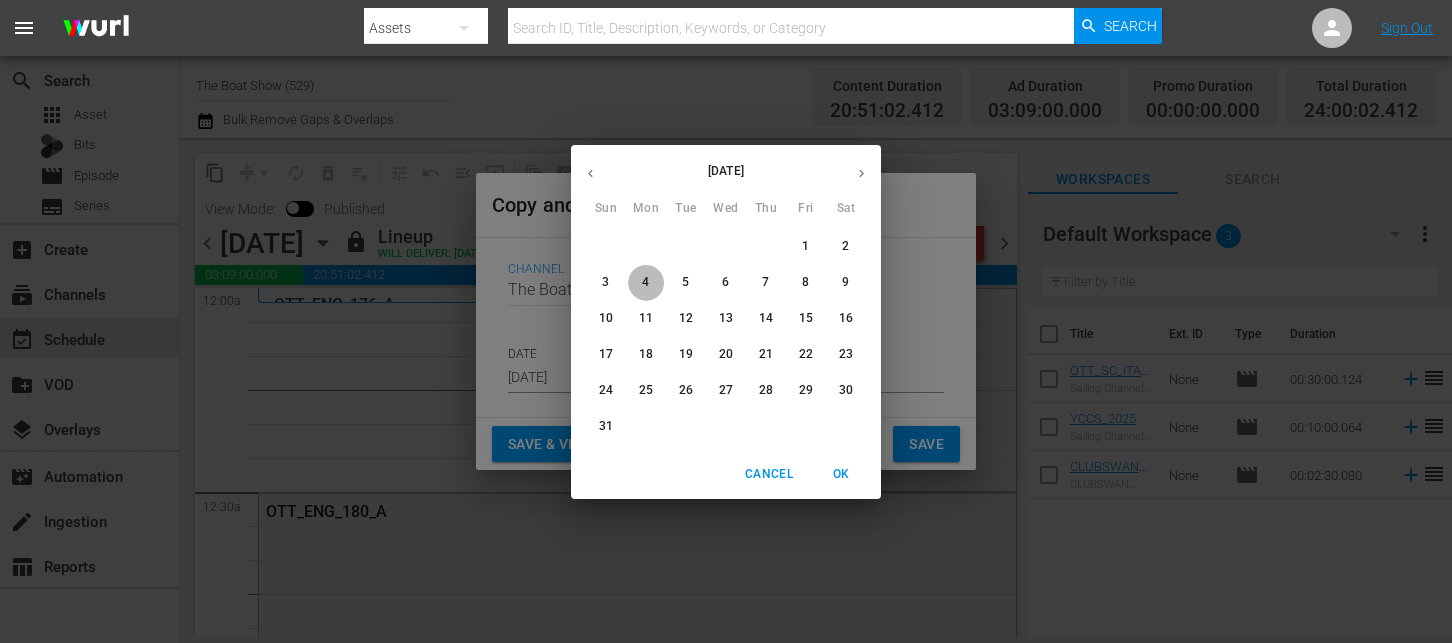 type on "[DATE]" 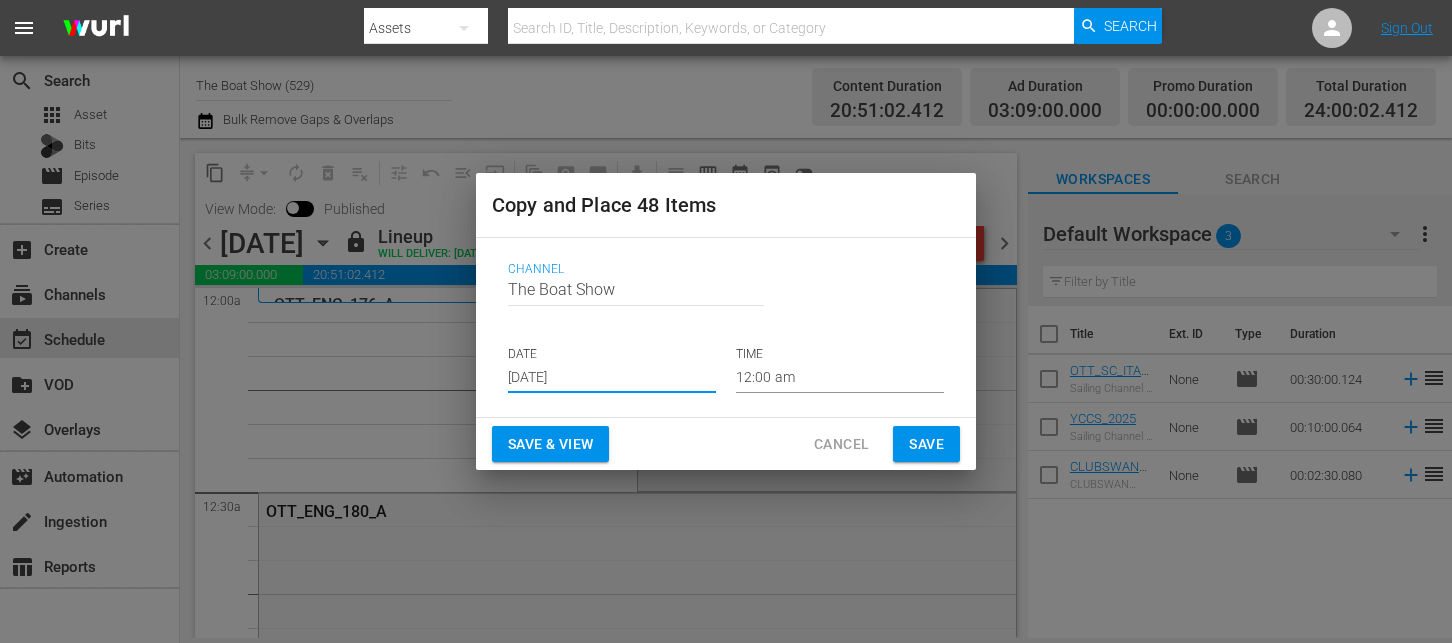 click on "Save & View" at bounding box center (550, 444) 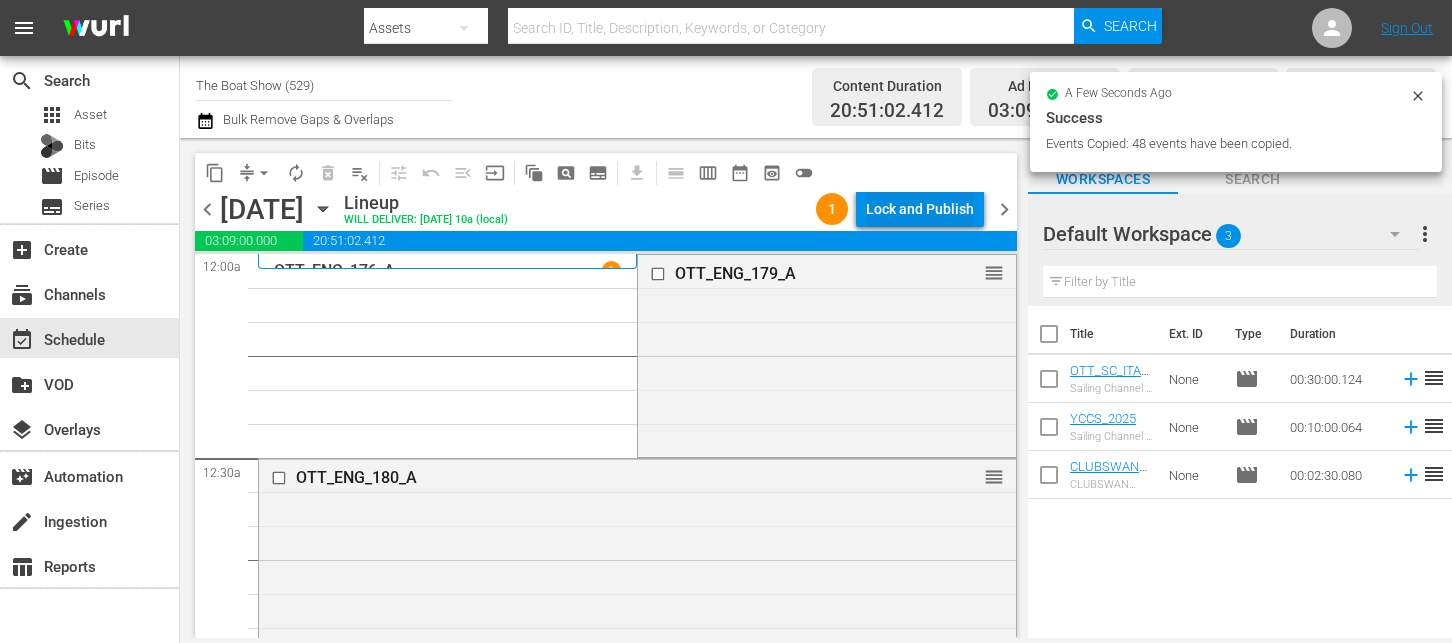 click on "Lock and Publish" at bounding box center (920, 209) 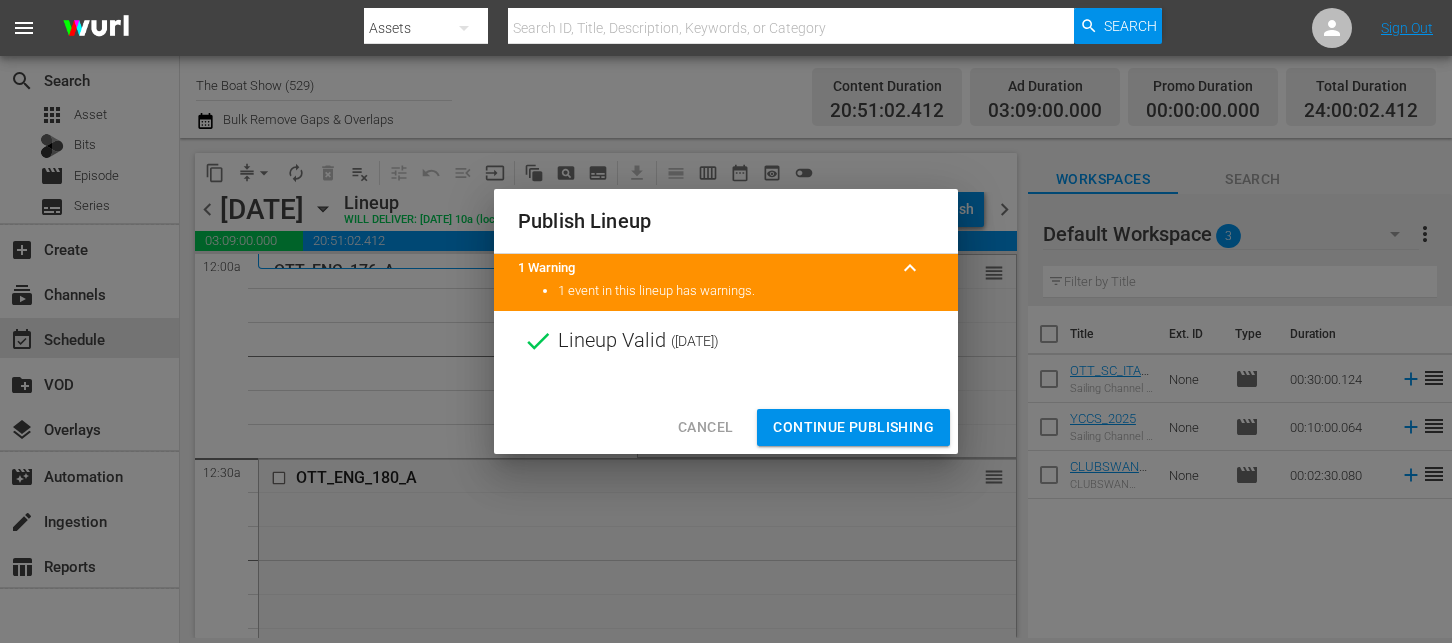 click on "Continue Publishing" at bounding box center [853, 427] 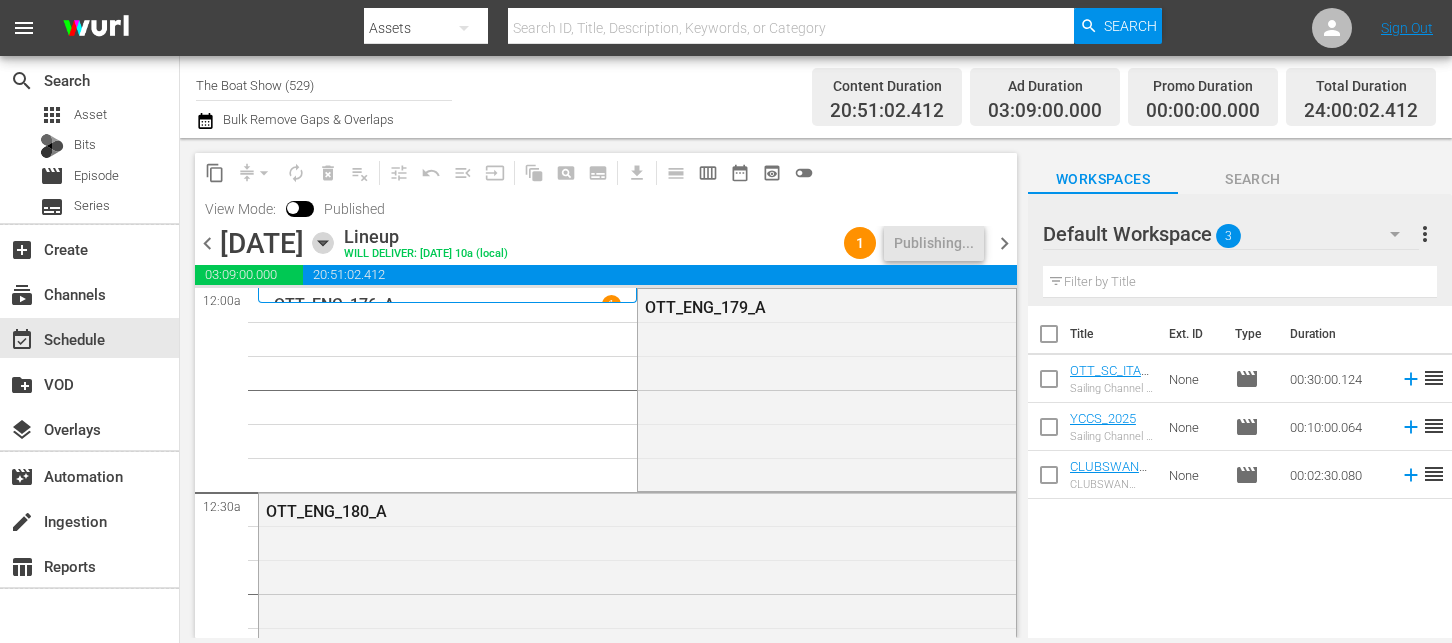 click 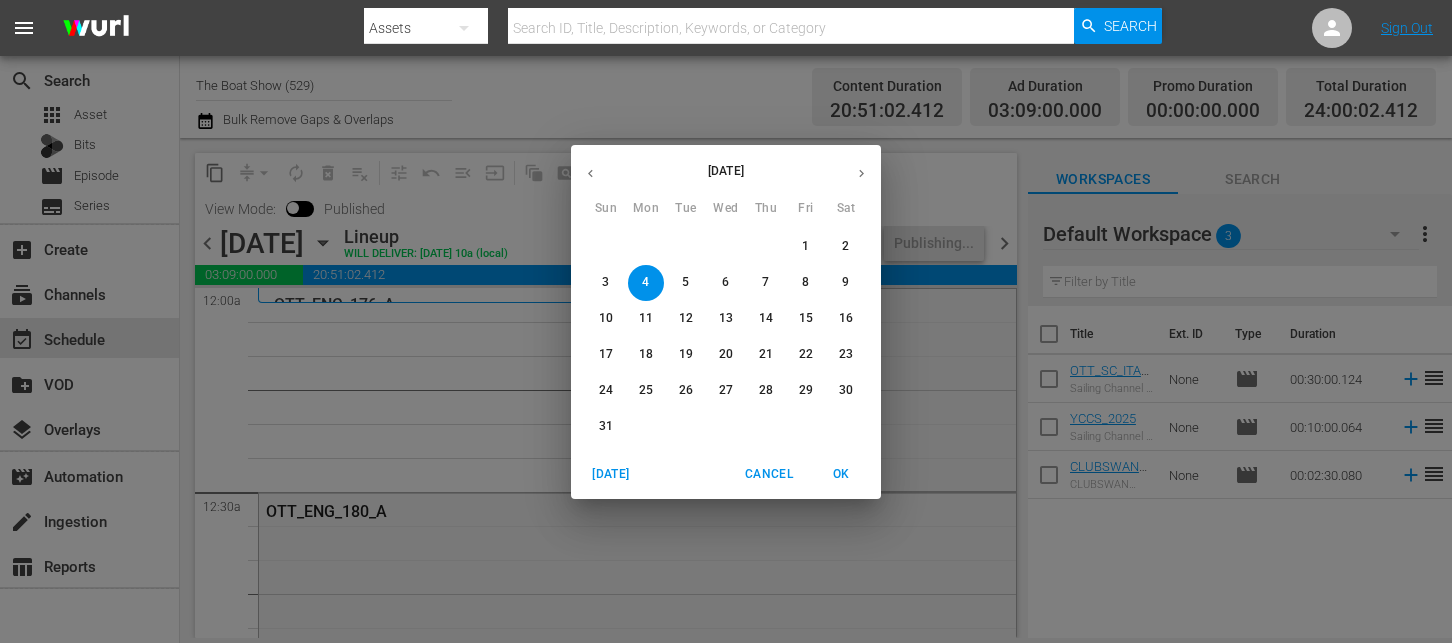 click on "1" at bounding box center (805, 246) 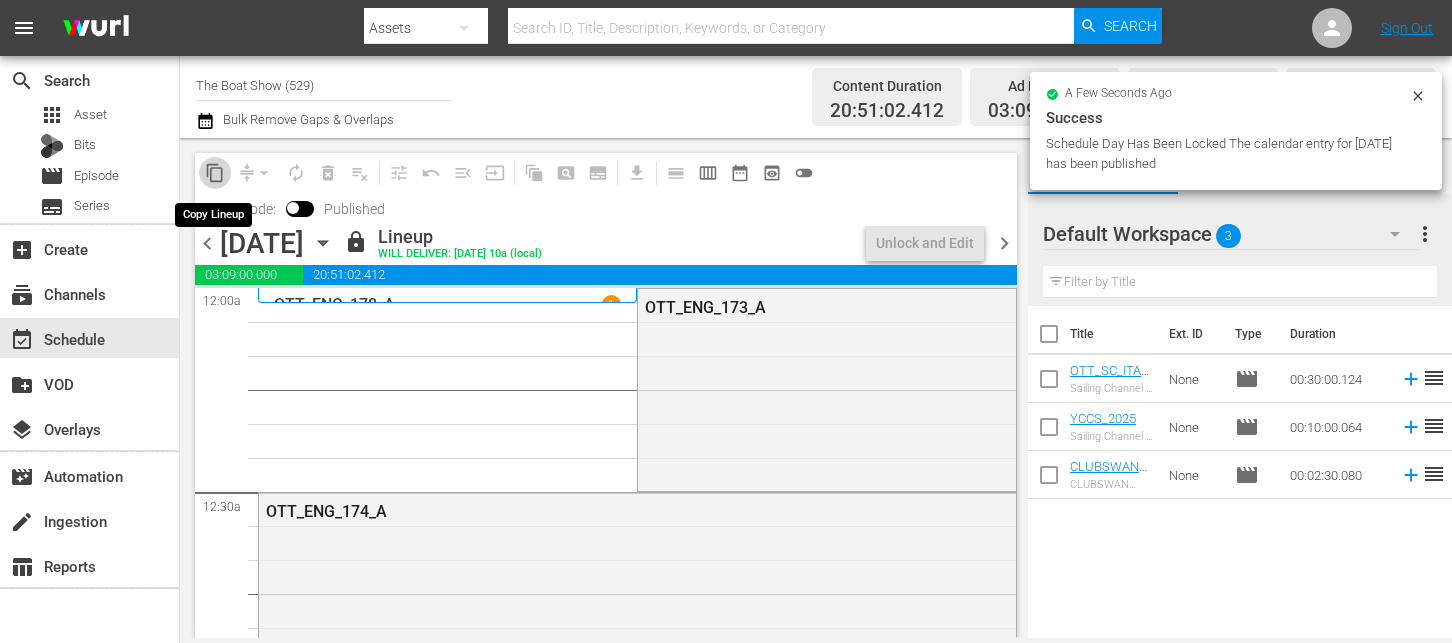 click on "content_copy" at bounding box center [215, 173] 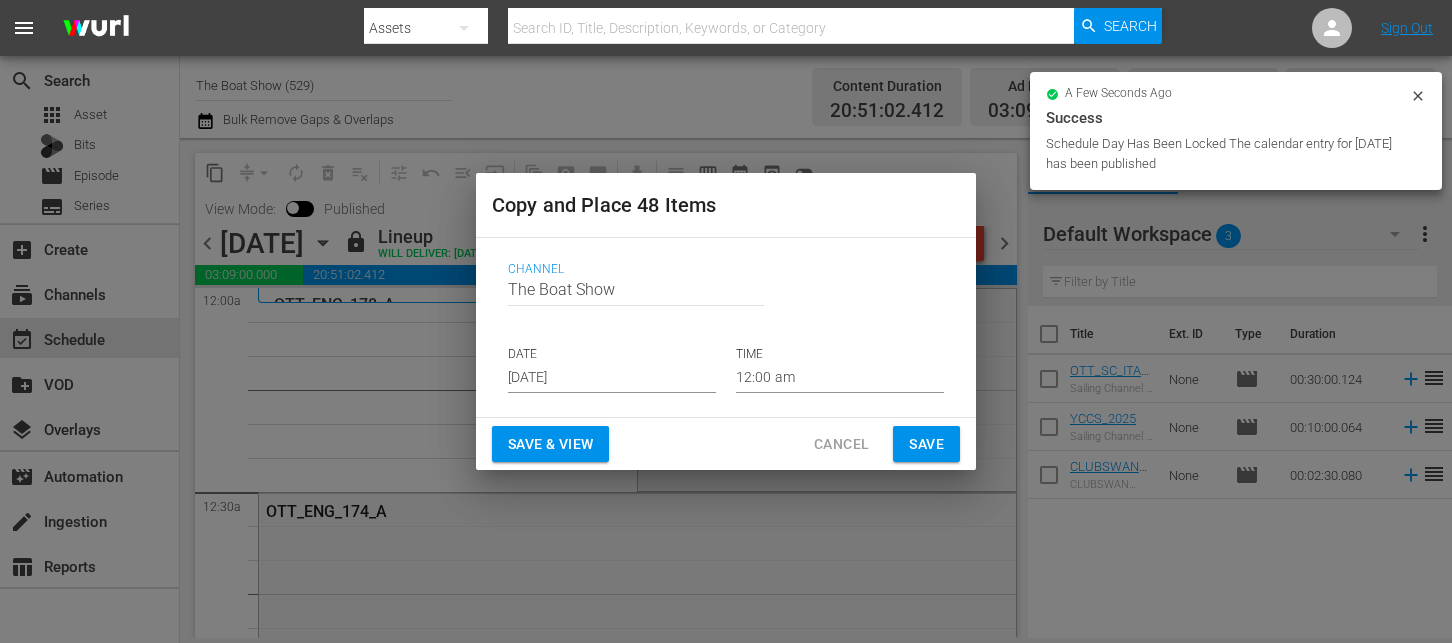 click on "[DATE]" at bounding box center (612, 378) 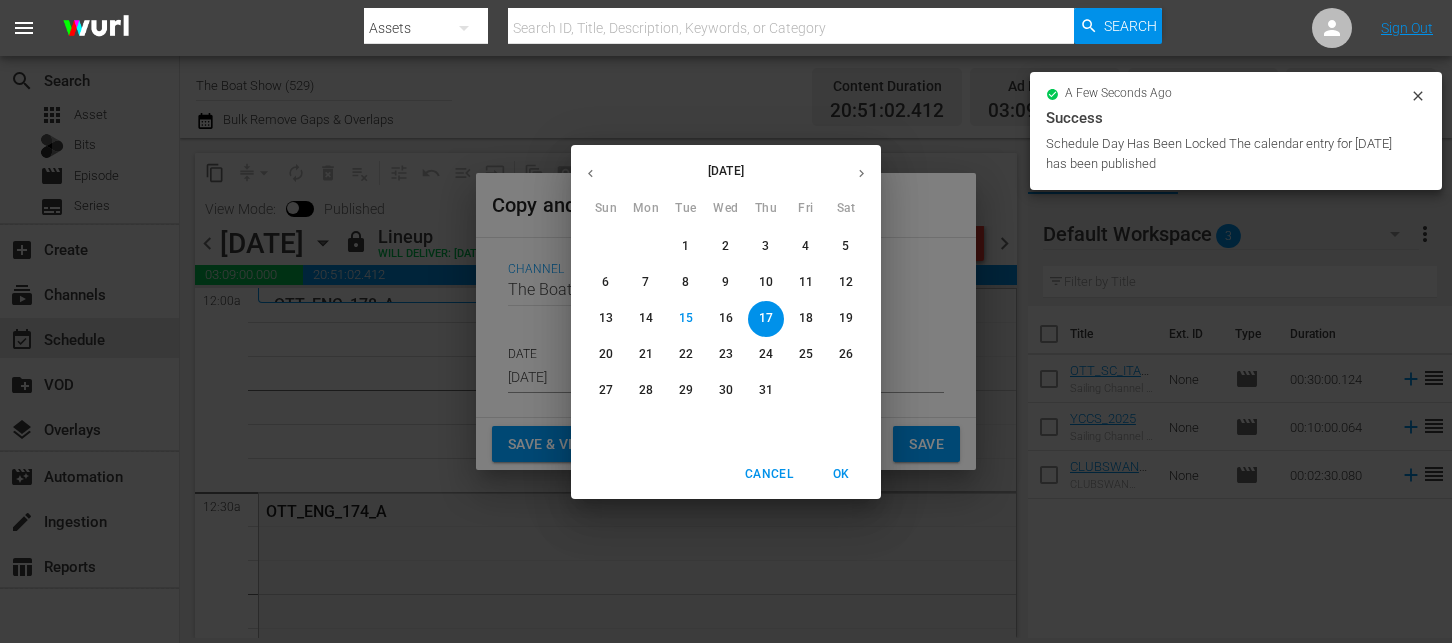click 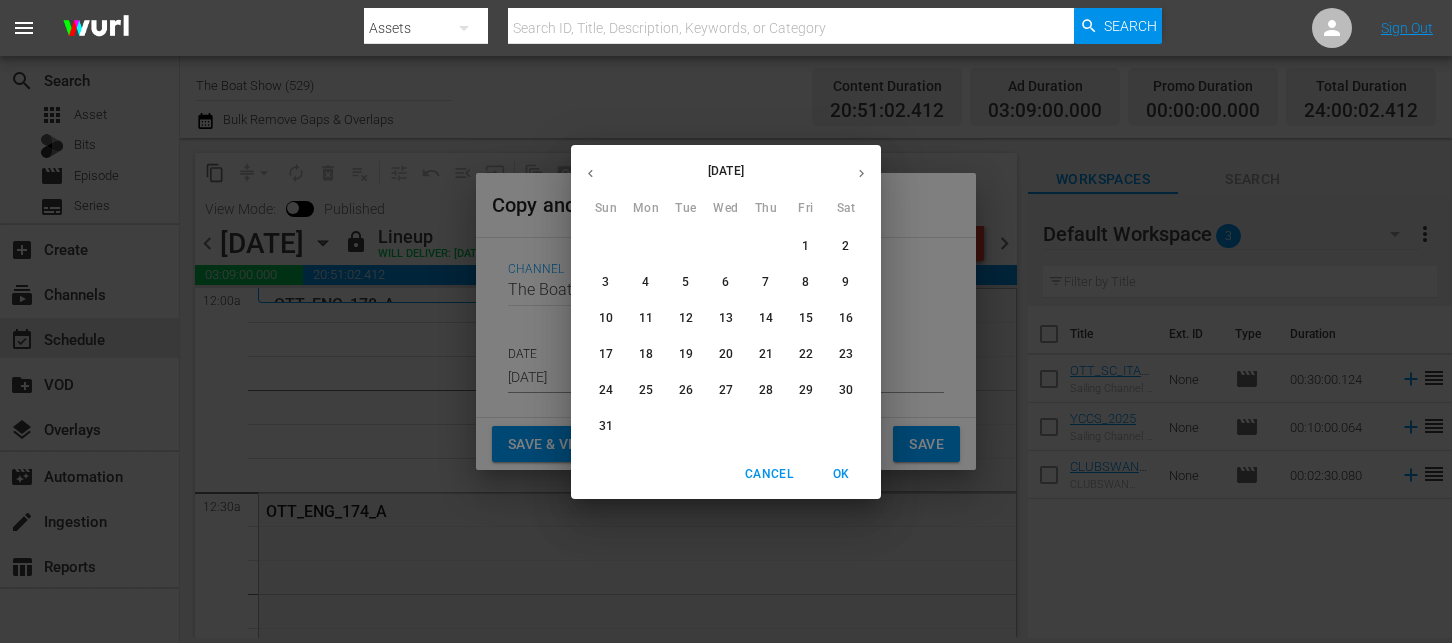 click on "5" at bounding box center (685, 282) 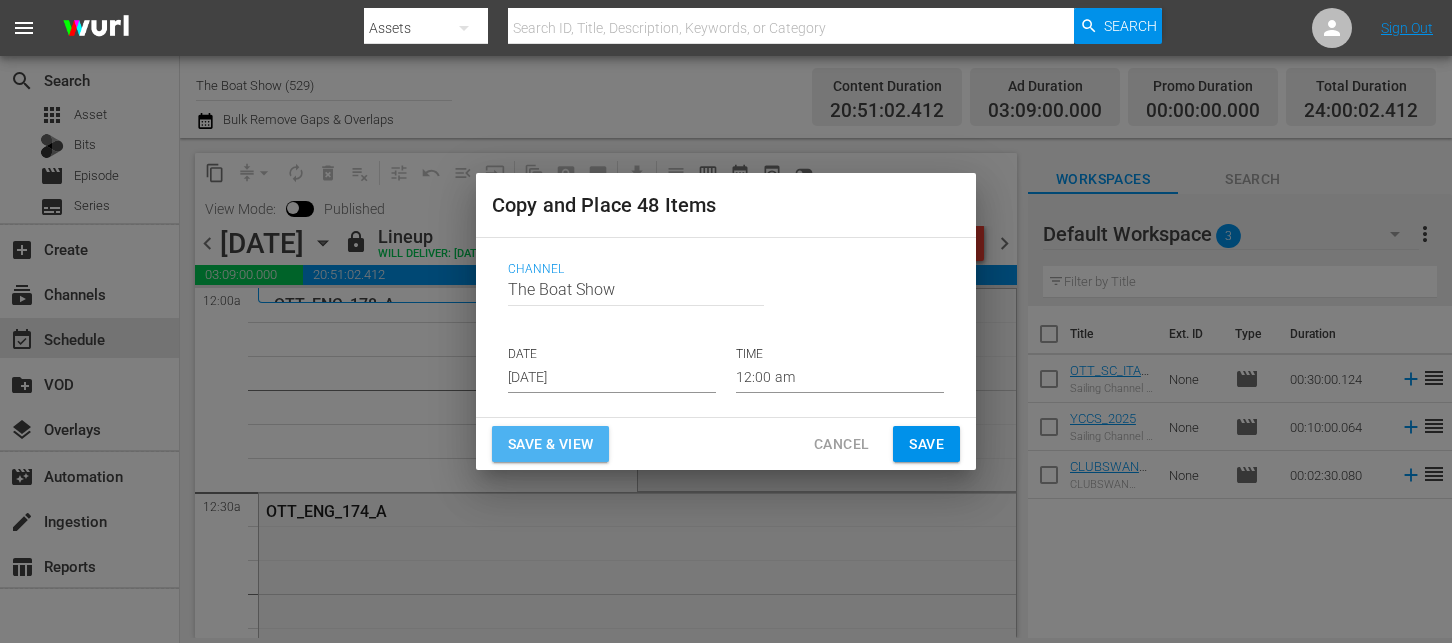 click on "Save & View" at bounding box center [550, 444] 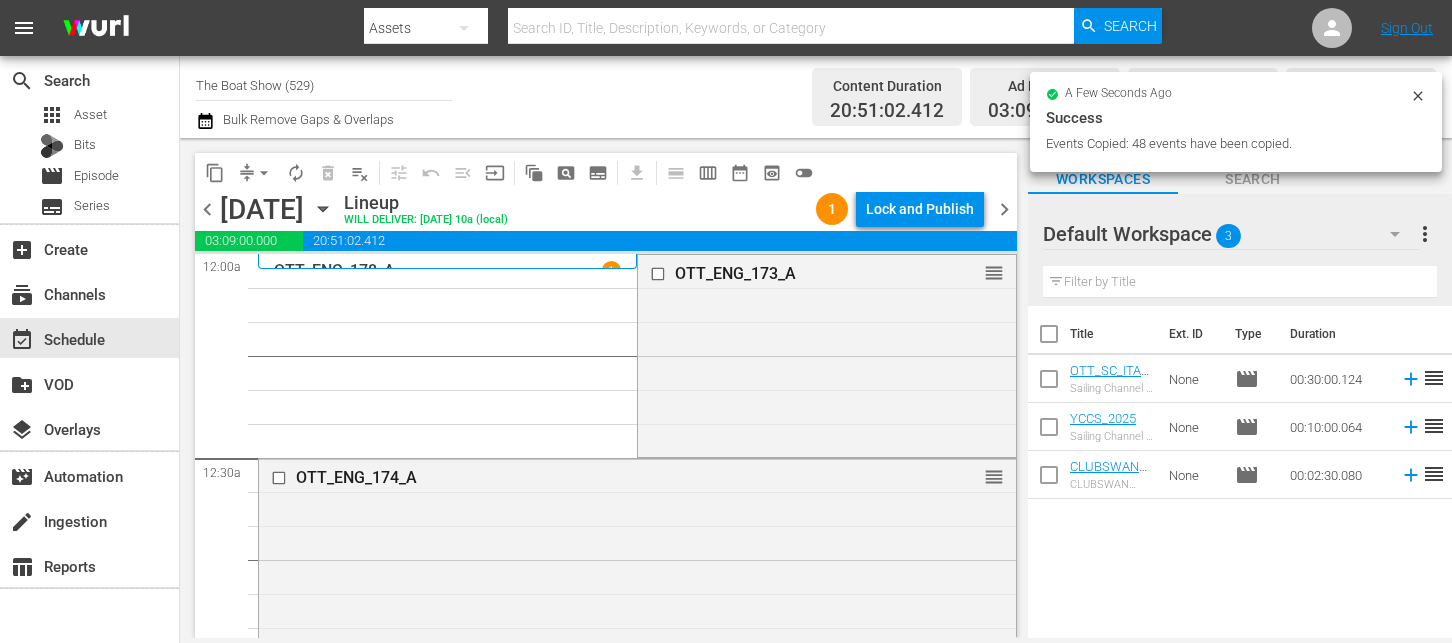 click on "Lock and Publish" at bounding box center [920, 209] 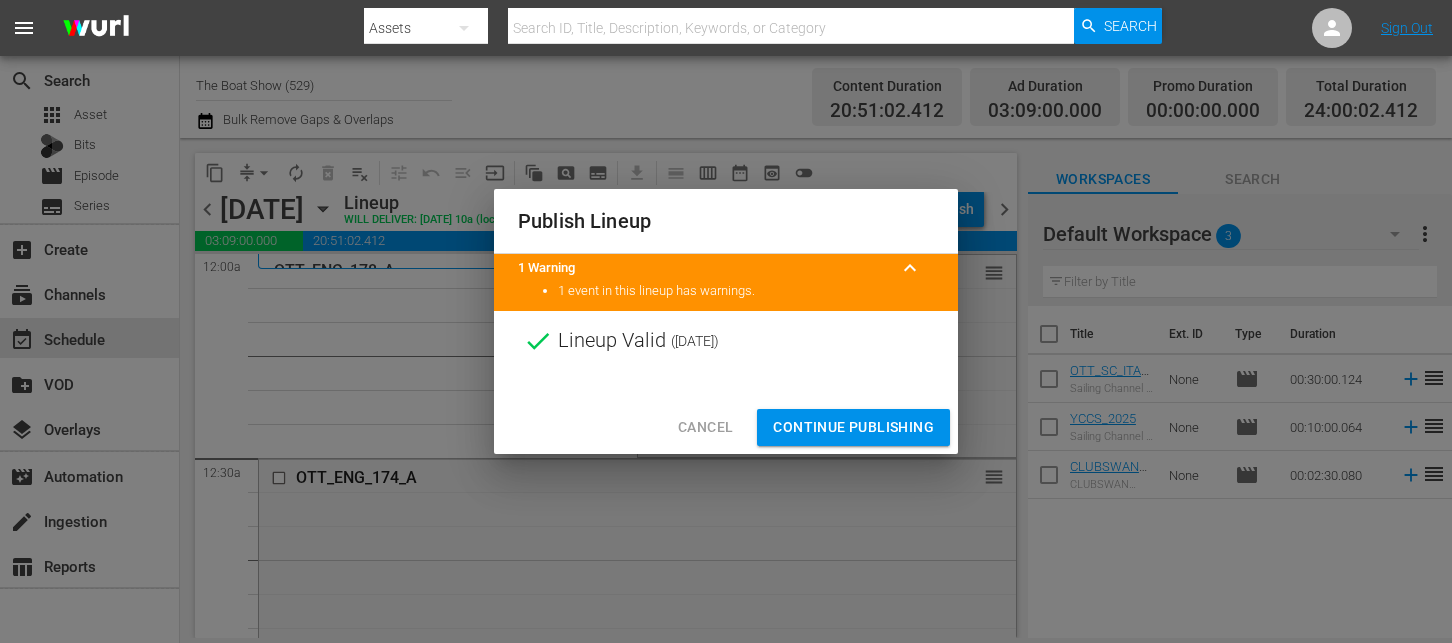 click on "Continue Publishing" at bounding box center [853, 427] 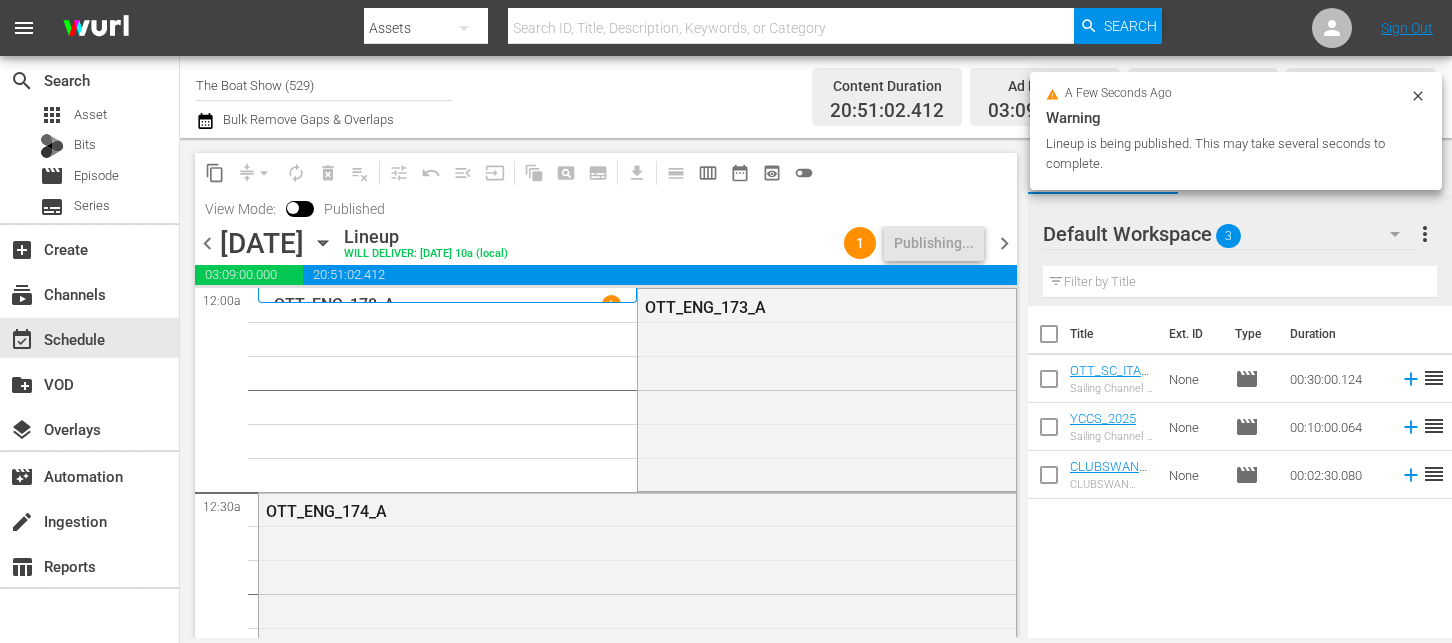 click on "The Boat Show (529)" at bounding box center (324, 85) 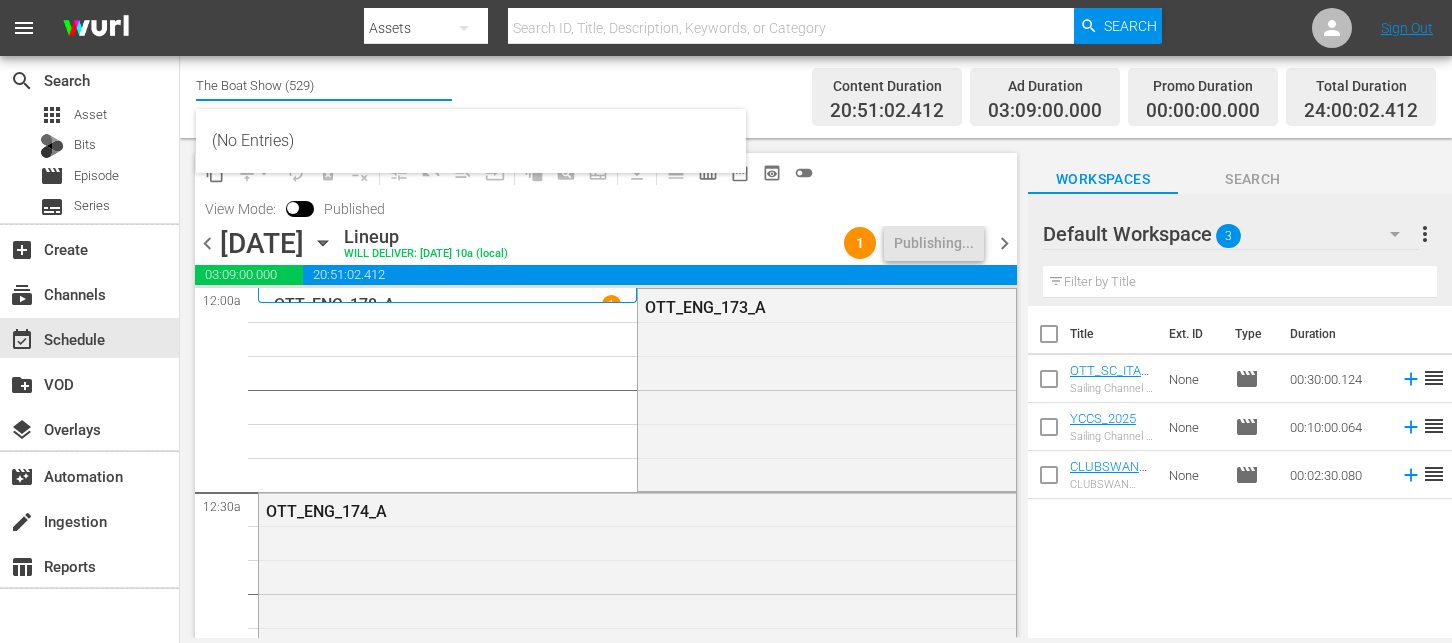 drag, startPoint x: 372, startPoint y: 93, endPoint x: -22, endPoint y: 17, distance: 401.263 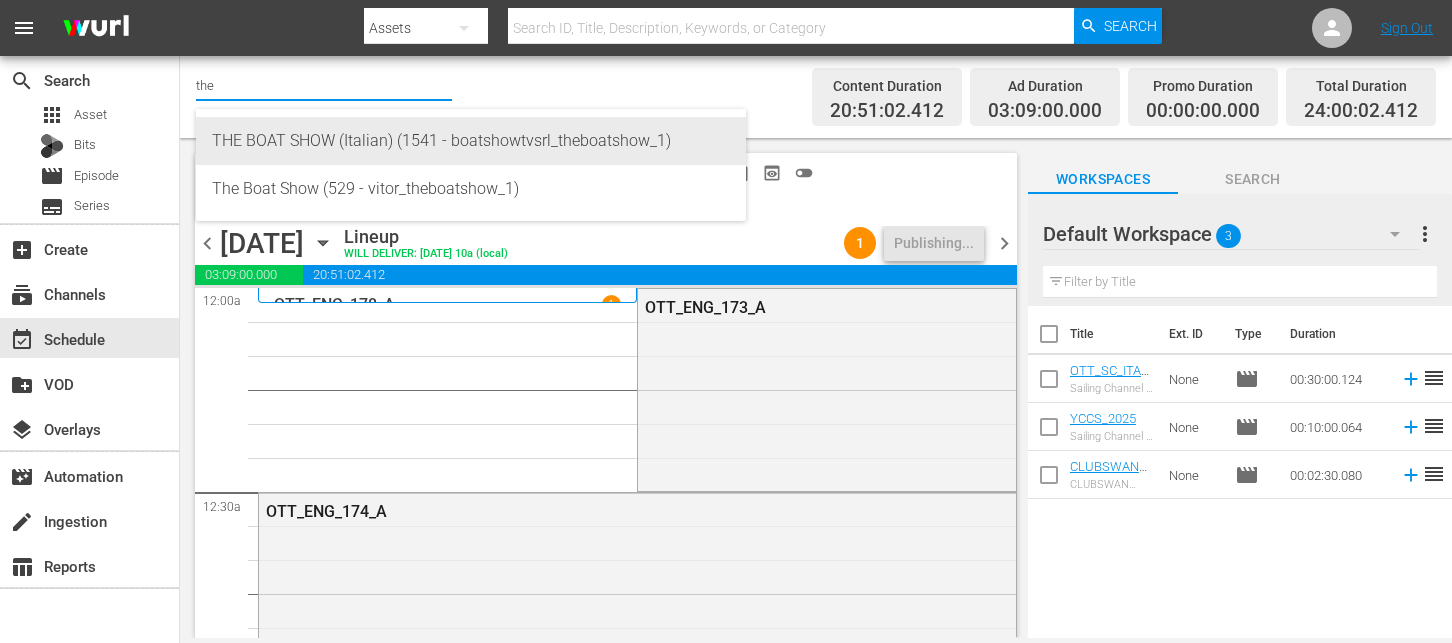 drag, startPoint x: 414, startPoint y: 149, endPoint x: 425, endPoint y: 150, distance: 11.045361 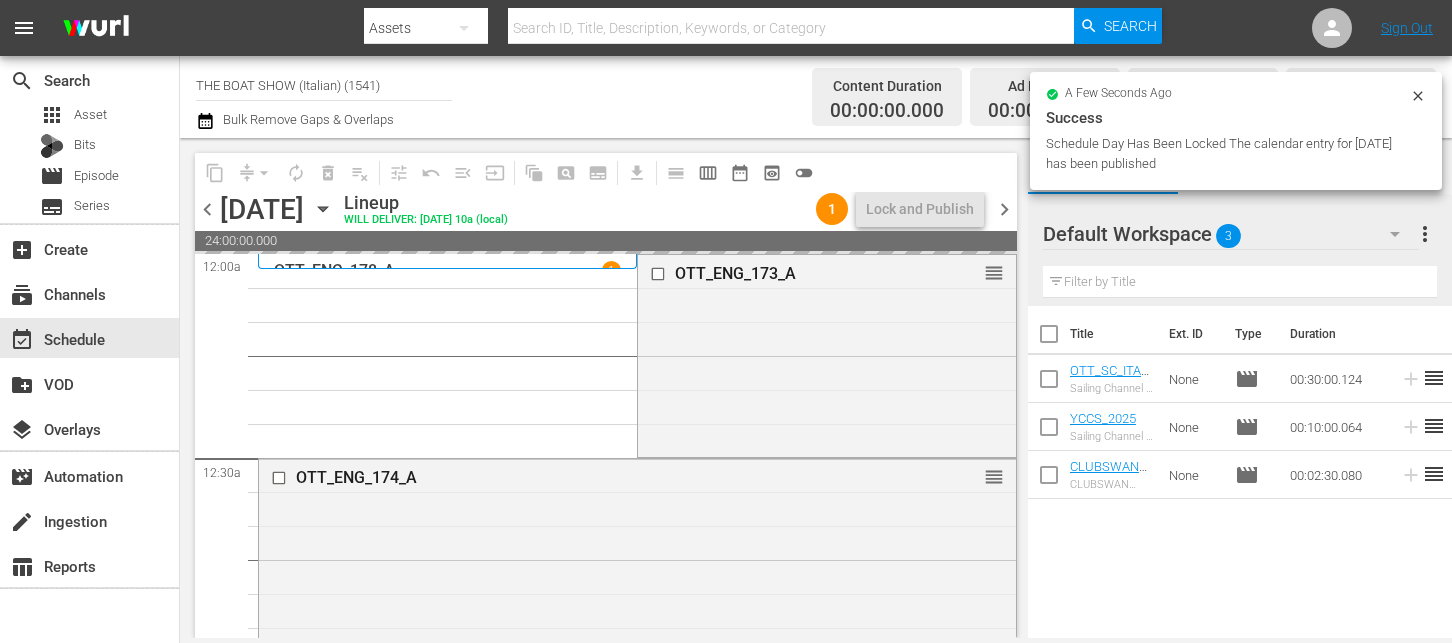 click 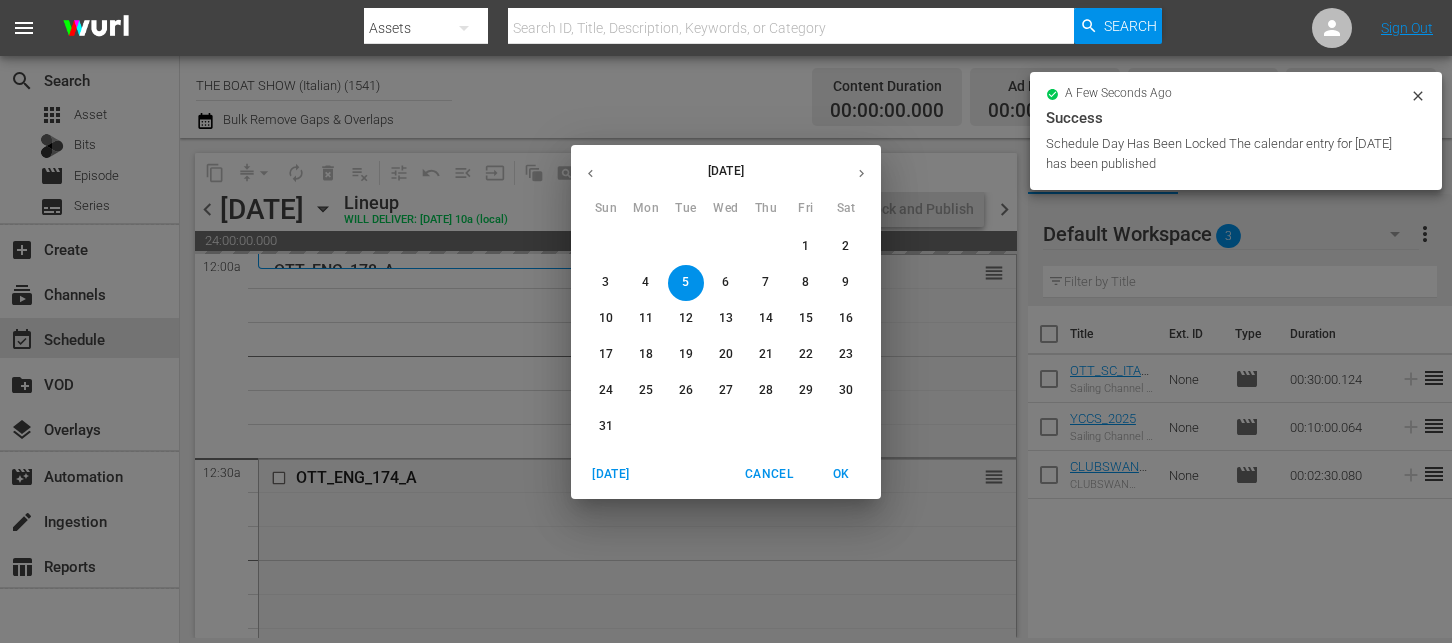 click on "Cancel" at bounding box center (769, 474) 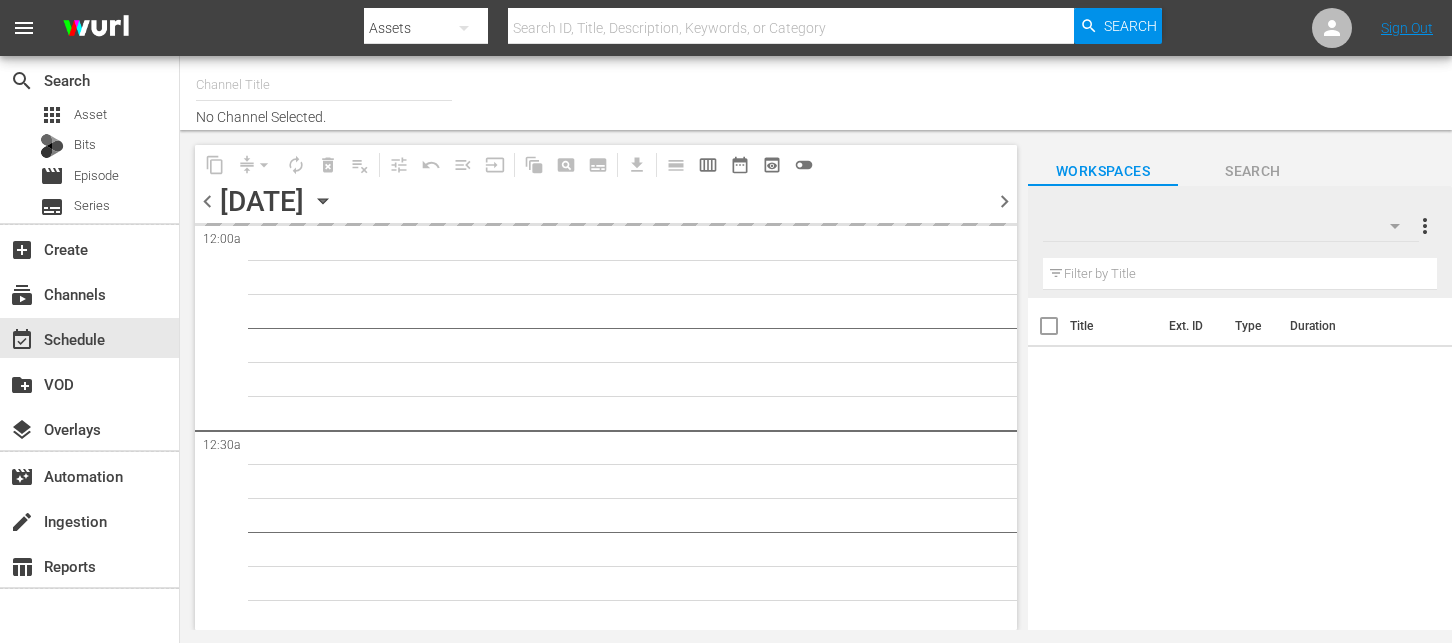 scroll, scrollTop: 0, scrollLeft: 0, axis: both 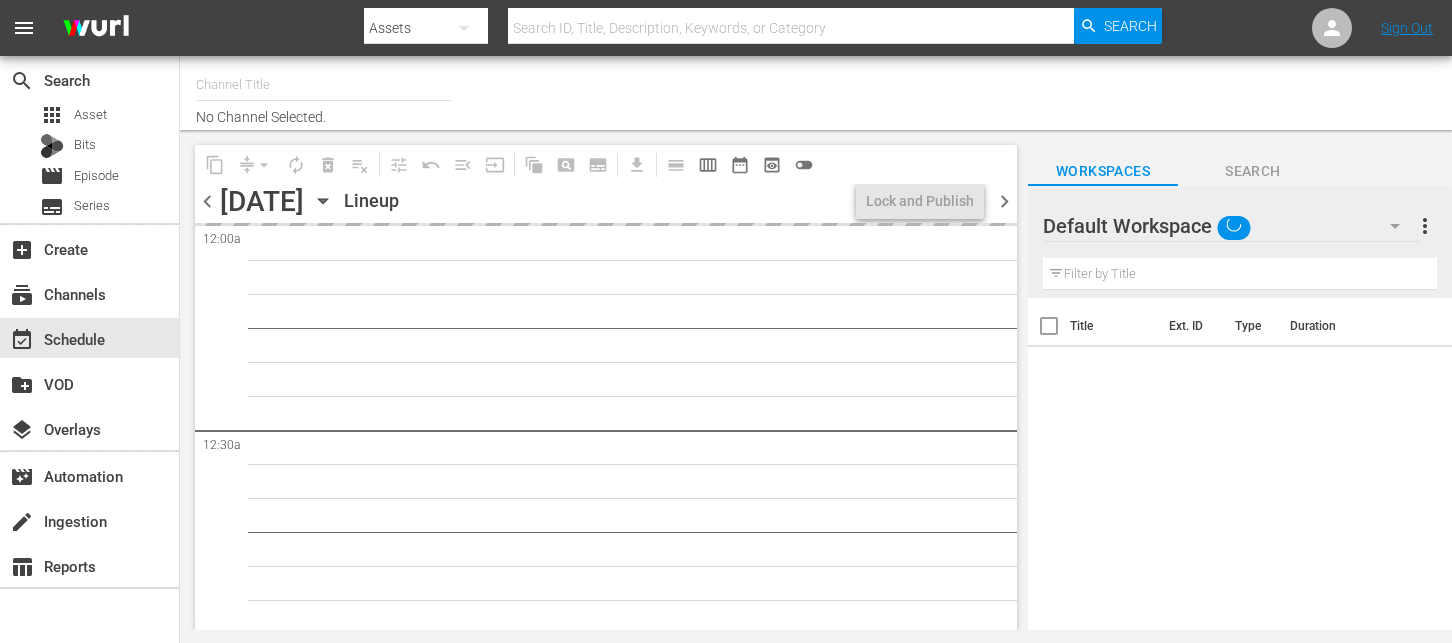 type on "THE BOAT SHOW (Italian) (1541)" 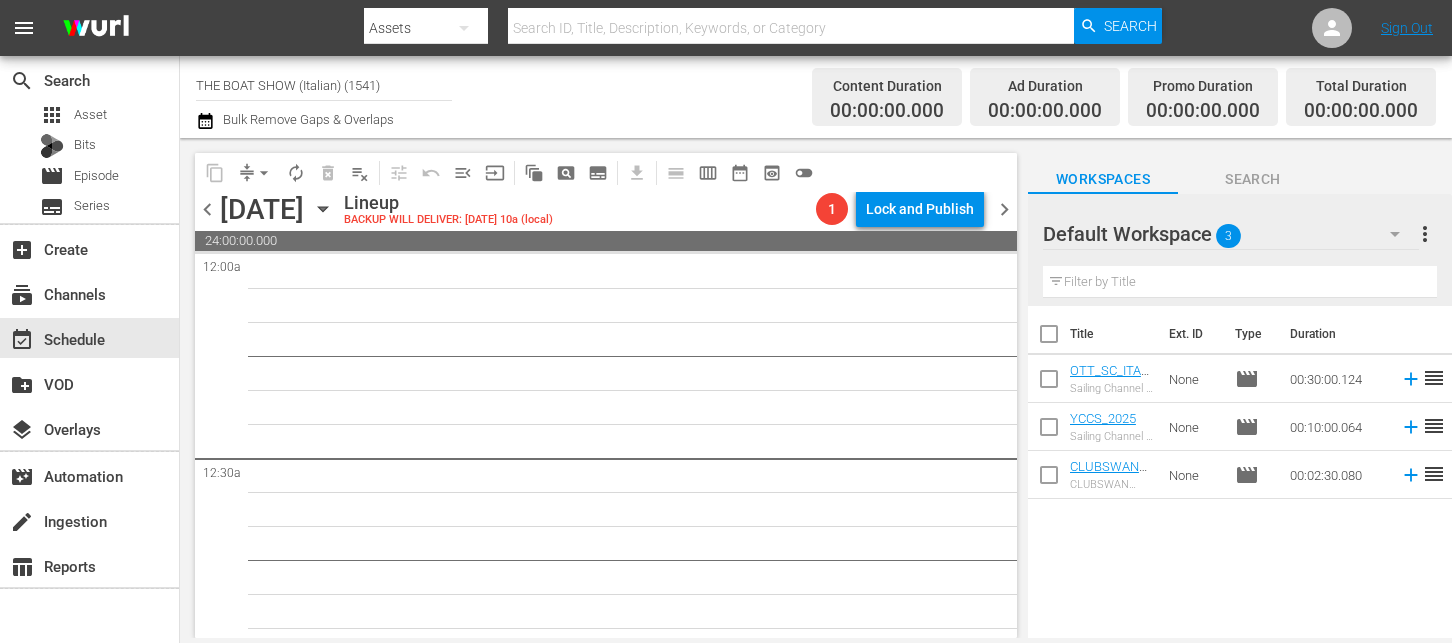 click 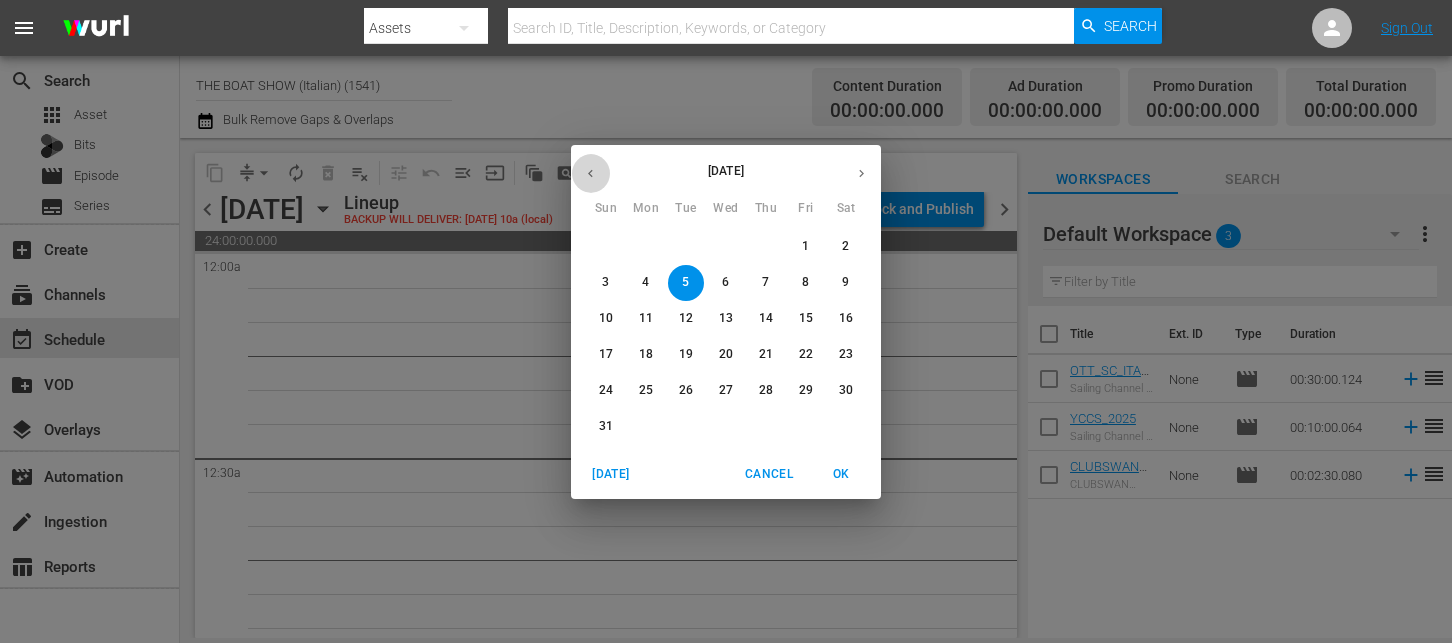 drag, startPoint x: 581, startPoint y: 175, endPoint x: 647, endPoint y: 183, distance: 66.48308 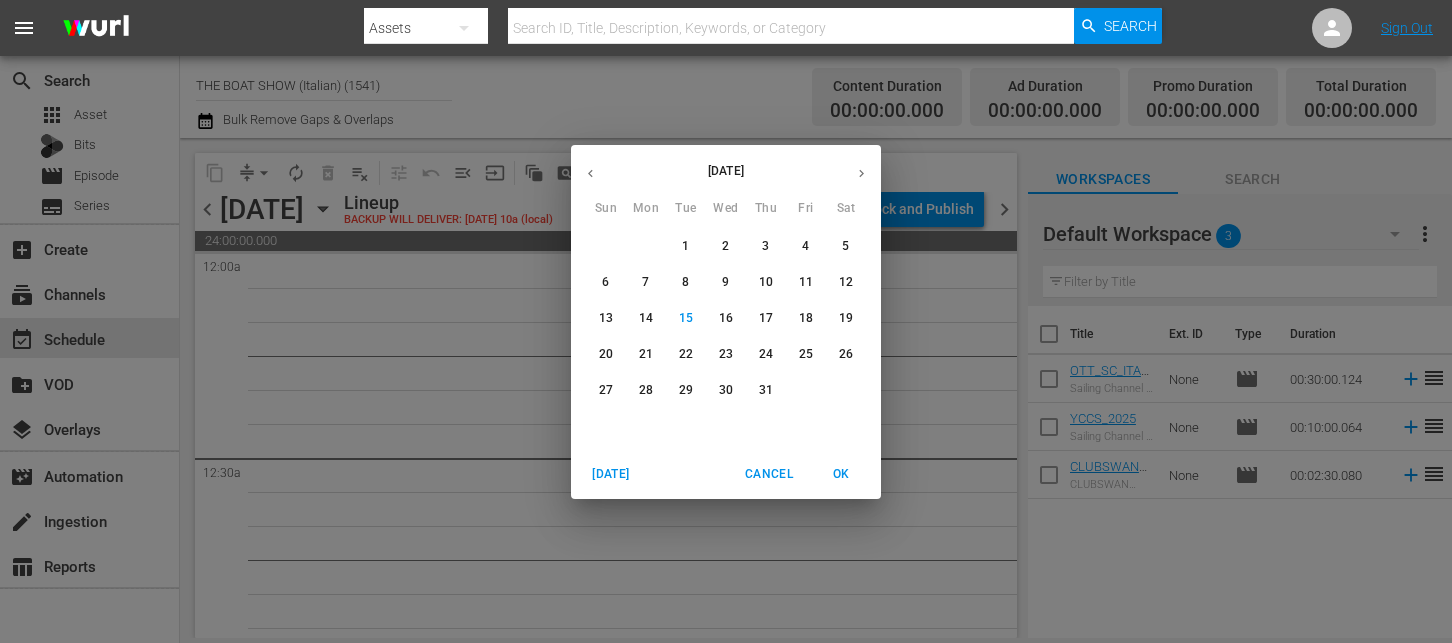click on "24" at bounding box center (766, 354) 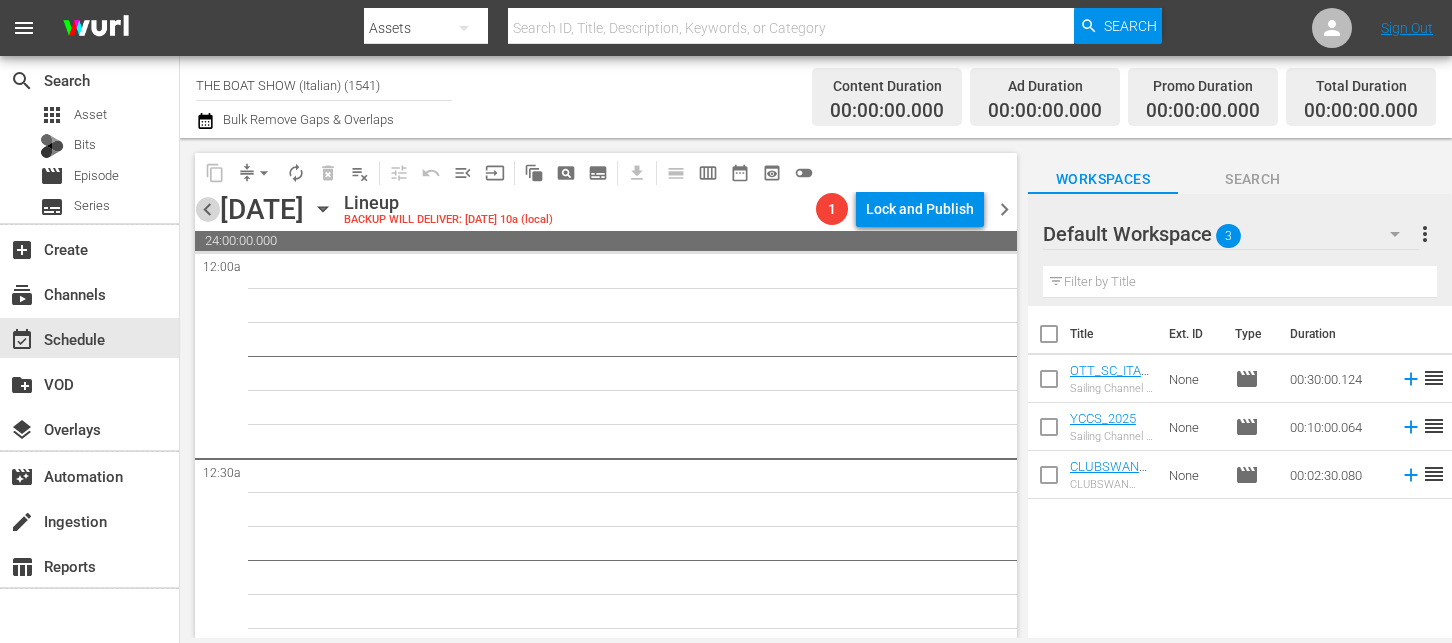 click on "chevron_left" at bounding box center (207, 209) 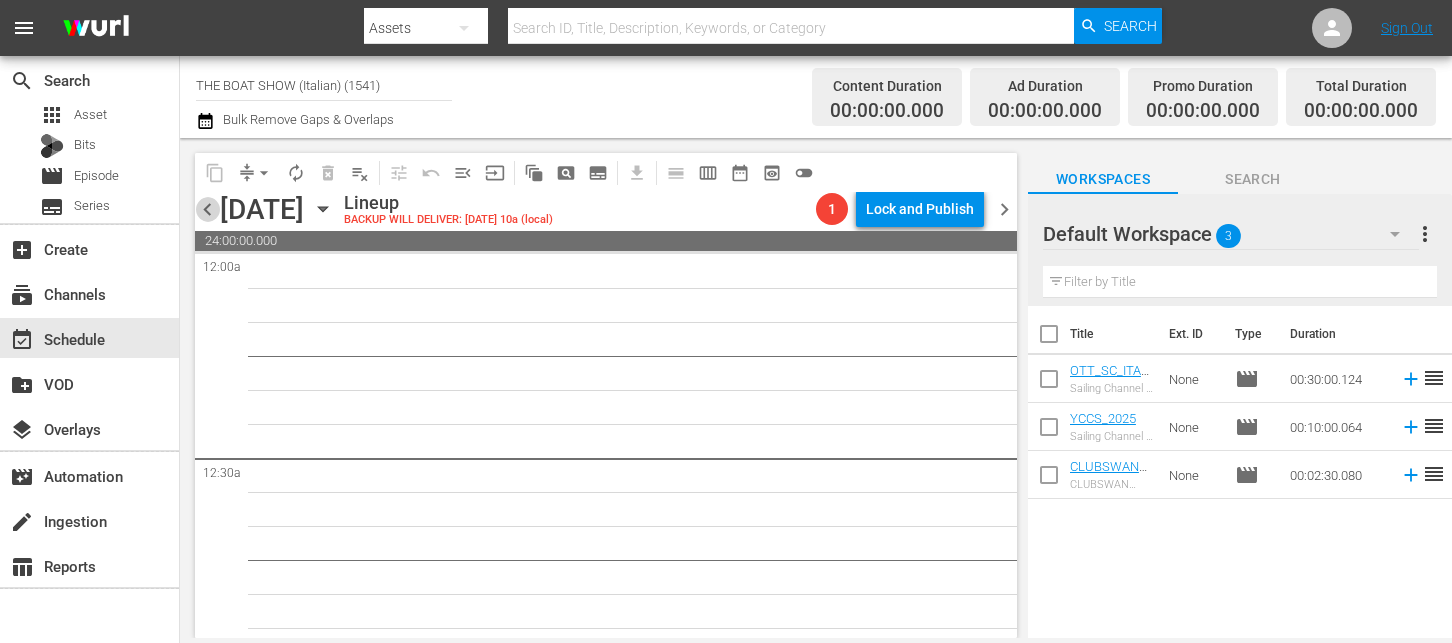 click on "chevron_left" at bounding box center [207, 209] 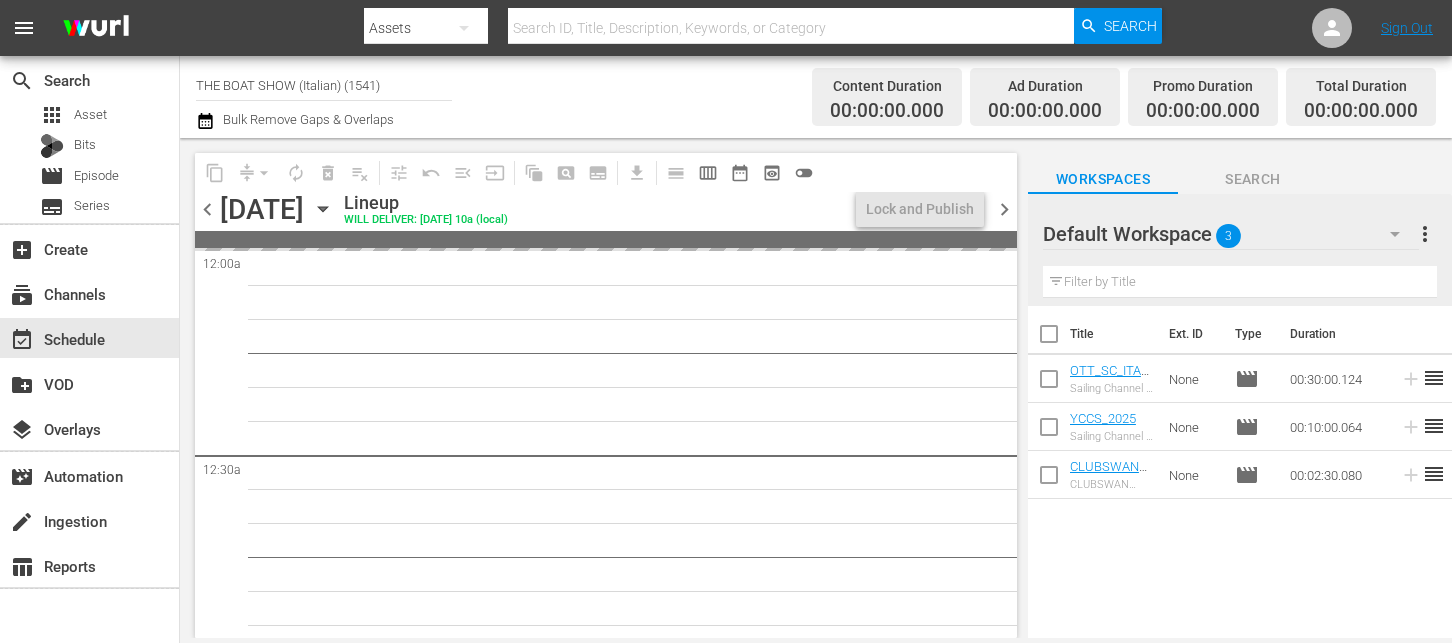 click on "chevron_left" at bounding box center (207, 209) 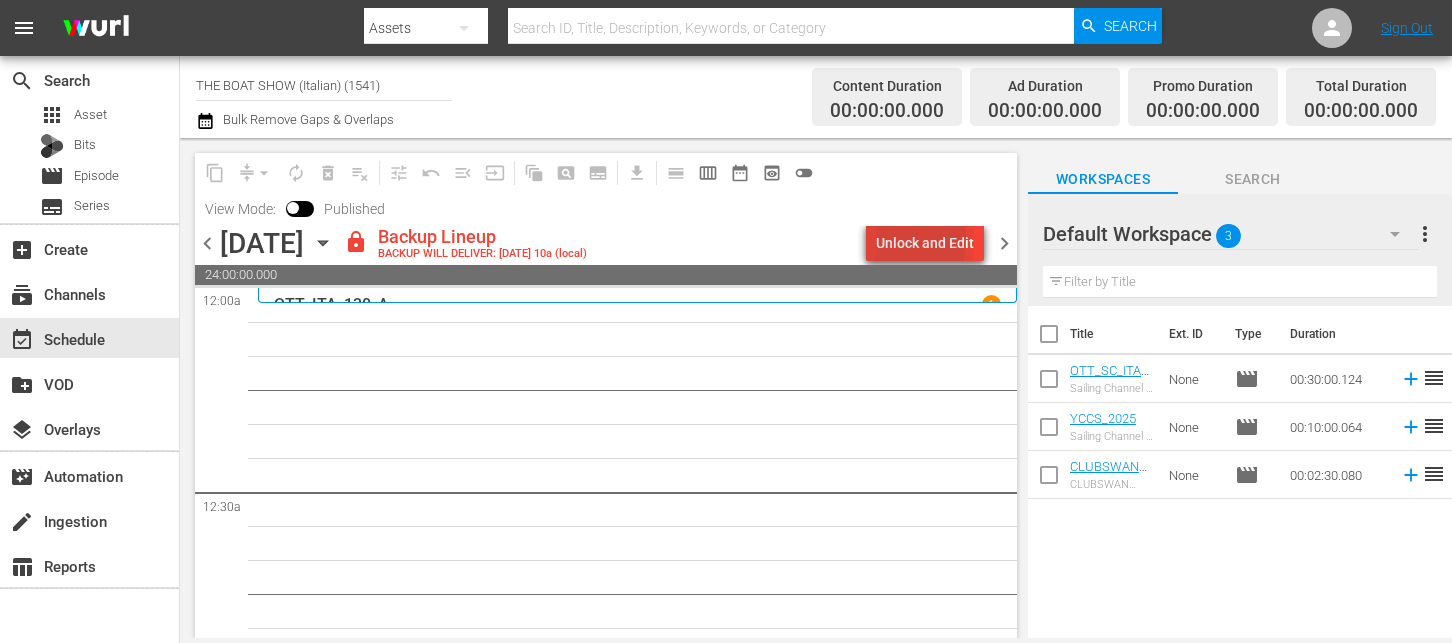 click on "Unlock and Edit" at bounding box center (925, 243) 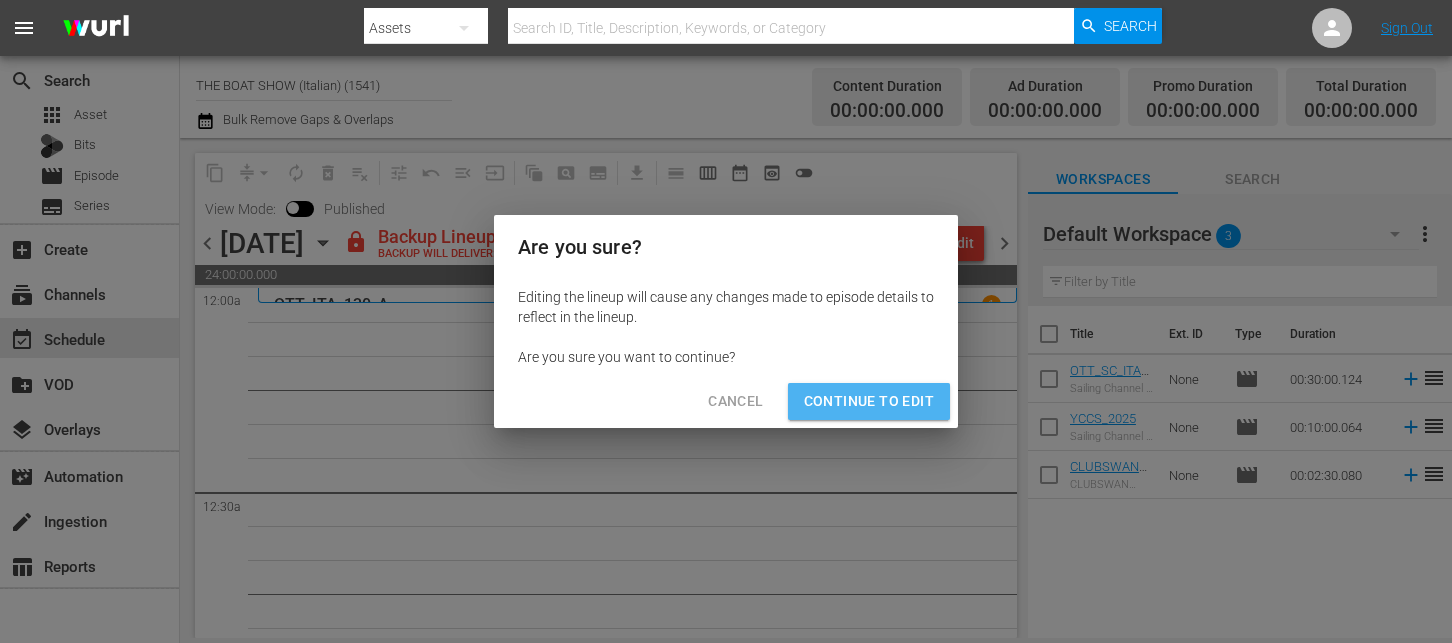 click on "Continue to Edit" at bounding box center [869, 401] 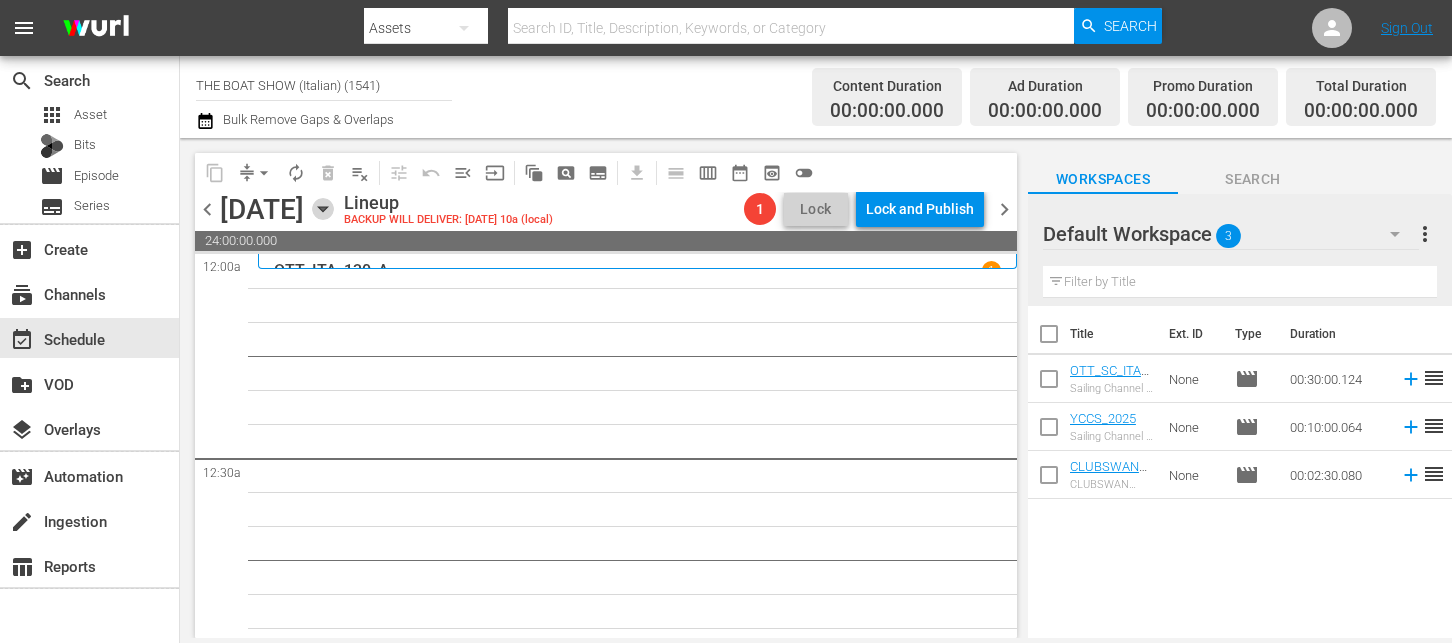 click 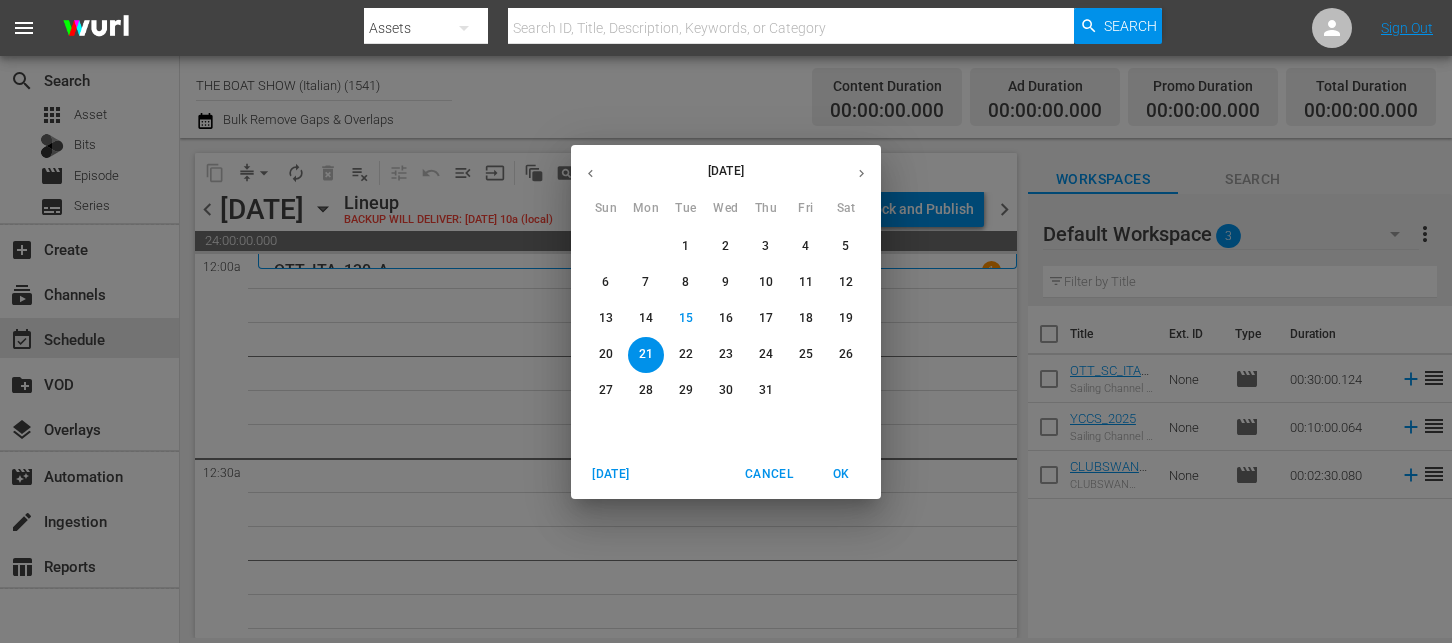 click on "17" at bounding box center (766, 318) 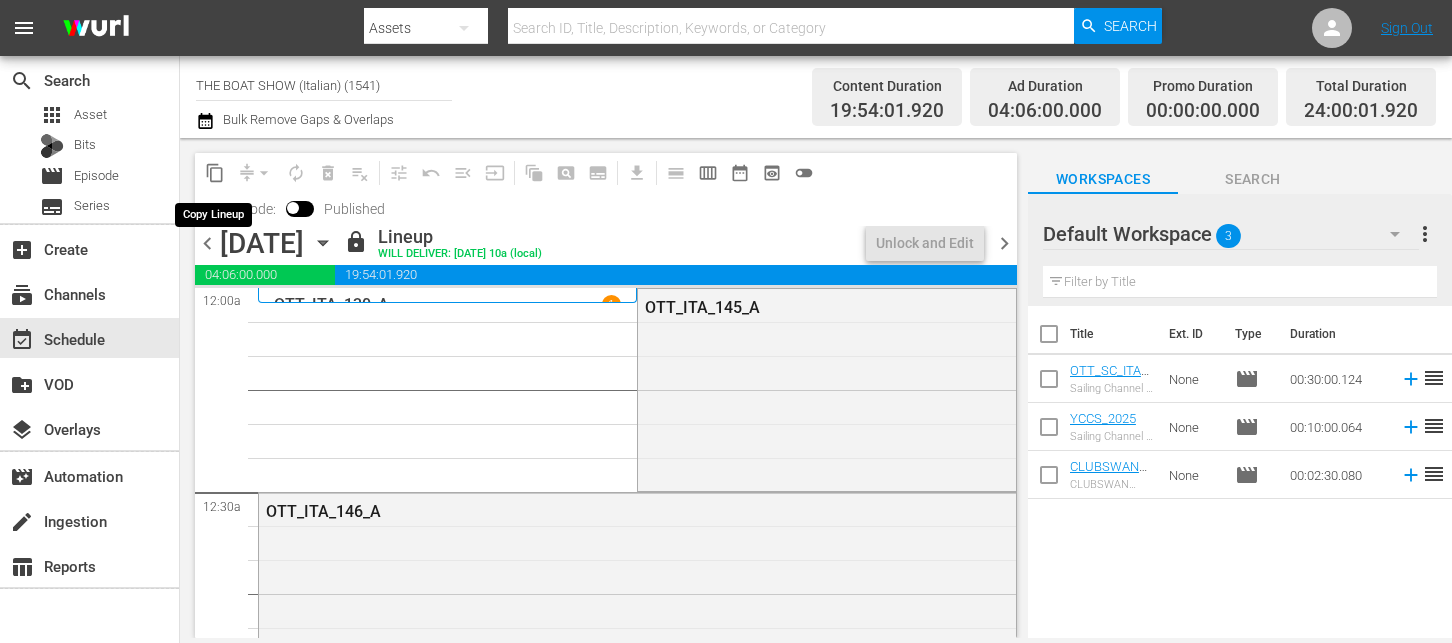 click on "content_copy" at bounding box center (215, 173) 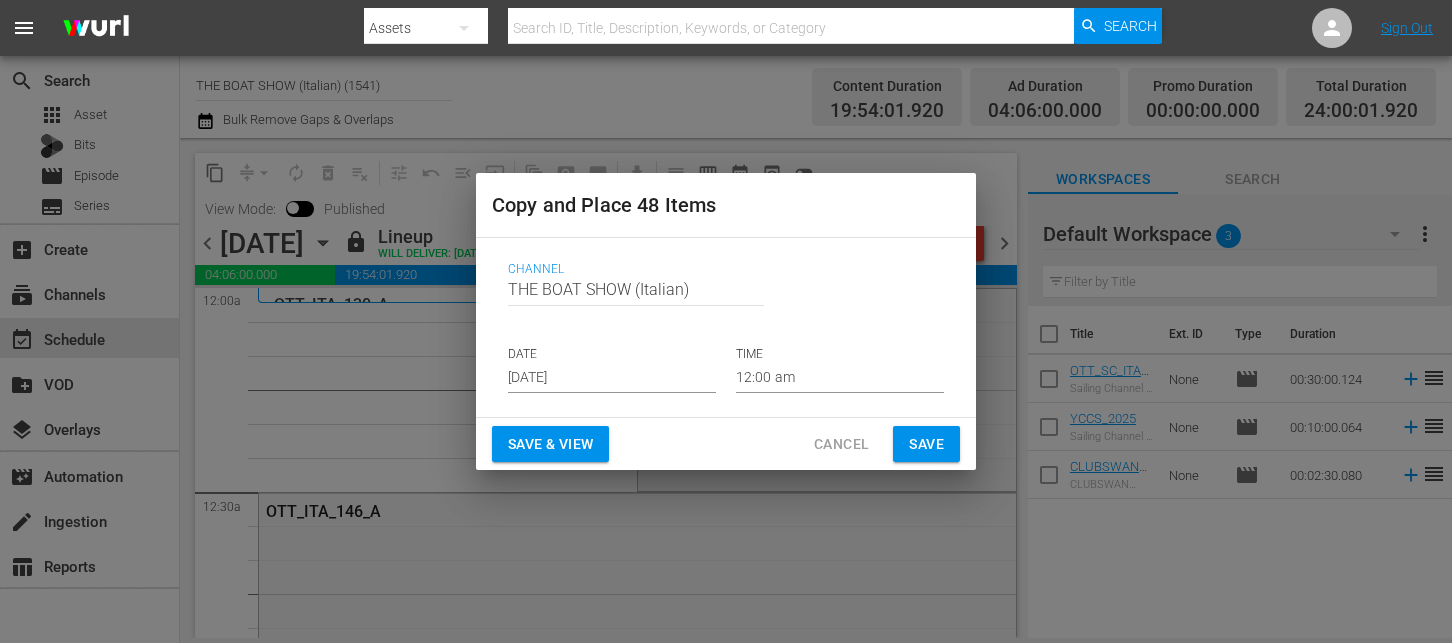 click on "[DATE]" at bounding box center (612, 378) 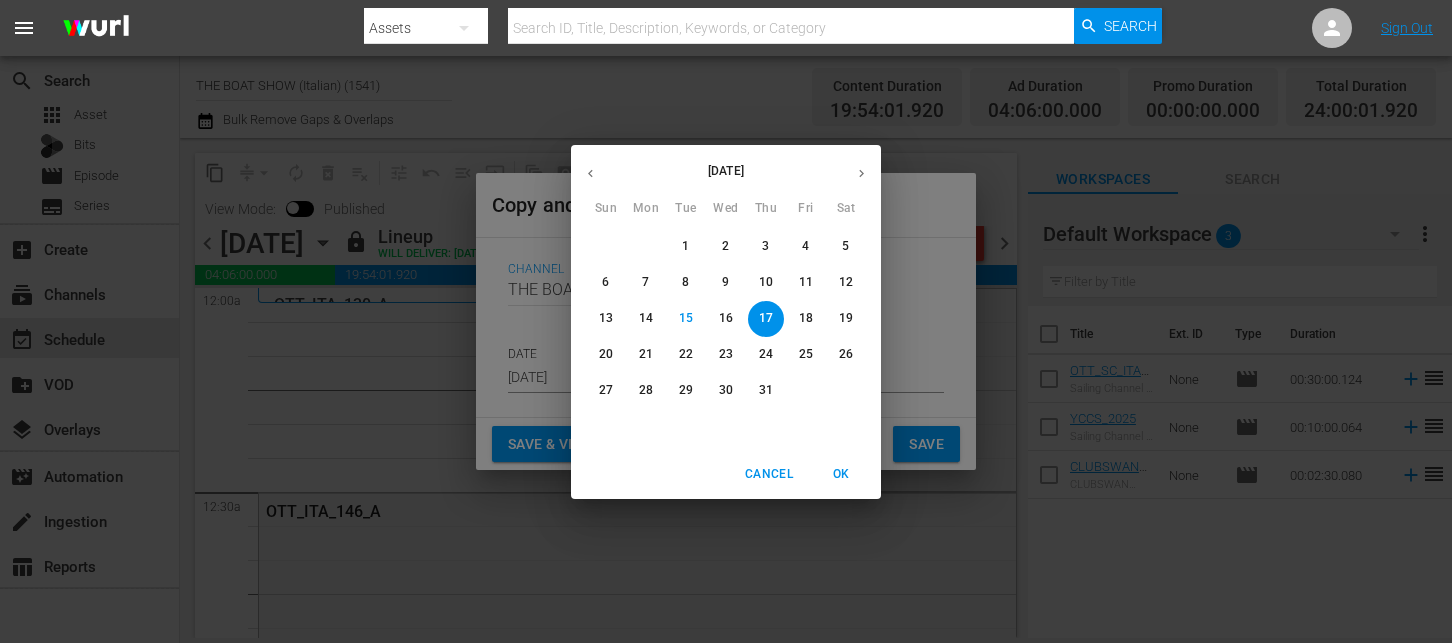 click on "21" at bounding box center (646, 354) 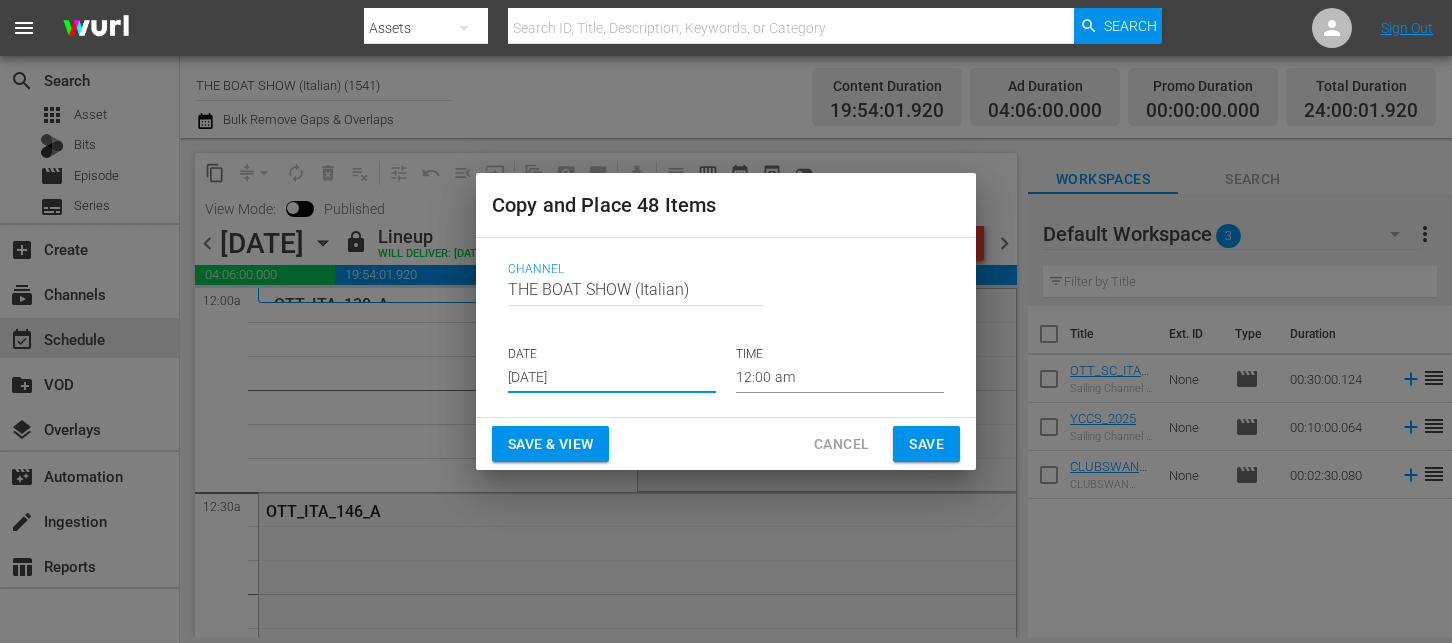 click on "Save & View" at bounding box center [550, 444] 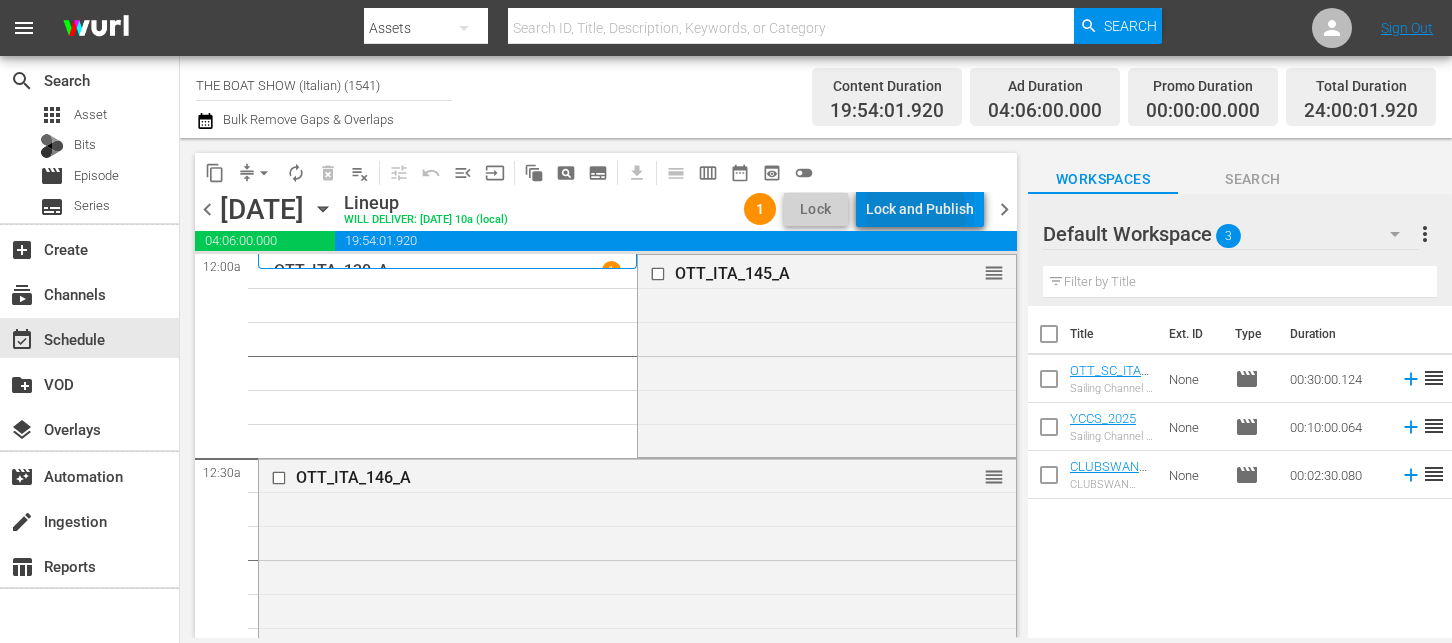 click on "Lock and Publish" at bounding box center (920, 209) 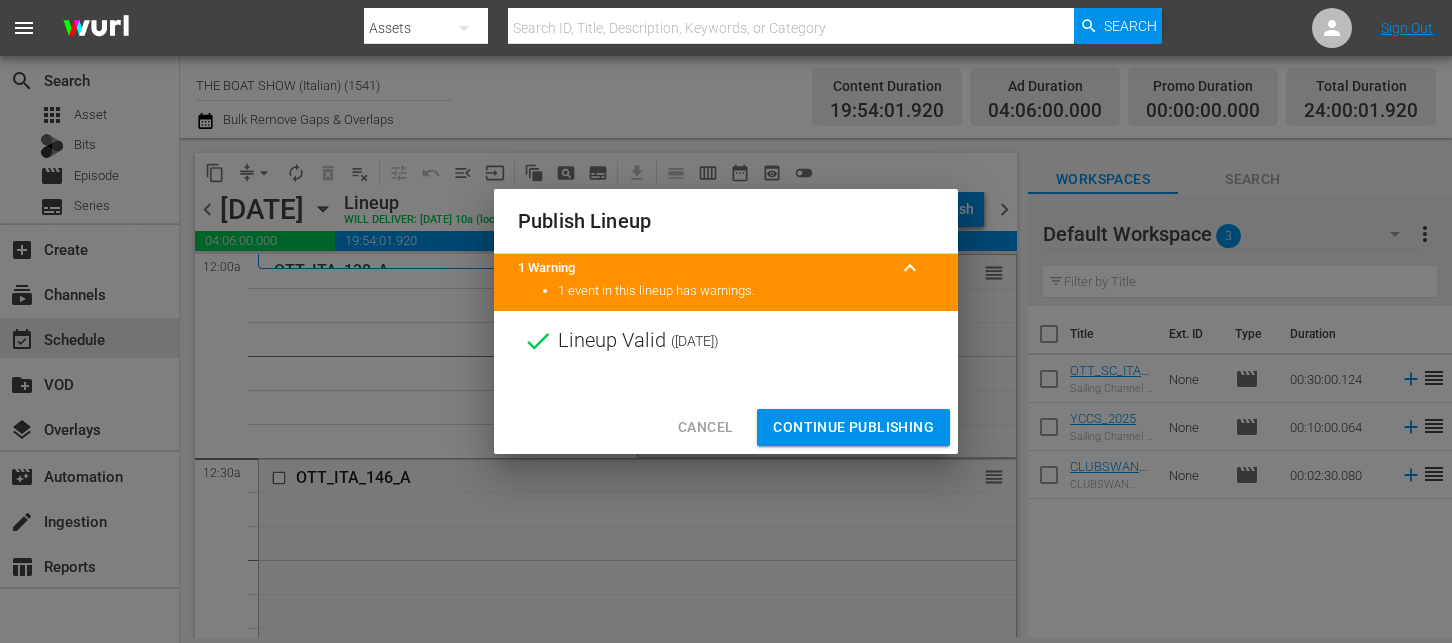 click on "Continue Publishing" at bounding box center (853, 427) 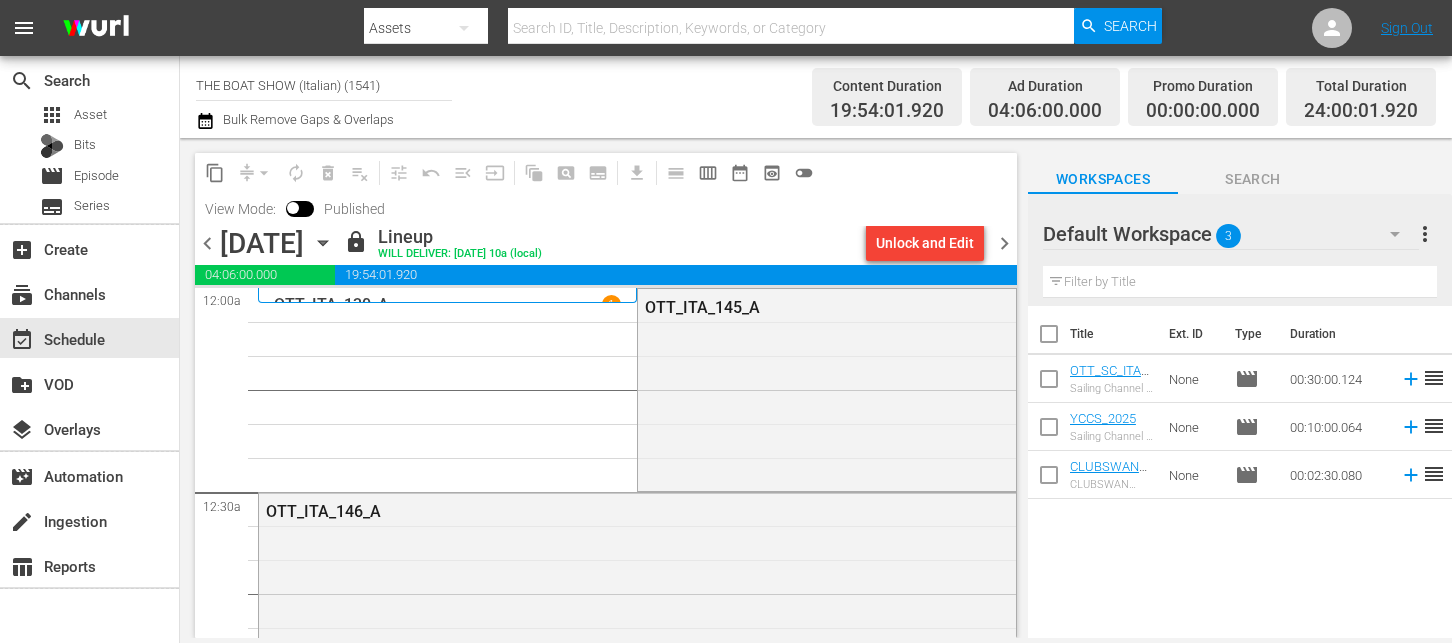 click 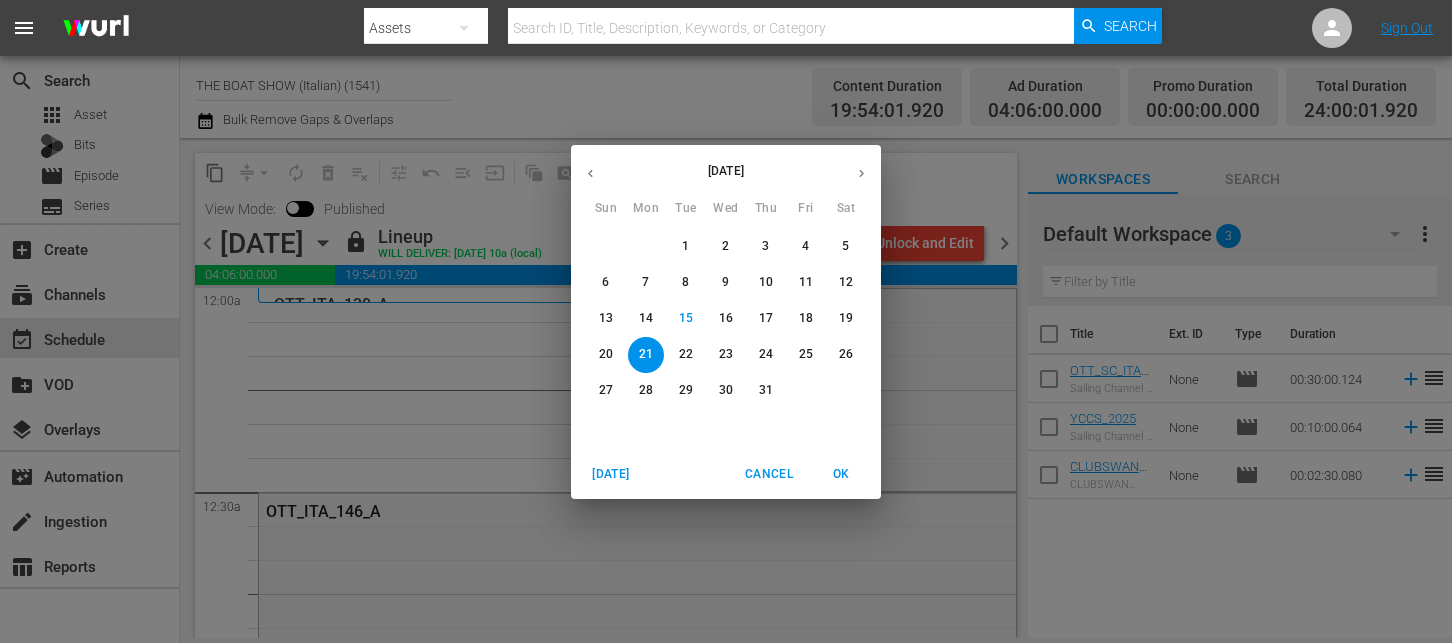 drag, startPoint x: 809, startPoint y: 319, endPoint x: 438, endPoint y: 244, distance: 378.50494 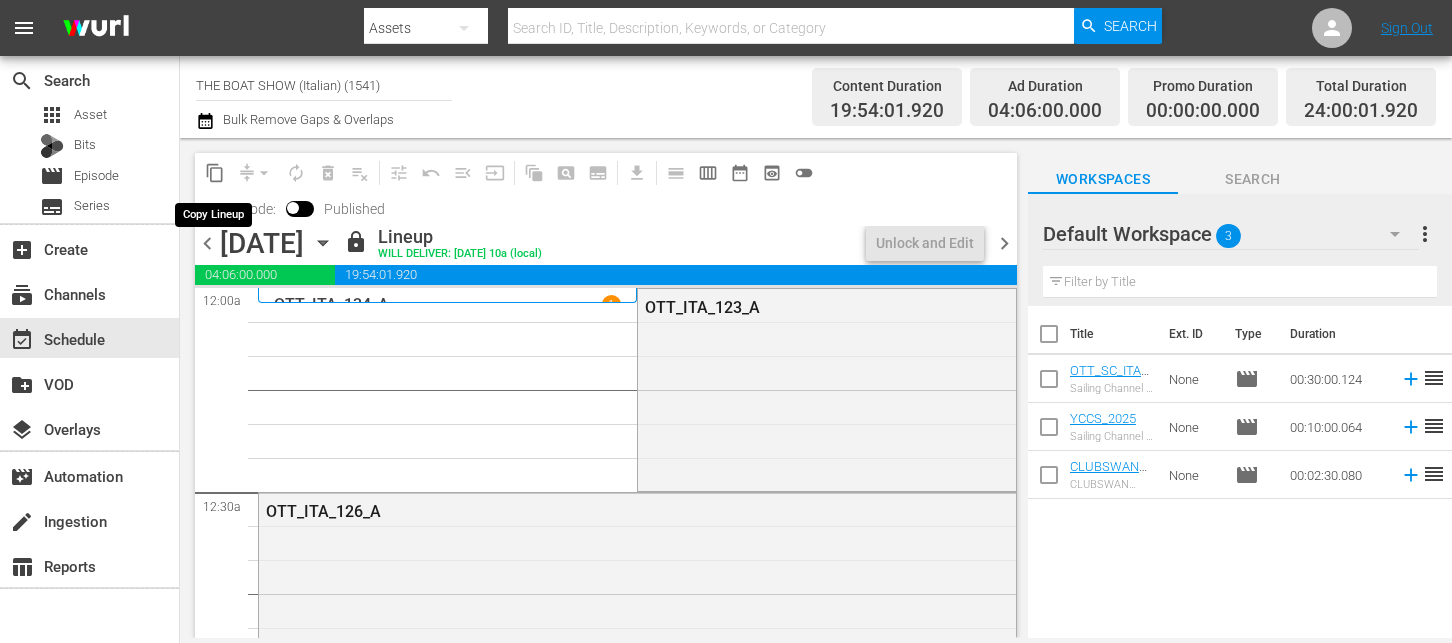 click on "content_copy" at bounding box center (215, 173) 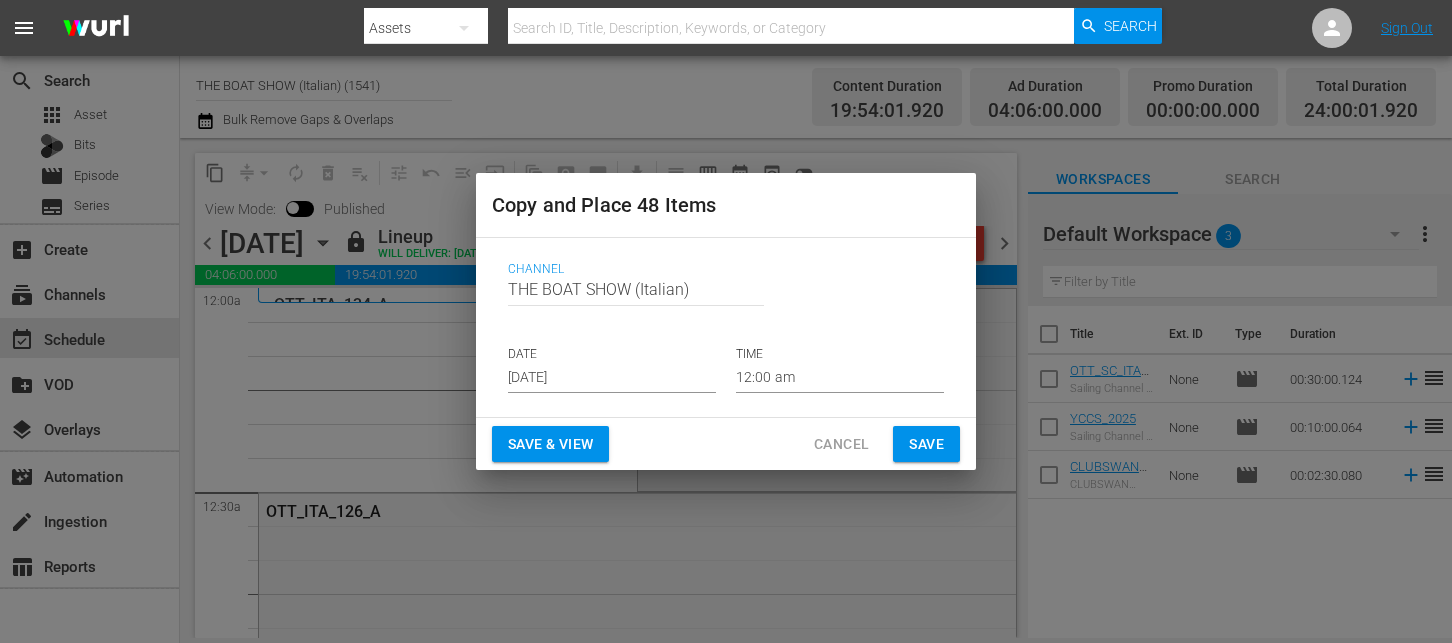 click on "[DATE]" at bounding box center (612, 378) 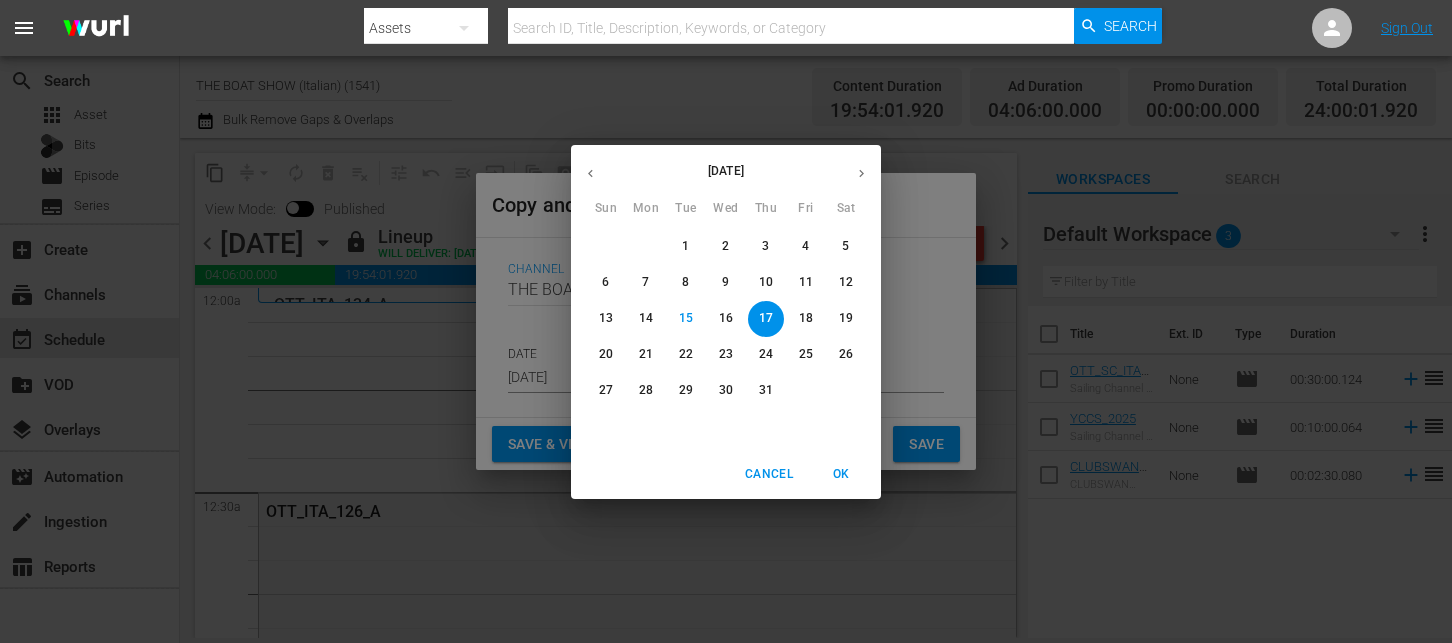 click on "22" at bounding box center (686, 354) 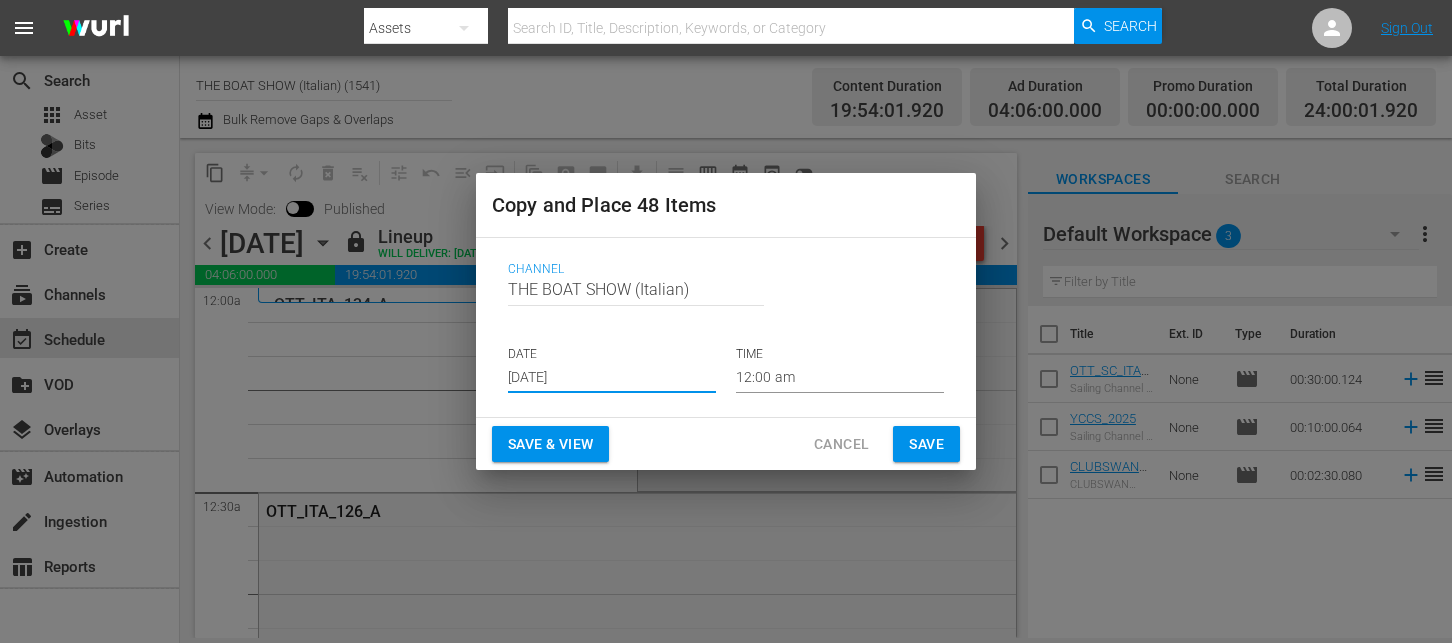 click on "Save & View" at bounding box center [550, 444] 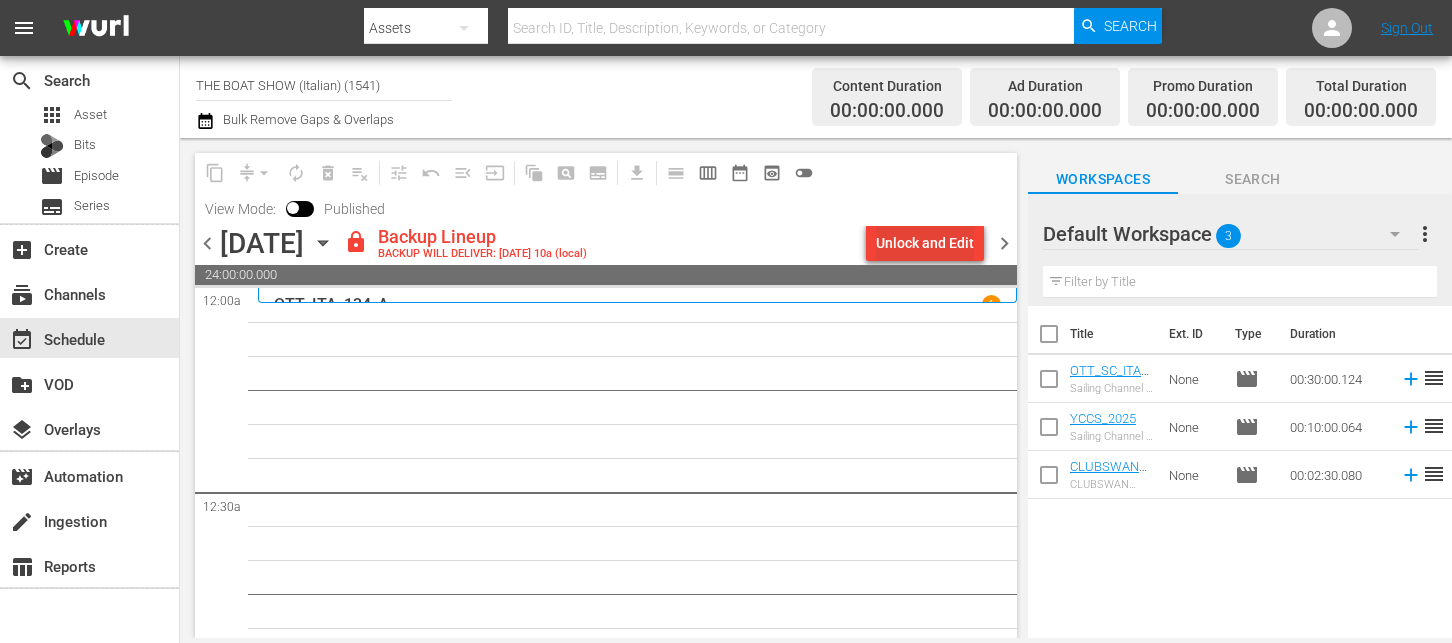 click on "Unlock and Edit" at bounding box center (925, 243) 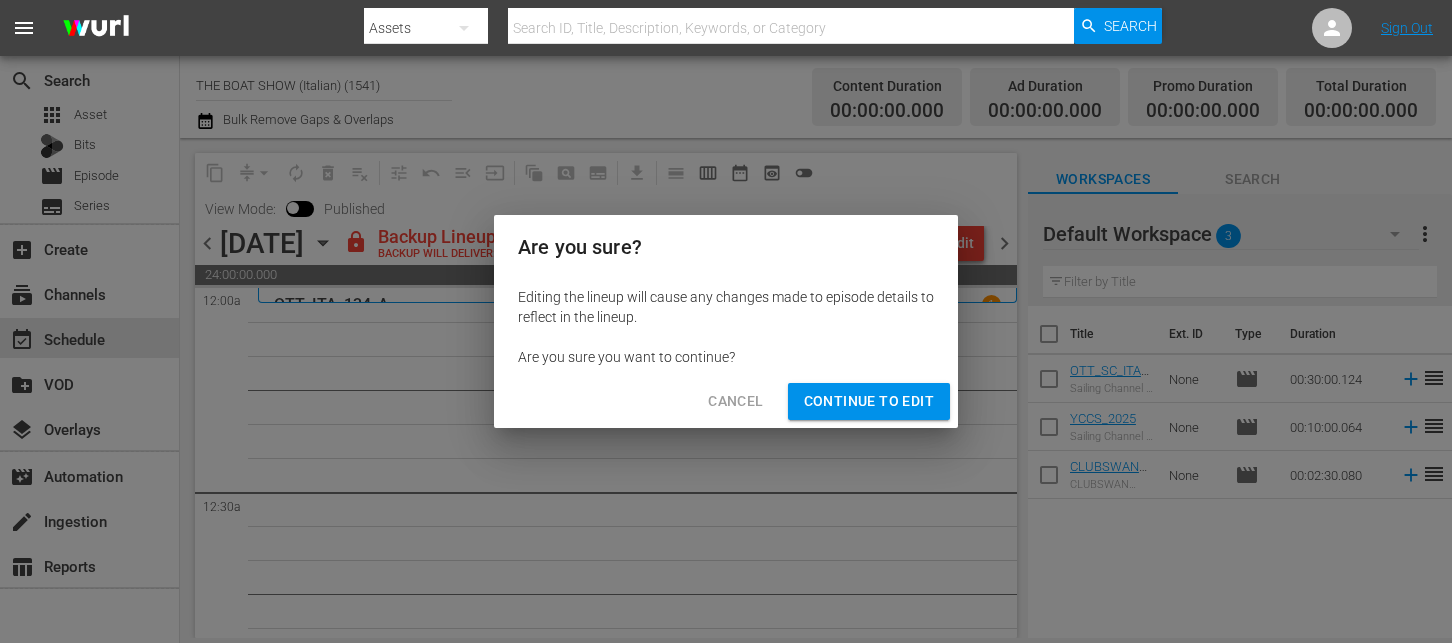 click on "Continue to Edit" at bounding box center [869, 401] 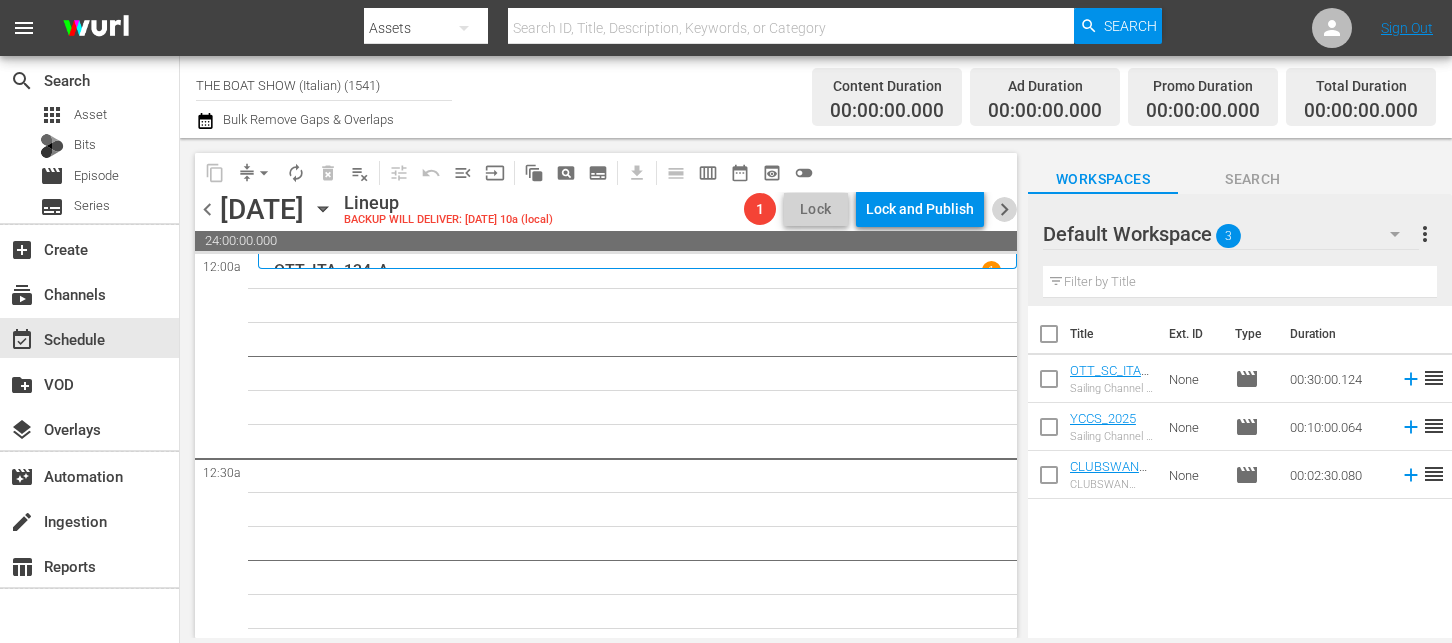 click on "chevron_right" at bounding box center (1004, 209) 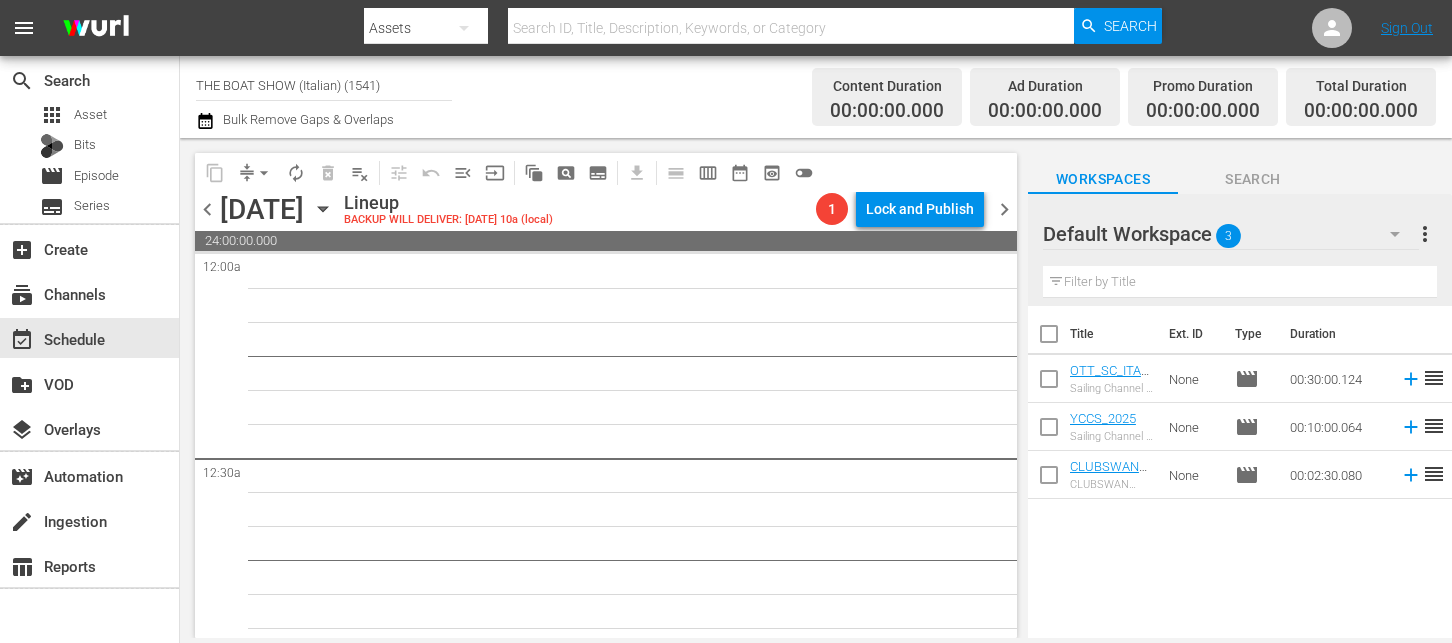 click on "chevron_left" at bounding box center [207, 209] 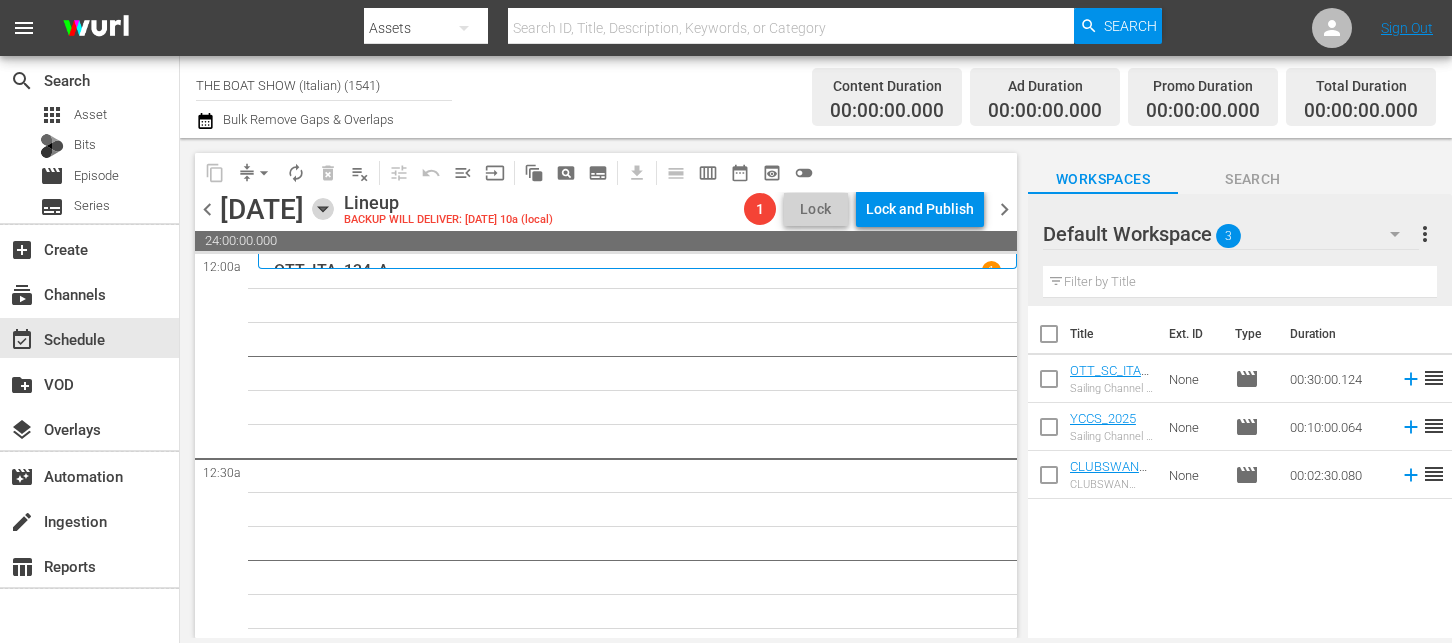click 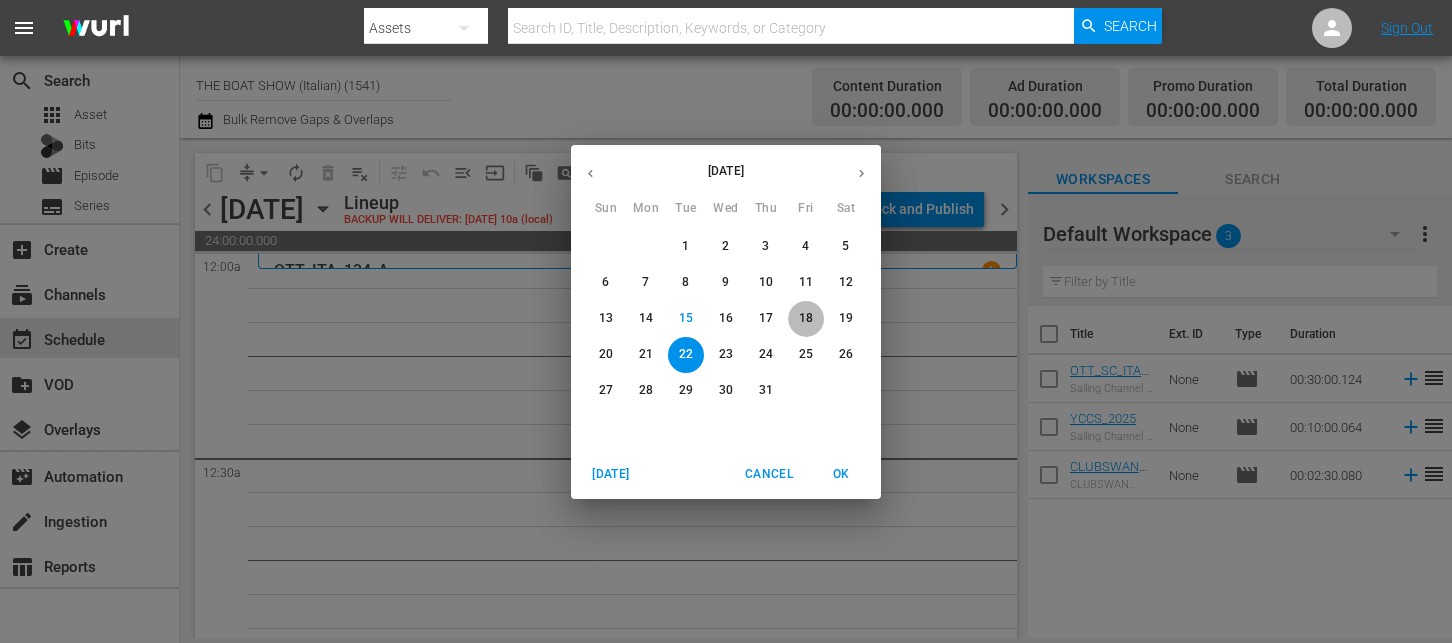 click on "18" at bounding box center [806, 318] 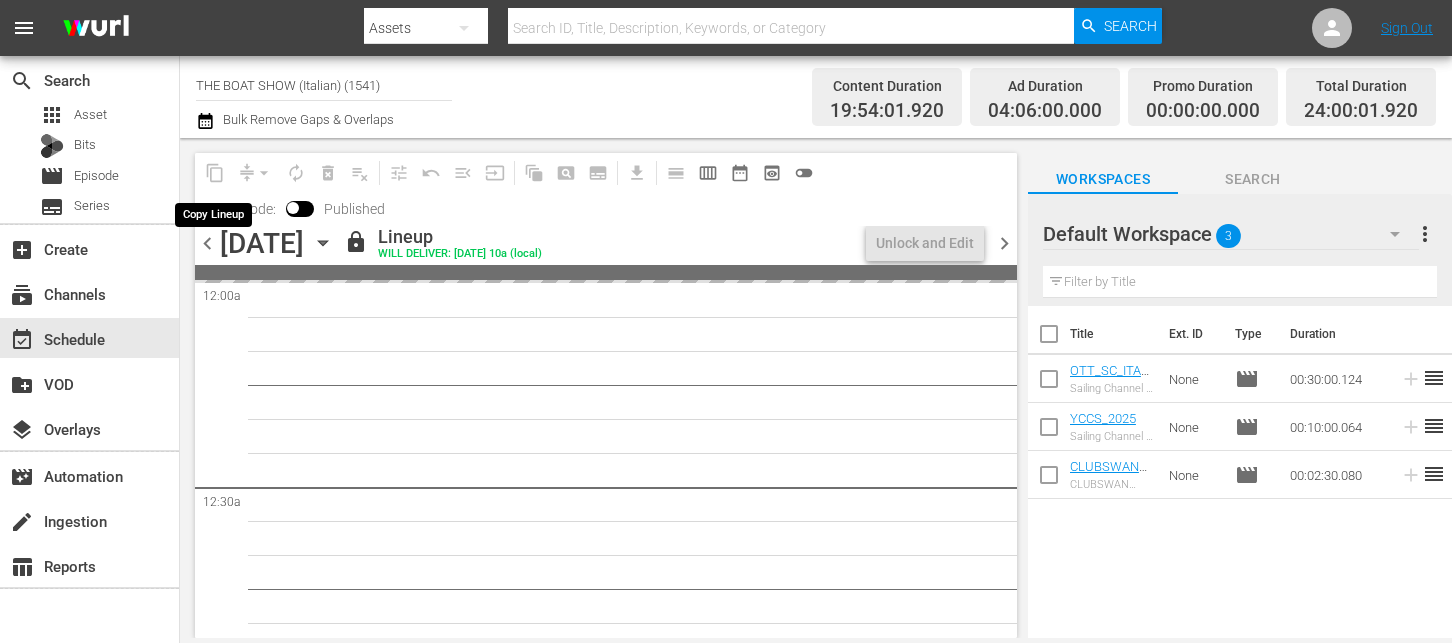 click on "content_copy" at bounding box center [215, 173] 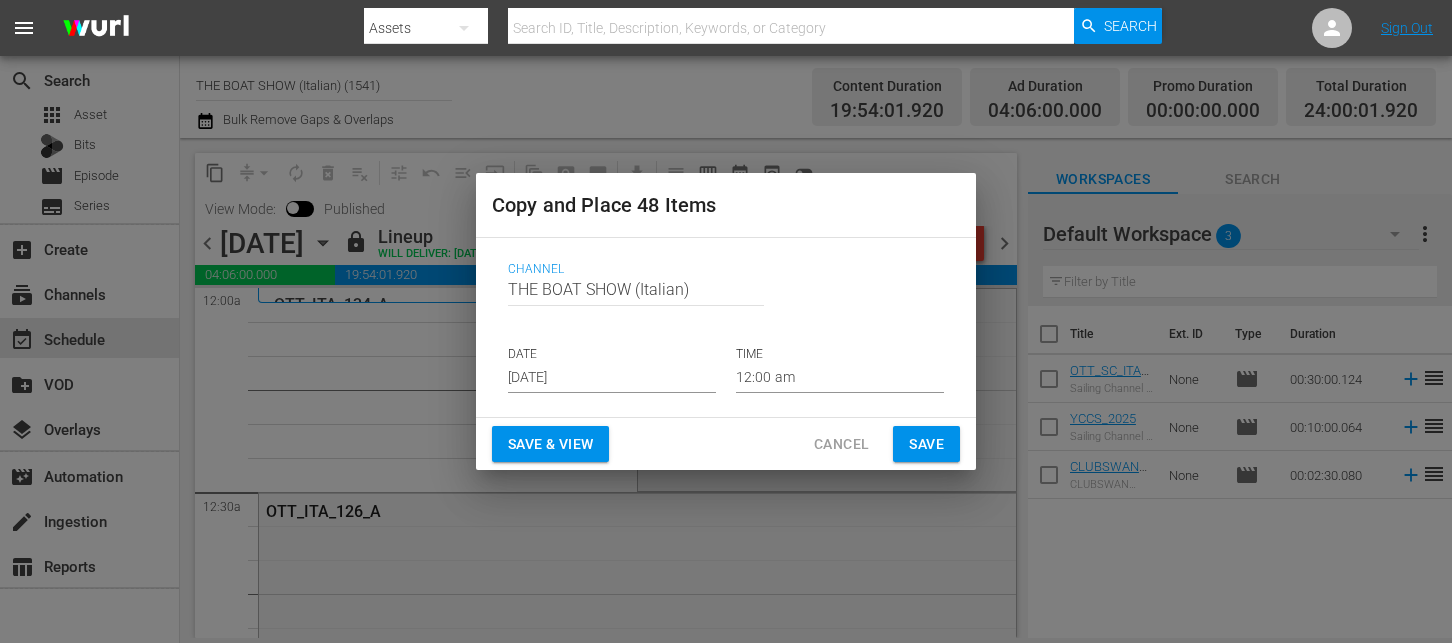 click on "[DATE]" at bounding box center [612, 378] 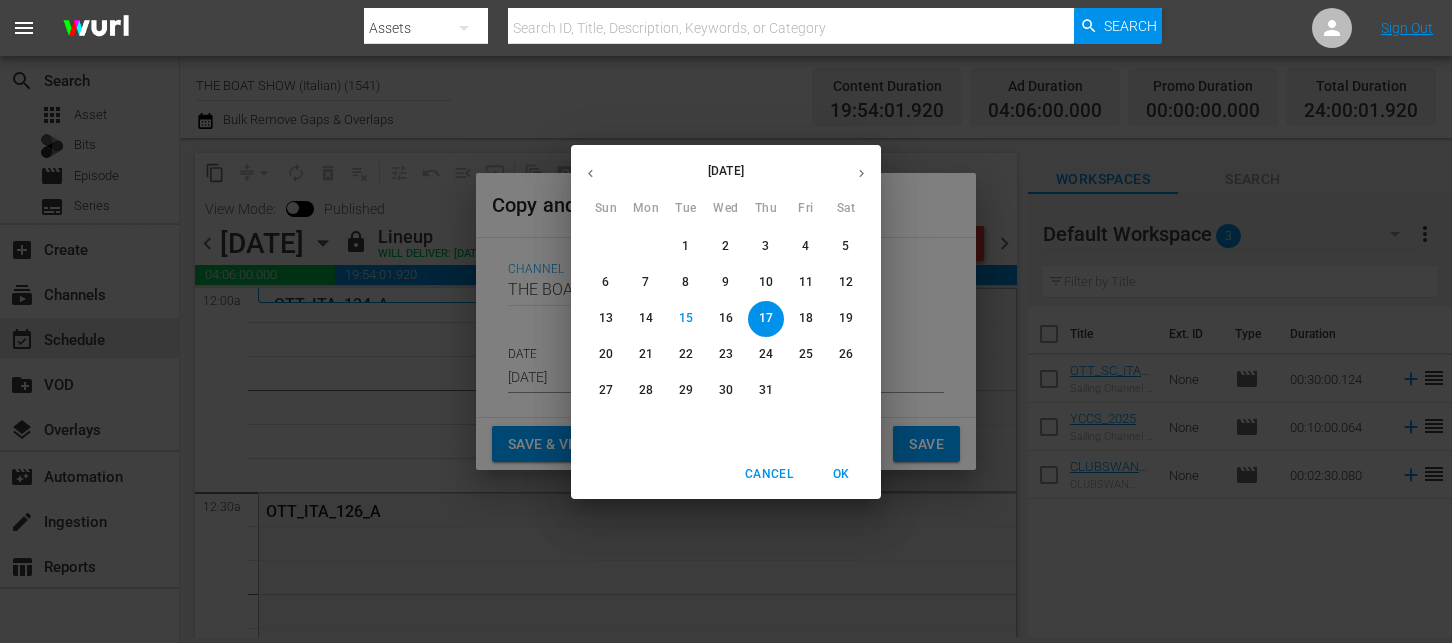 click on "22" at bounding box center [686, 354] 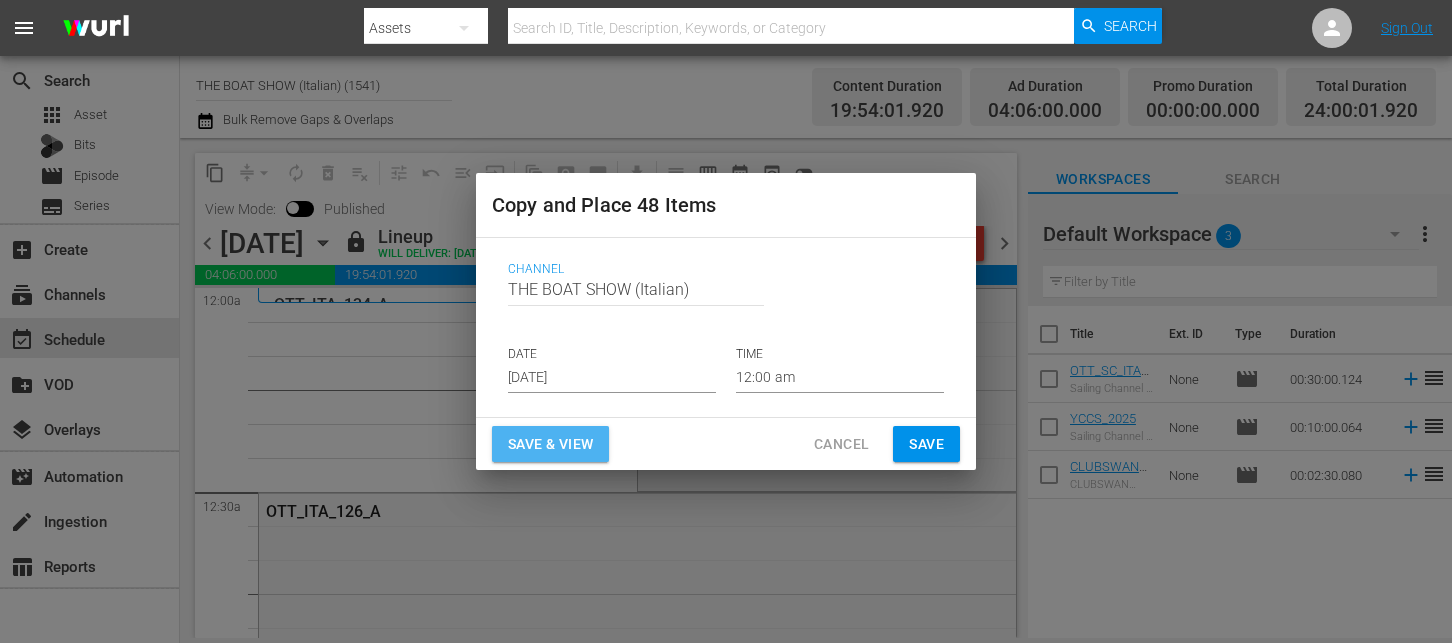 click on "Save & View" at bounding box center (550, 444) 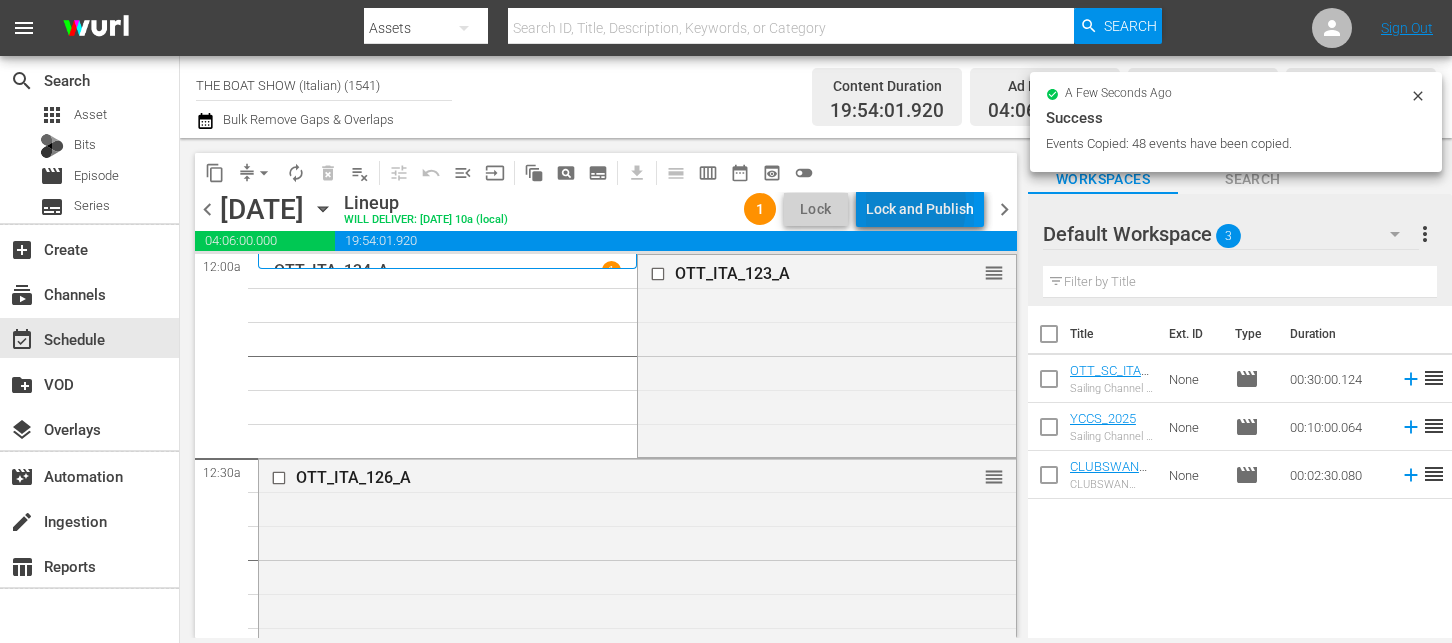 click on "Lock and Publish" at bounding box center [920, 209] 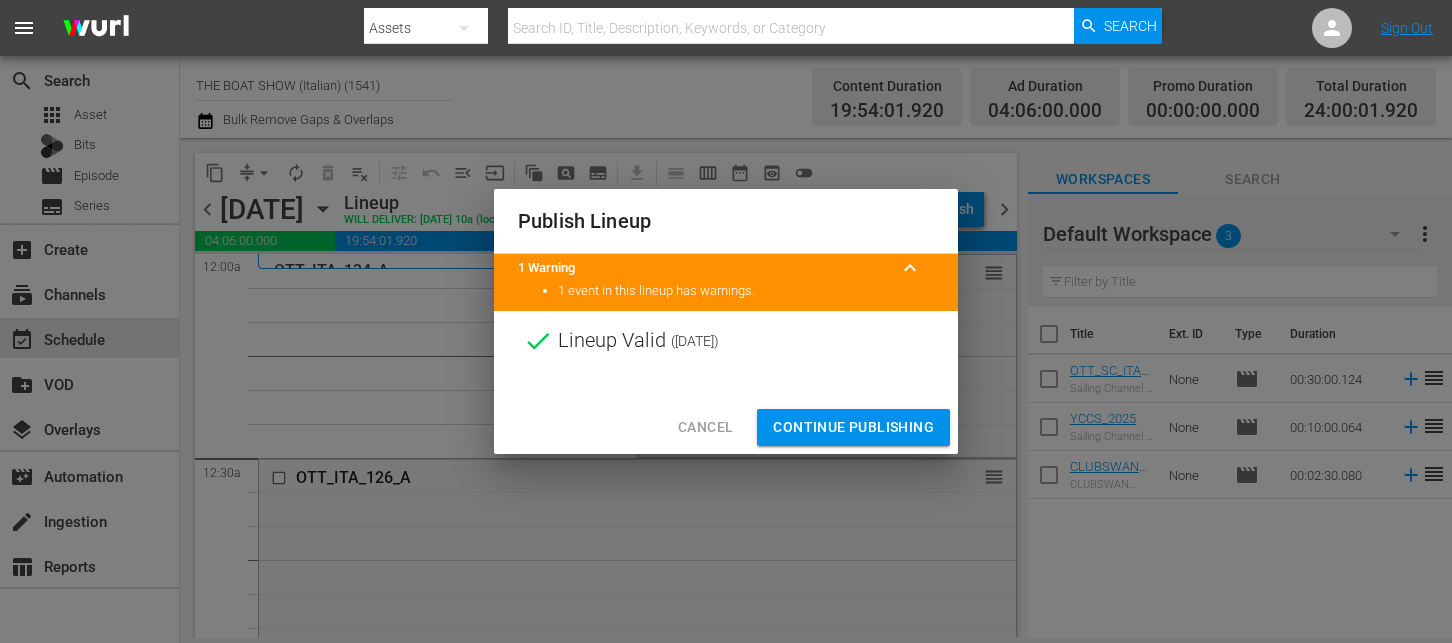 click on "Continue Publishing" at bounding box center (853, 427) 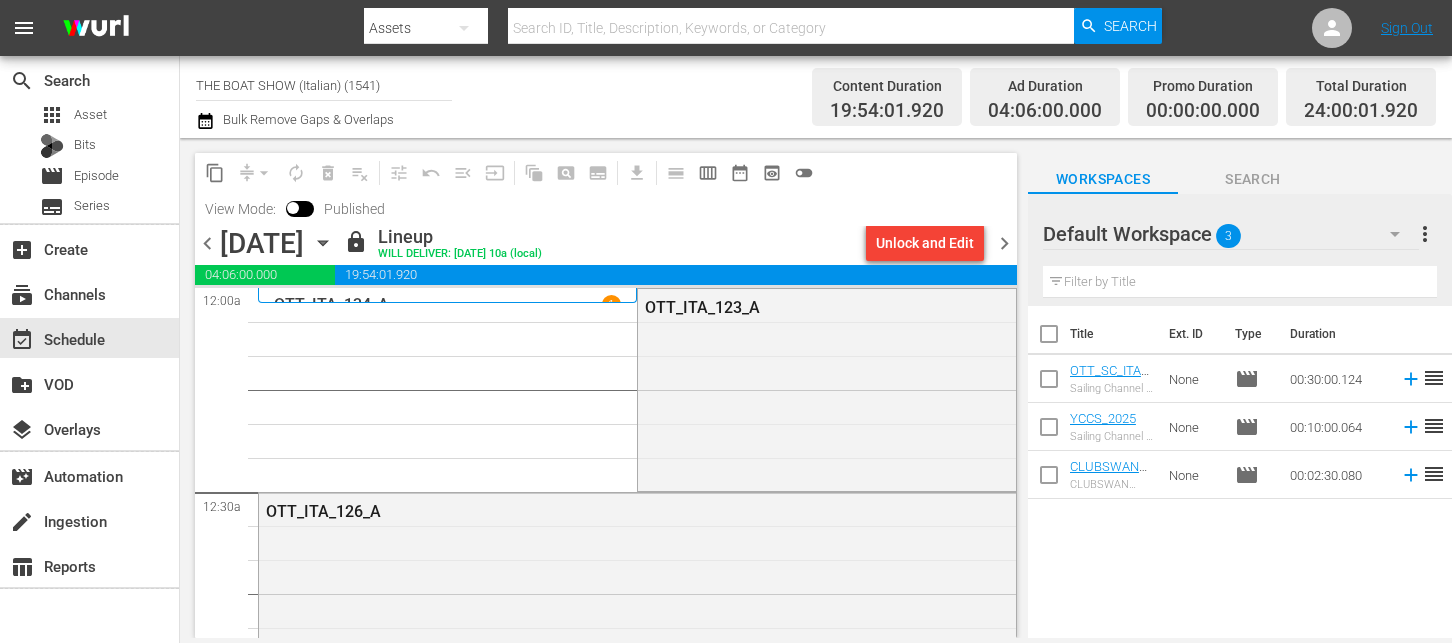 click 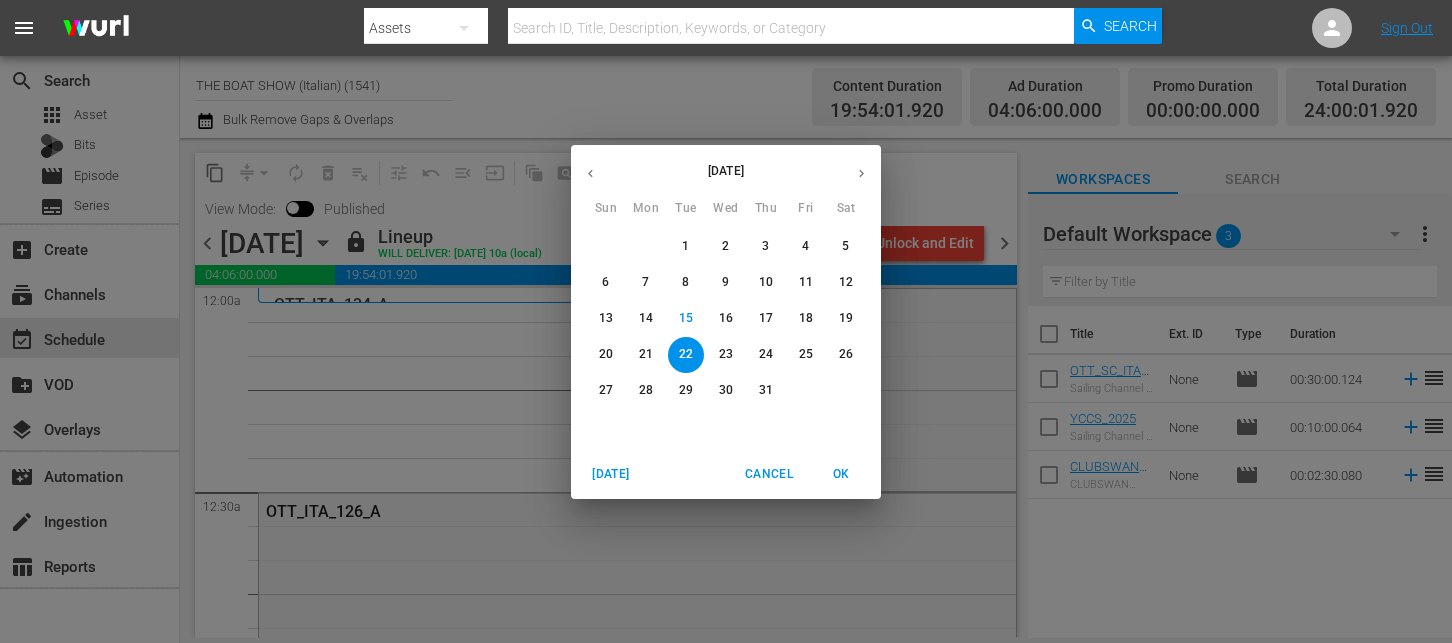 drag, startPoint x: 850, startPoint y: 317, endPoint x: 838, endPoint y: 316, distance: 12.0415945 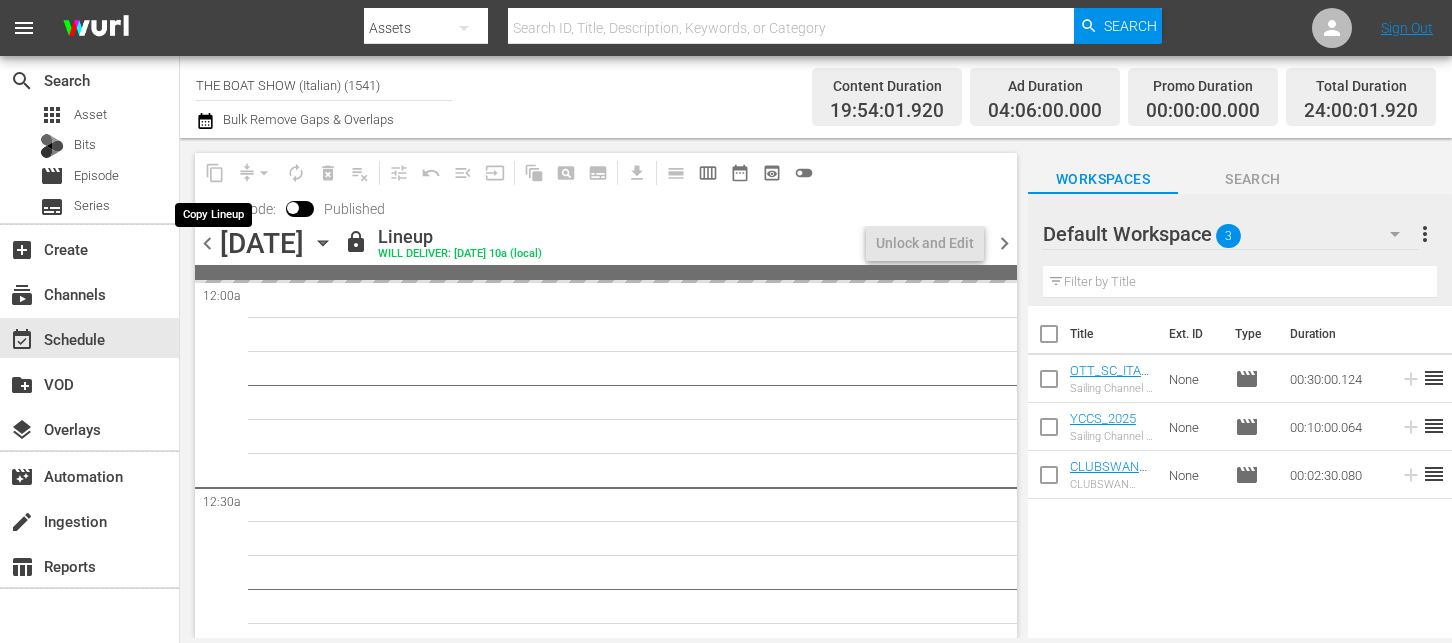 click on "content_copy" at bounding box center [215, 173] 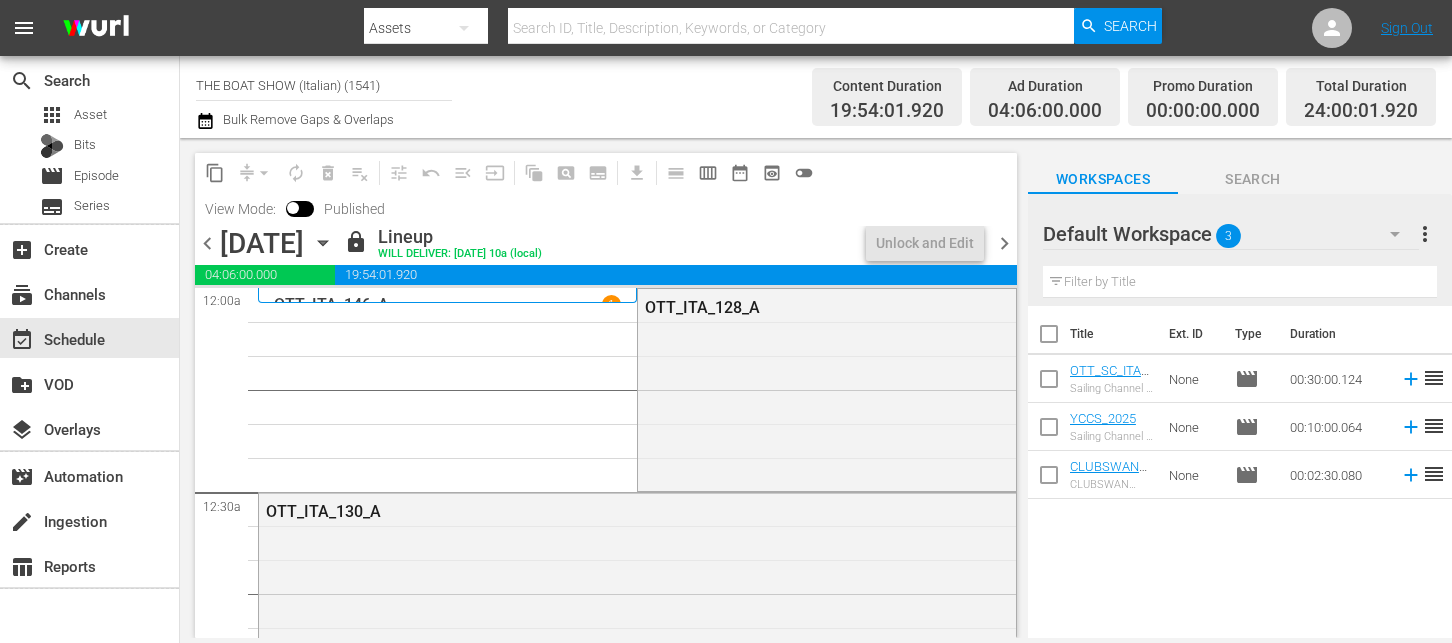 click on "View Mode: Published" at bounding box center [295, 209] 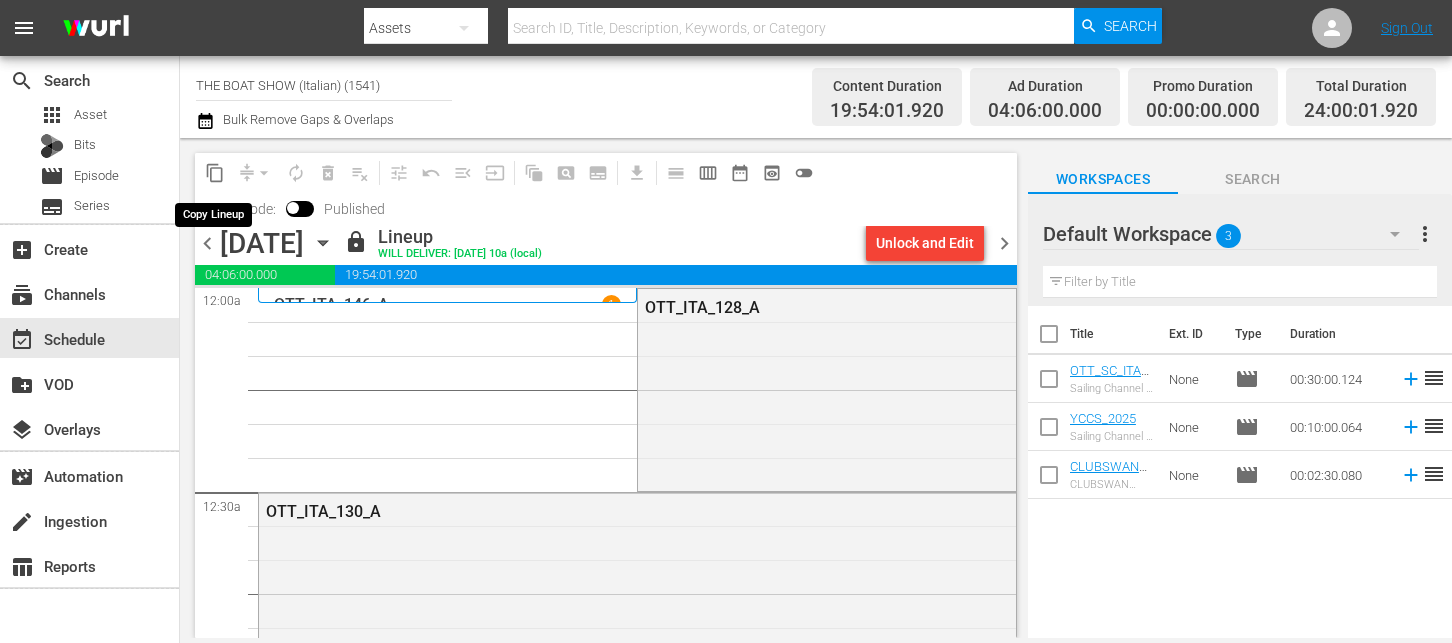 click on "content_copy" at bounding box center [215, 173] 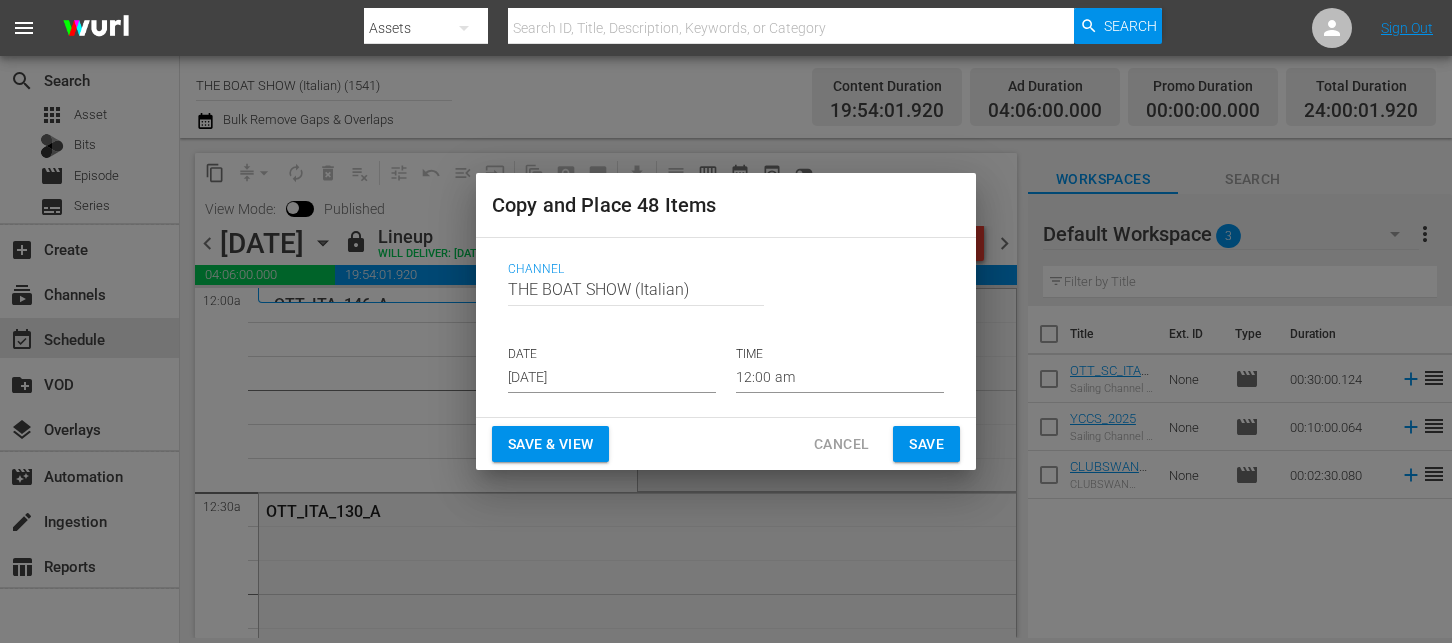 click on "[DATE]" at bounding box center [612, 378] 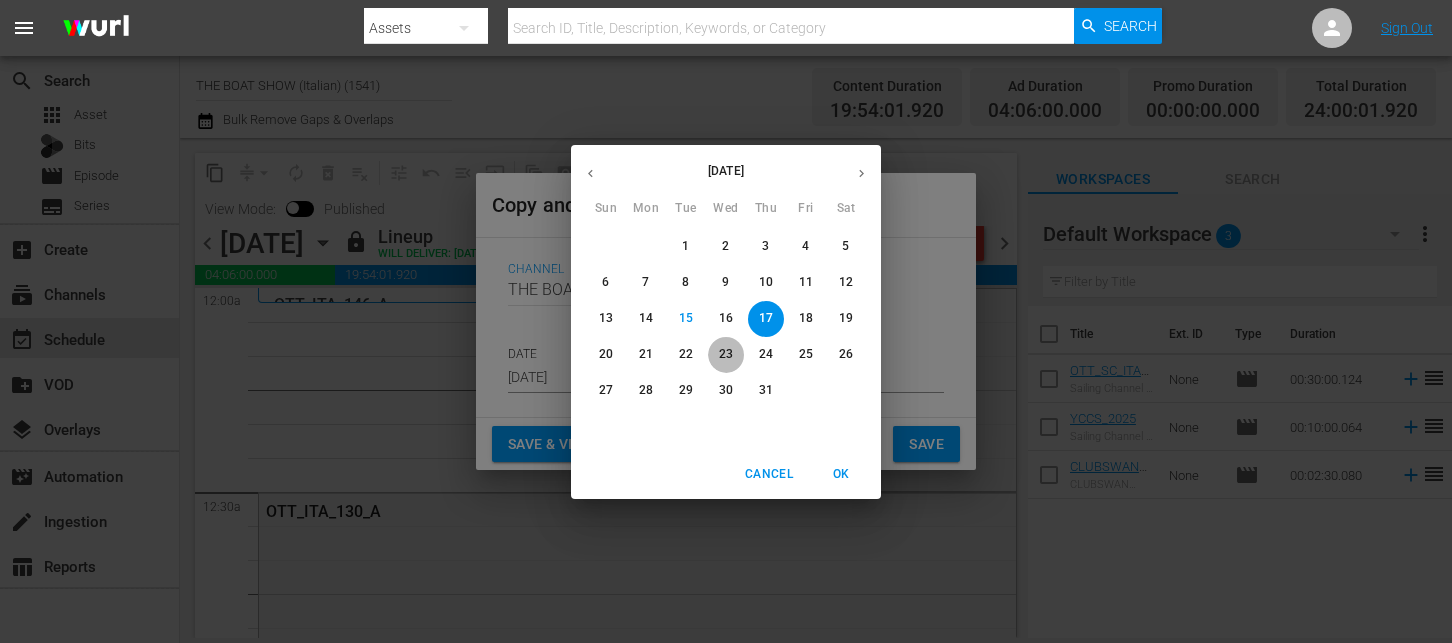 click on "23" at bounding box center [726, 354] 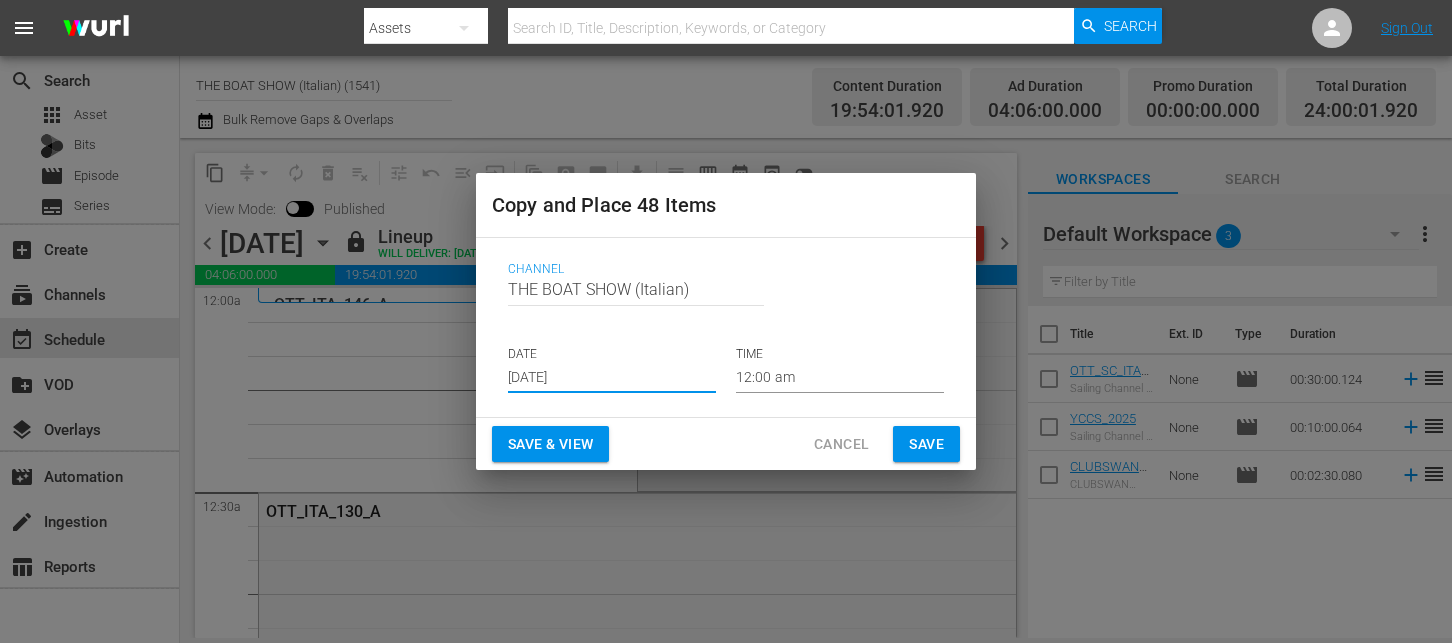 click on "Save & View" at bounding box center (550, 444) 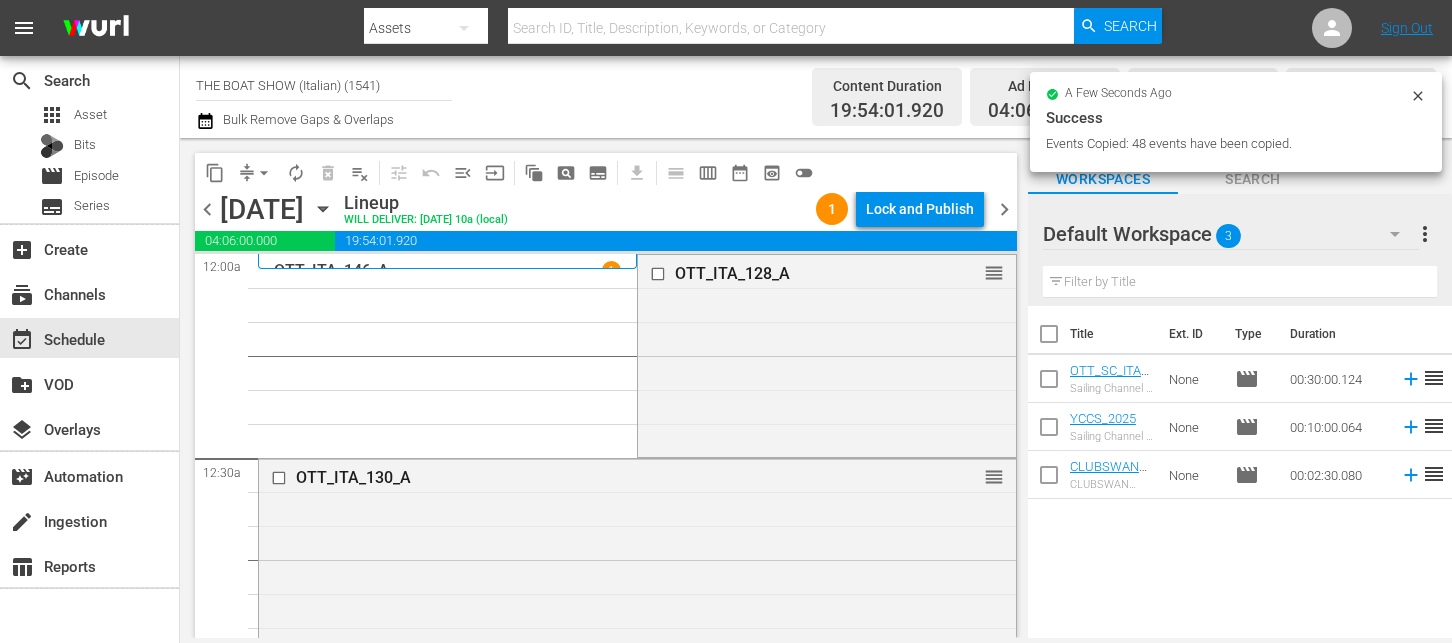 click on "Lock and Publish" at bounding box center (920, 209) 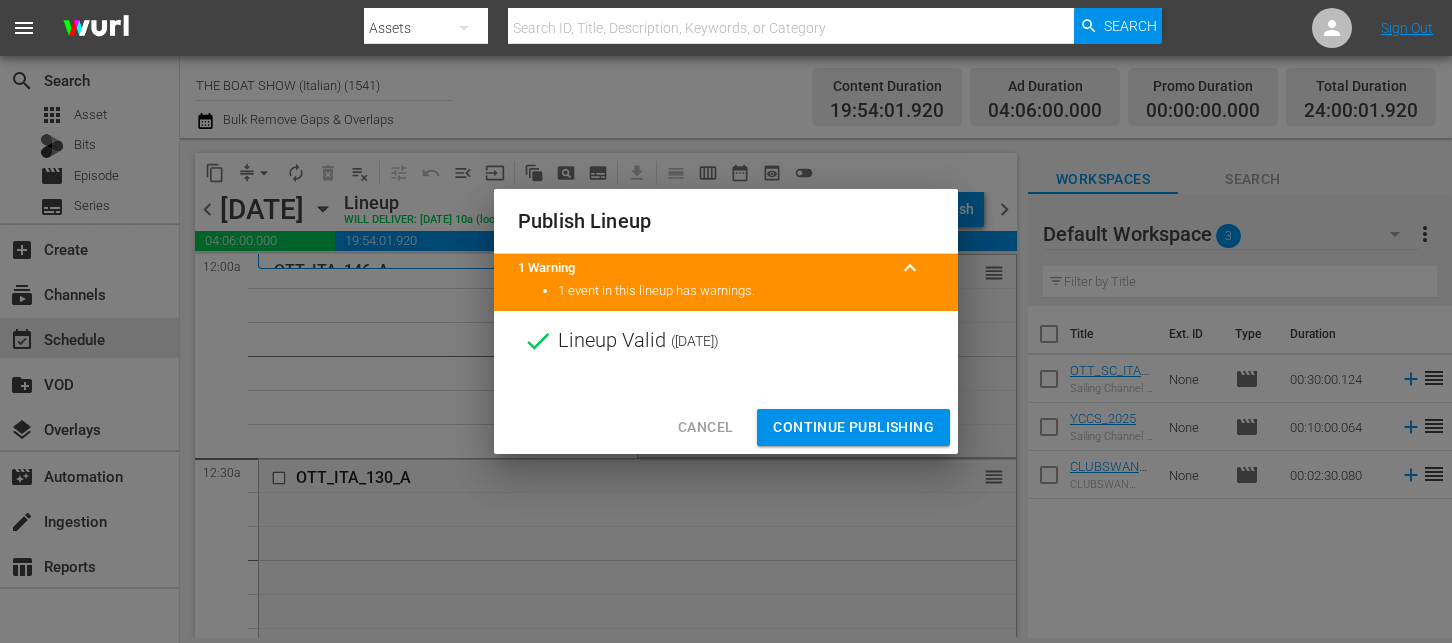 click on "Continue Publishing" at bounding box center [853, 427] 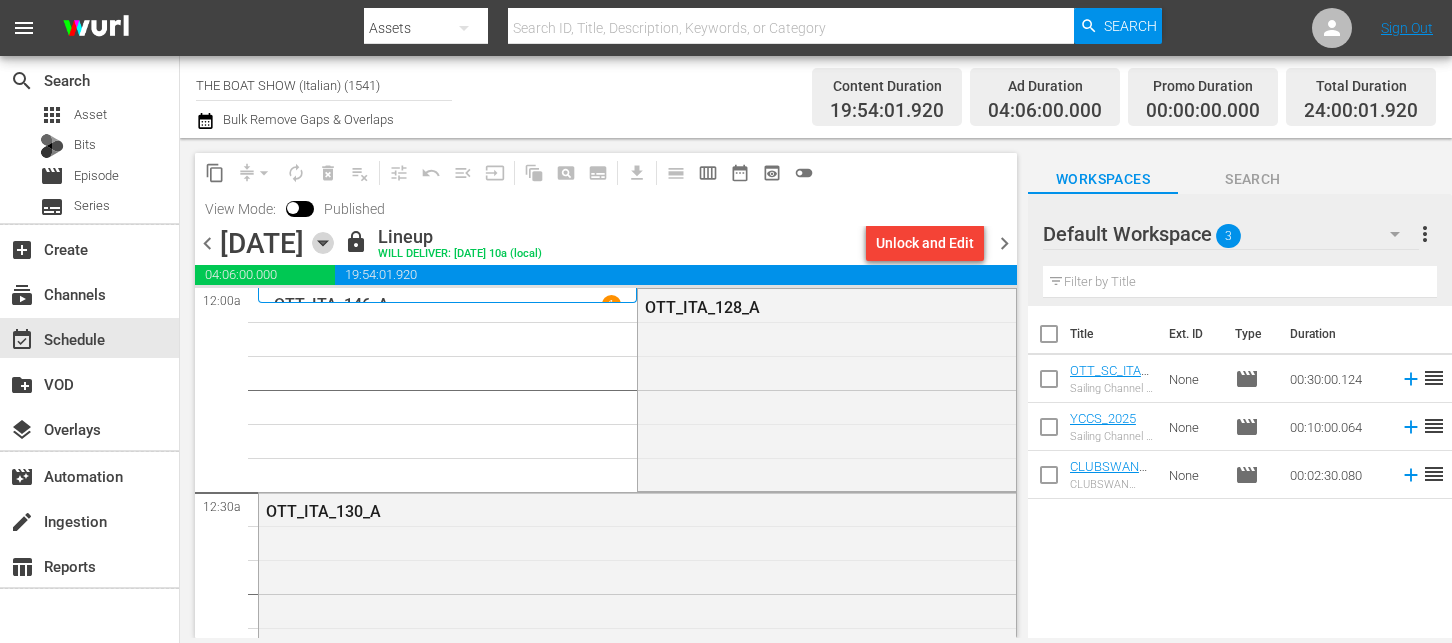click 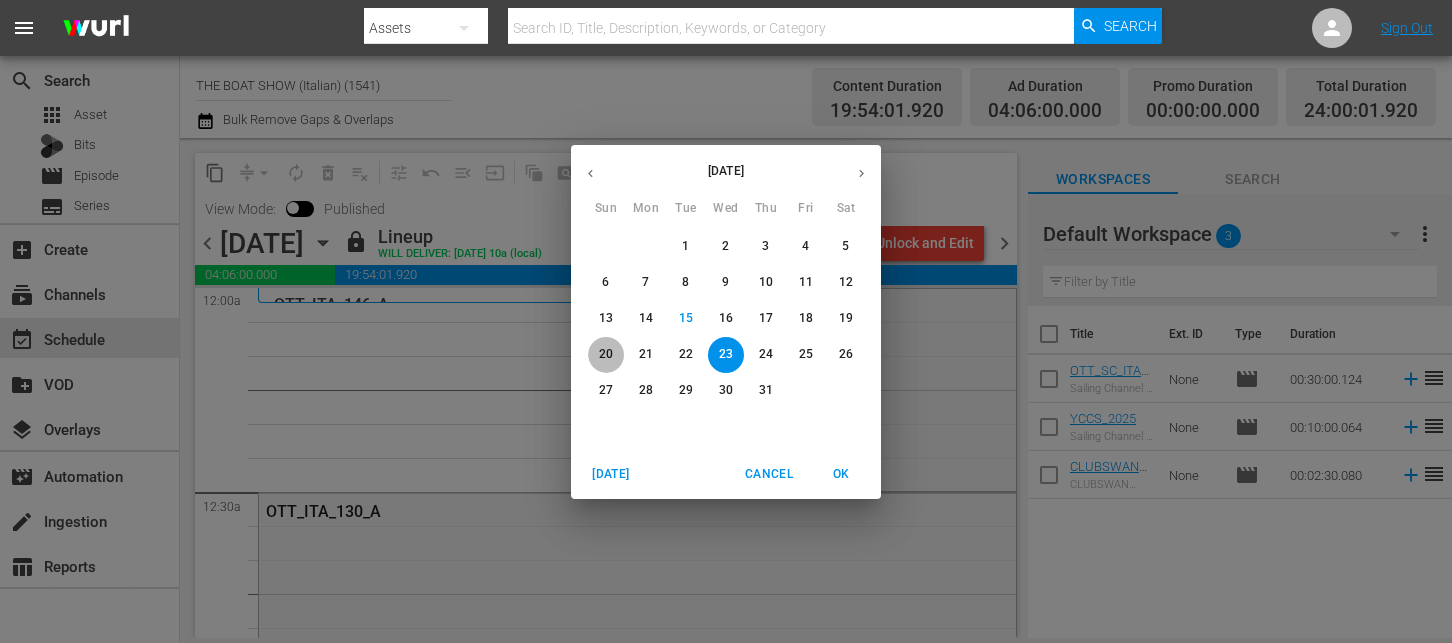 click on "20" at bounding box center [606, 354] 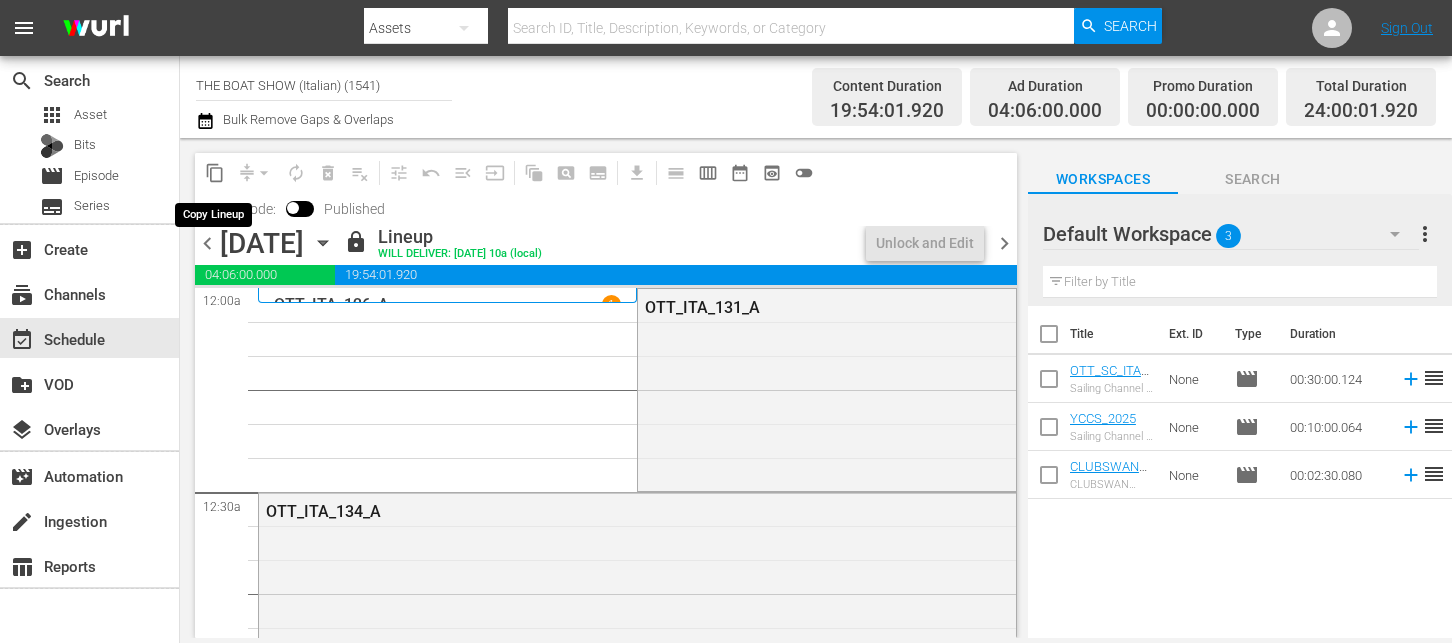 click on "content_copy" at bounding box center (215, 173) 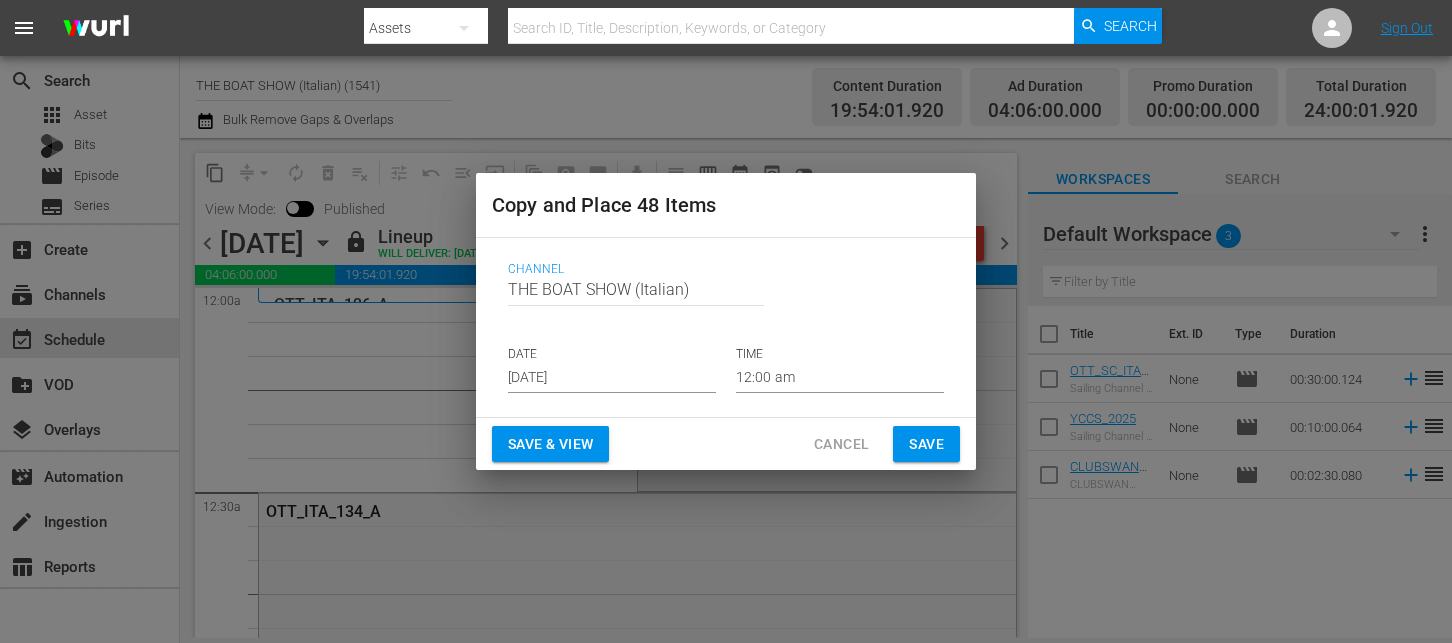 click on "[DATE]" at bounding box center [612, 378] 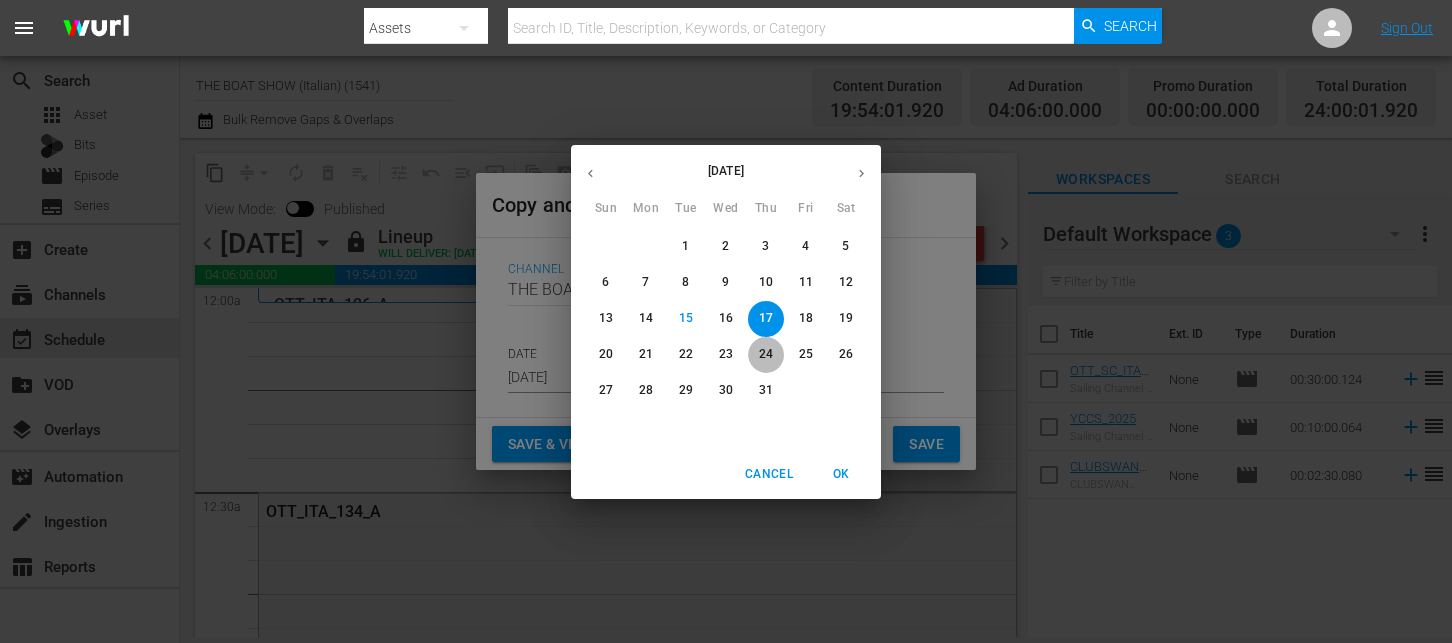 click on "24" at bounding box center (766, 354) 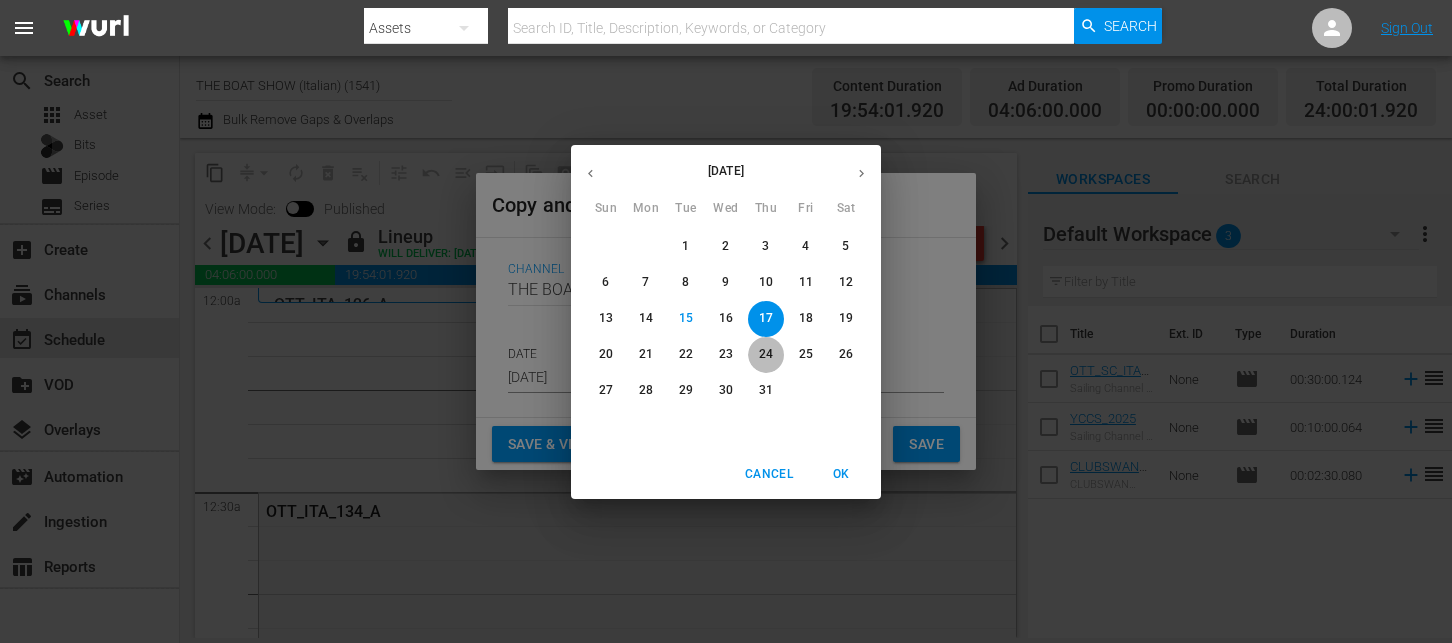 type on "Jul 24th 2025" 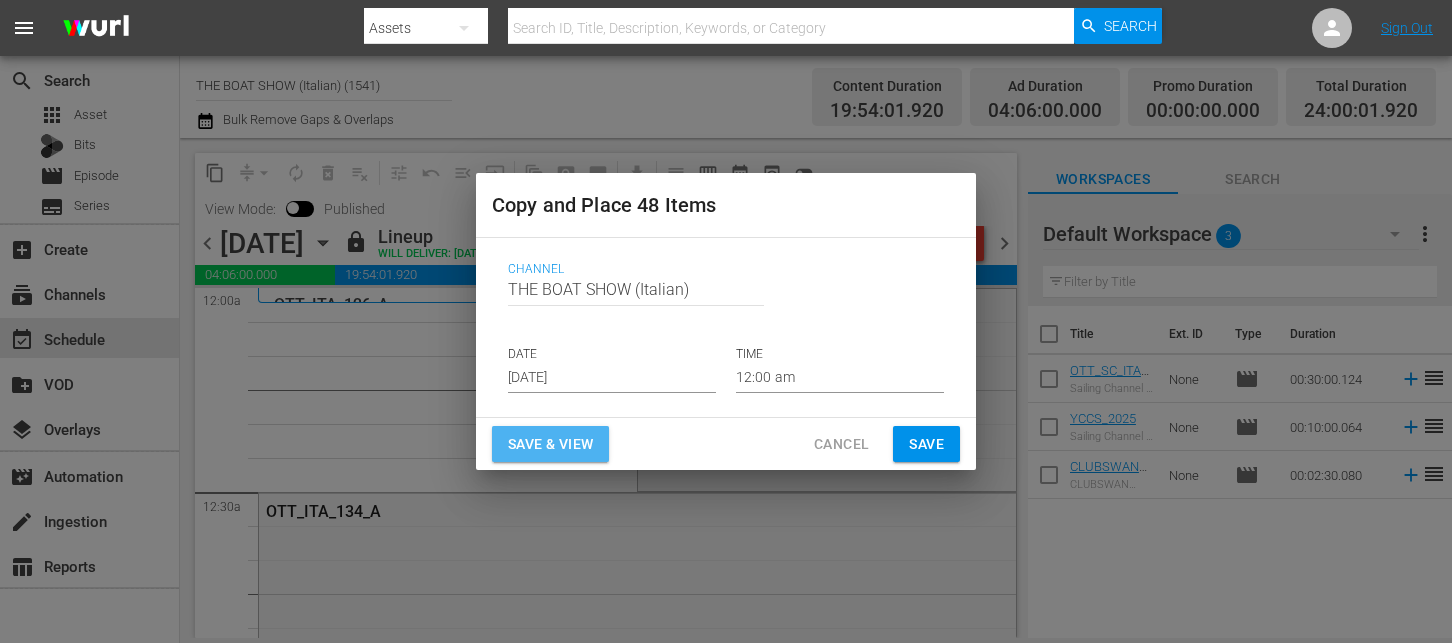 click on "Save & View" at bounding box center [550, 444] 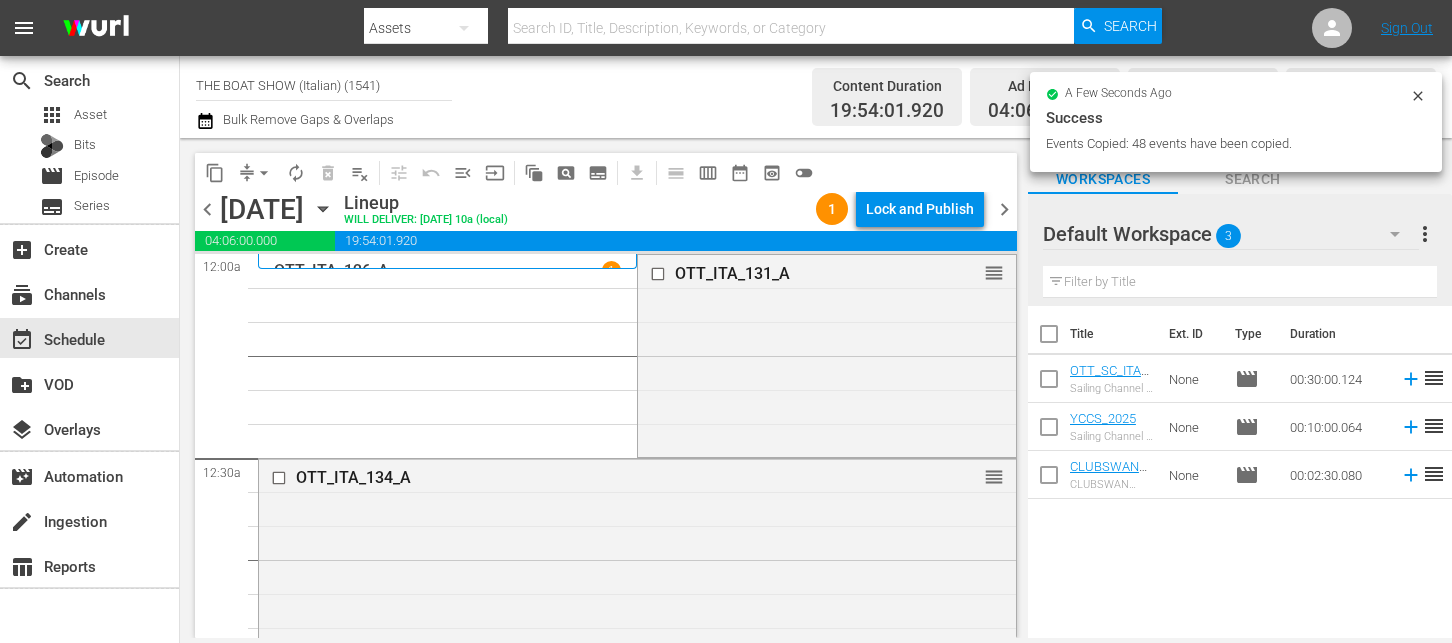 click on "Lock and Publish" at bounding box center (920, 209) 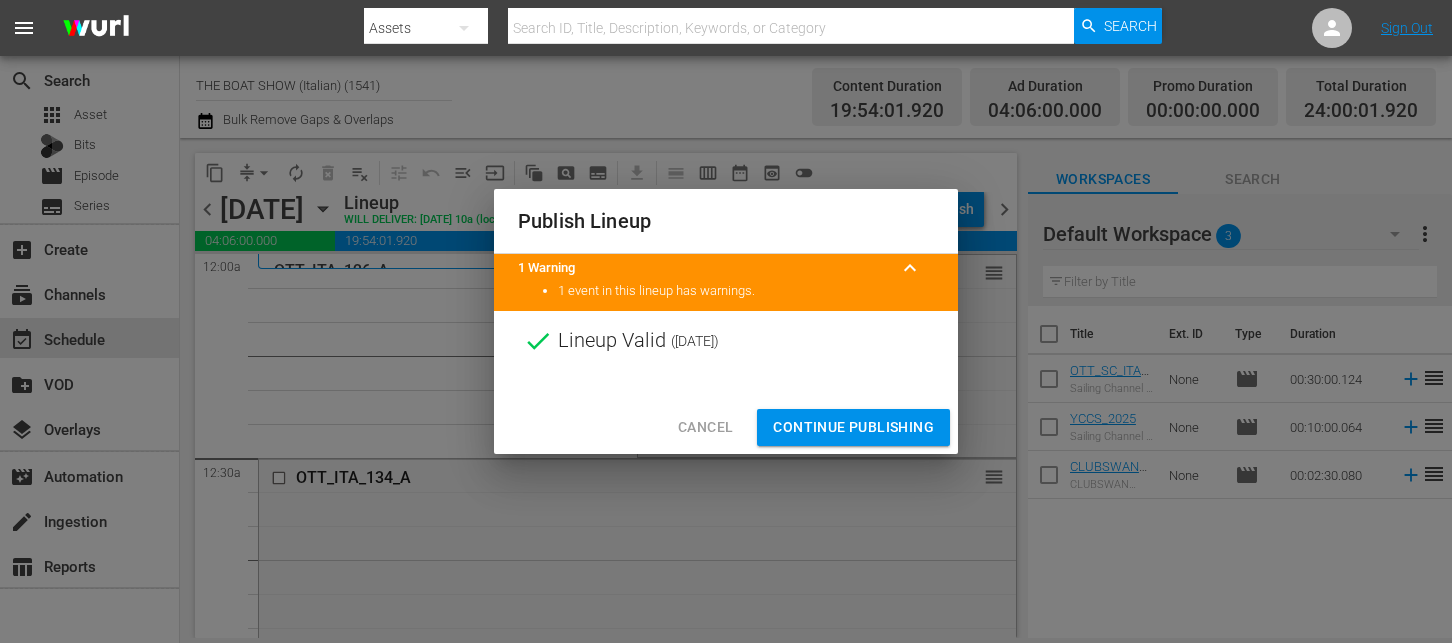 click on "Continue Publishing" at bounding box center (853, 427) 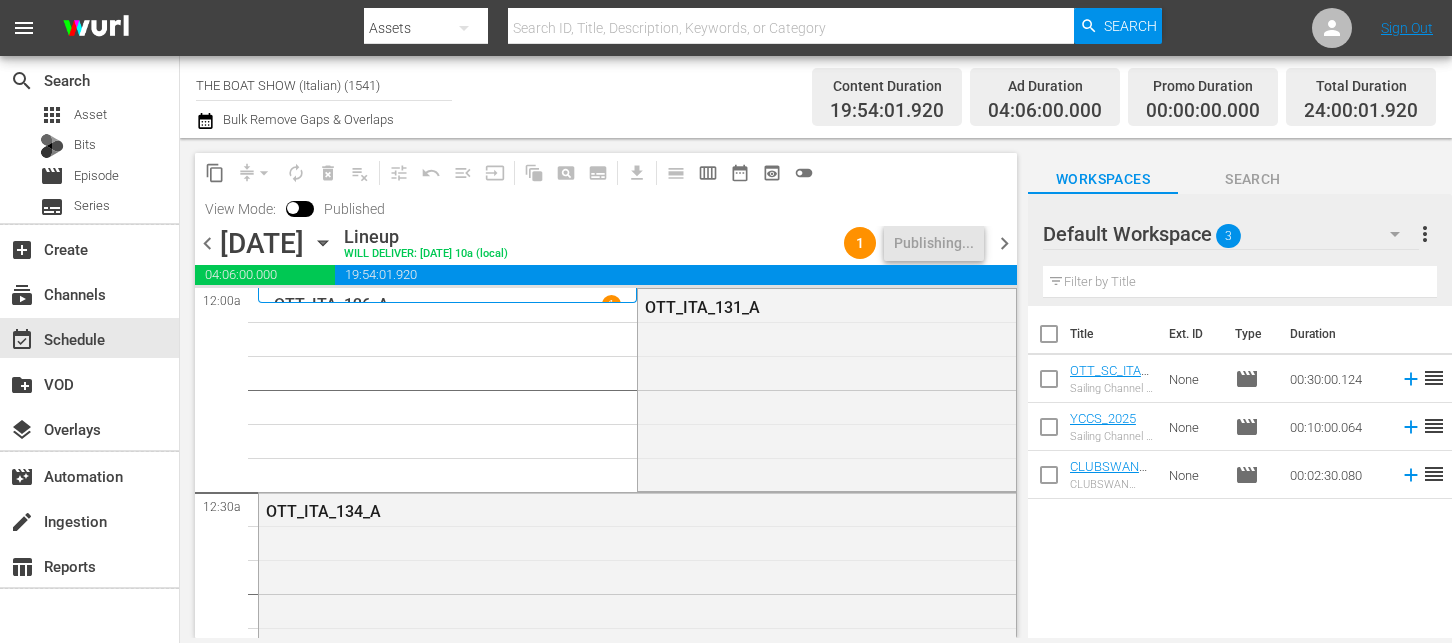 click 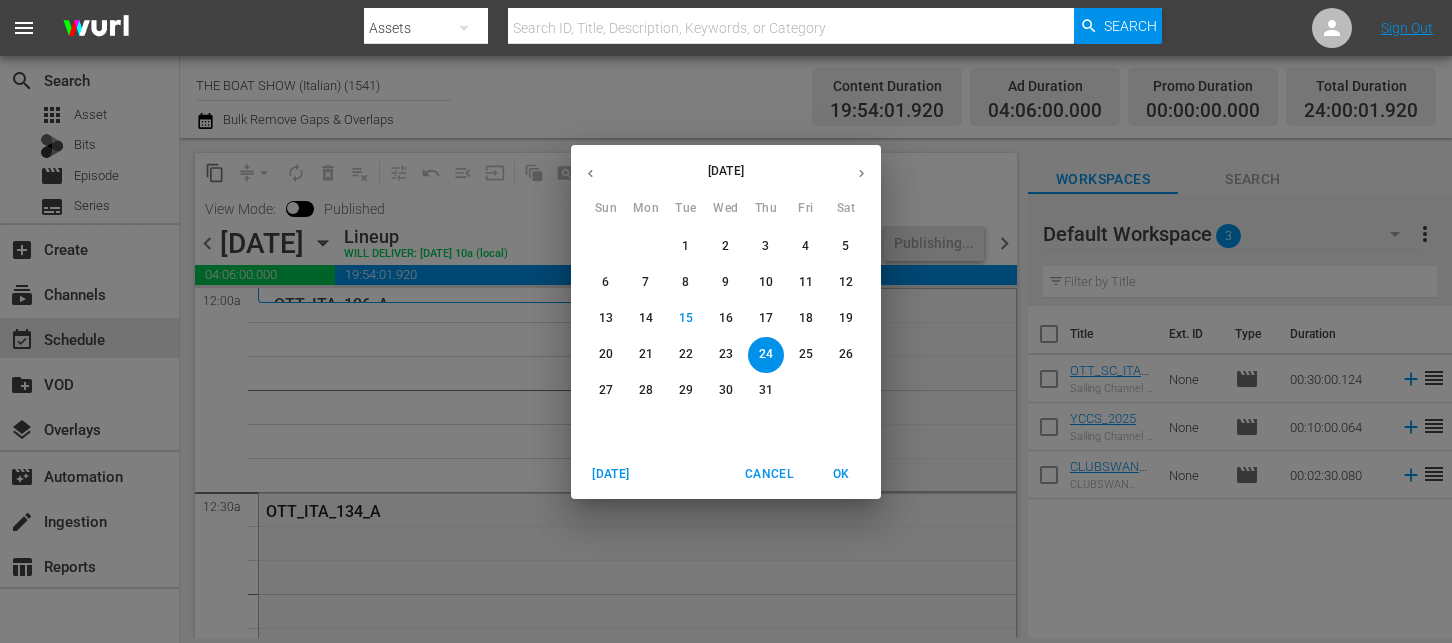click on "21" at bounding box center [646, 354] 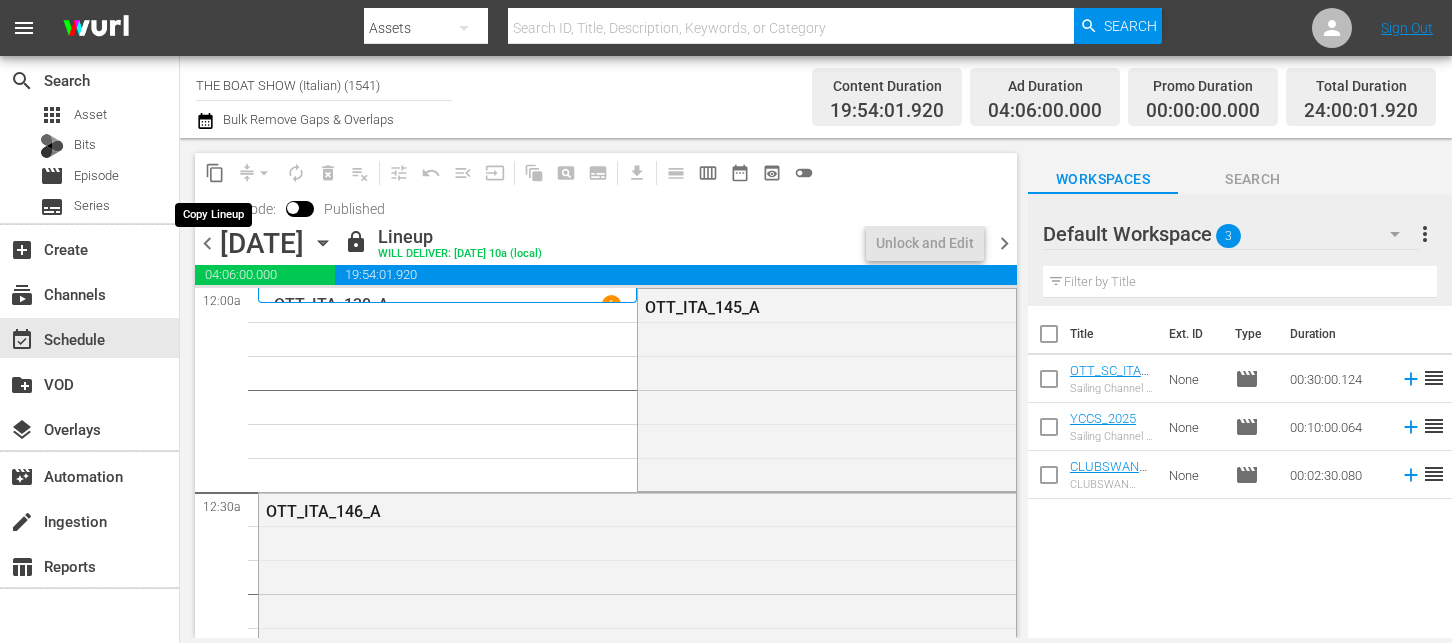 click on "content_copy" at bounding box center (215, 173) 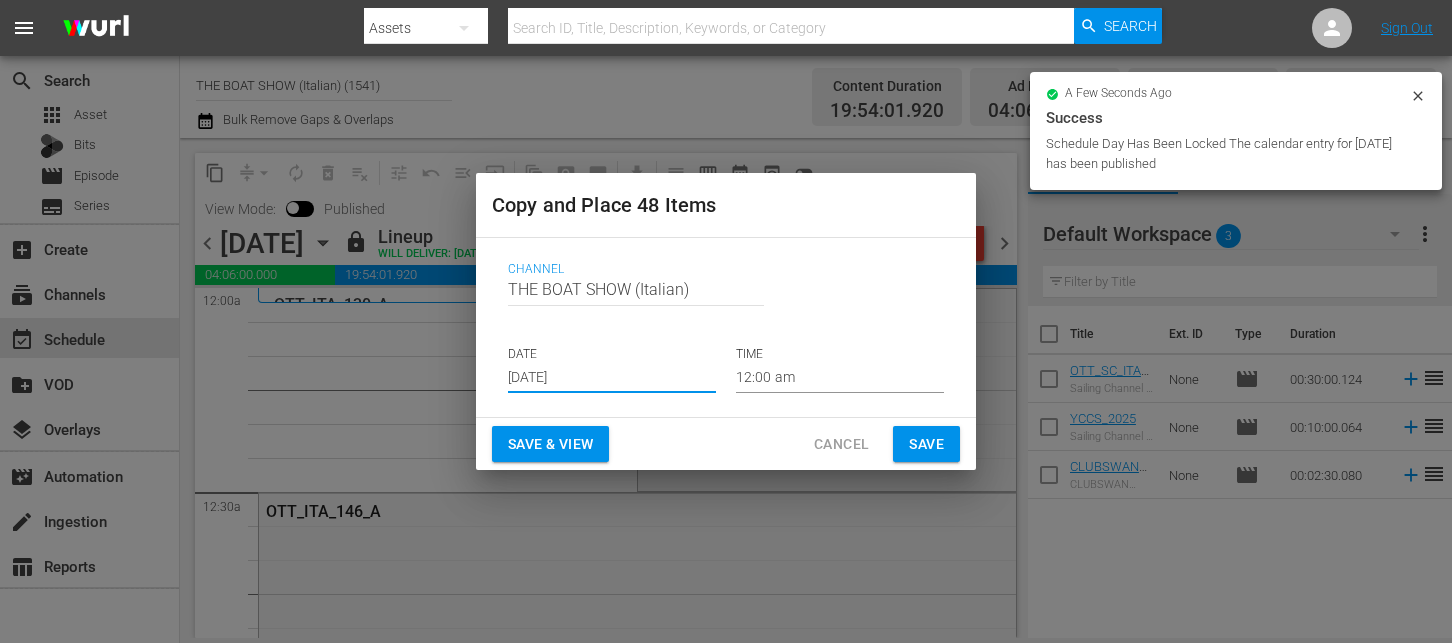 click on "[DATE]" at bounding box center (612, 378) 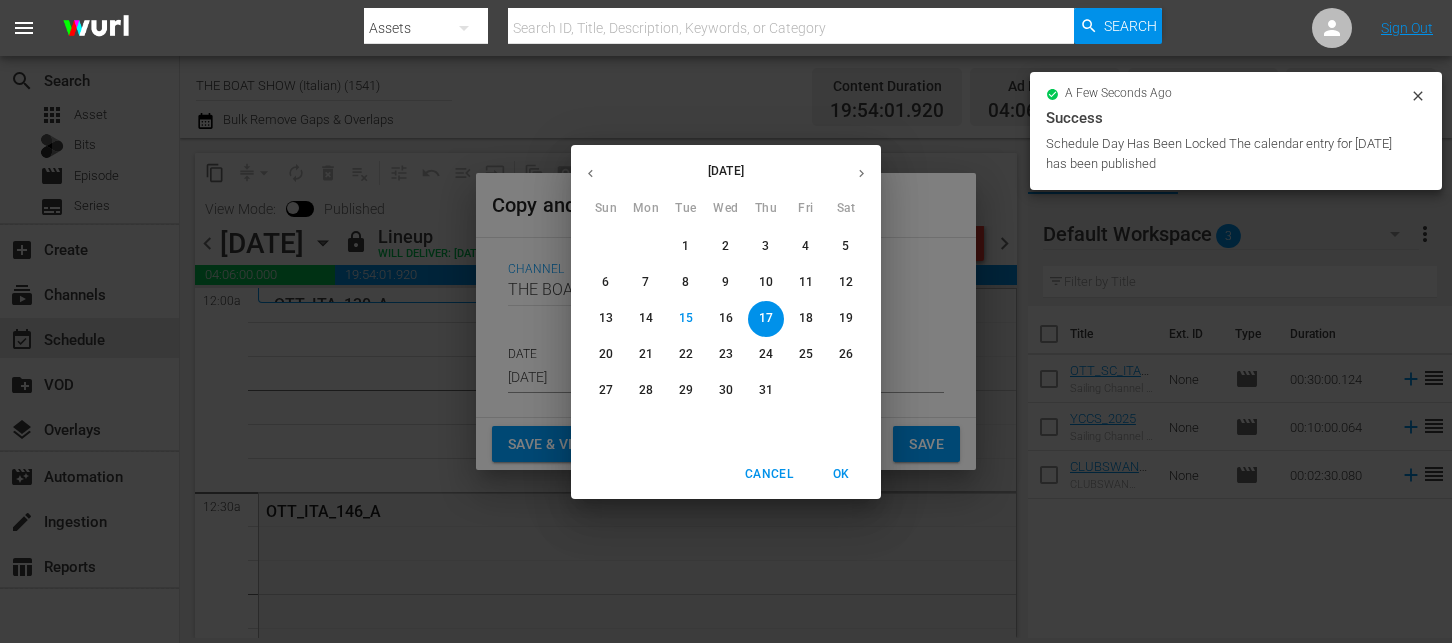 click on "25" at bounding box center (806, 354) 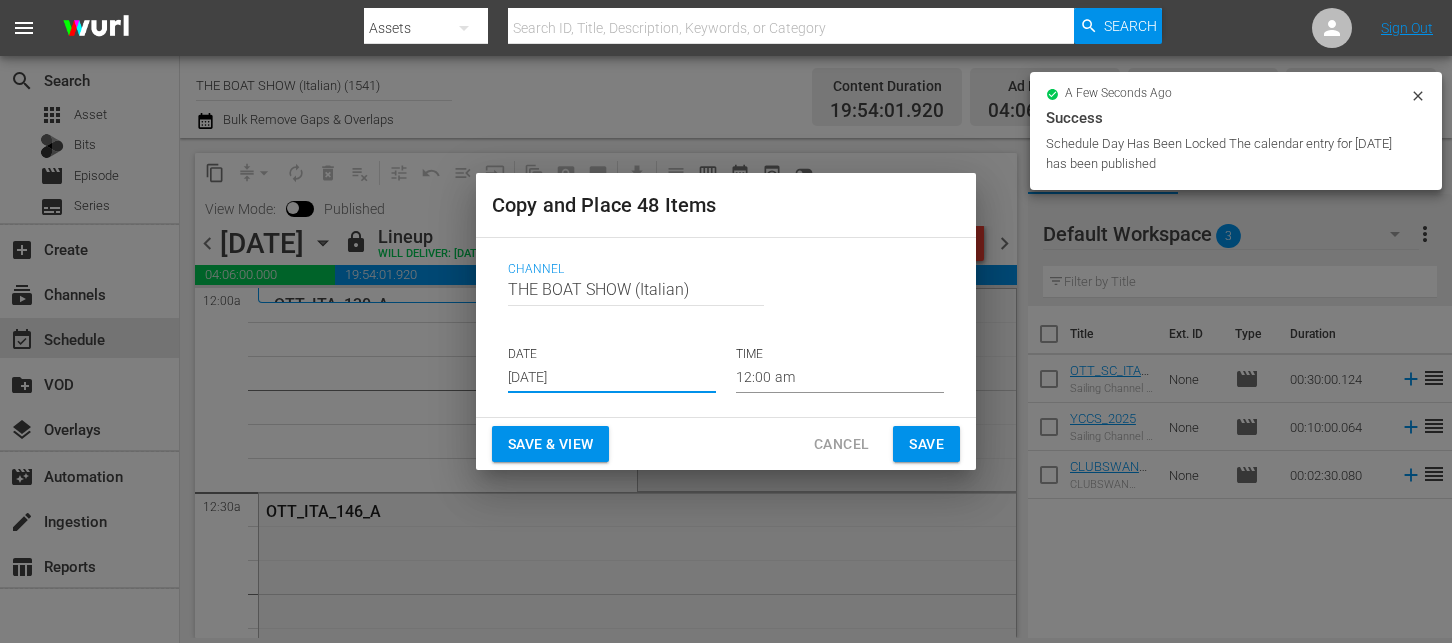 click on "Save & View" at bounding box center [550, 444] 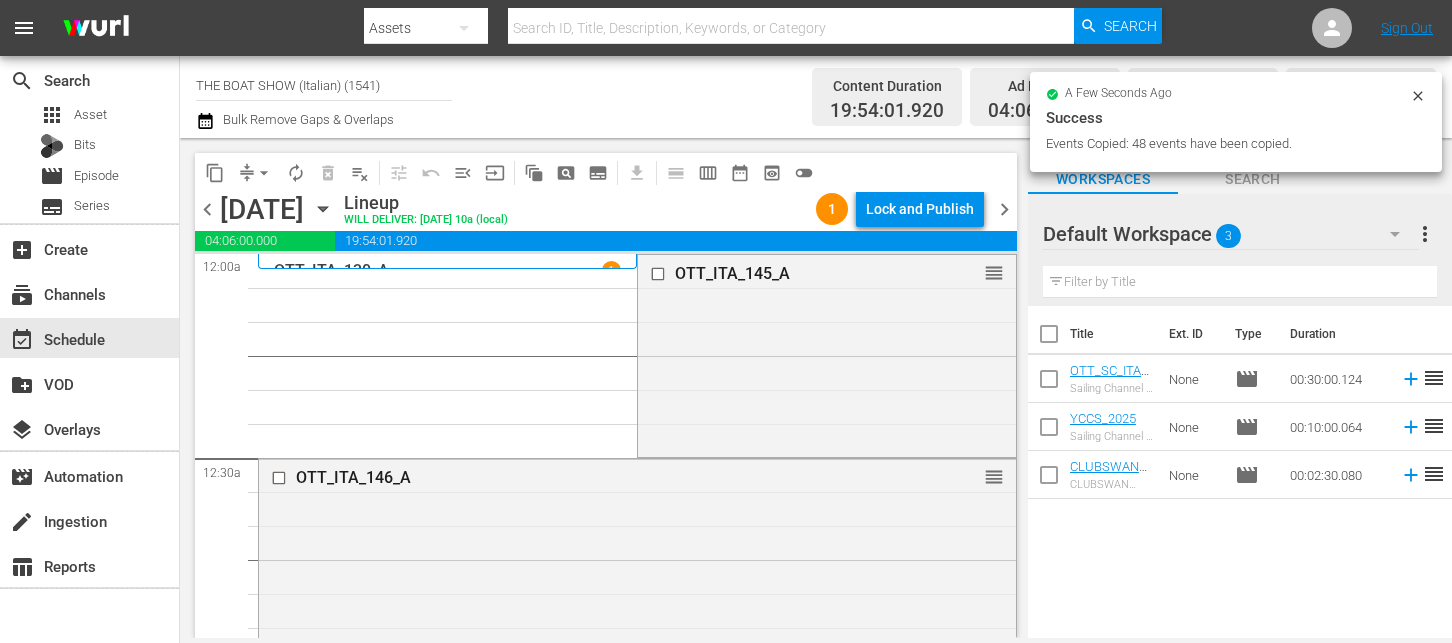 click on "Lock and Publish" at bounding box center [920, 209] 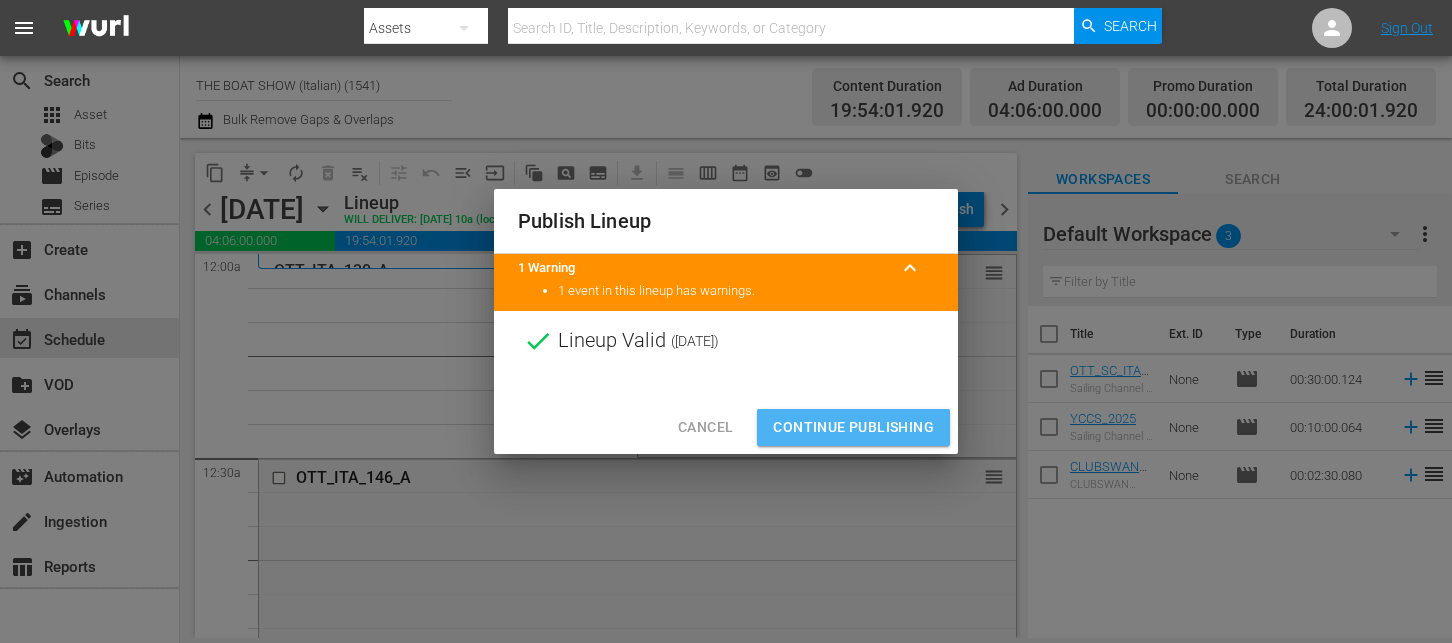 click on "Continue Publishing" at bounding box center [853, 427] 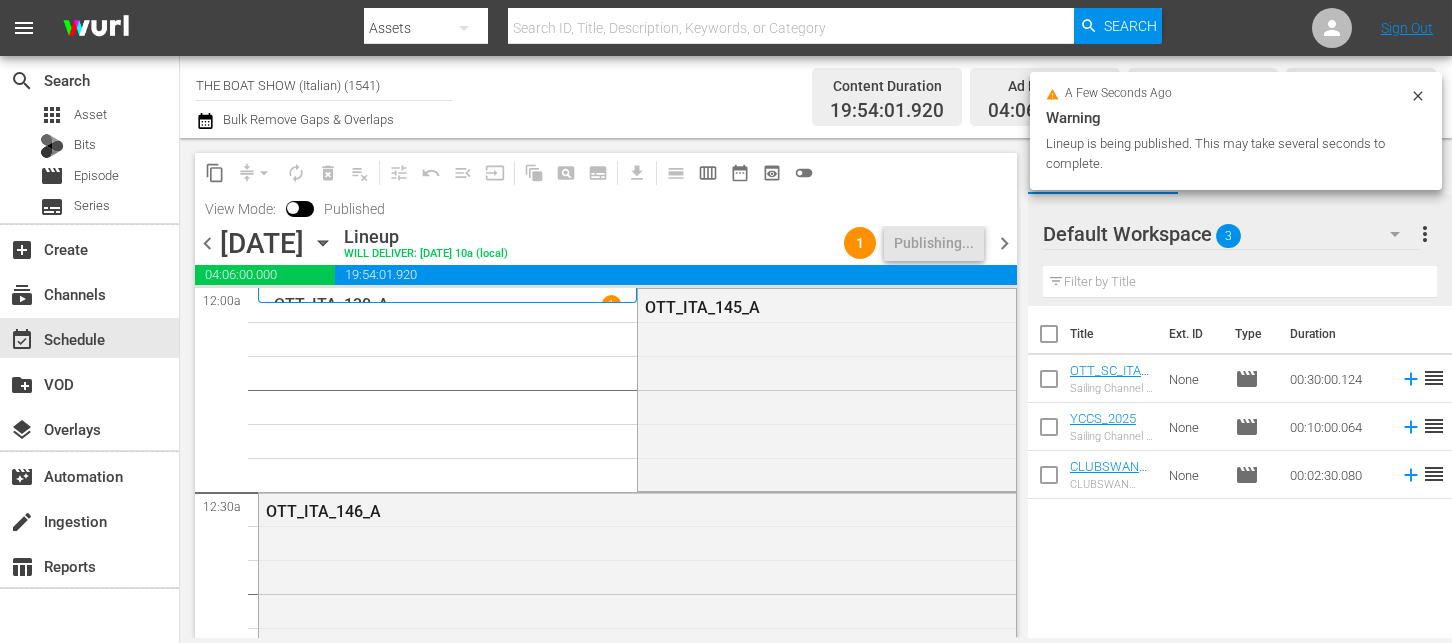 click 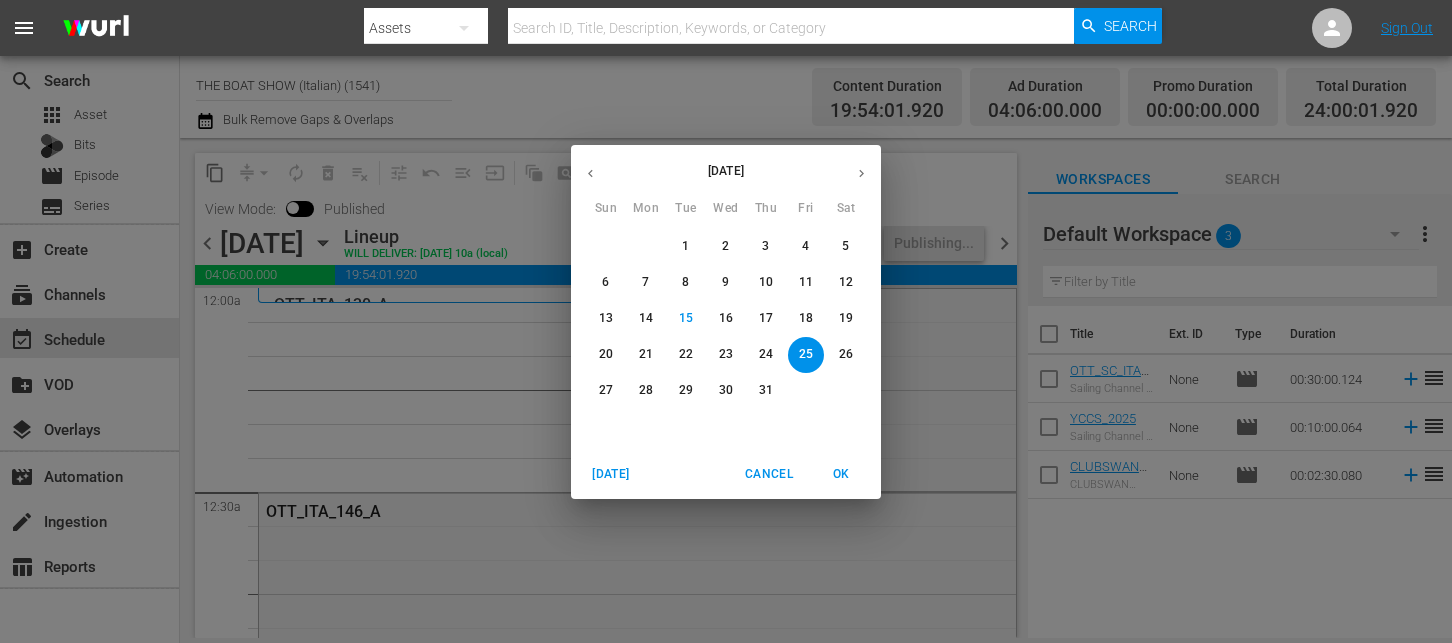 click on "22" at bounding box center [686, 354] 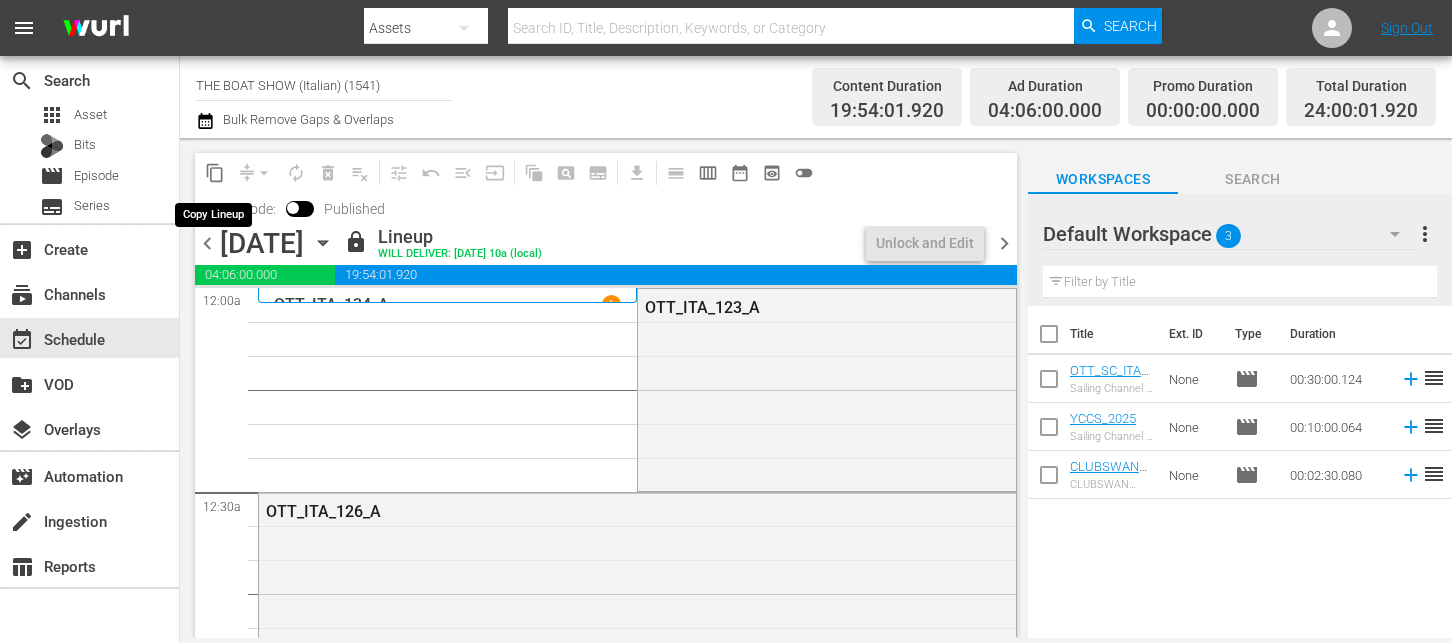 click on "content_copy" at bounding box center [215, 173] 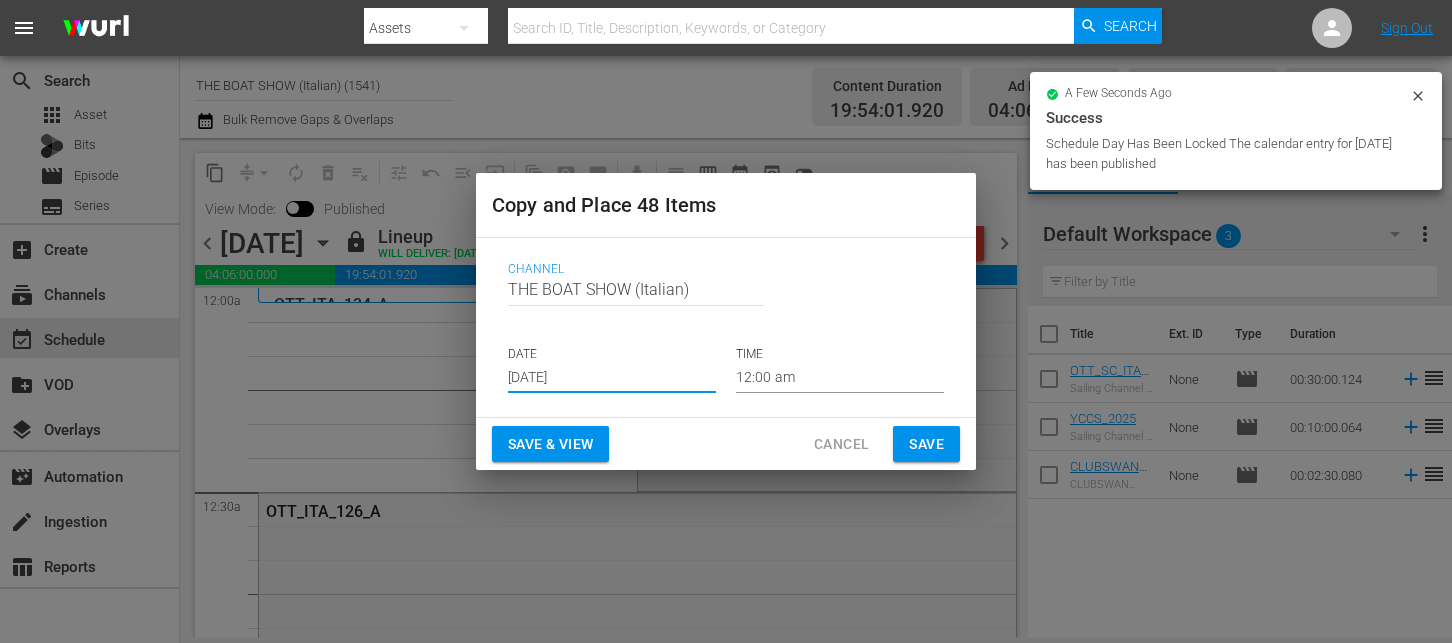 click on "[DATE]" at bounding box center [612, 378] 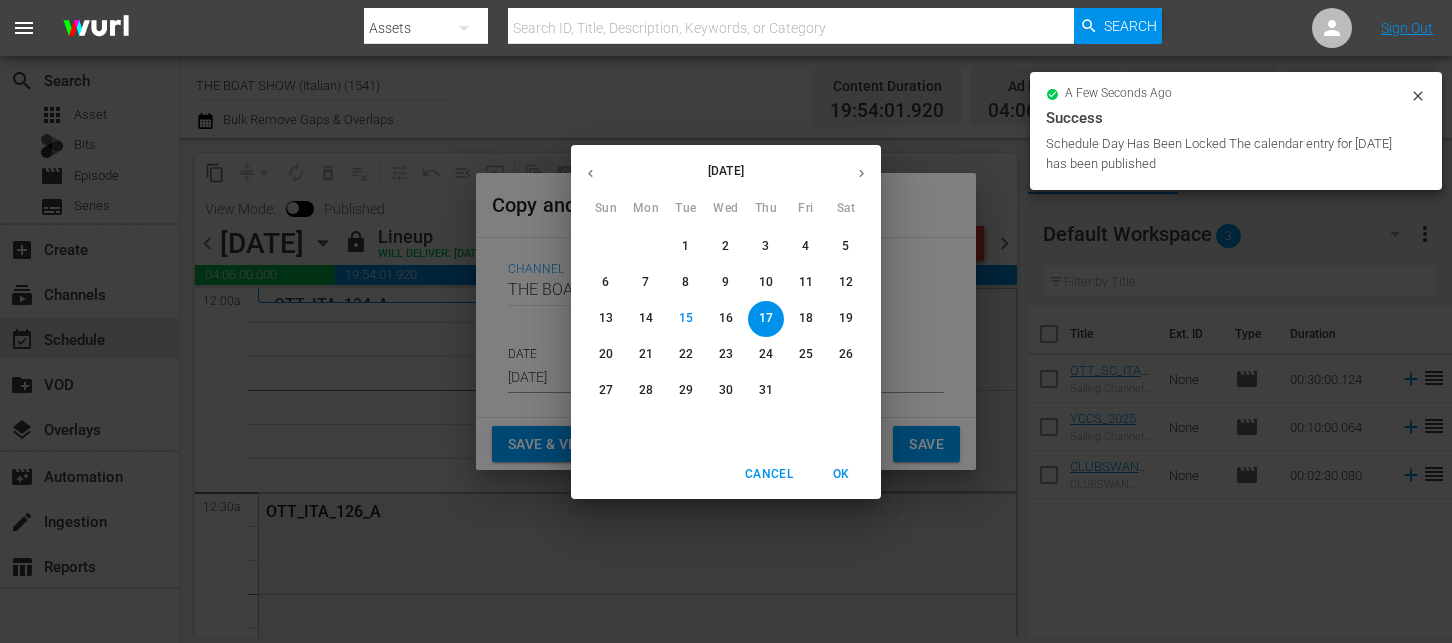 drag, startPoint x: 850, startPoint y: 356, endPoint x: 840, endPoint y: 344, distance: 15.6205 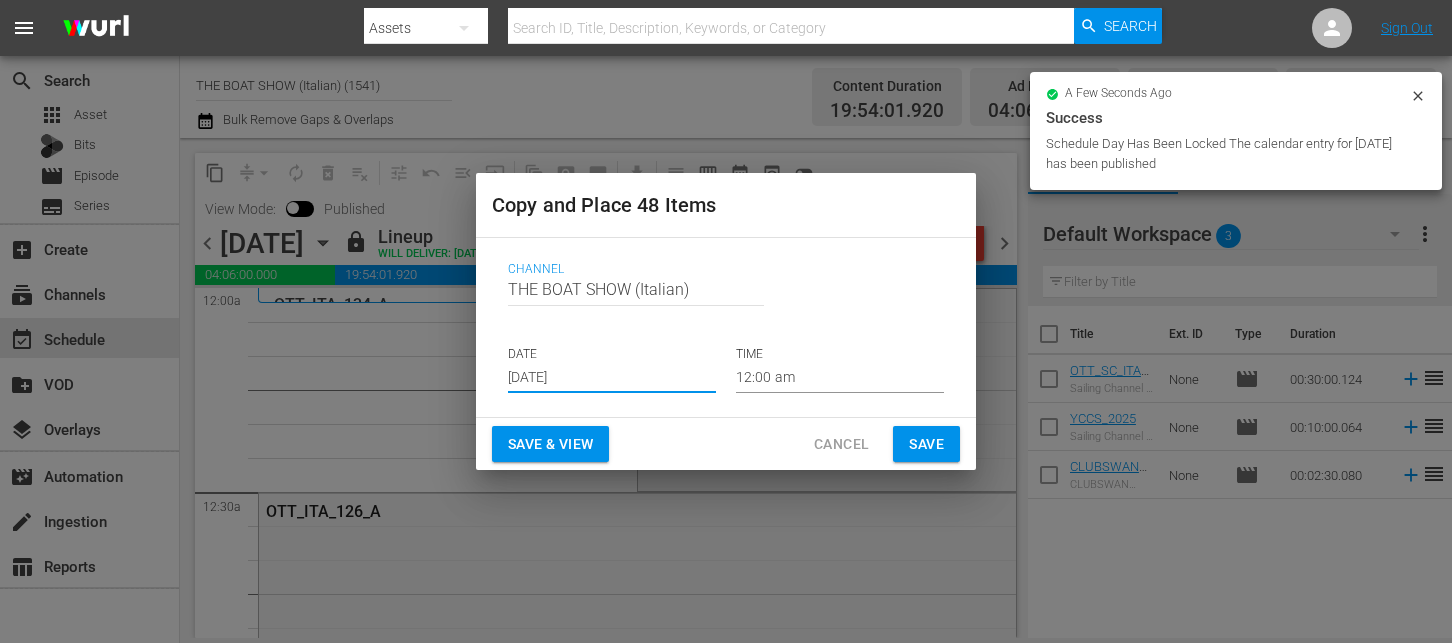 click on "Save & View" at bounding box center [550, 444] 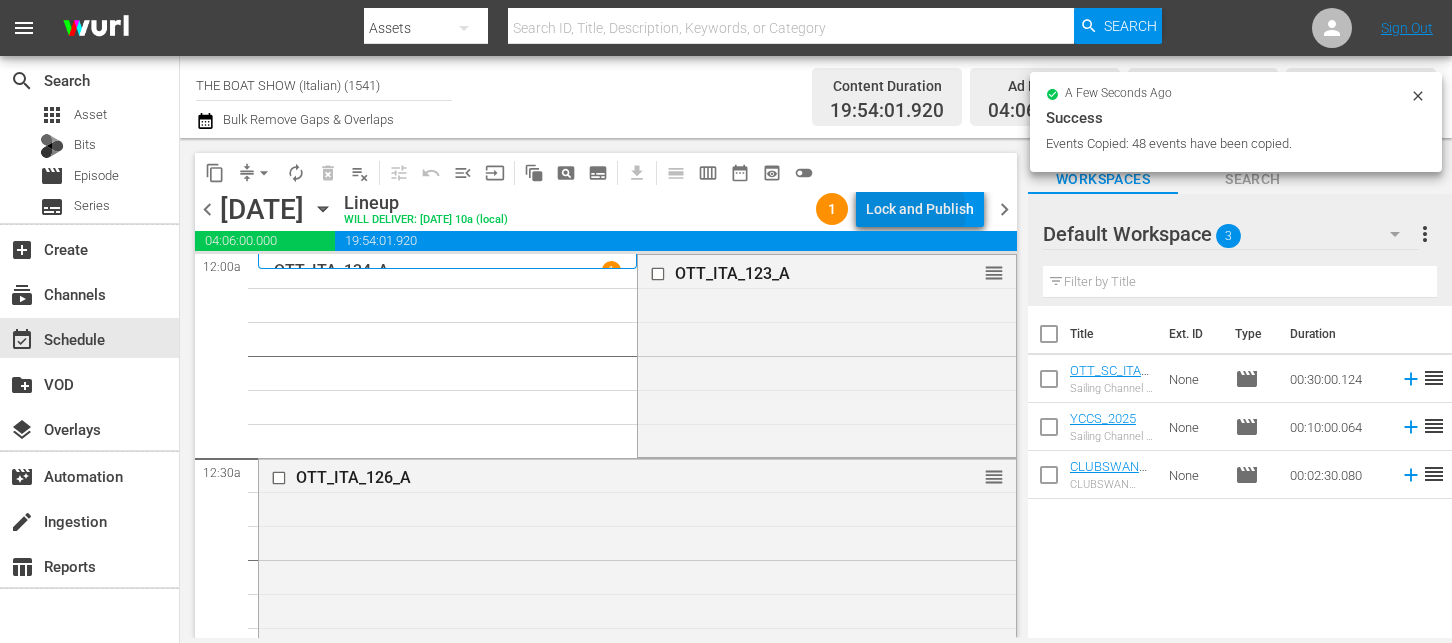 click on "Lock and Publish" at bounding box center (920, 209) 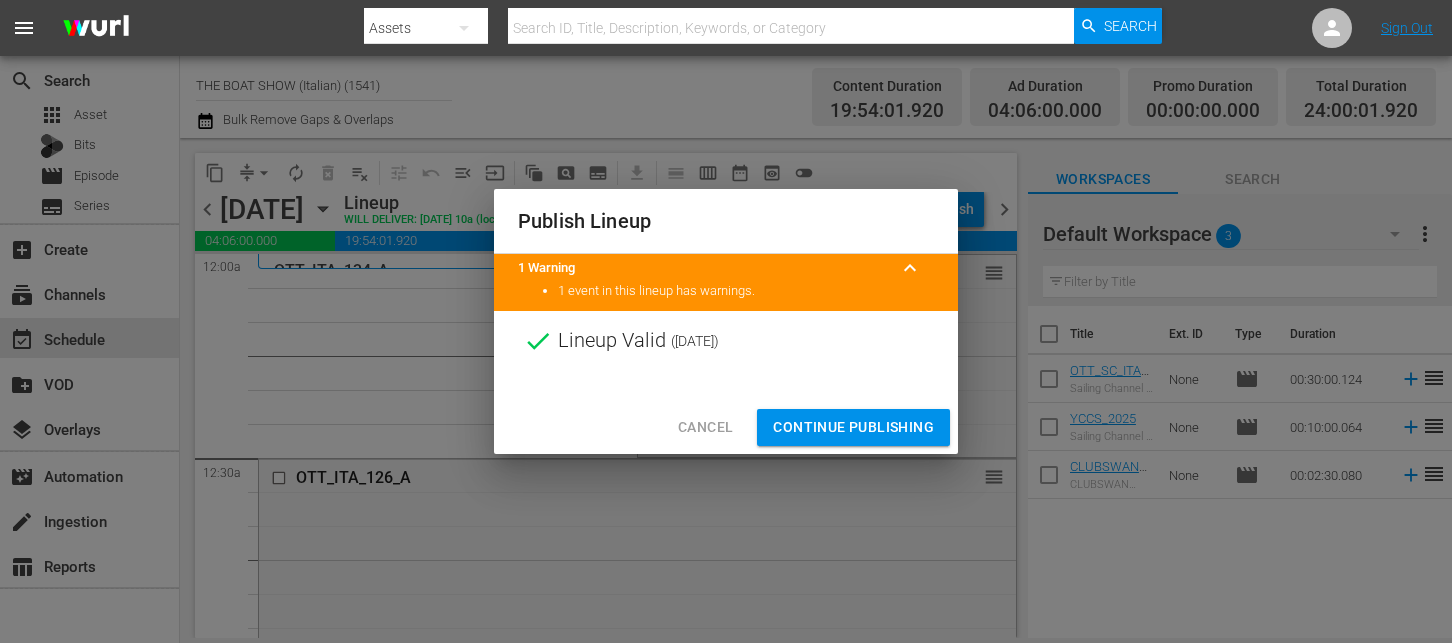 click on "Continue Publishing" at bounding box center [853, 427] 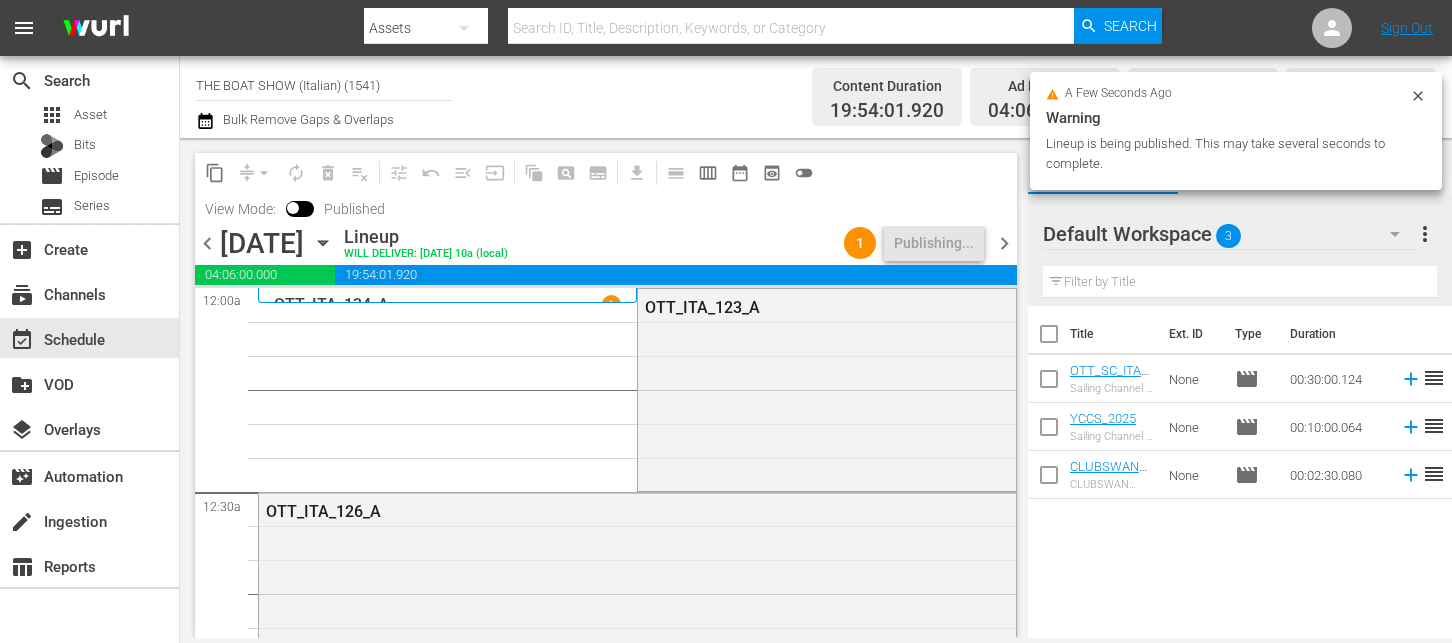 click 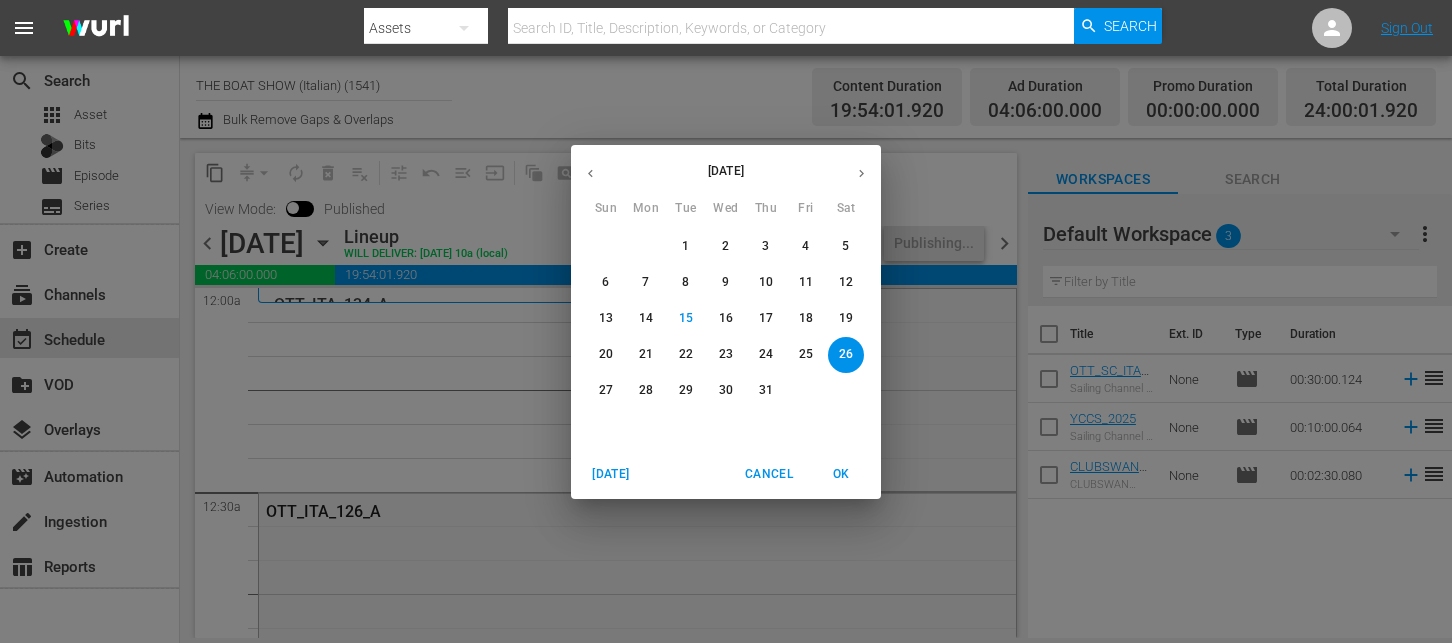 click on "23" at bounding box center [726, 354] 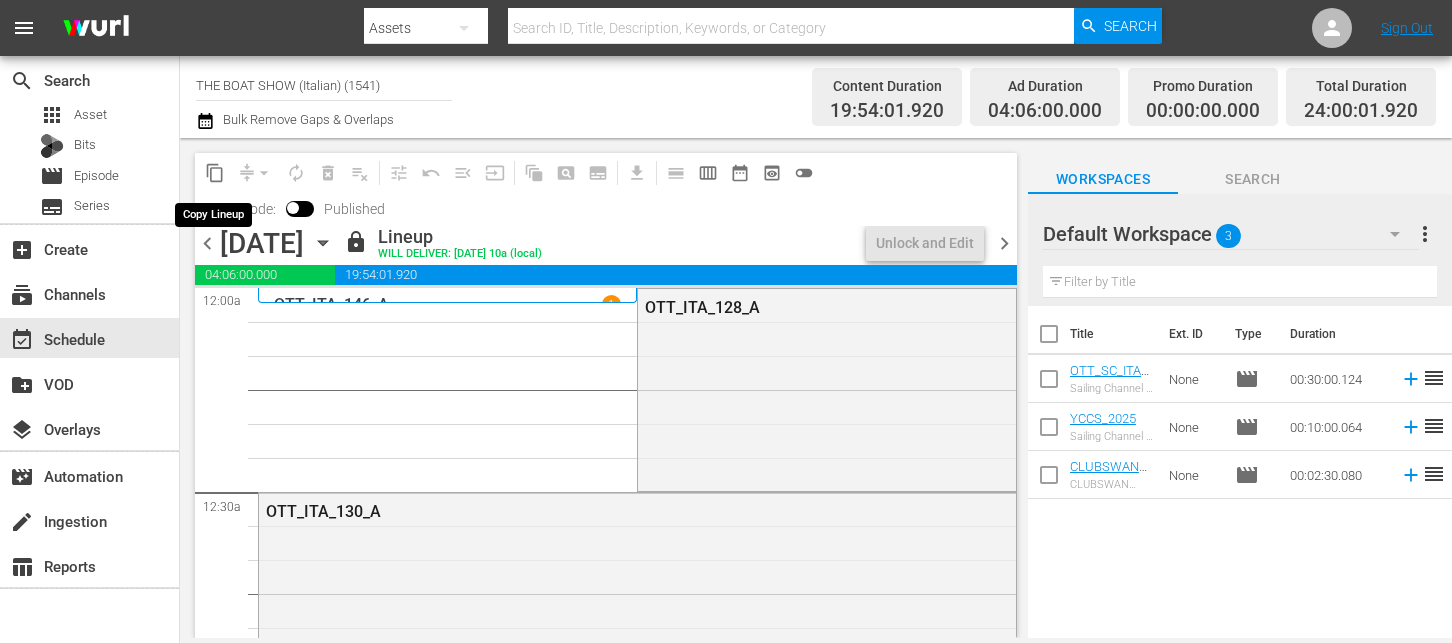 click on "content_copy" at bounding box center (215, 173) 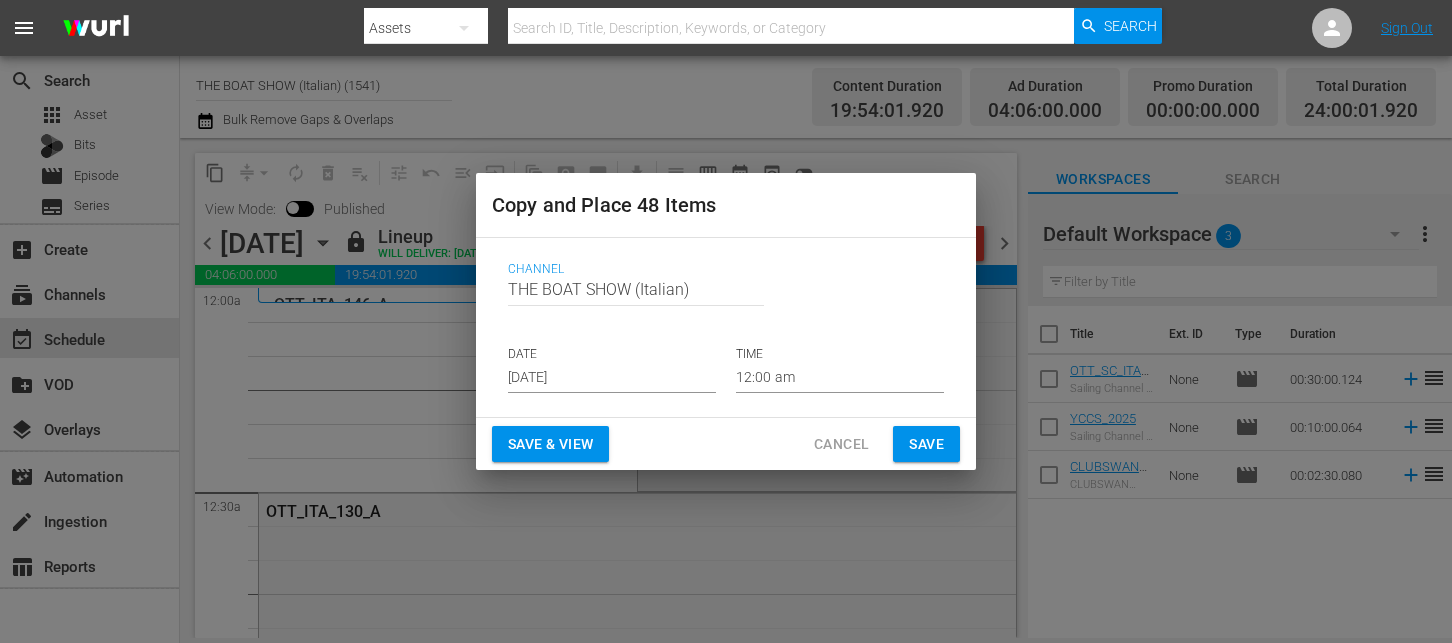 click on "[DATE]" at bounding box center (612, 378) 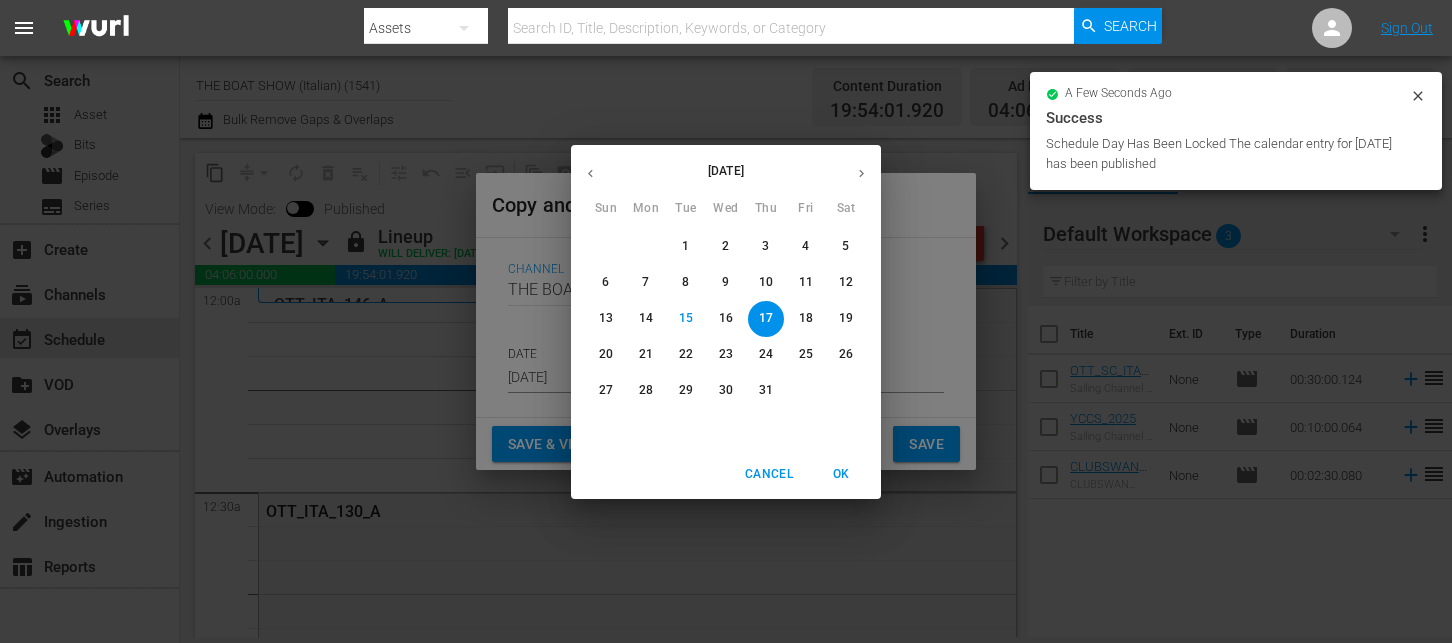click on "27" at bounding box center [606, 390] 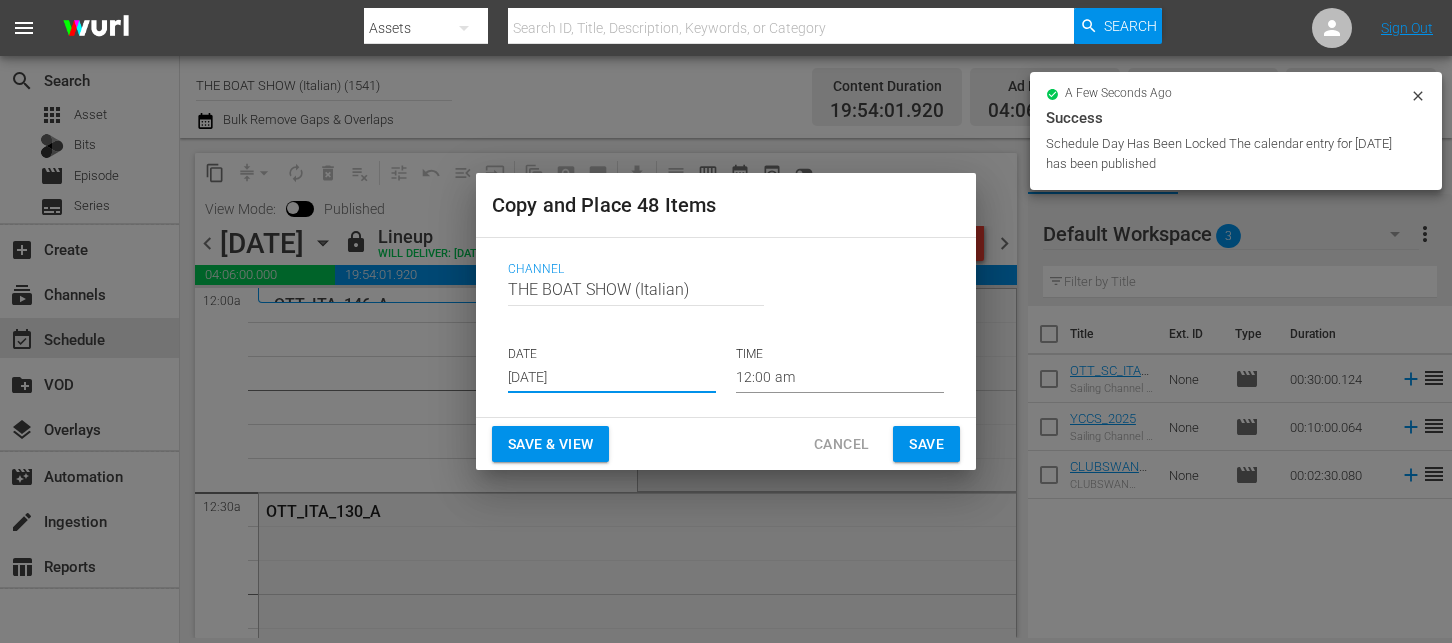 click on "Save & View" at bounding box center [550, 444] 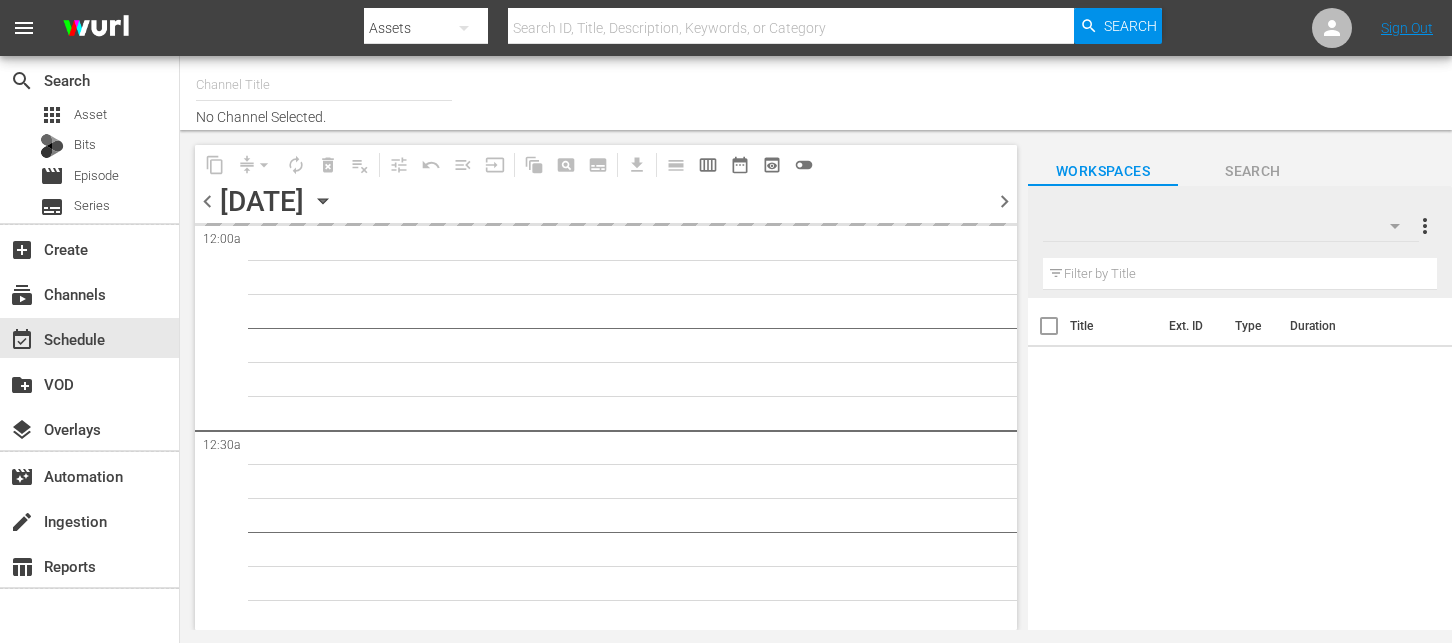scroll, scrollTop: 0, scrollLeft: 0, axis: both 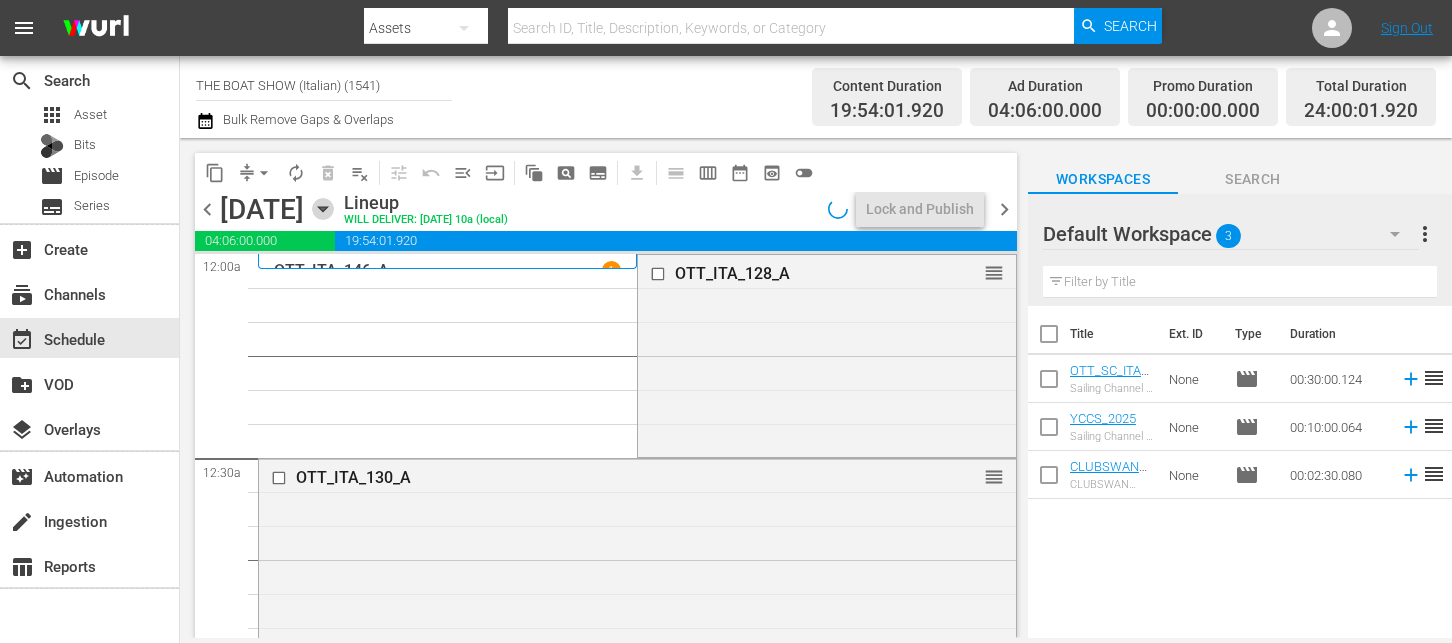click 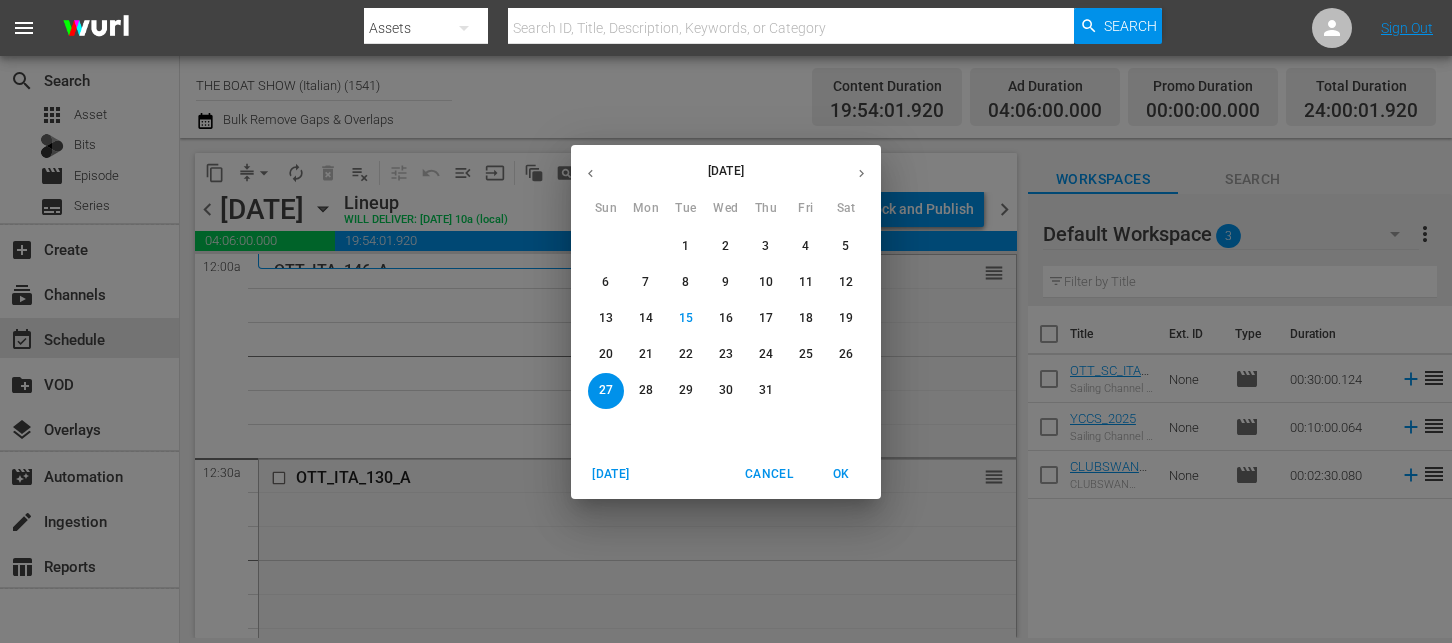 click on "[DATE] Sun Mon Tue Wed Thu Fri Sat 29 30 1 2 3 4 5 6 7 8 9 10 11 12 13 14 15 16 17 18 19 20 21 22 23 24 25 26 27 28 29 30 31 1 2 [DATE] Cancel OK" at bounding box center [726, 321] 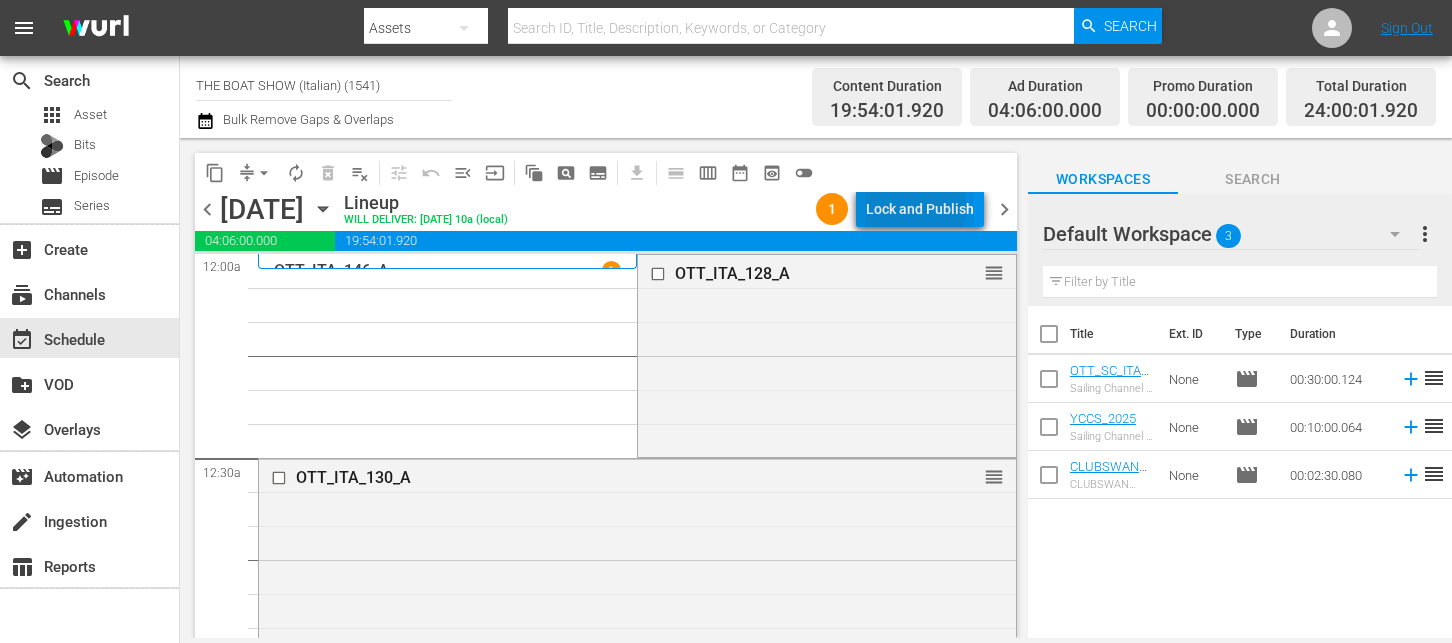 click on "Lock and Publish" at bounding box center (920, 209) 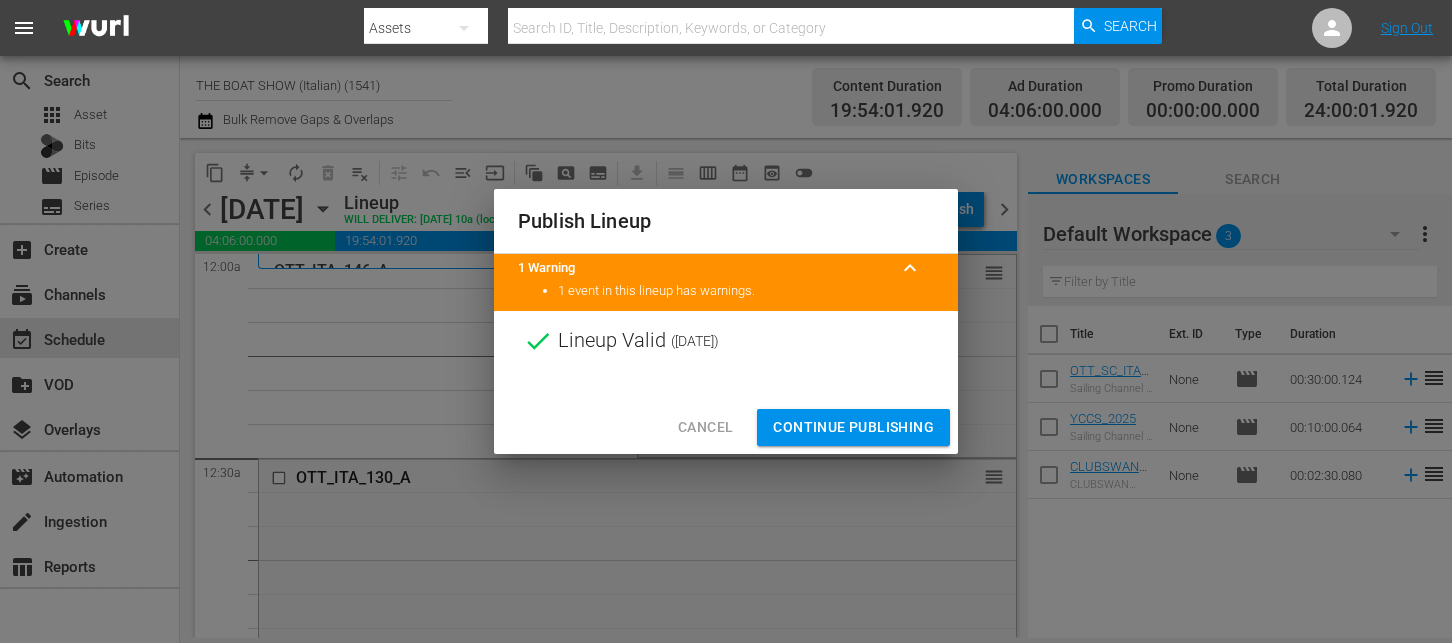 drag, startPoint x: 888, startPoint y: 425, endPoint x: 778, endPoint y: 389, distance: 115.74109 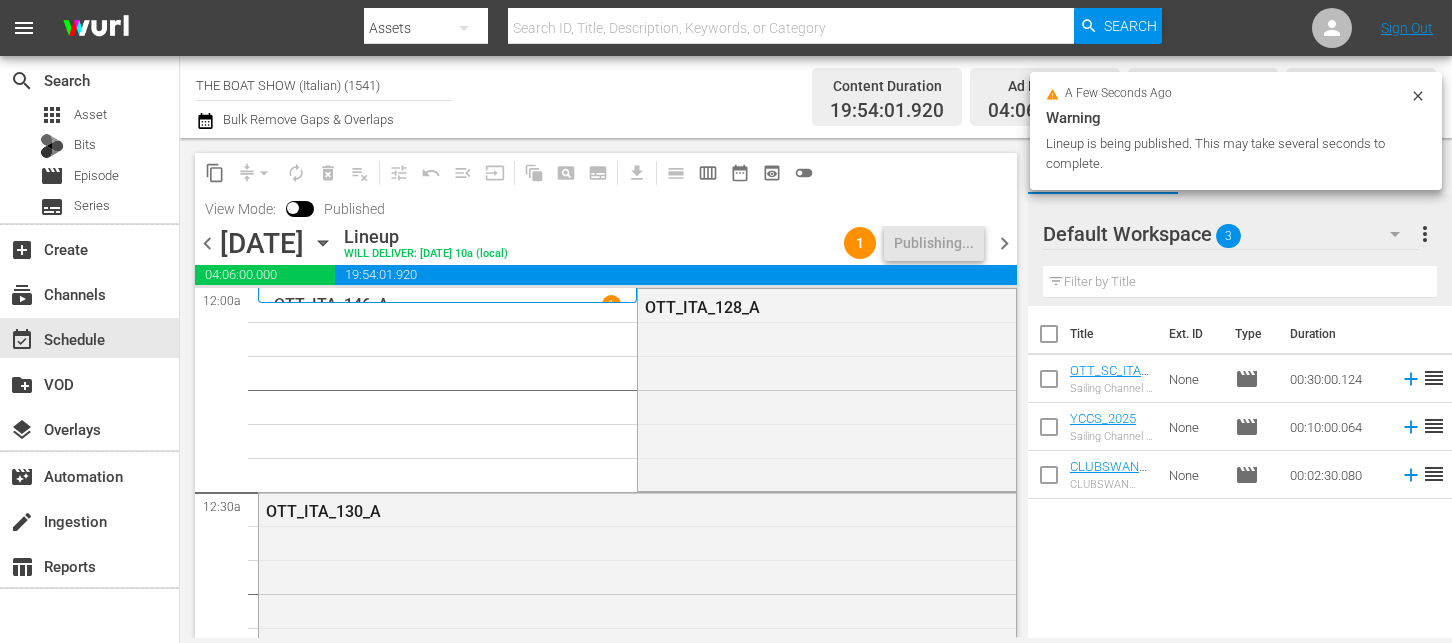 click 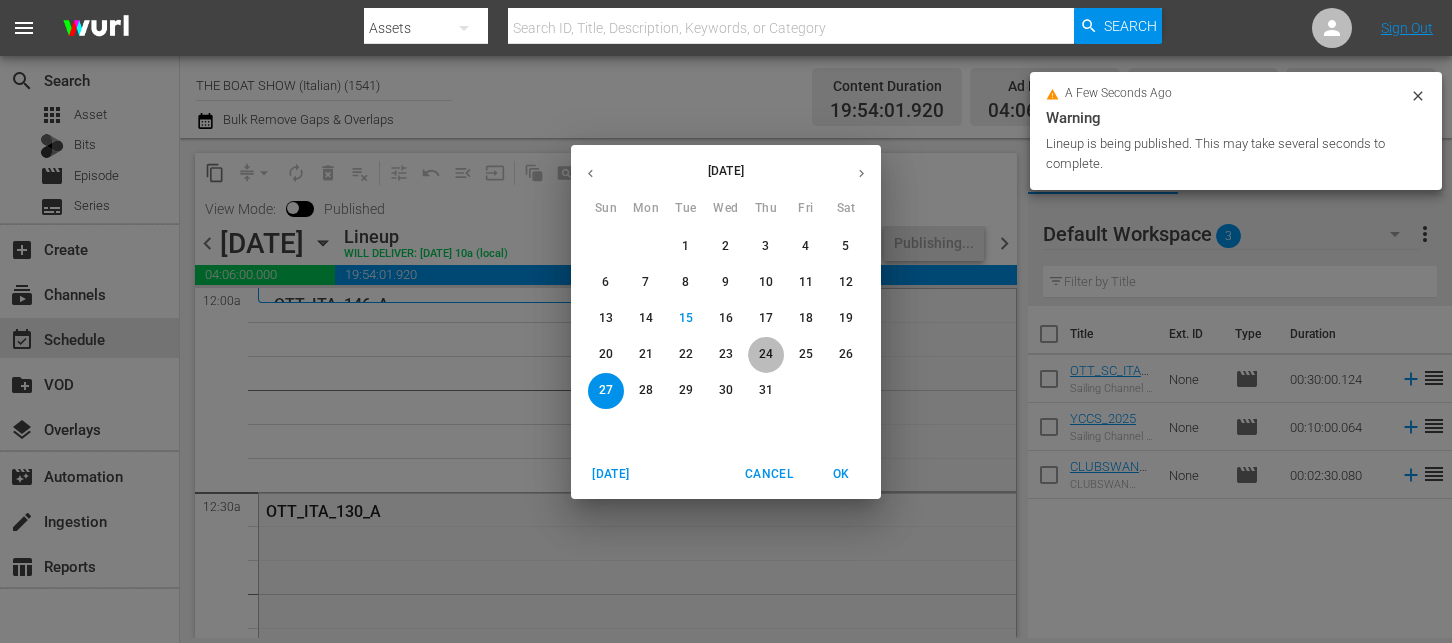 drag, startPoint x: 757, startPoint y: 353, endPoint x: 718, endPoint y: 345, distance: 39.812057 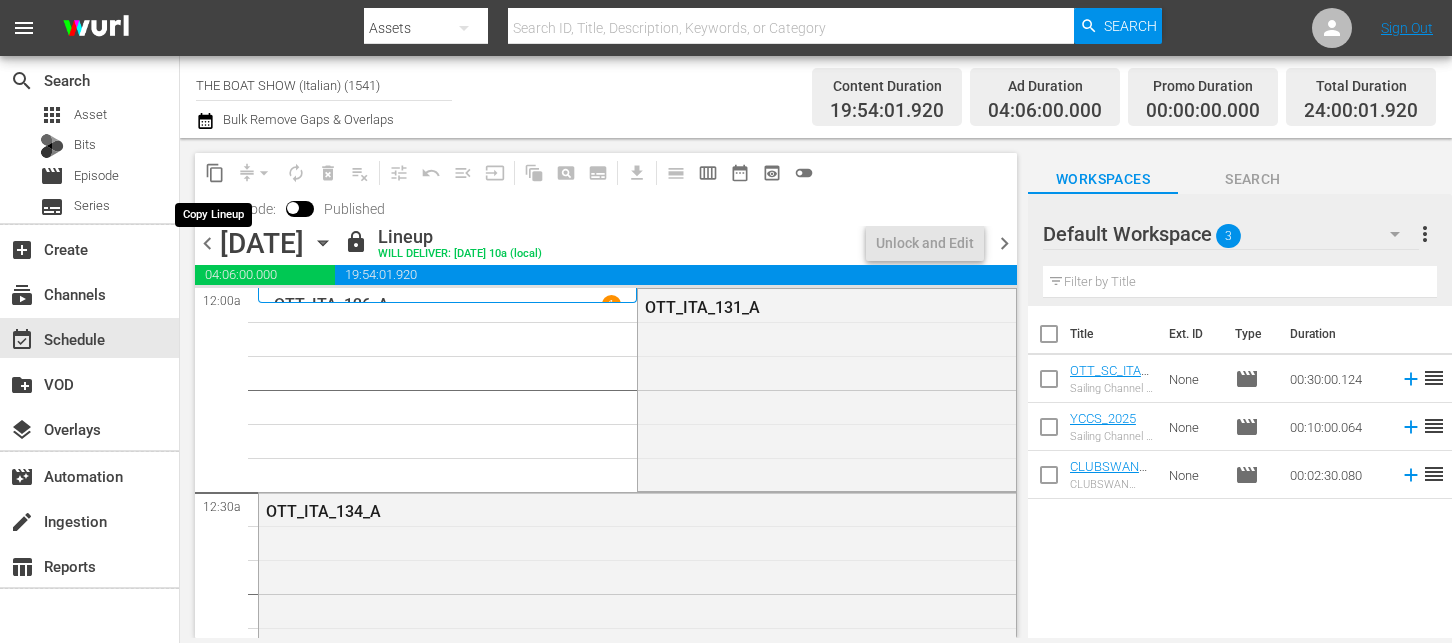 click on "content_copy" at bounding box center (215, 173) 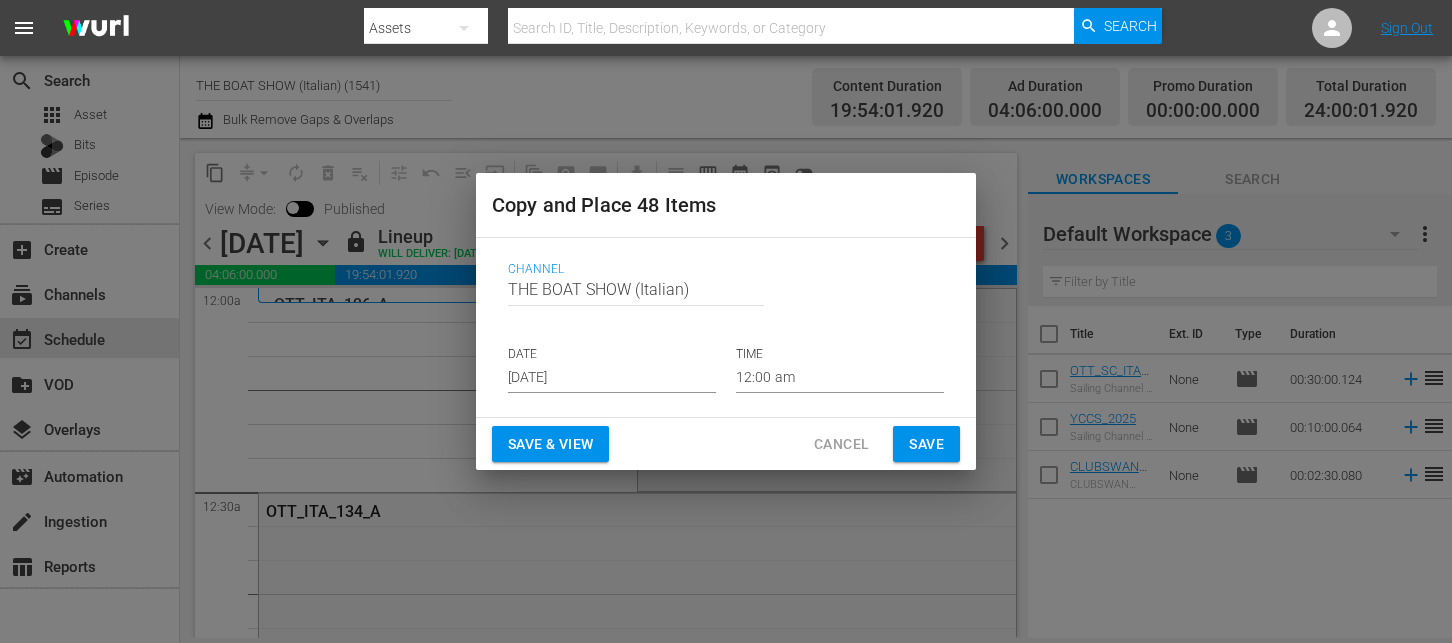 click on "[DATE]" at bounding box center [612, 378] 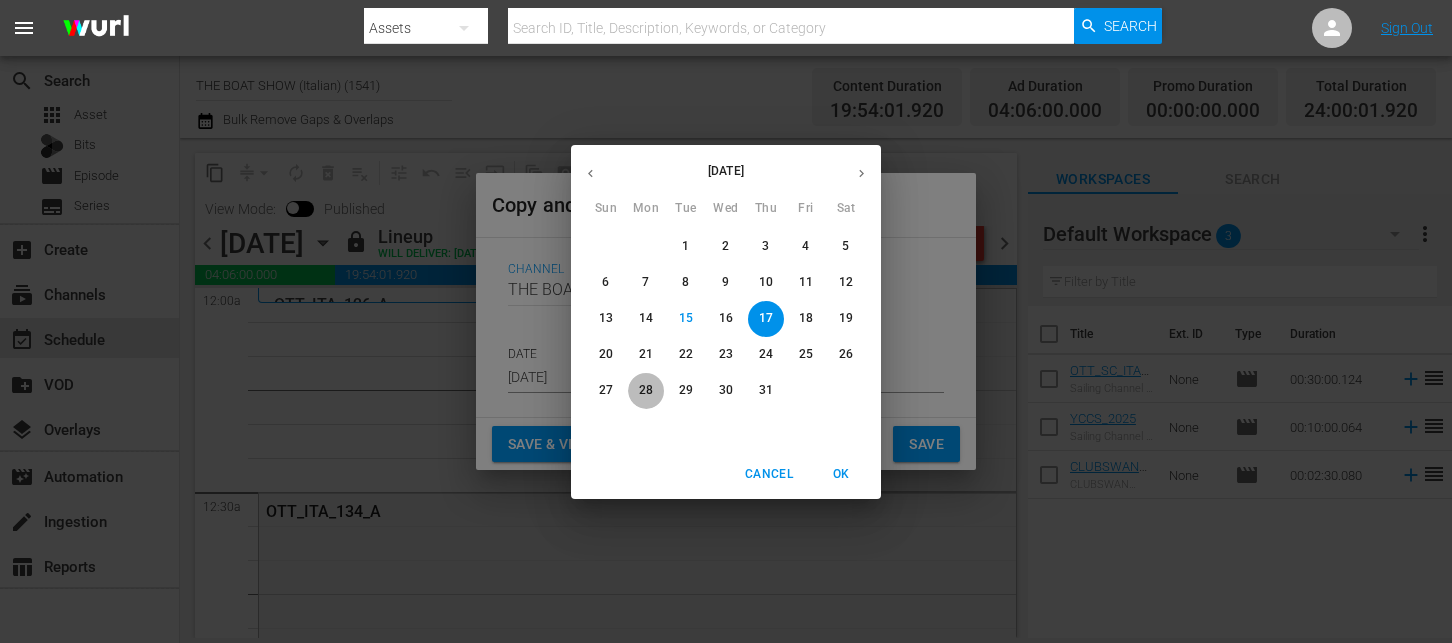 click on "28" at bounding box center [646, 390] 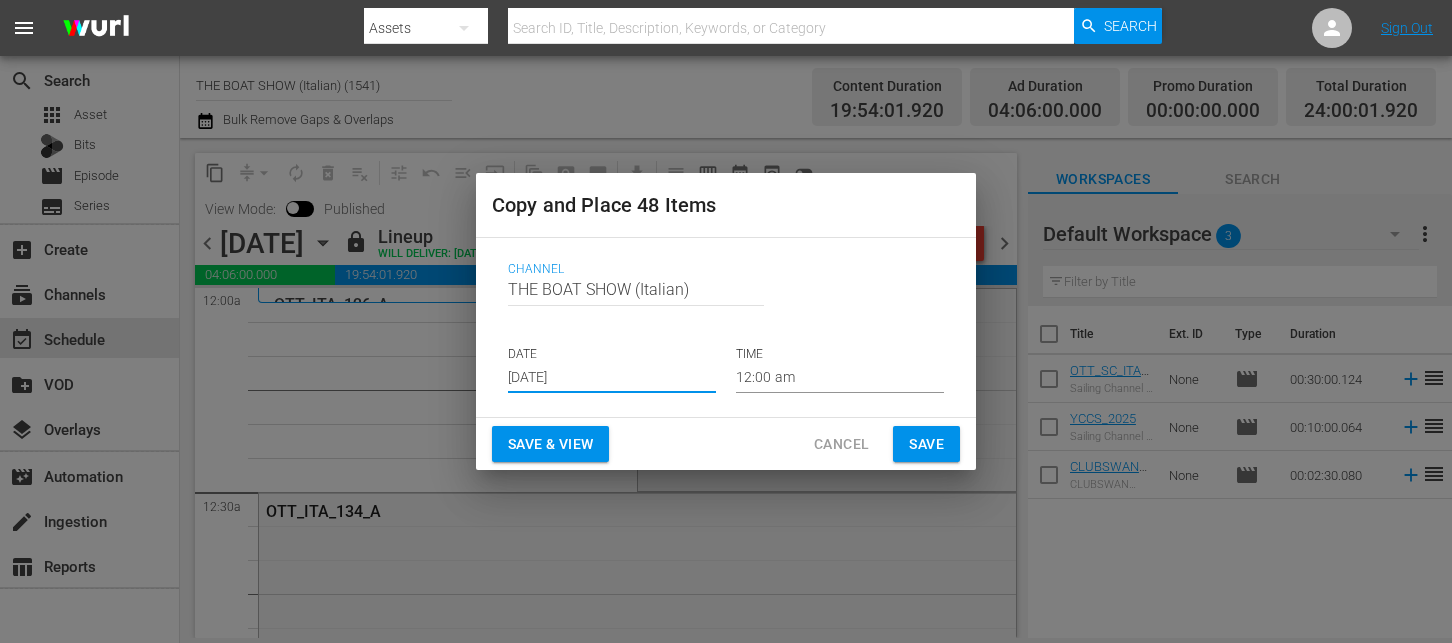 click on "Save & View" at bounding box center (550, 444) 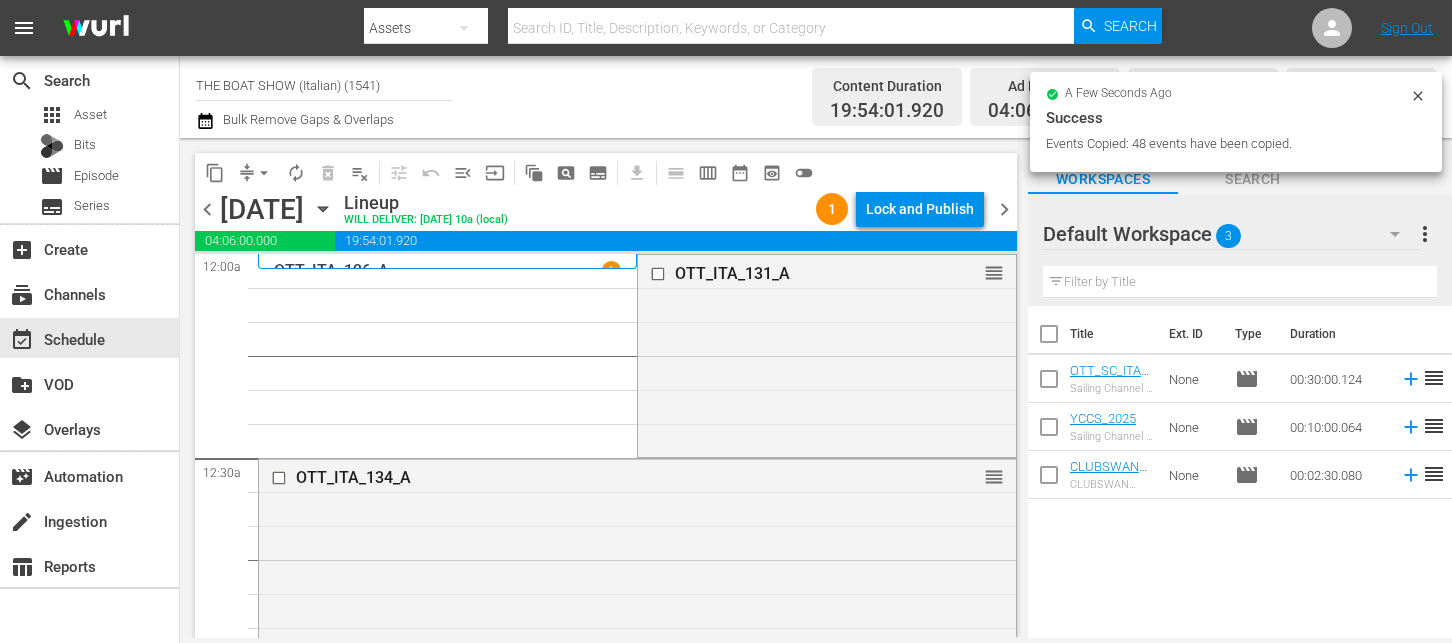click on "Lock and Publish" at bounding box center (920, 209) 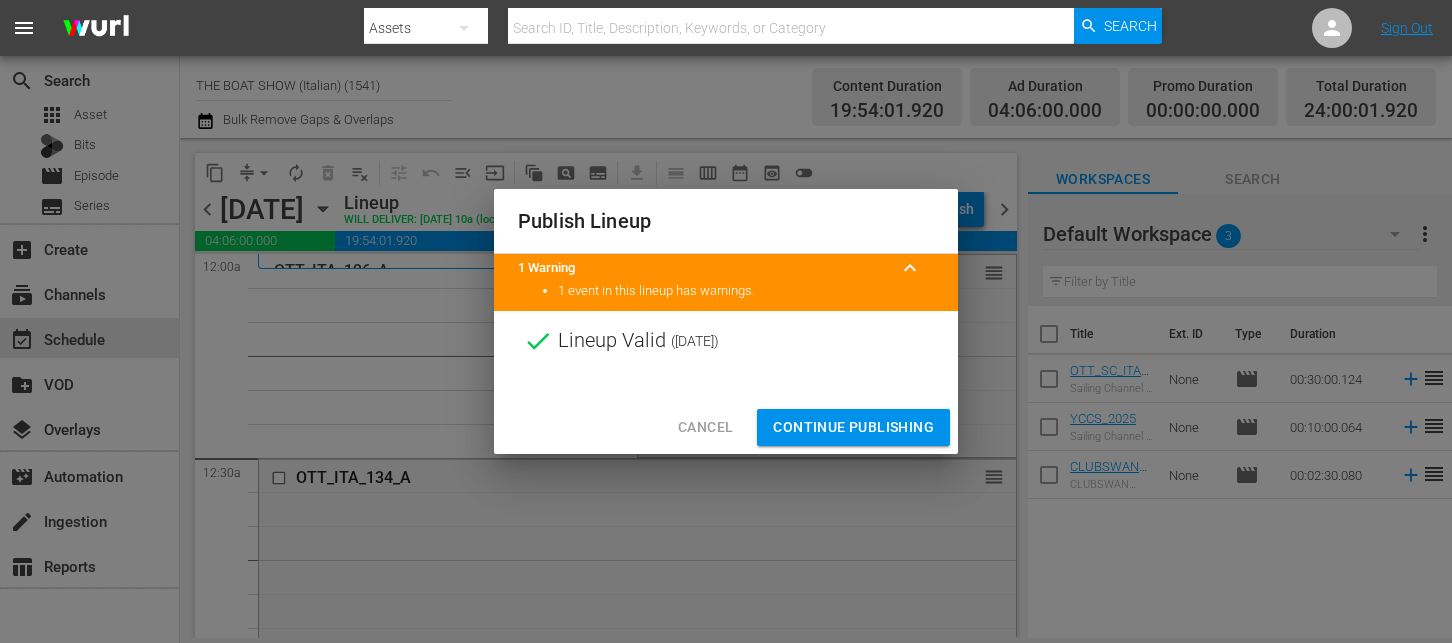 click on "Continue Publishing" at bounding box center [853, 427] 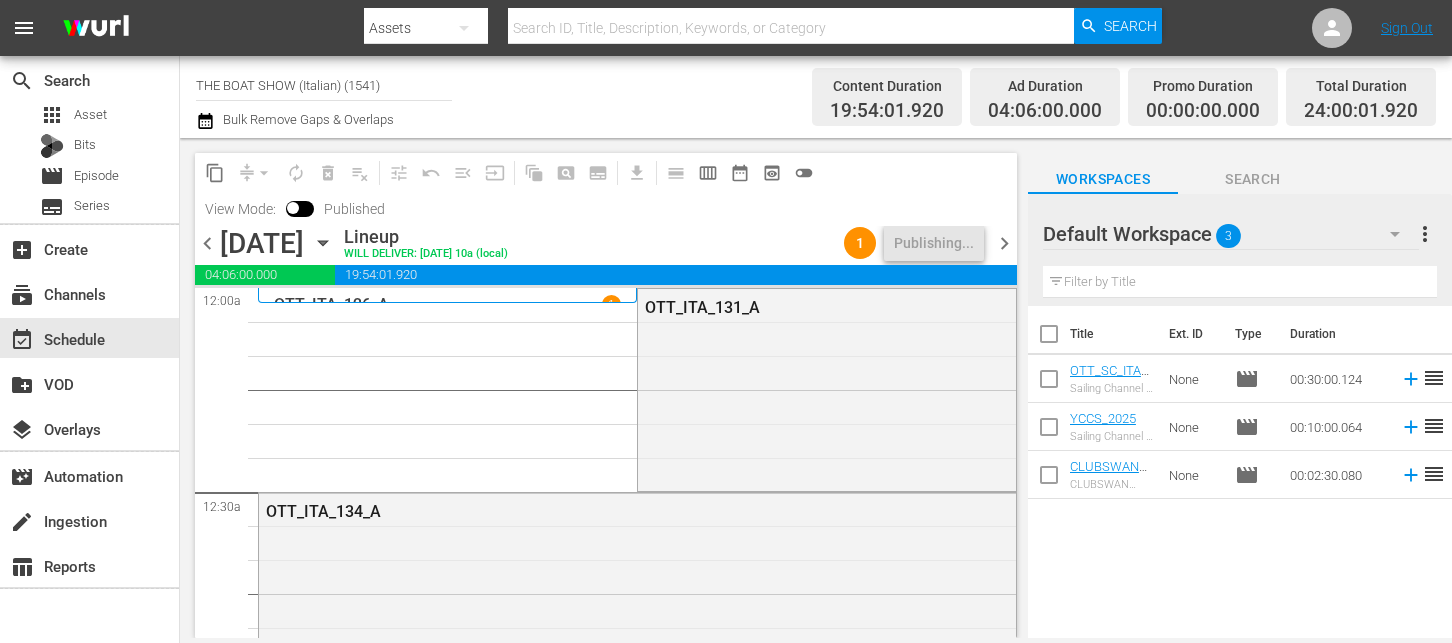 click 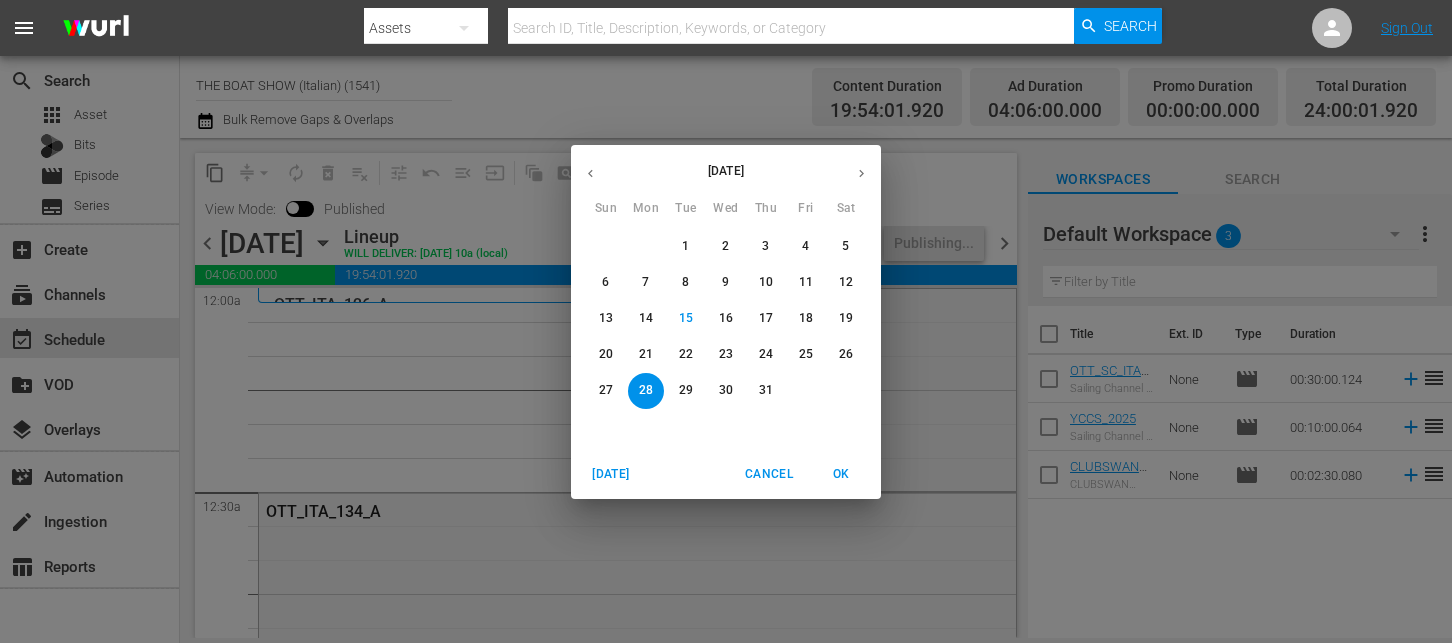 click on "25" at bounding box center (806, 354) 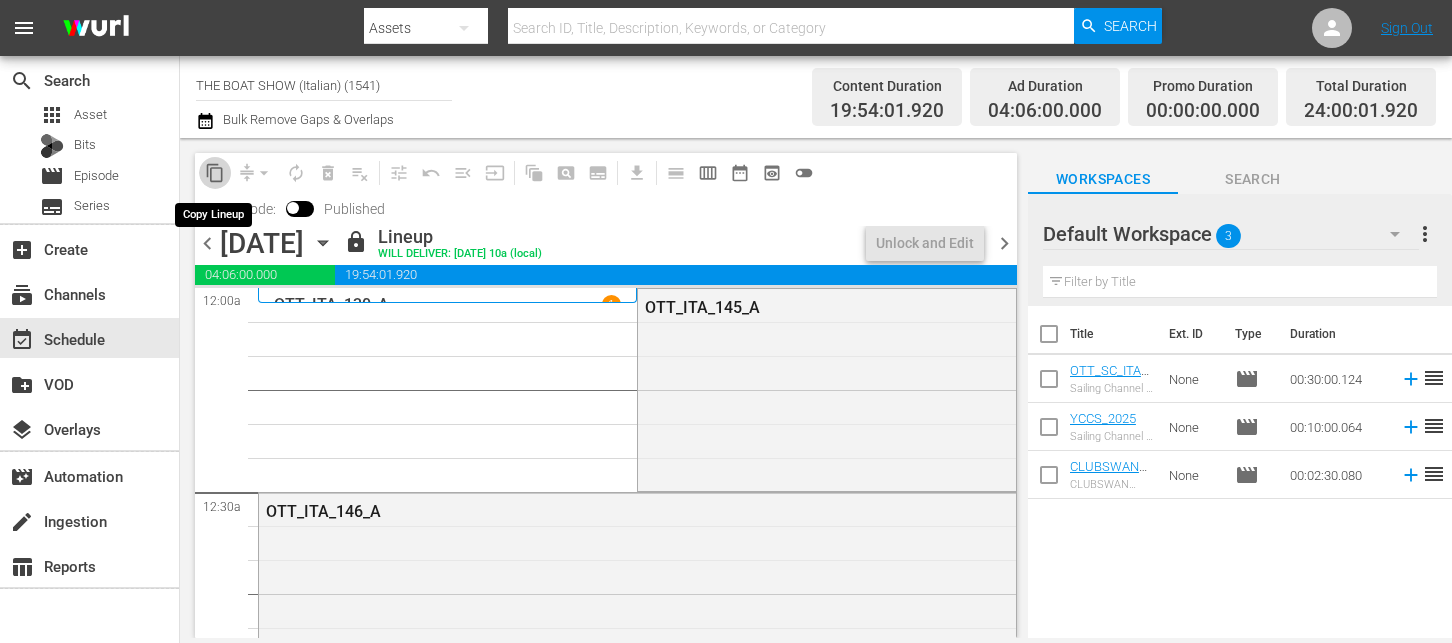 click on "content_copy" at bounding box center (215, 173) 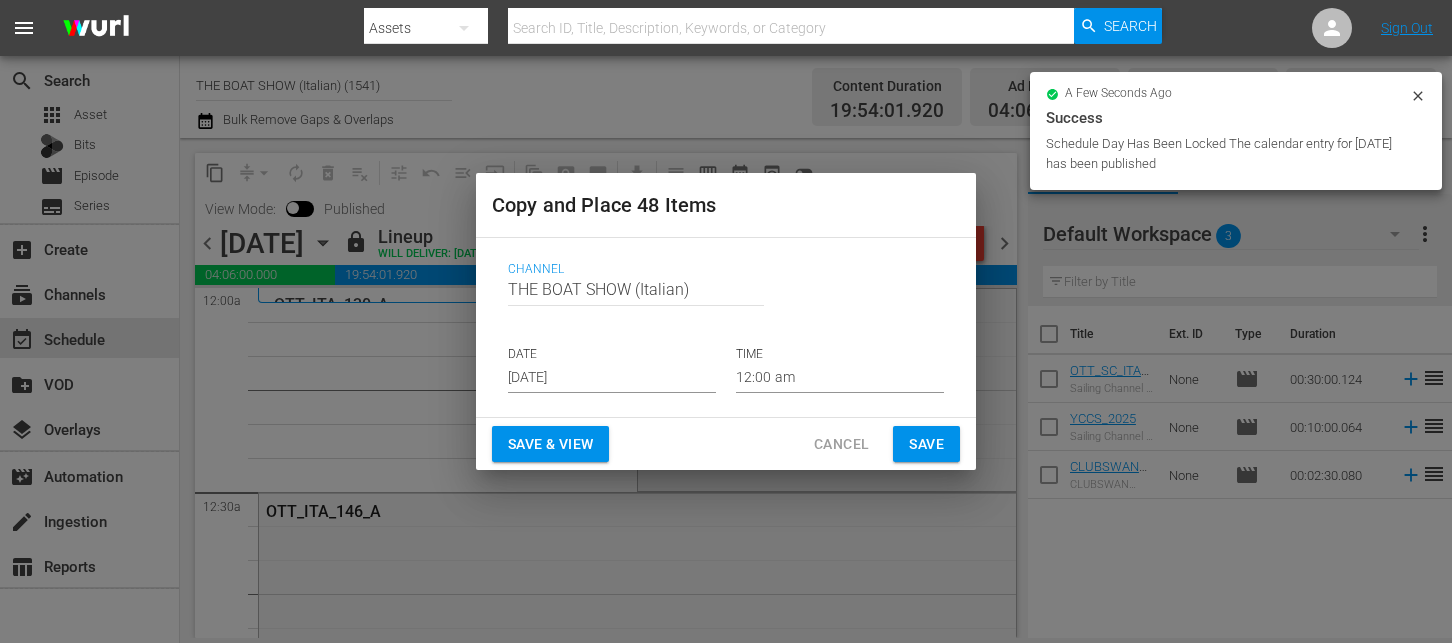 click on "[DATE]" at bounding box center (612, 378) 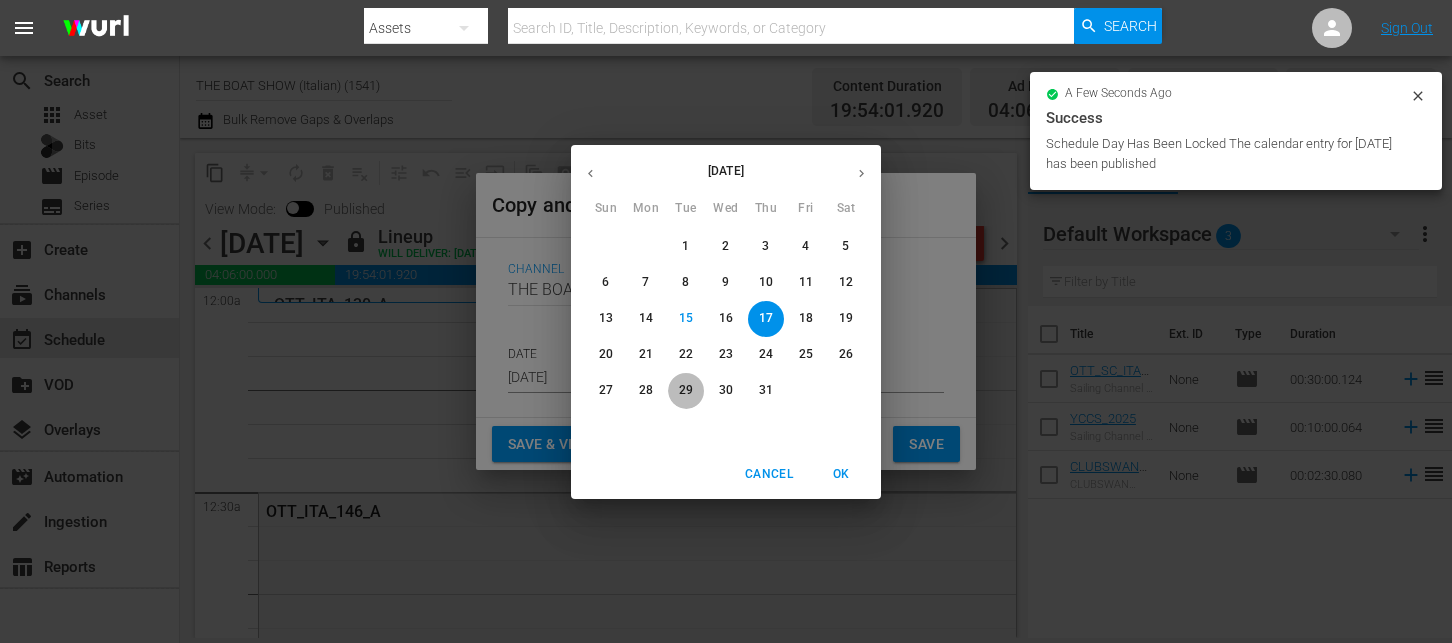 click on "29" at bounding box center [686, 390] 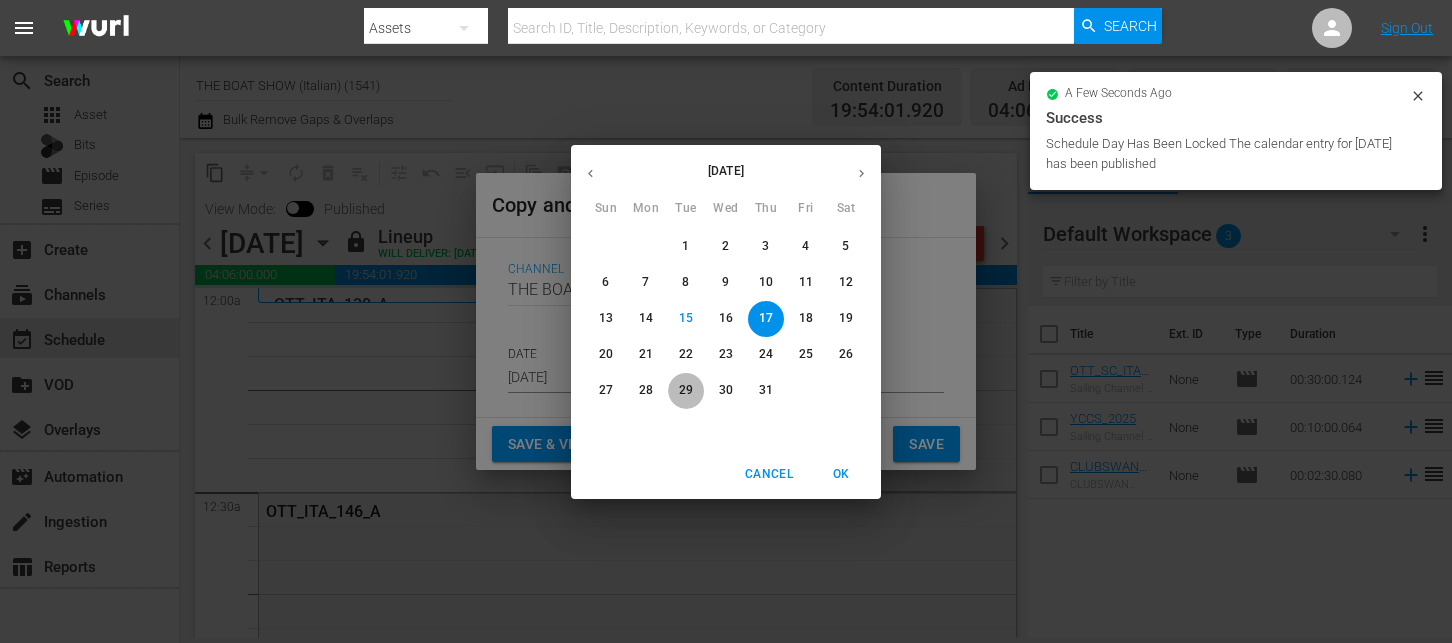 type on "[DATE]" 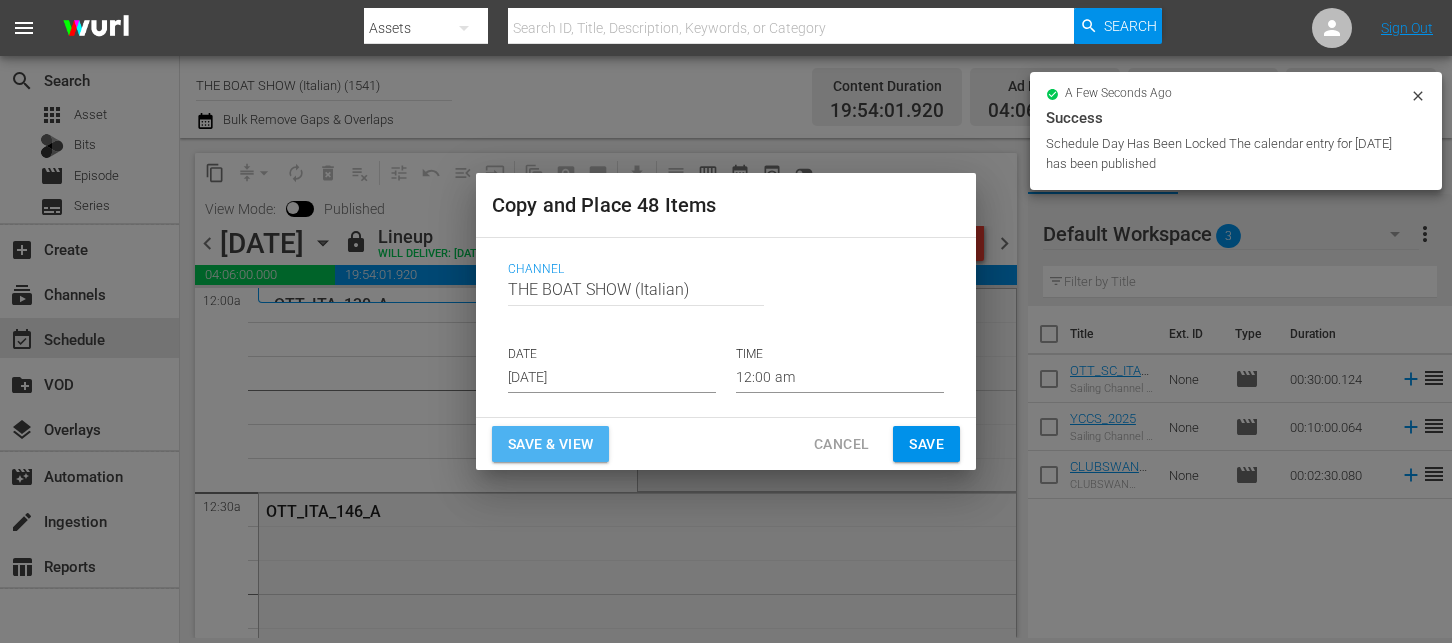 click on "Save & View" at bounding box center (550, 444) 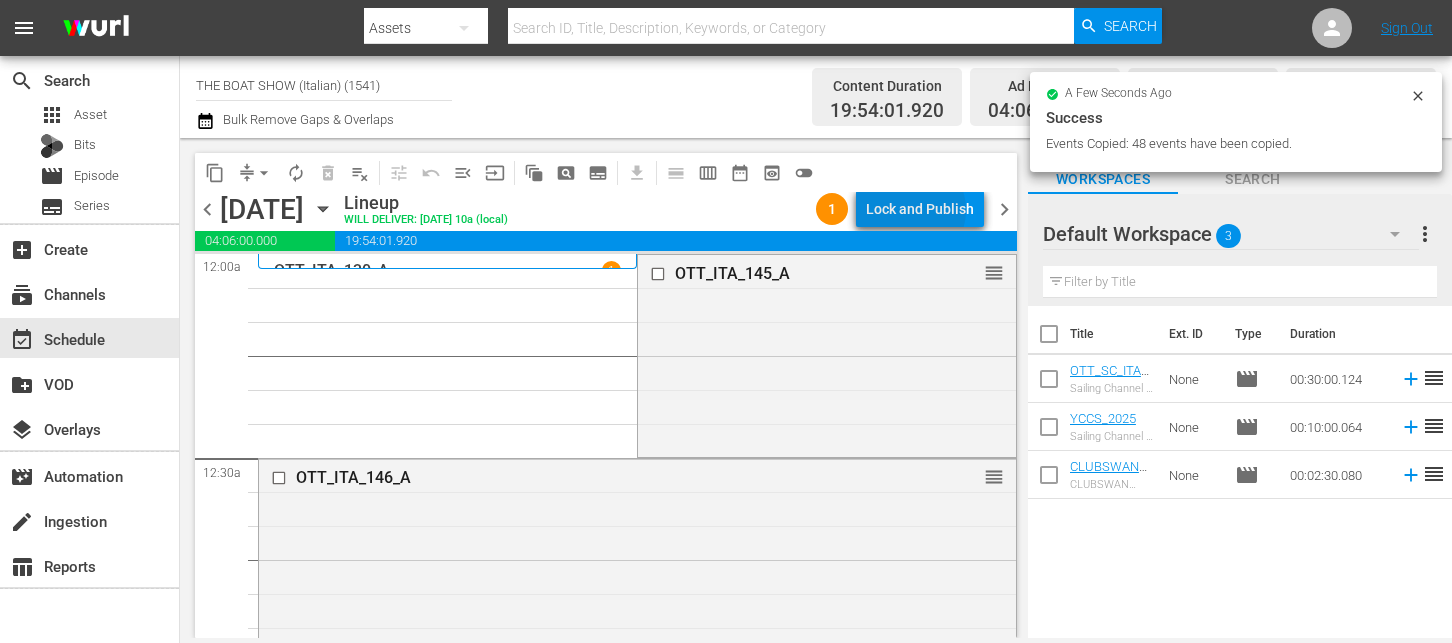 click on "Lock and Publish" at bounding box center [920, 209] 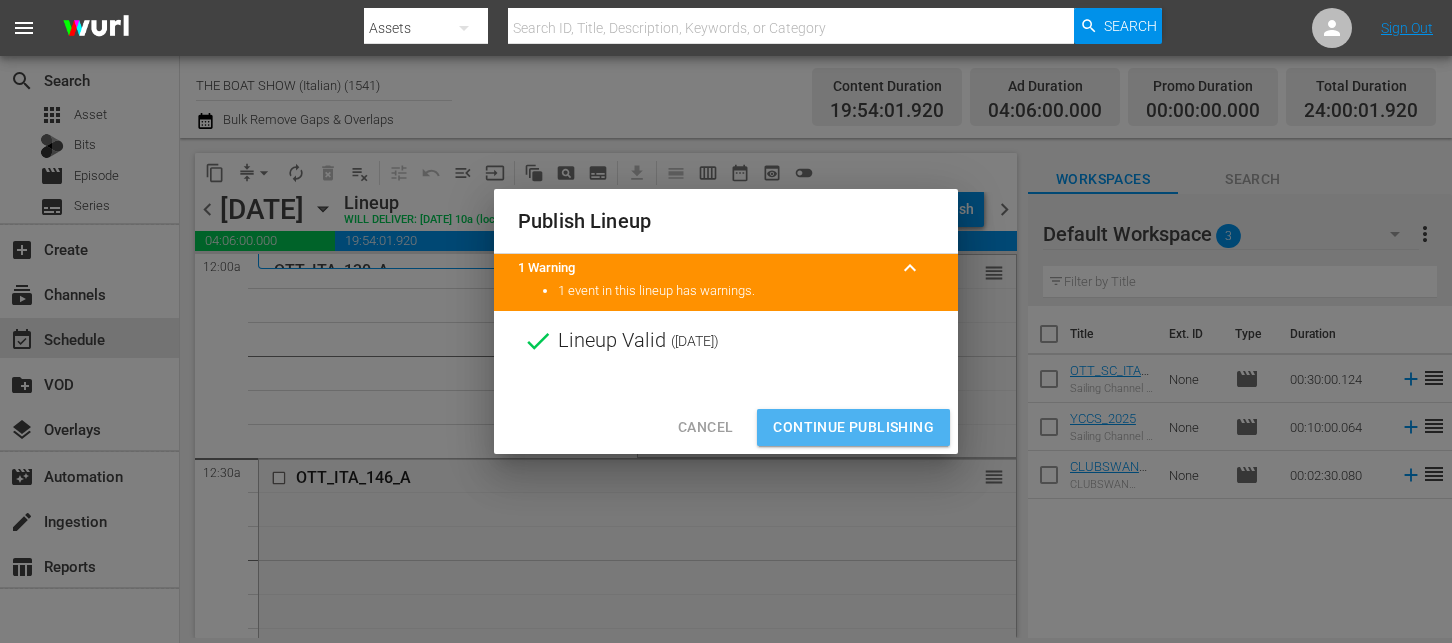click on "Continue Publishing" at bounding box center (853, 427) 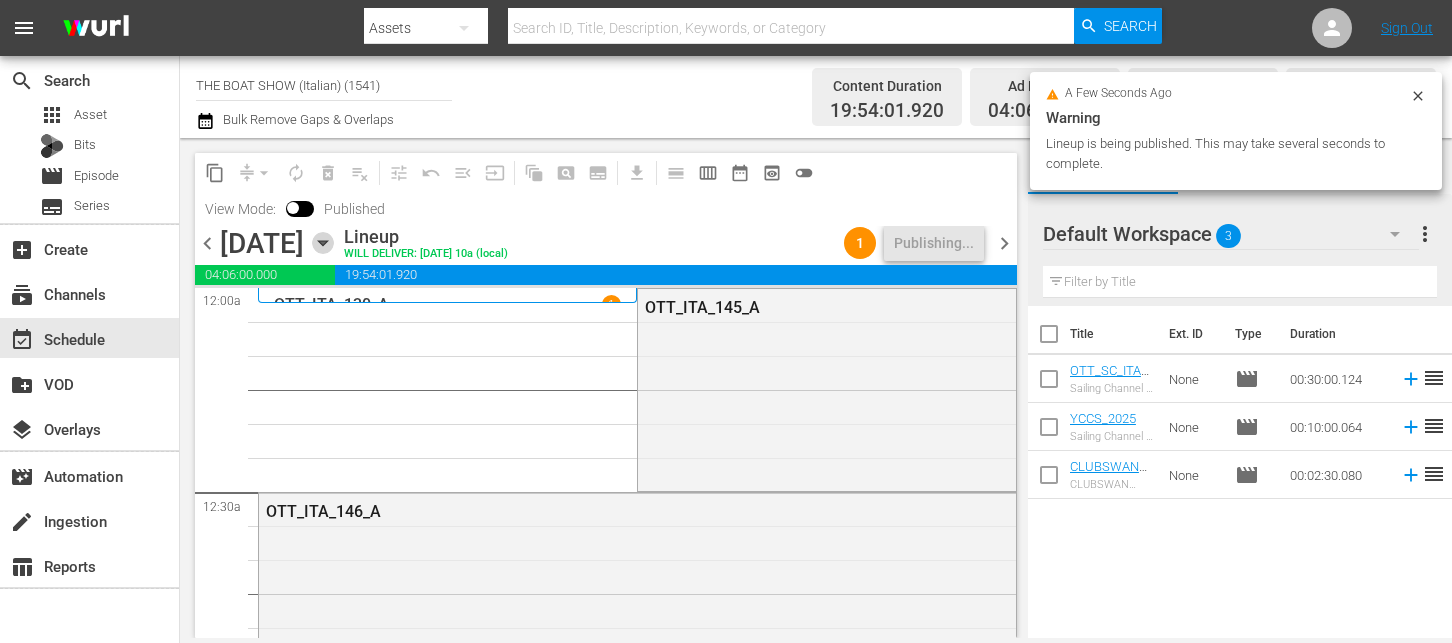 click 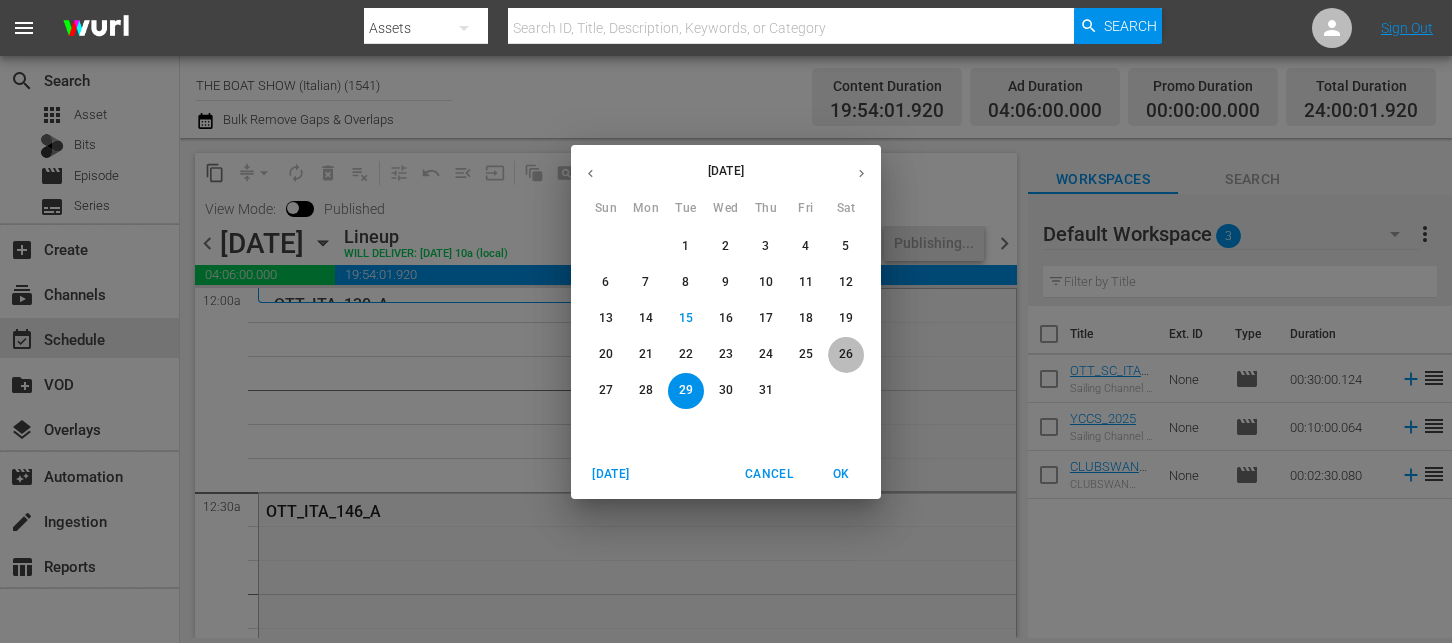 click on "26" at bounding box center (846, 354) 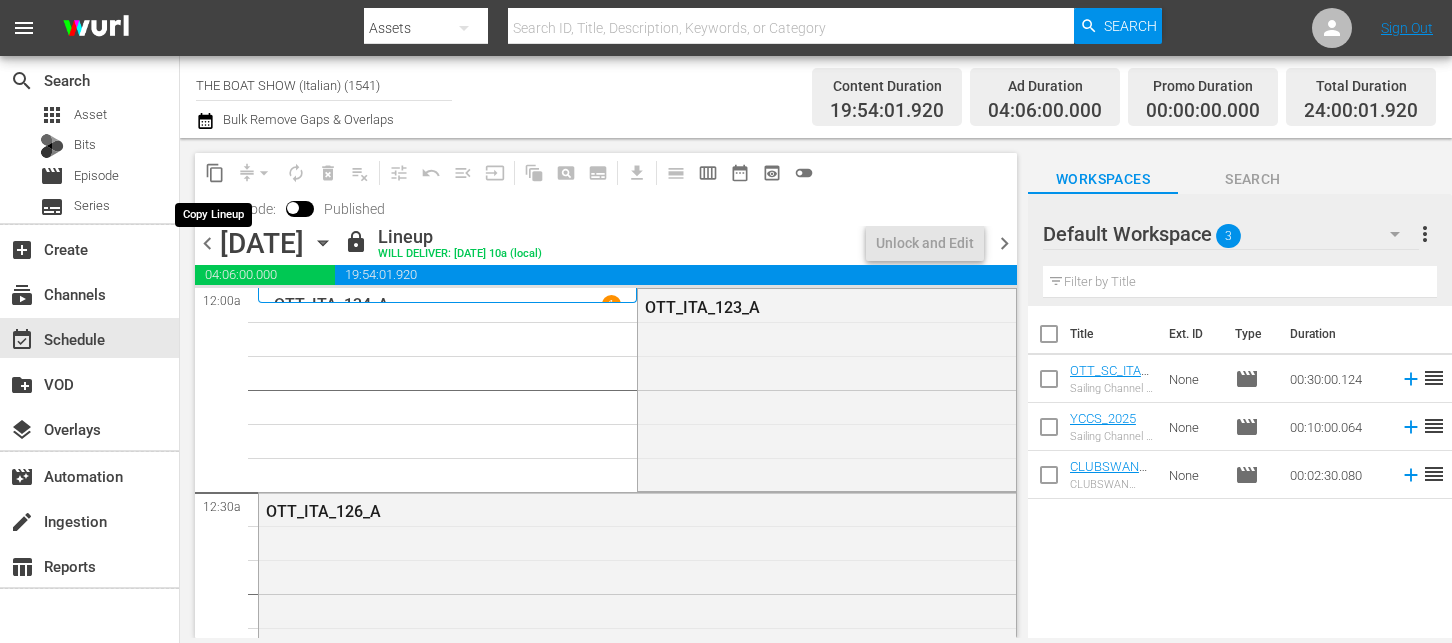 click on "content_copy" at bounding box center [215, 173] 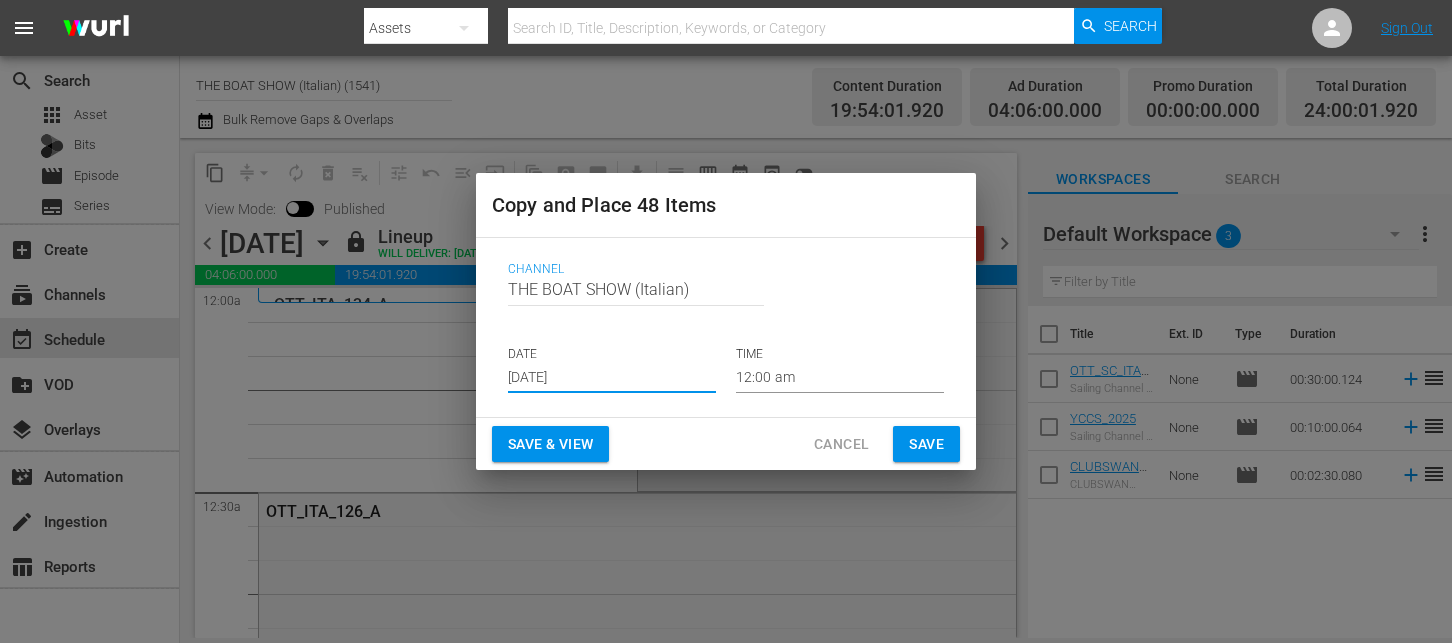 click on "[DATE]" at bounding box center [612, 378] 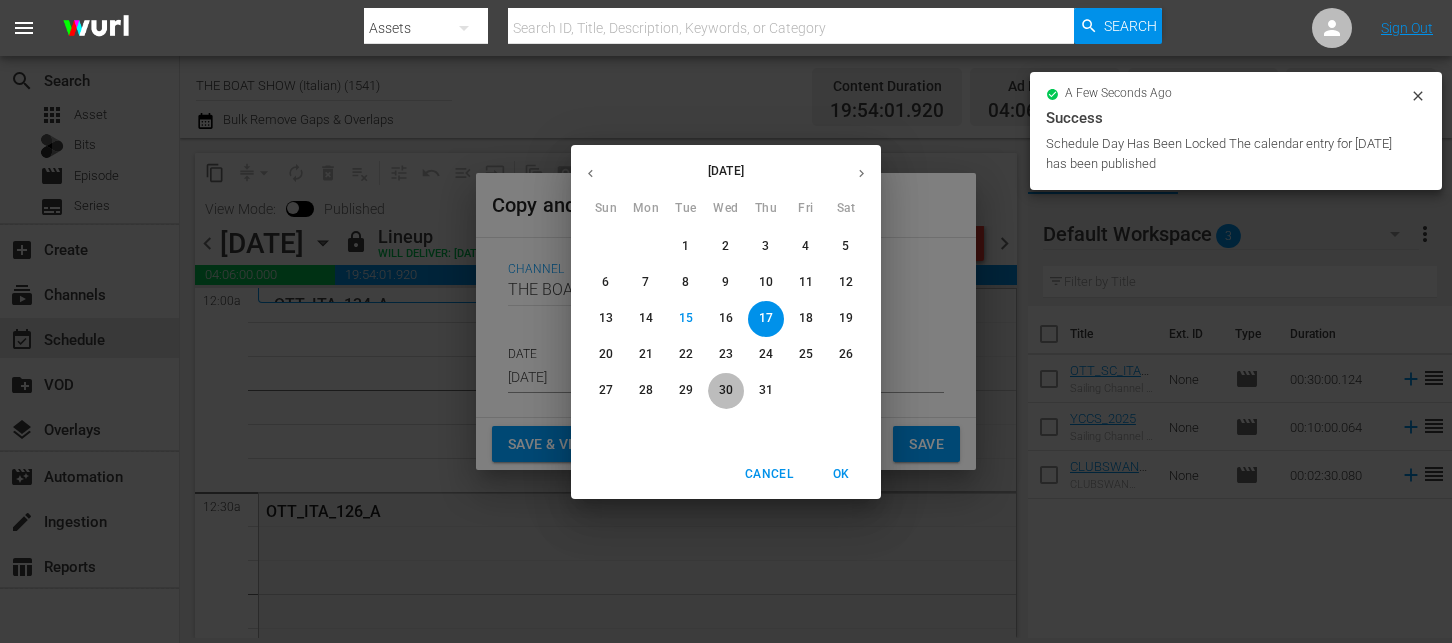 click on "30" at bounding box center [726, 390] 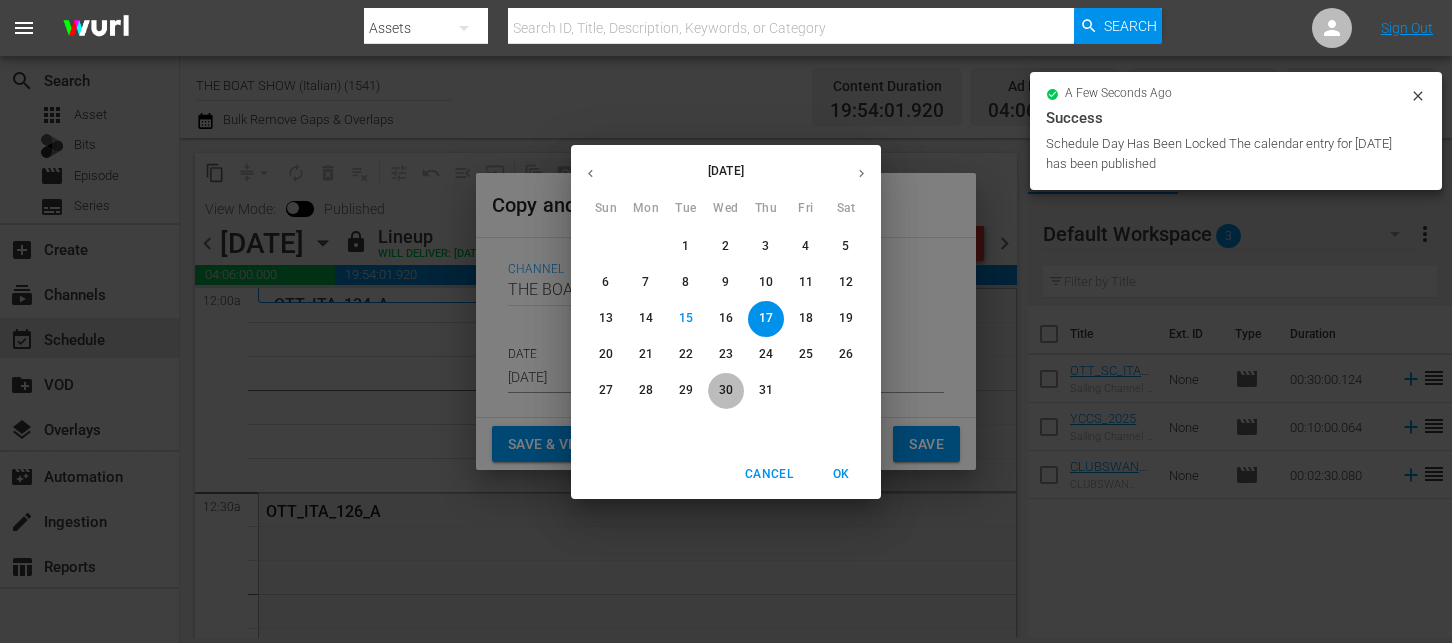 type on "[DATE]" 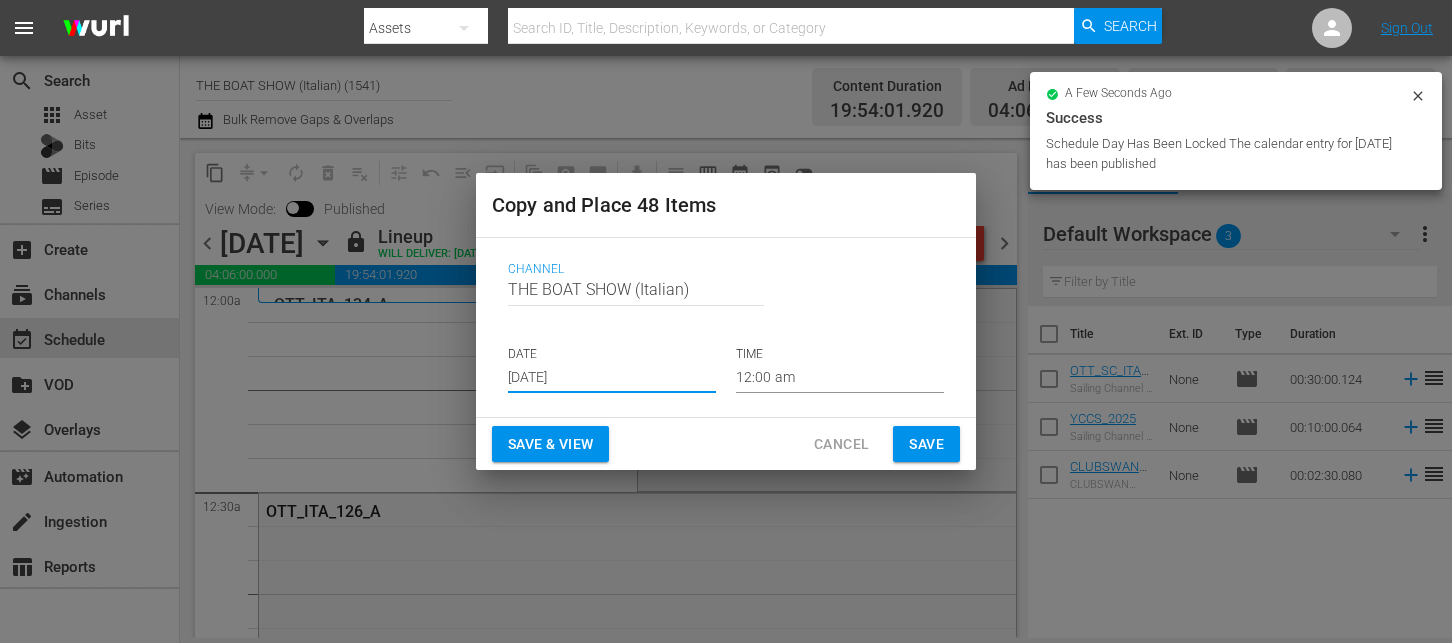 click on "Save & View" at bounding box center [550, 444] 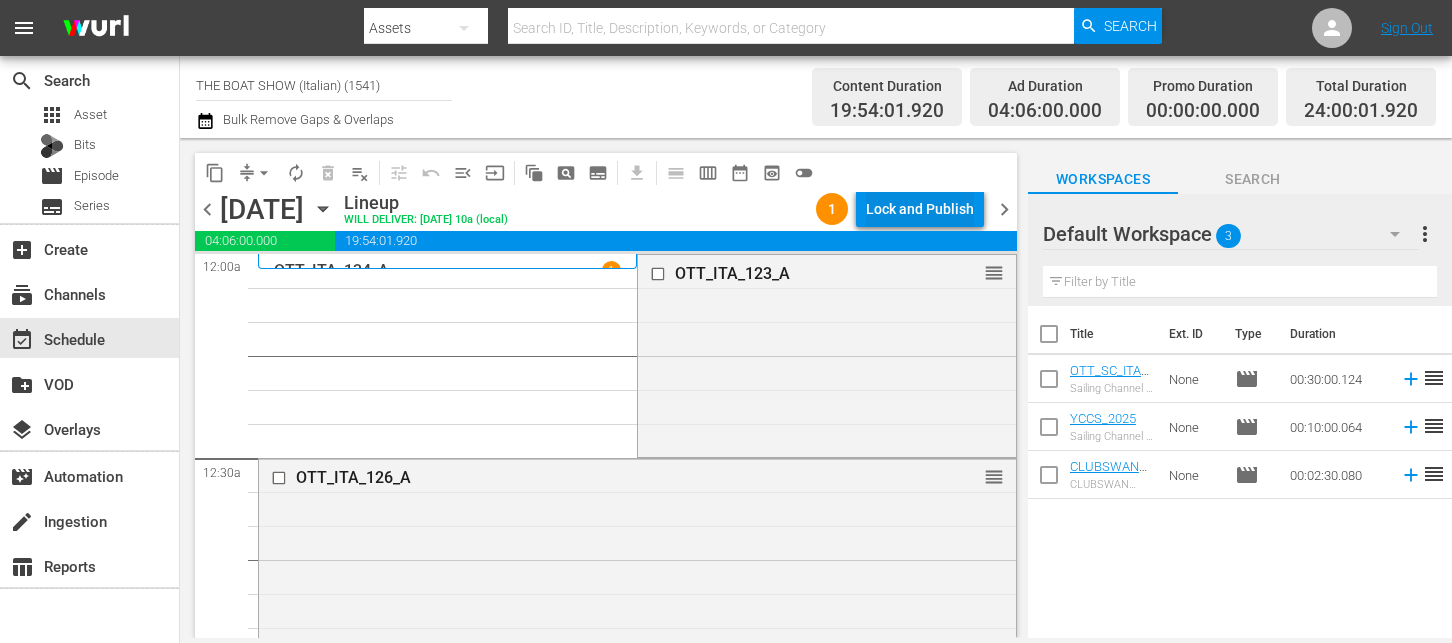 click on "Lock and Publish" at bounding box center (920, 209) 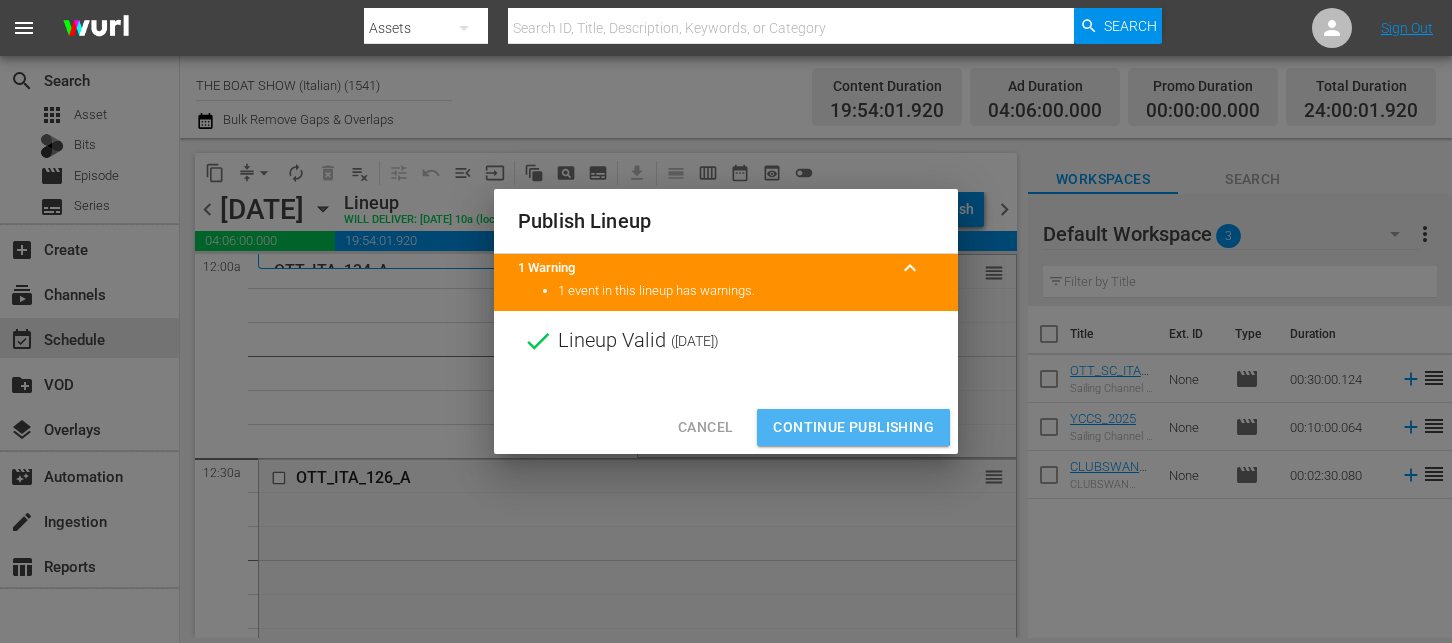 click on "Continue Publishing" at bounding box center [853, 427] 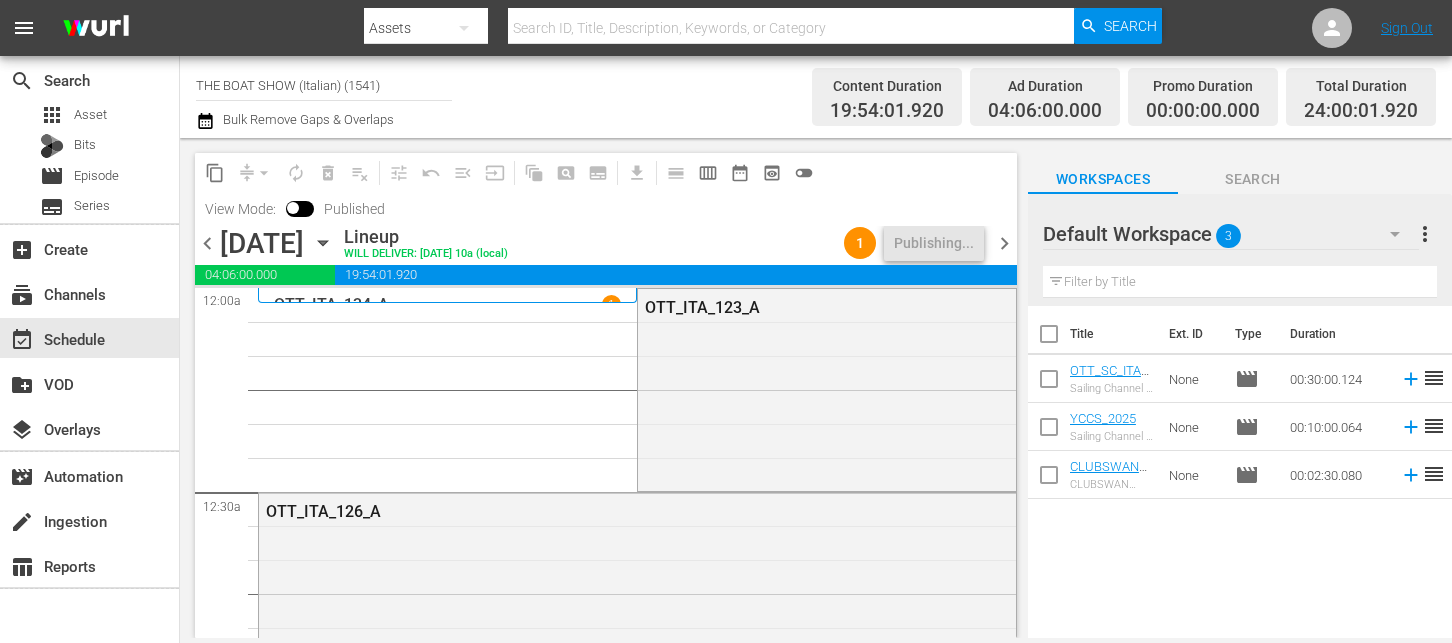 click 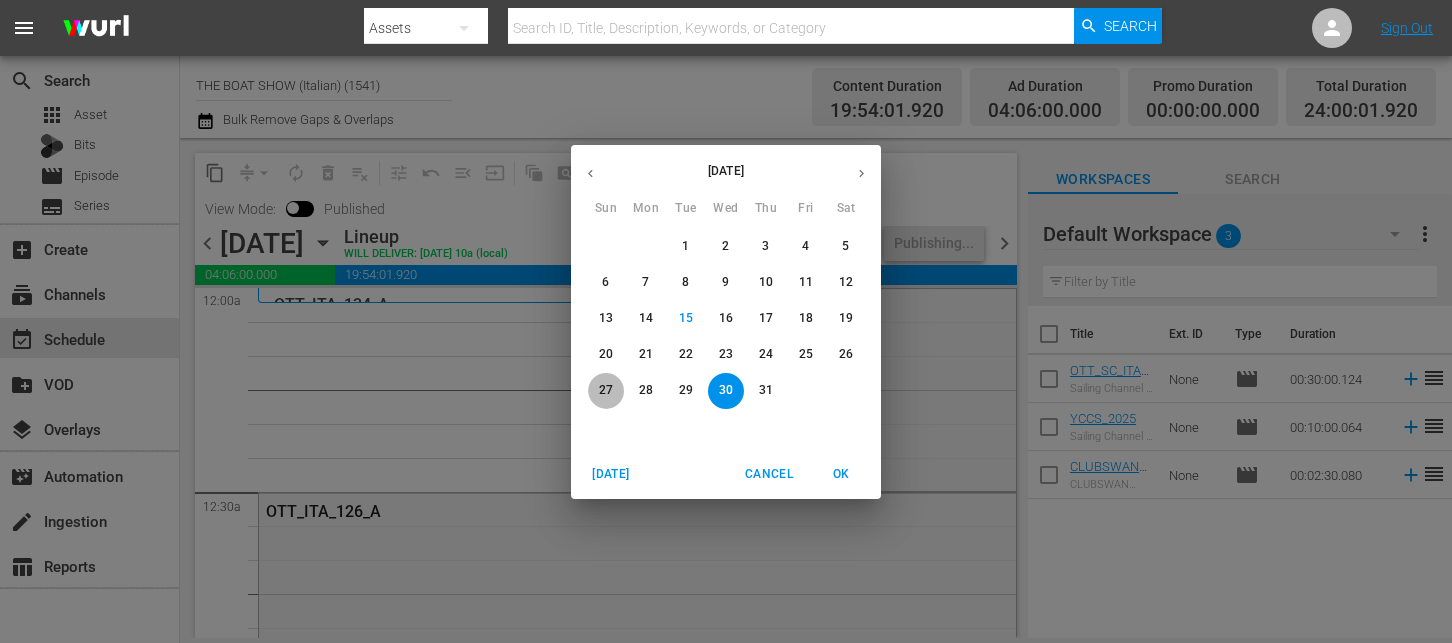 click on "27" at bounding box center [606, 390] 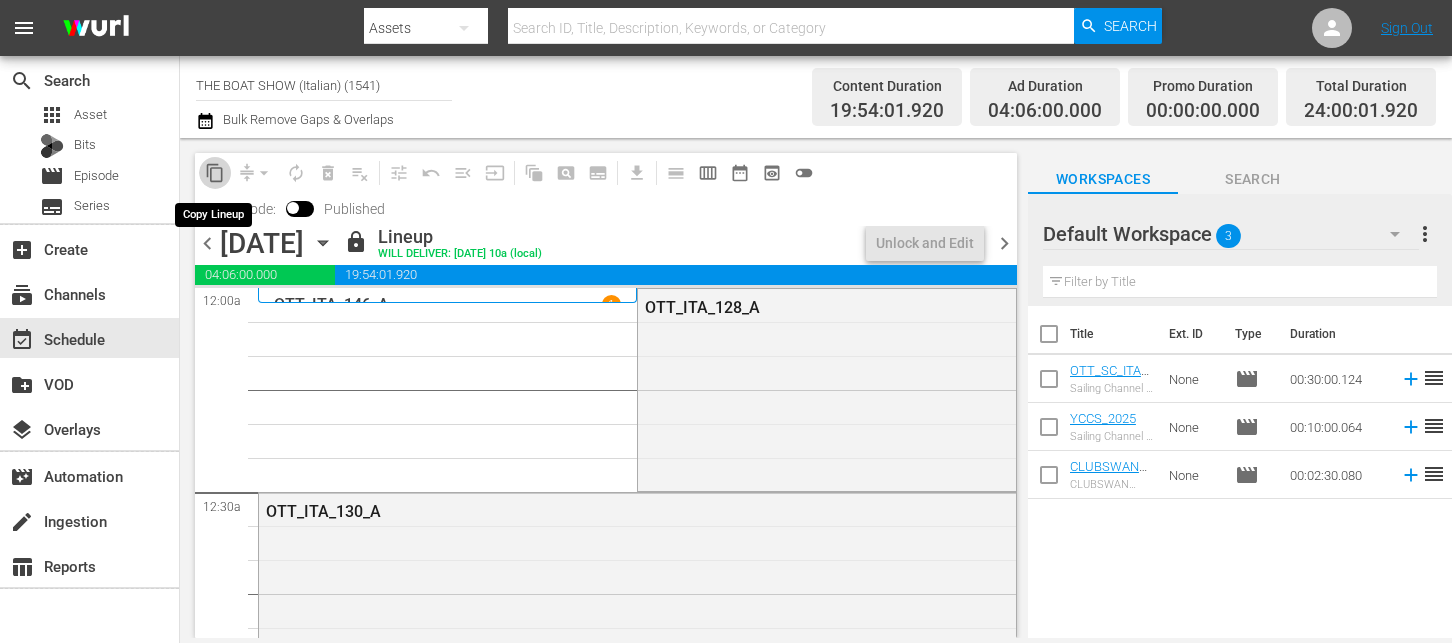 click on "content_copy" at bounding box center [215, 173] 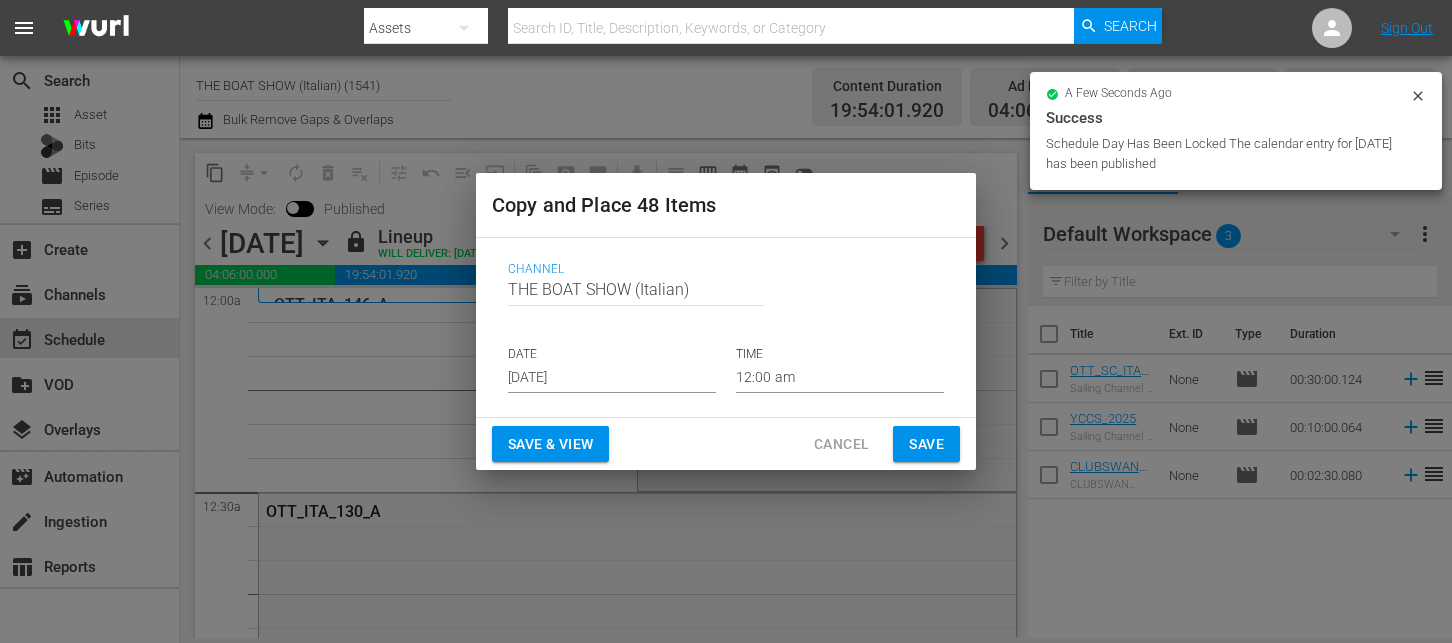 click on "[DATE]" at bounding box center (612, 378) 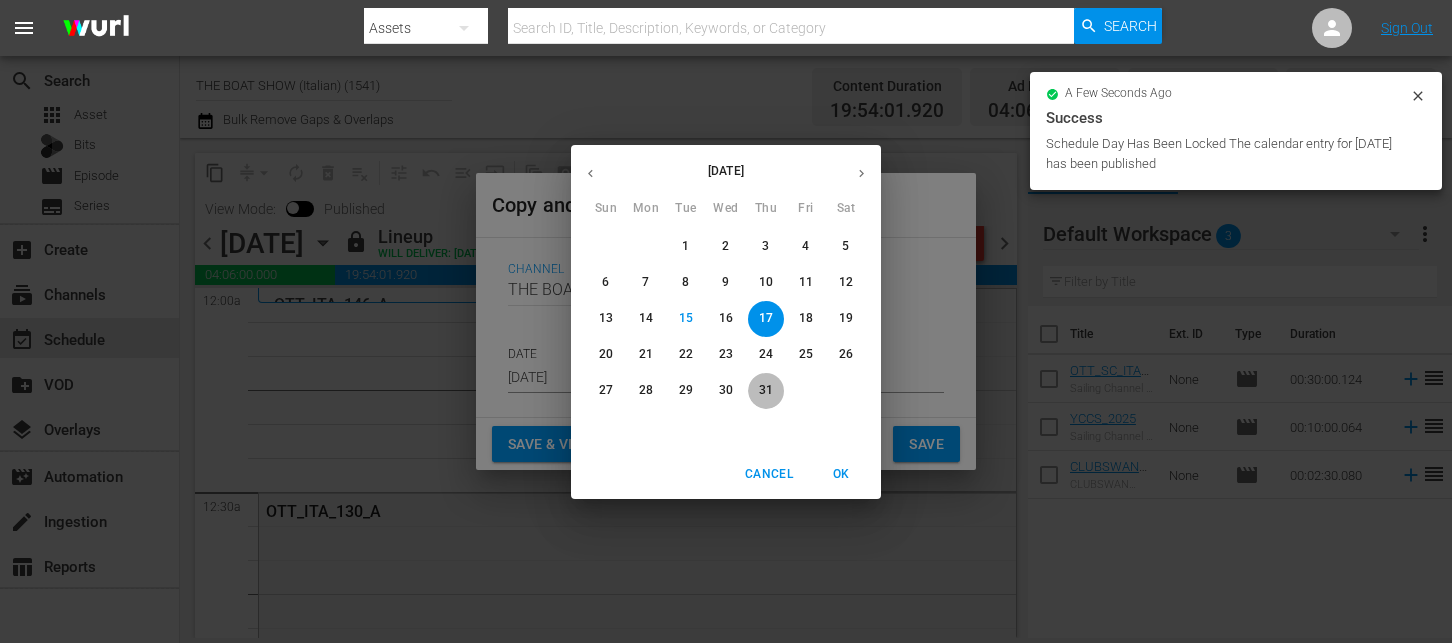 drag, startPoint x: 765, startPoint y: 397, endPoint x: 756, endPoint y: 386, distance: 14.21267 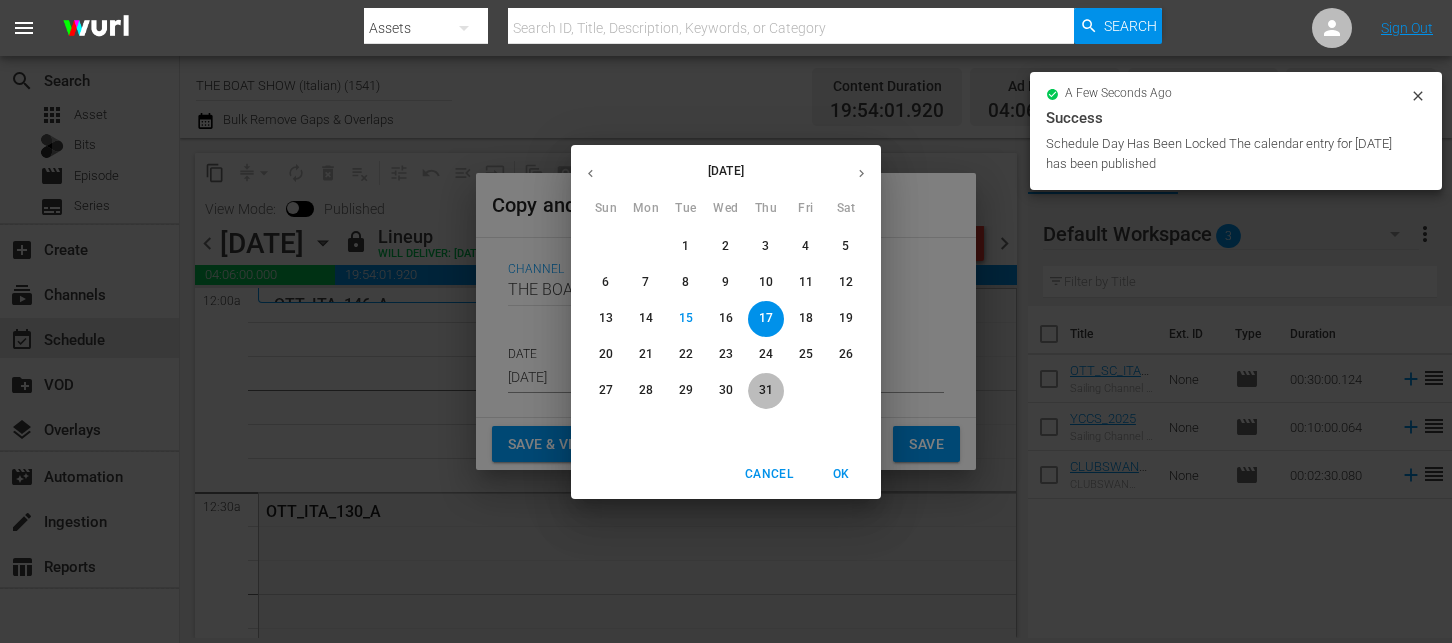 click on "31" at bounding box center [766, 390] 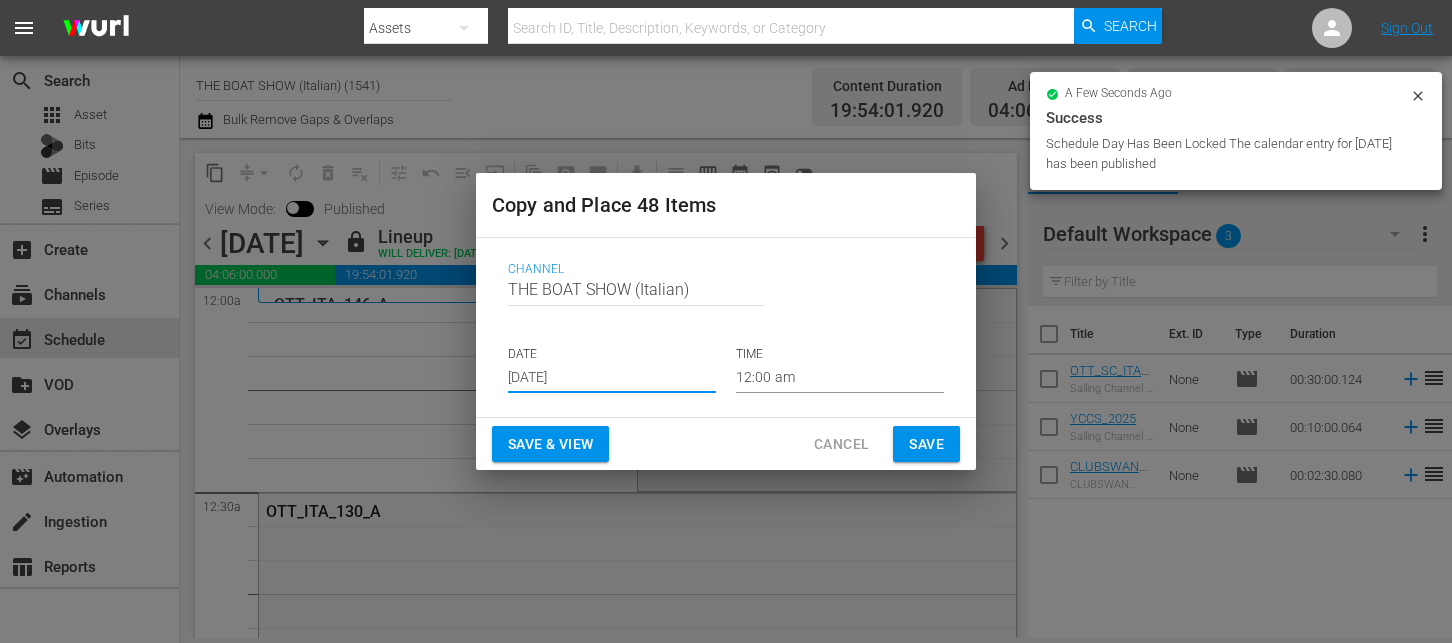 click on "Save & View" at bounding box center [550, 444] 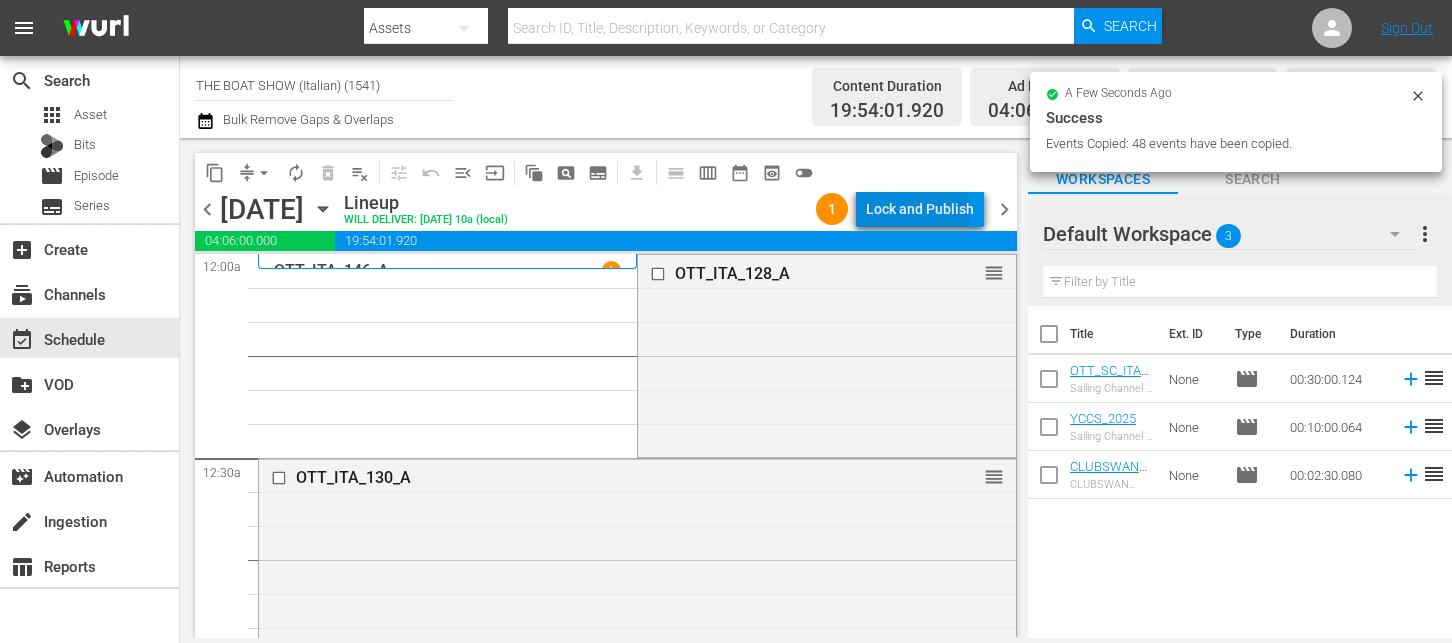 click on "Lock and Publish" at bounding box center [920, 209] 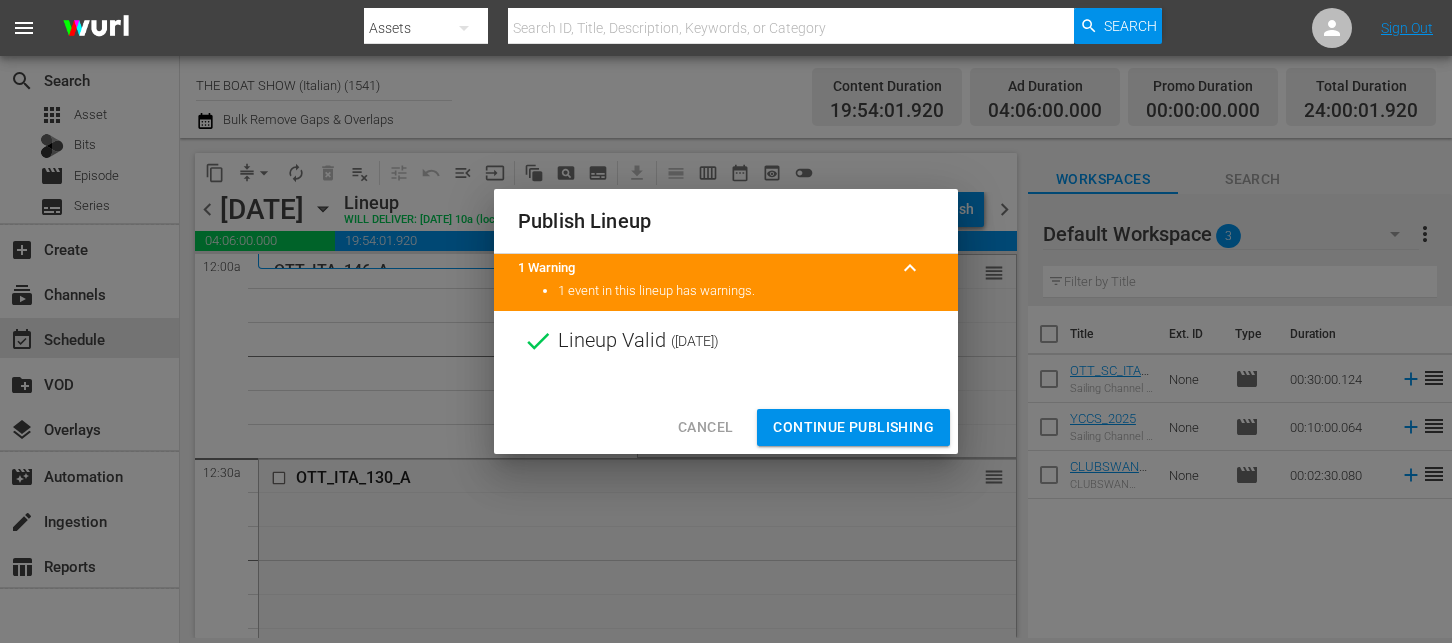 click on "Continue Publishing" at bounding box center (853, 427) 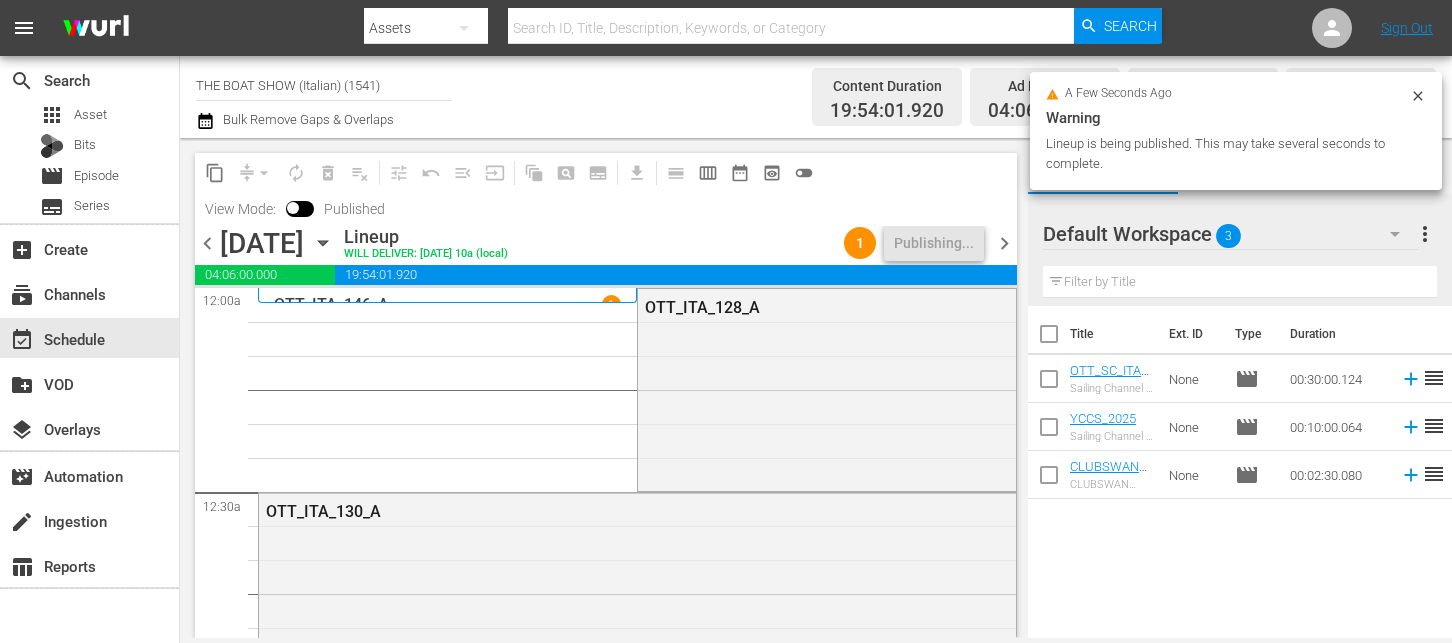 click 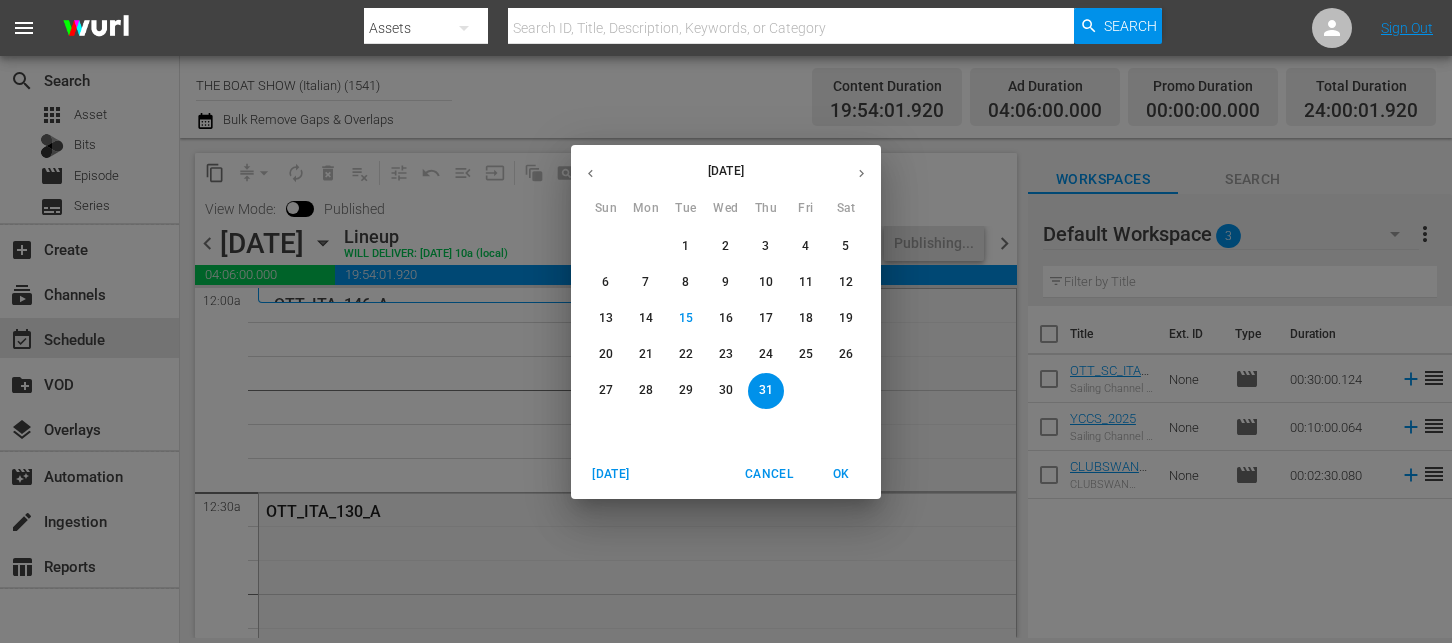click on "28" at bounding box center [646, 390] 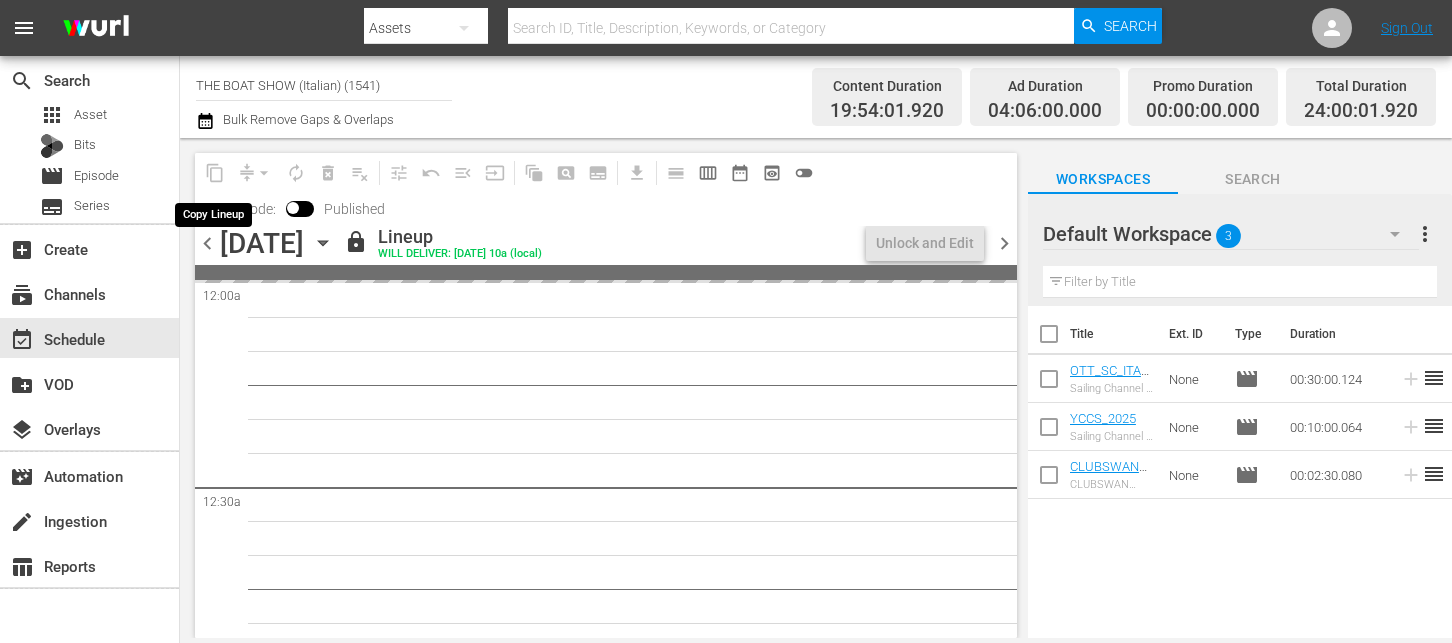 click on "content_copy" at bounding box center (215, 173) 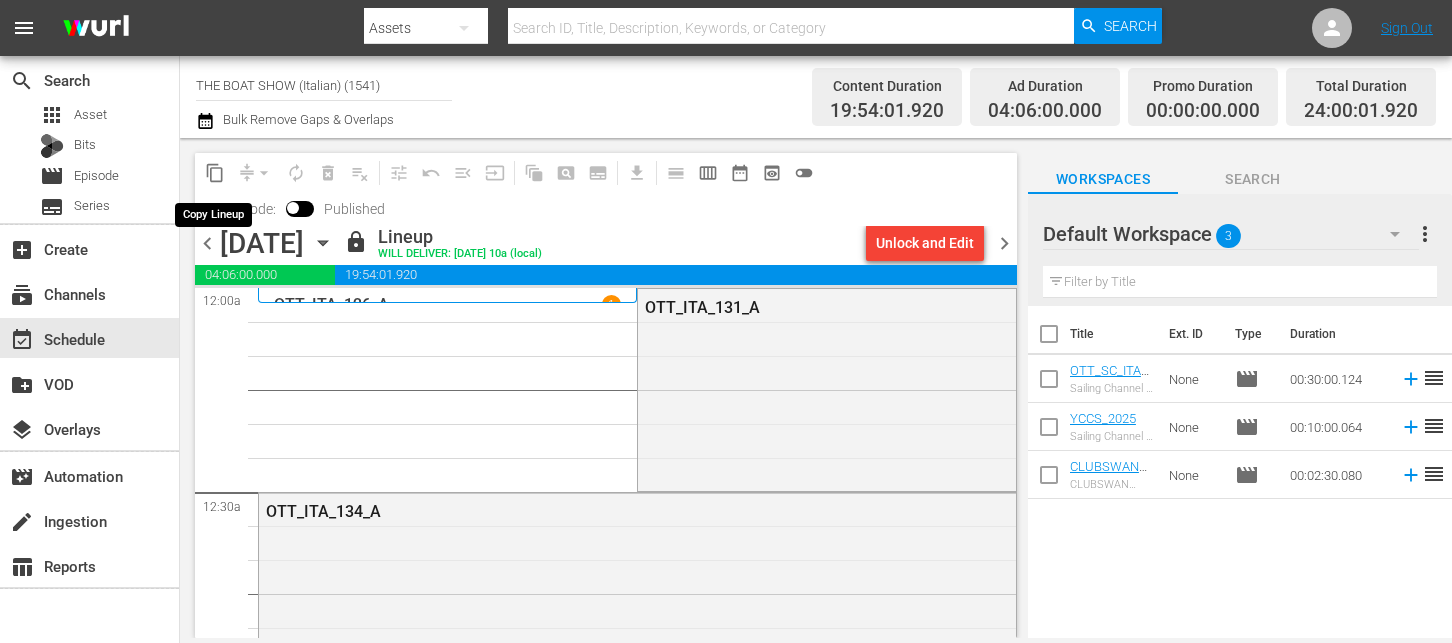 click on "content_copy" at bounding box center [215, 173] 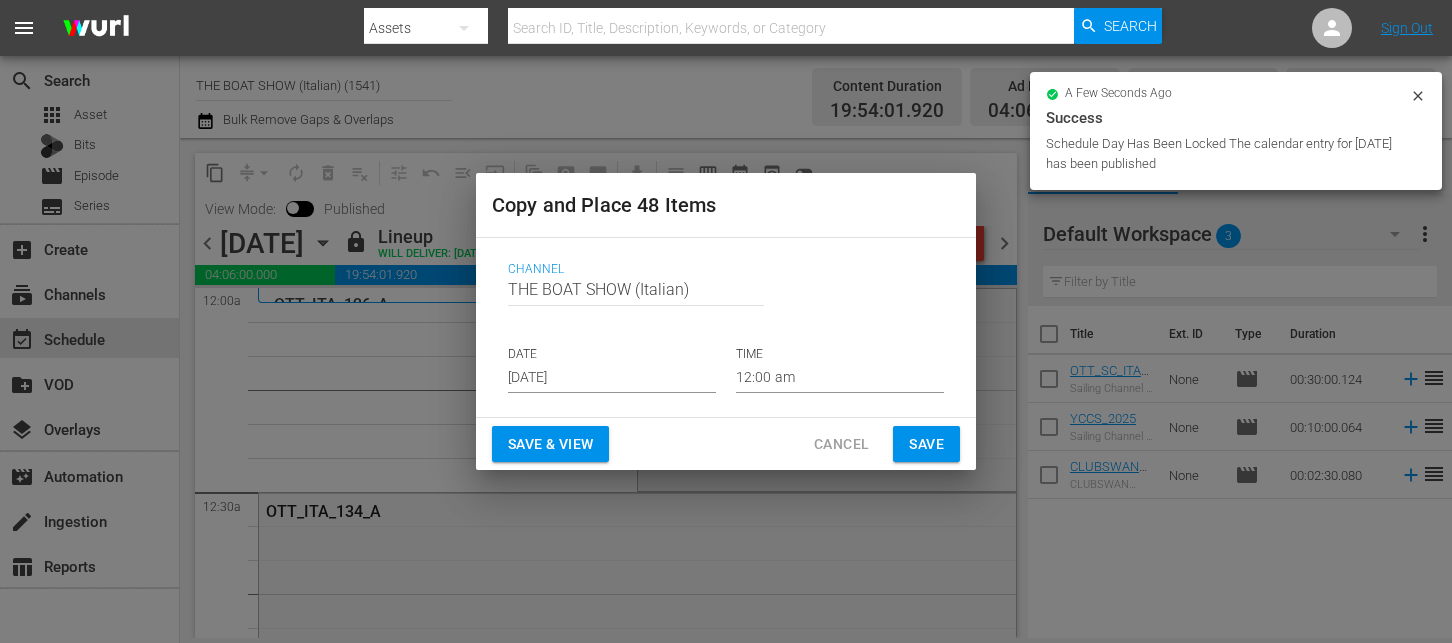 click on "[DATE]" at bounding box center [612, 378] 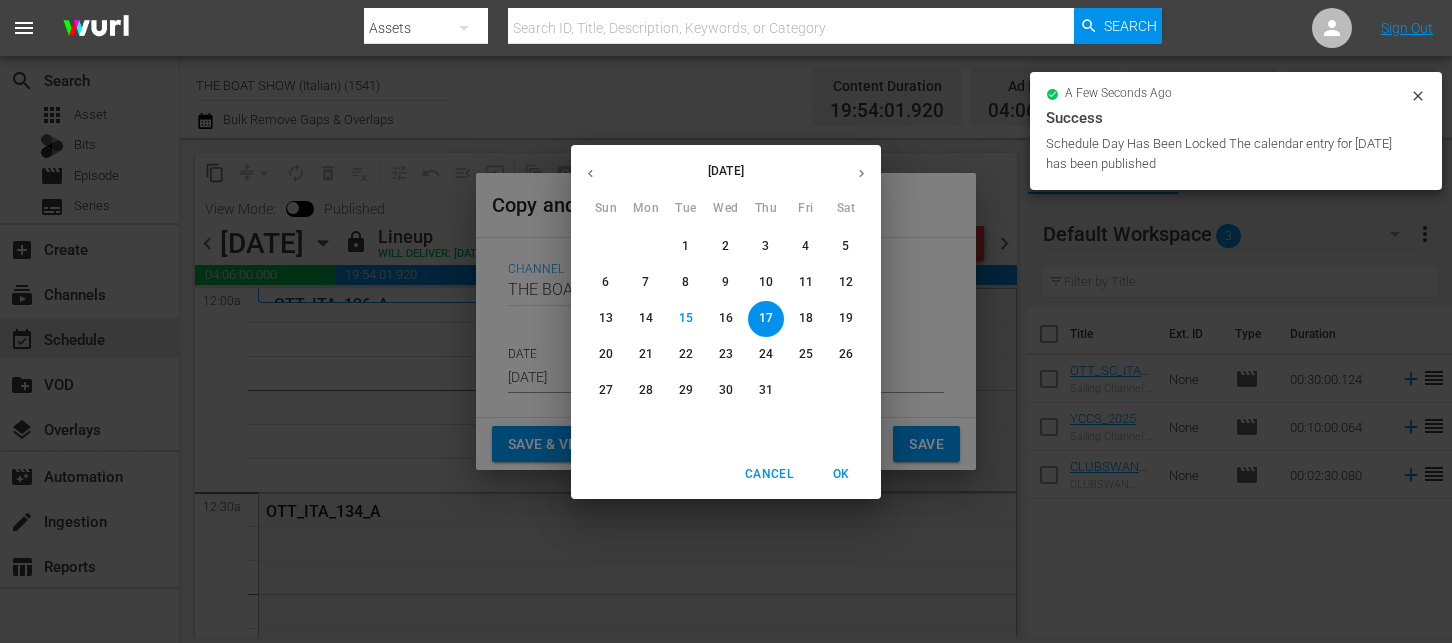 click at bounding box center (861, 173) 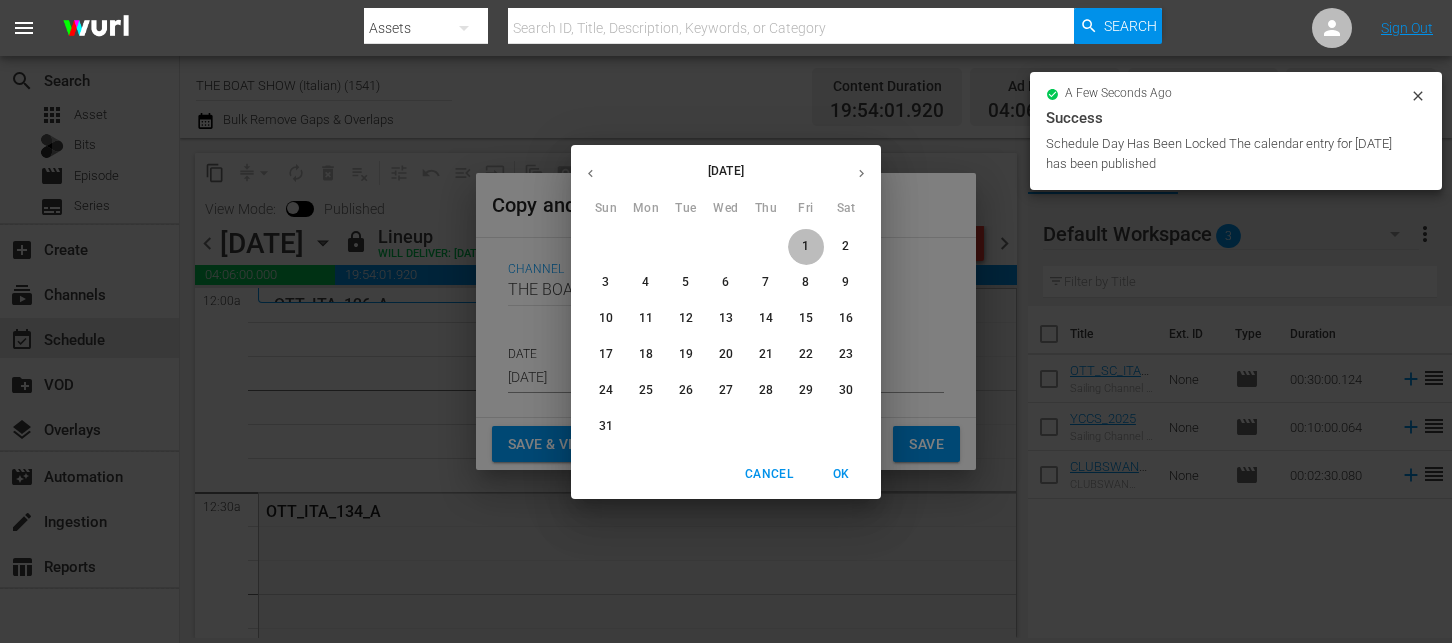 click on "1" at bounding box center (805, 246) 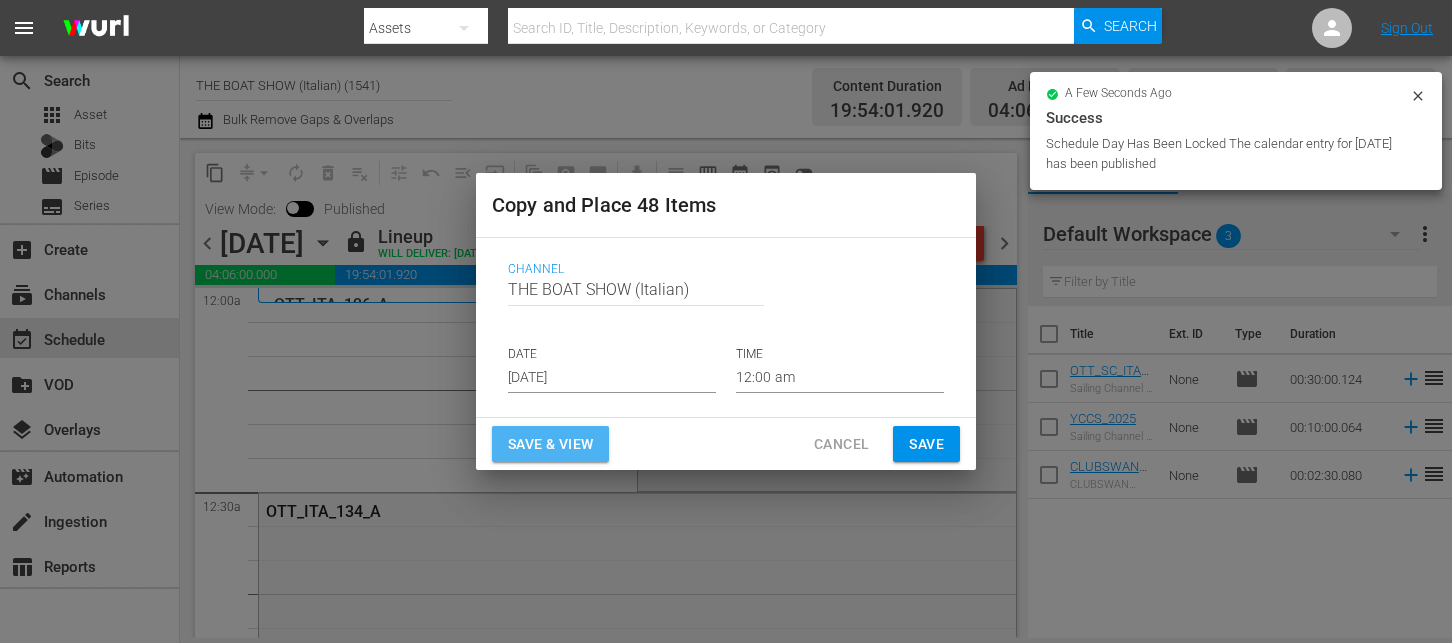 click on "Save & View" at bounding box center [550, 444] 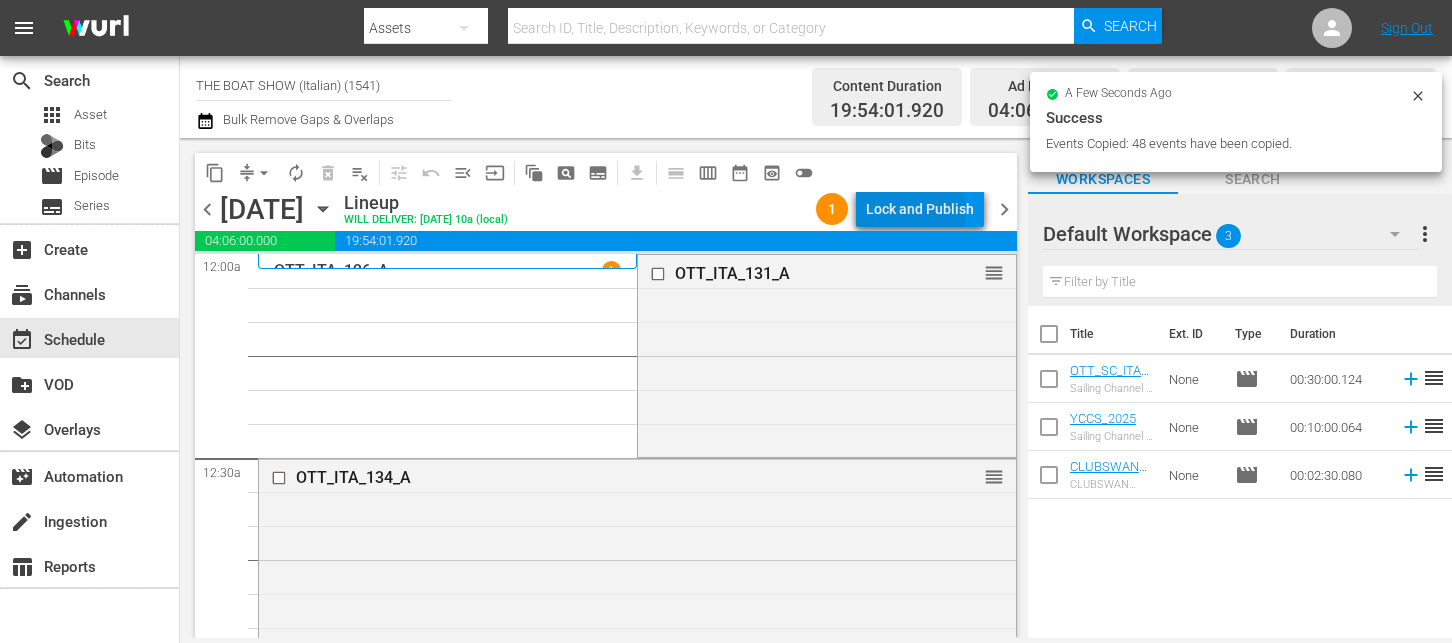 click on "Lock and Publish" at bounding box center (920, 209) 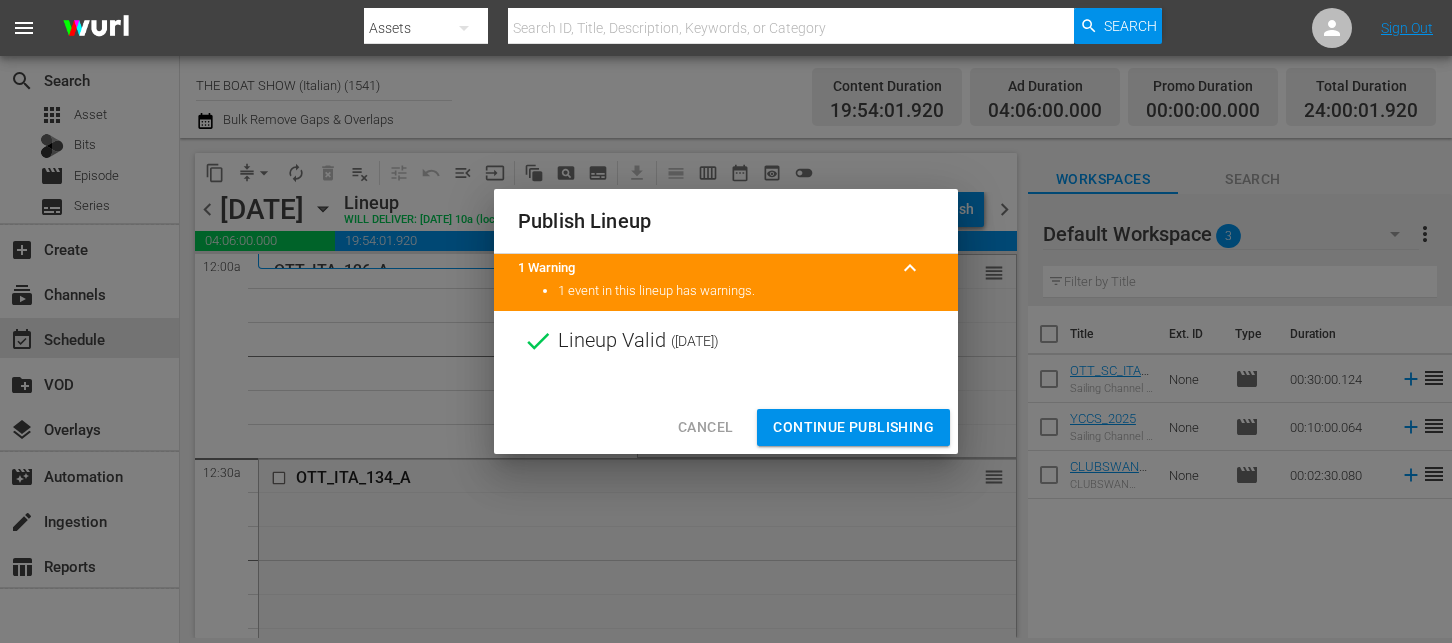 click on "Continue Publishing" at bounding box center (853, 427) 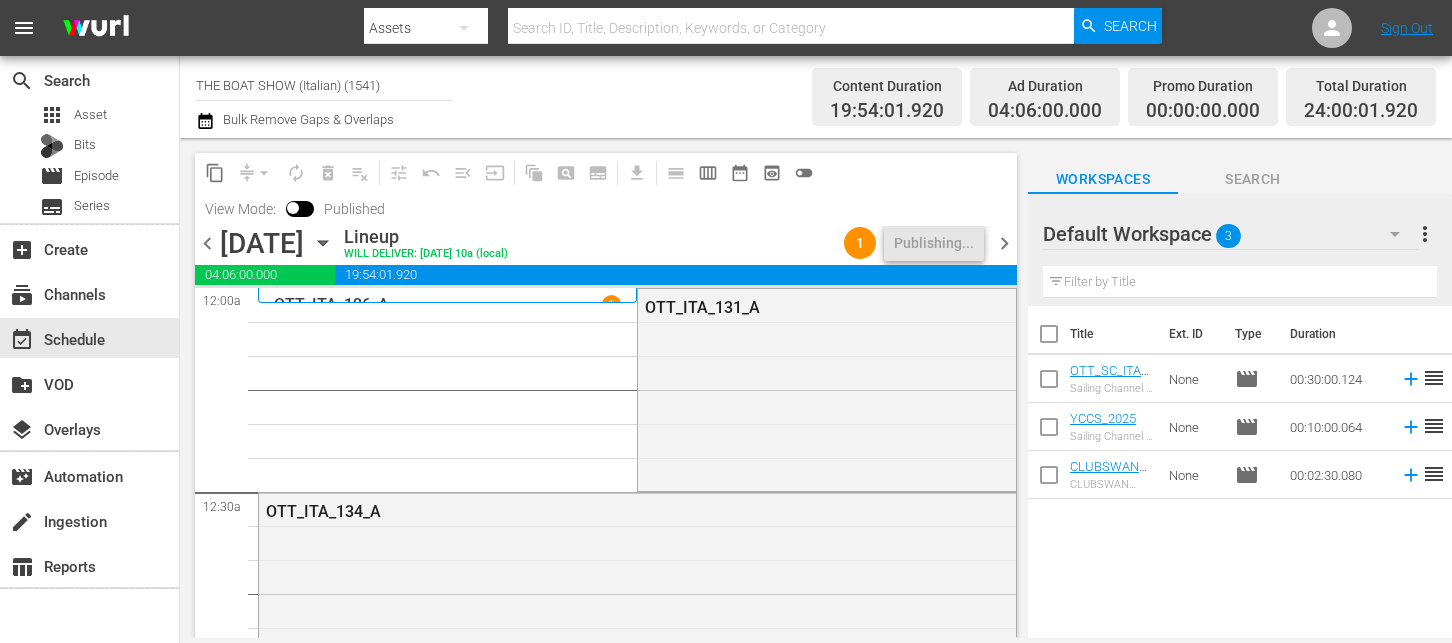click 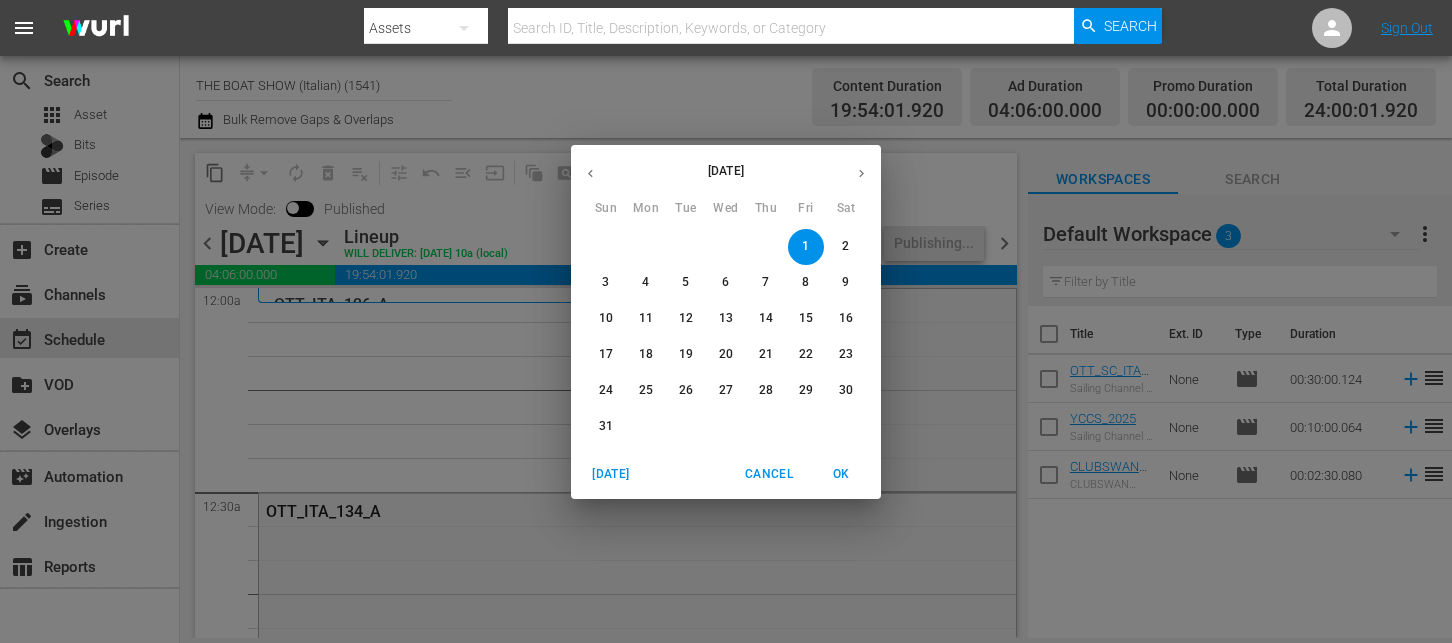 click 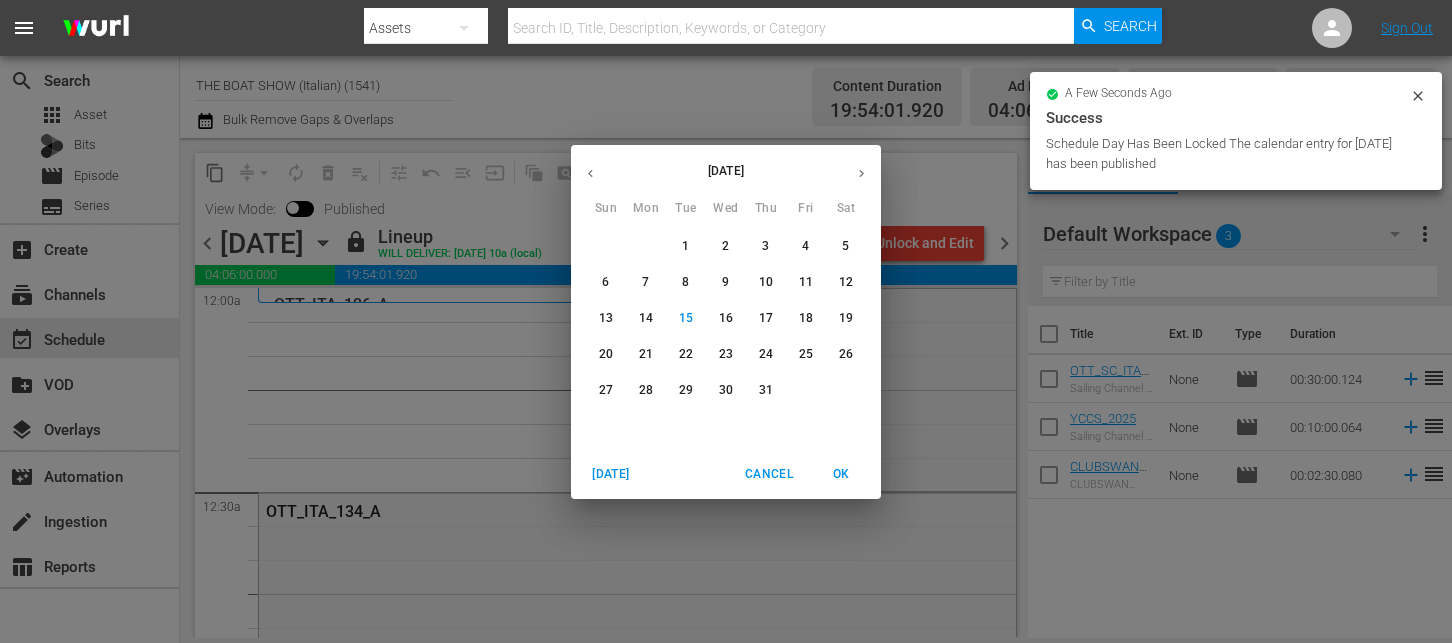 click on "29" at bounding box center [686, 390] 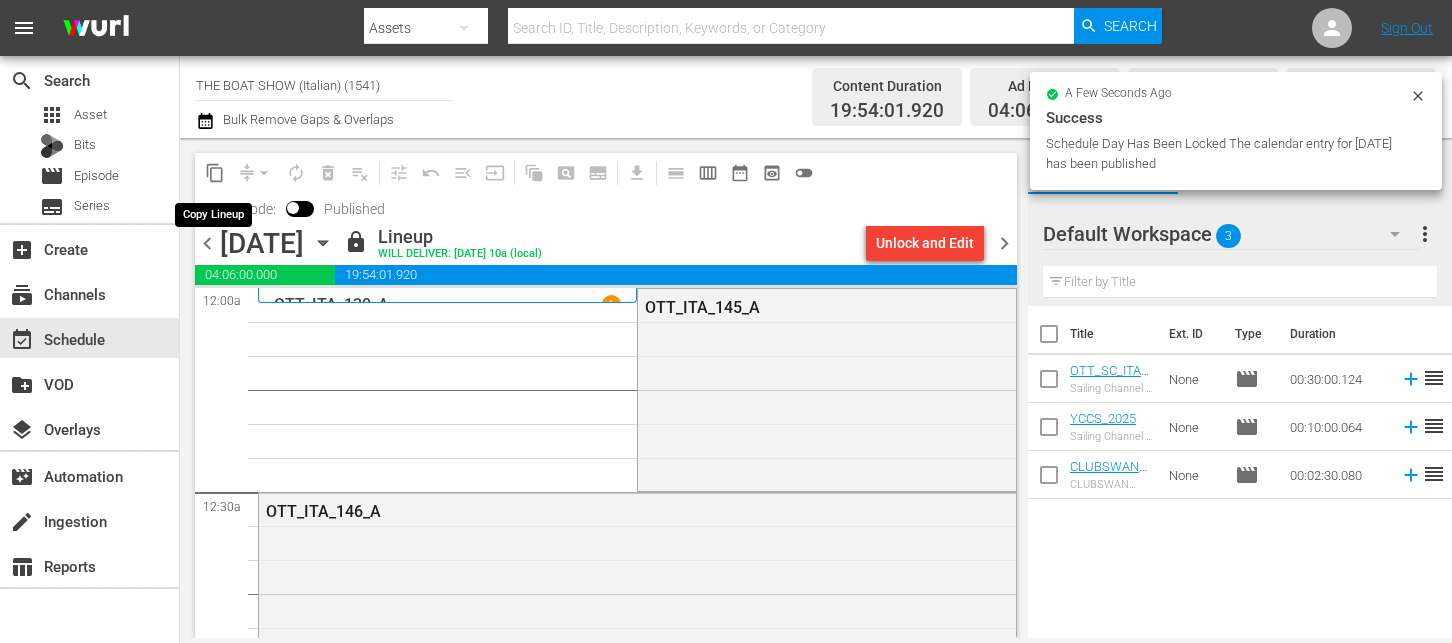 click on "content_copy" at bounding box center [215, 173] 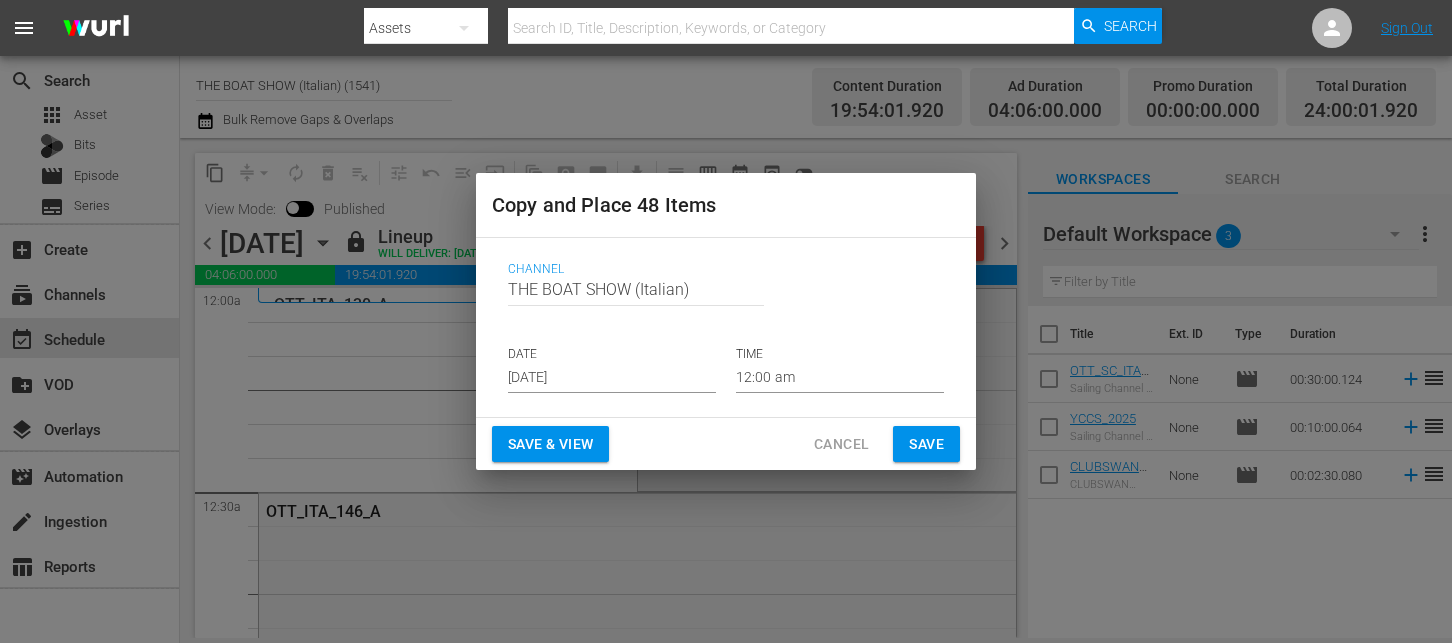 click on "[DATE]" at bounding box center [612, 378] 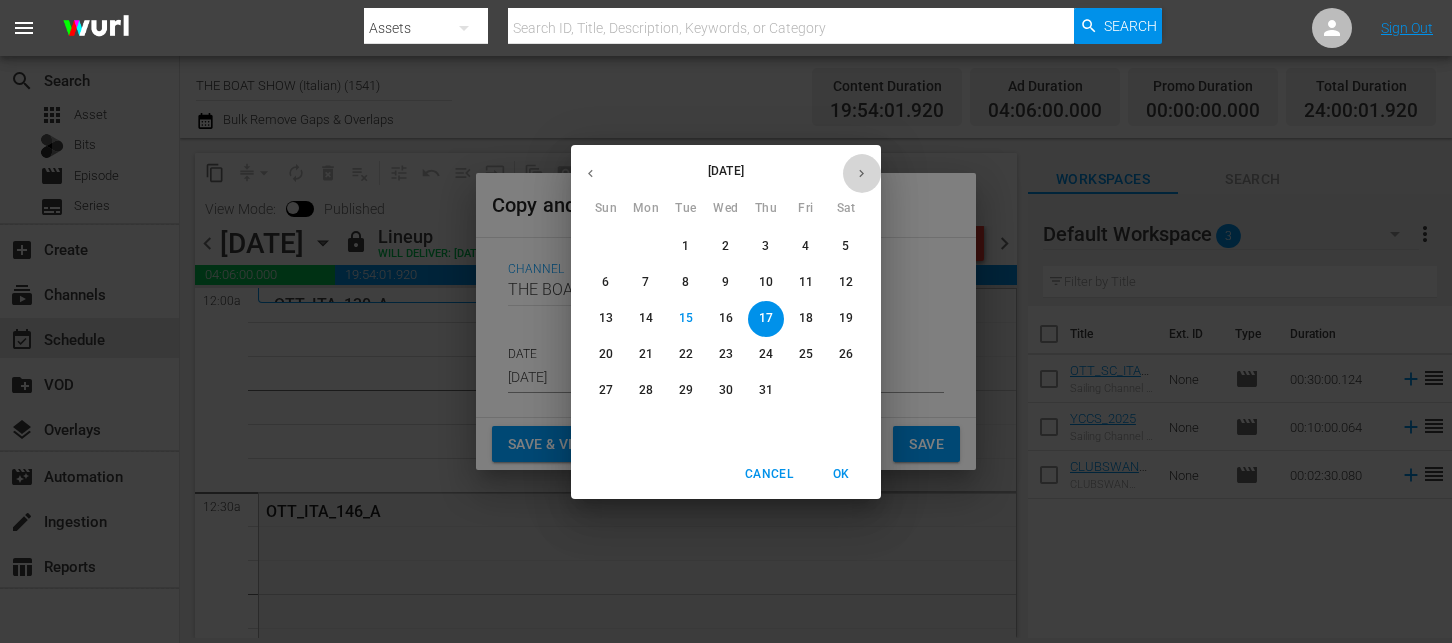 click 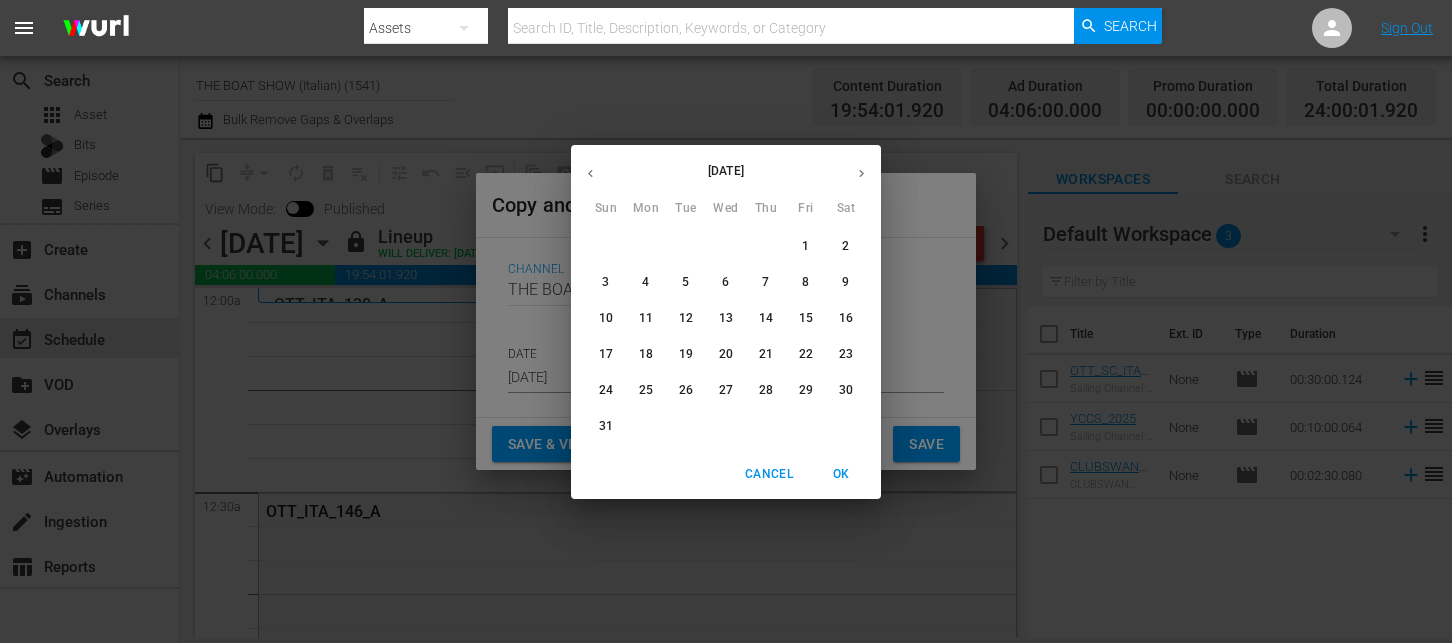 click on "2" at bounding box center (846, 246) 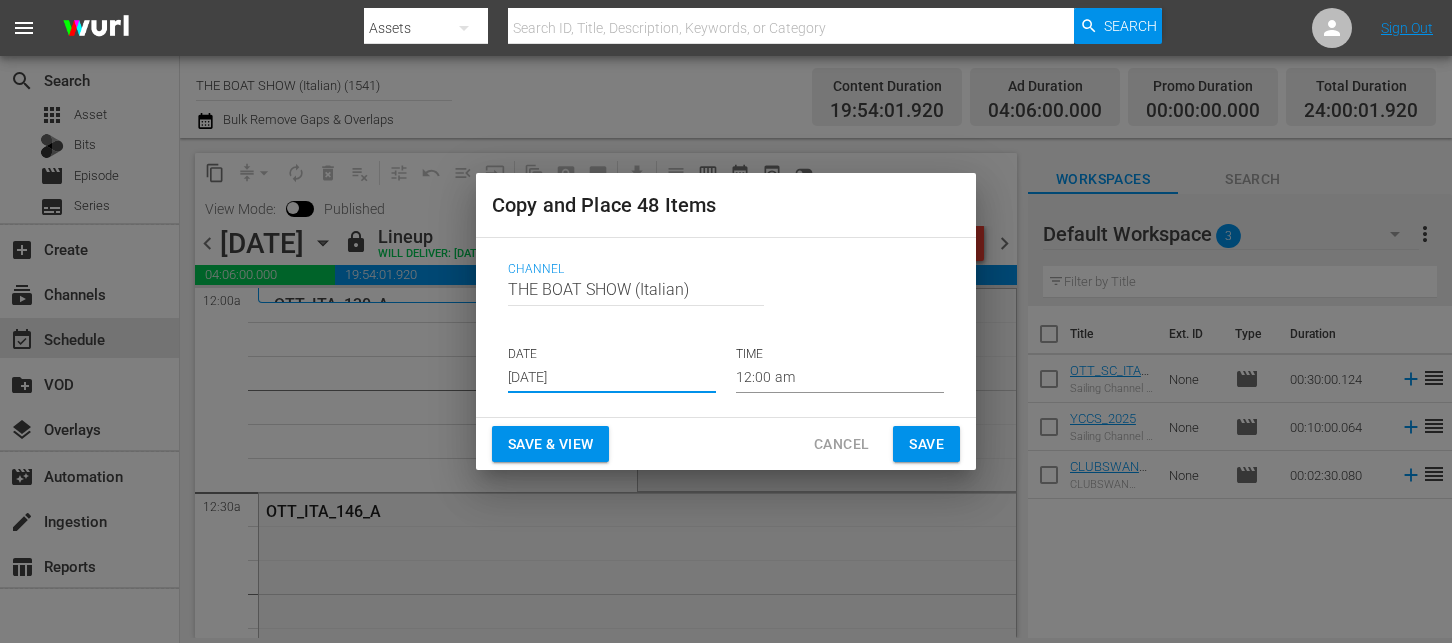 click on "Save & View" at bounding box center [550, 444] 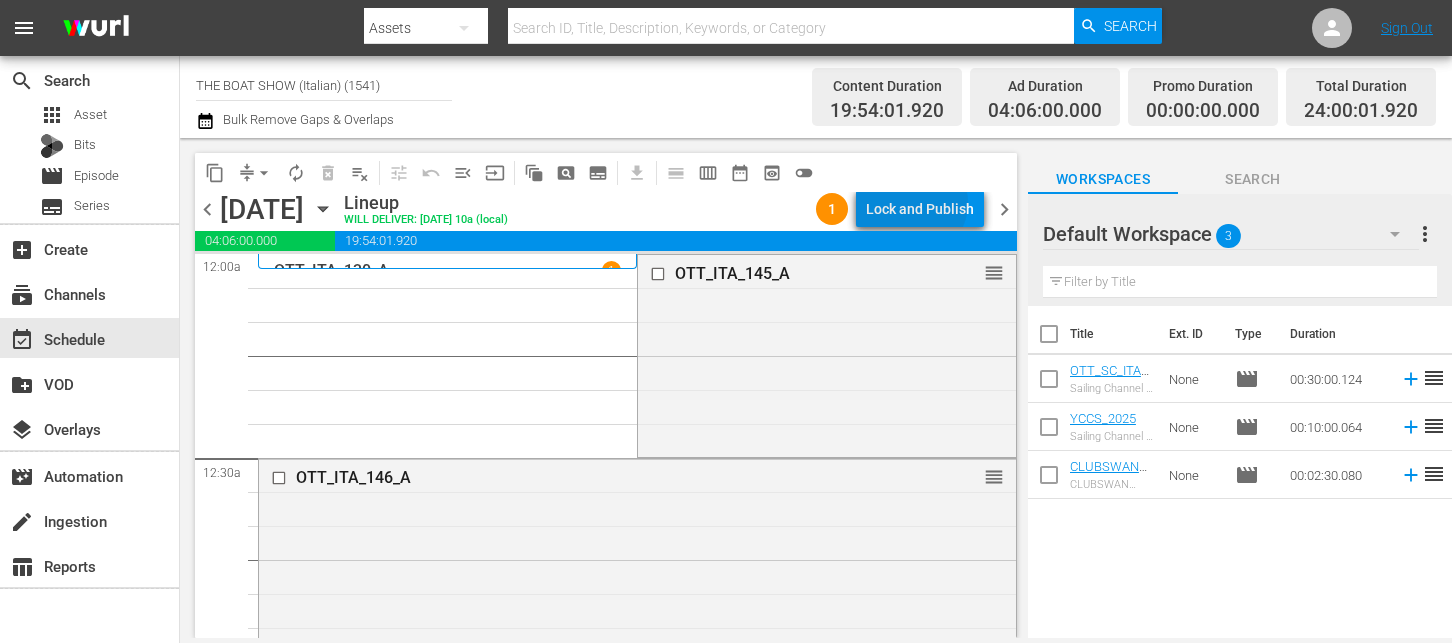 click on "Lock and Publish" at bounding box center (920, 209) 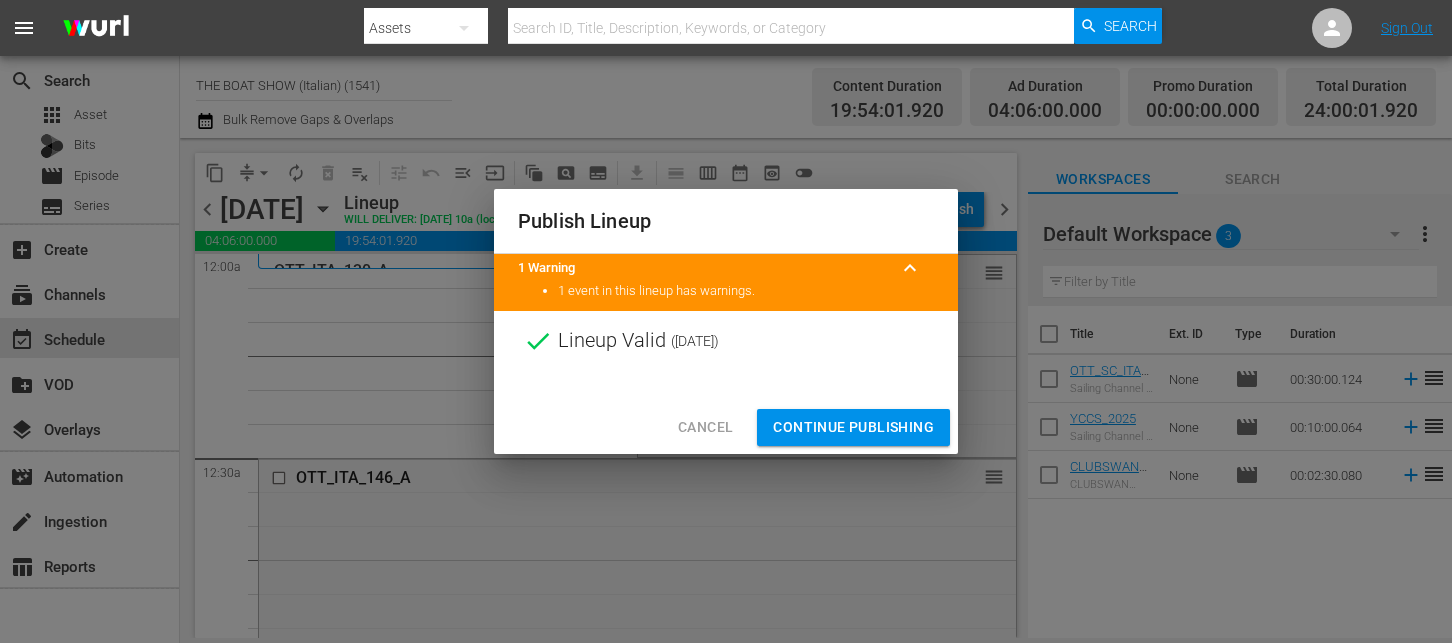 click on "Continue Publishing" at bounding box center (853, 427) 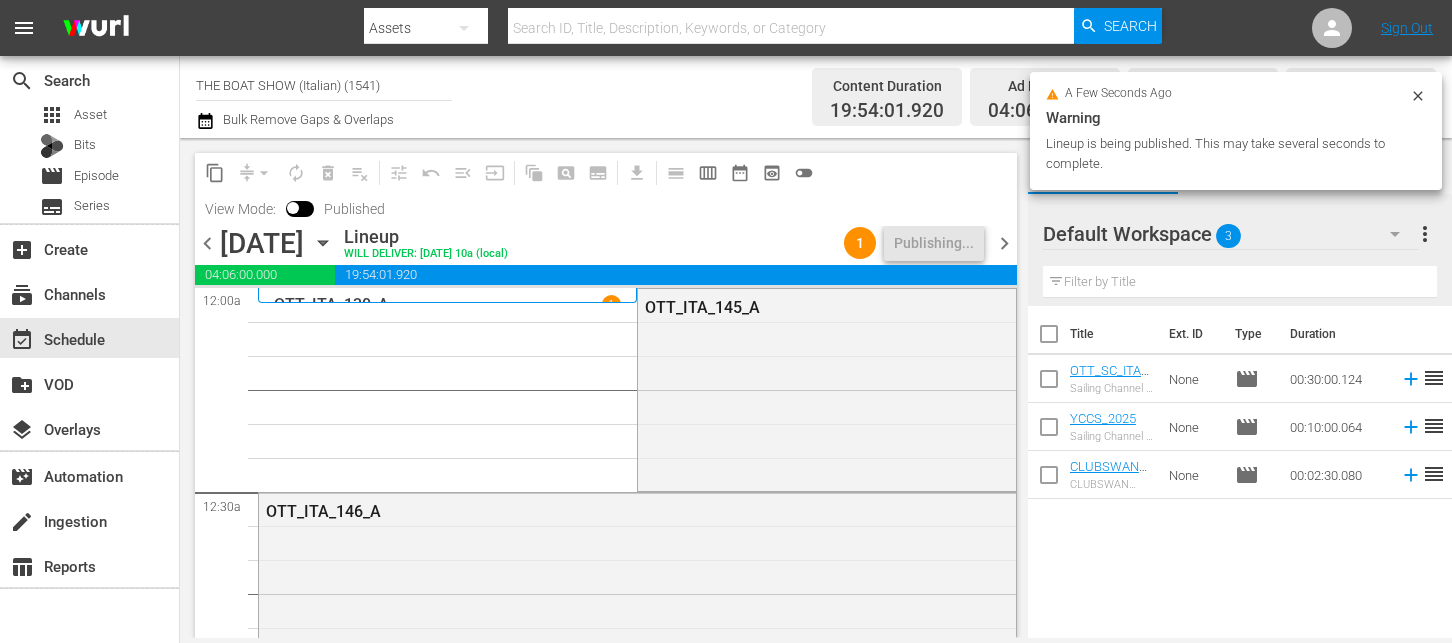 click on "[DATE] [DATE]" at bounding box center [279, 243] 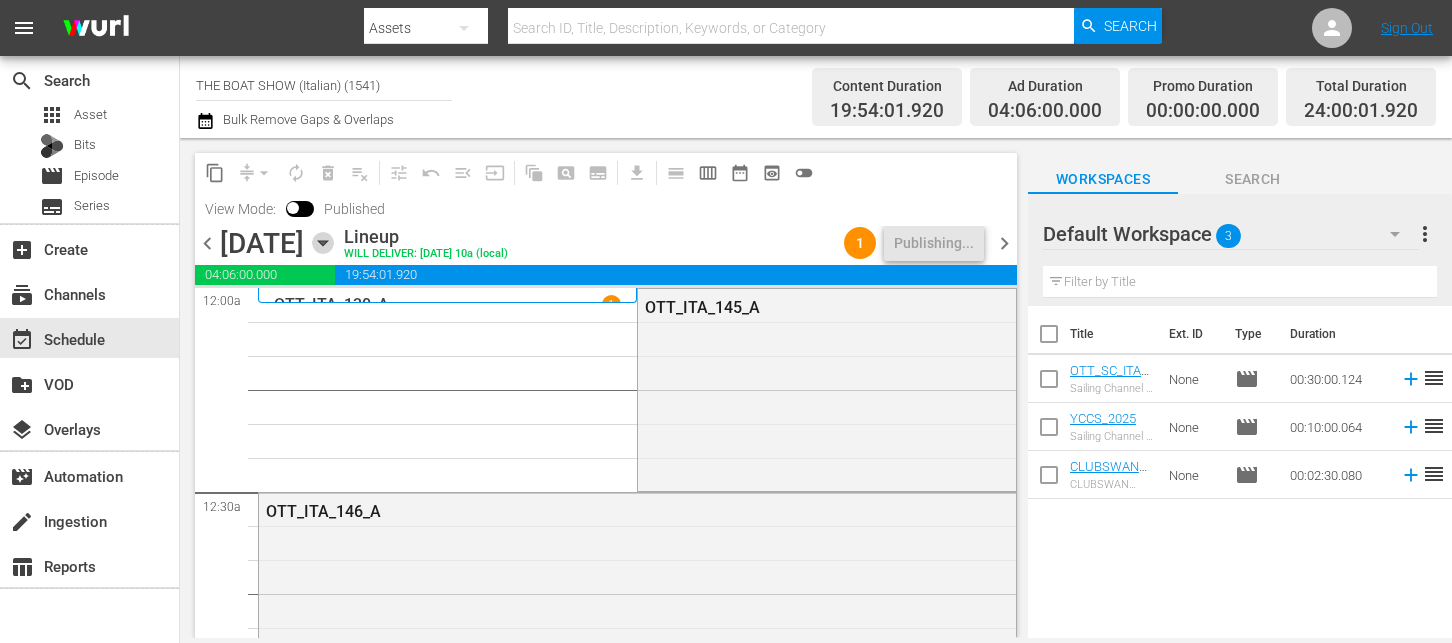 click 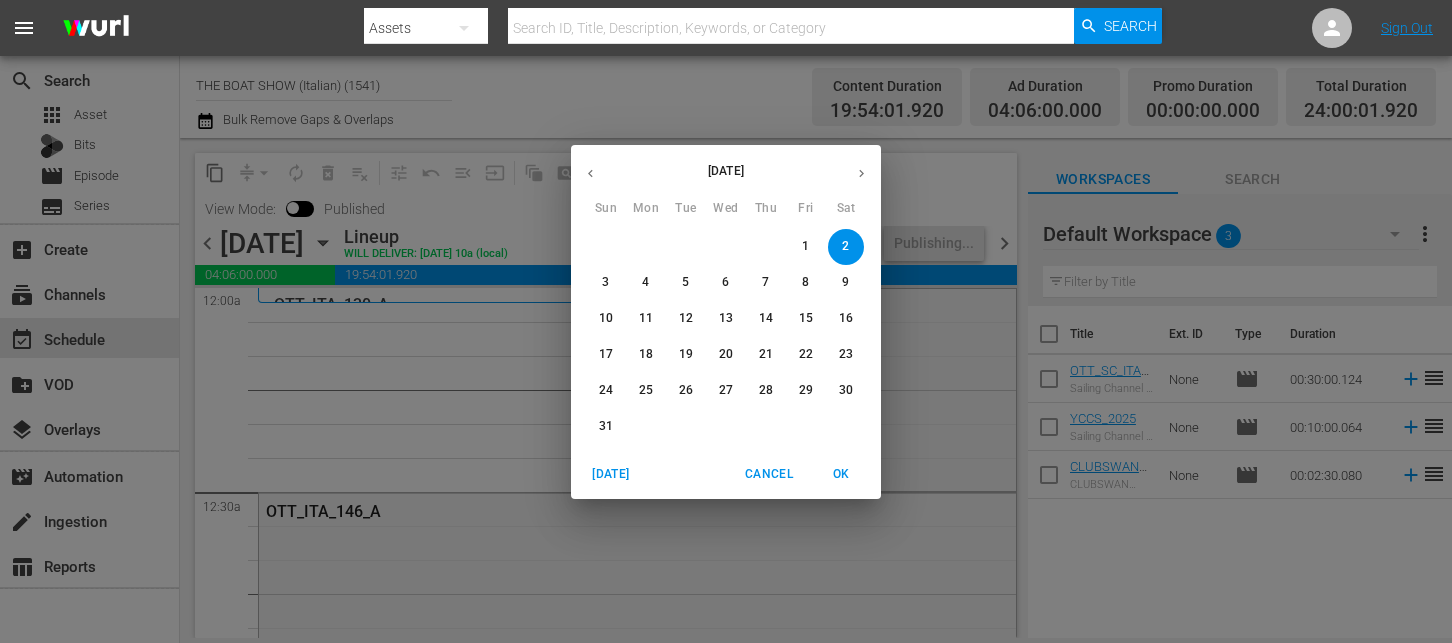 click 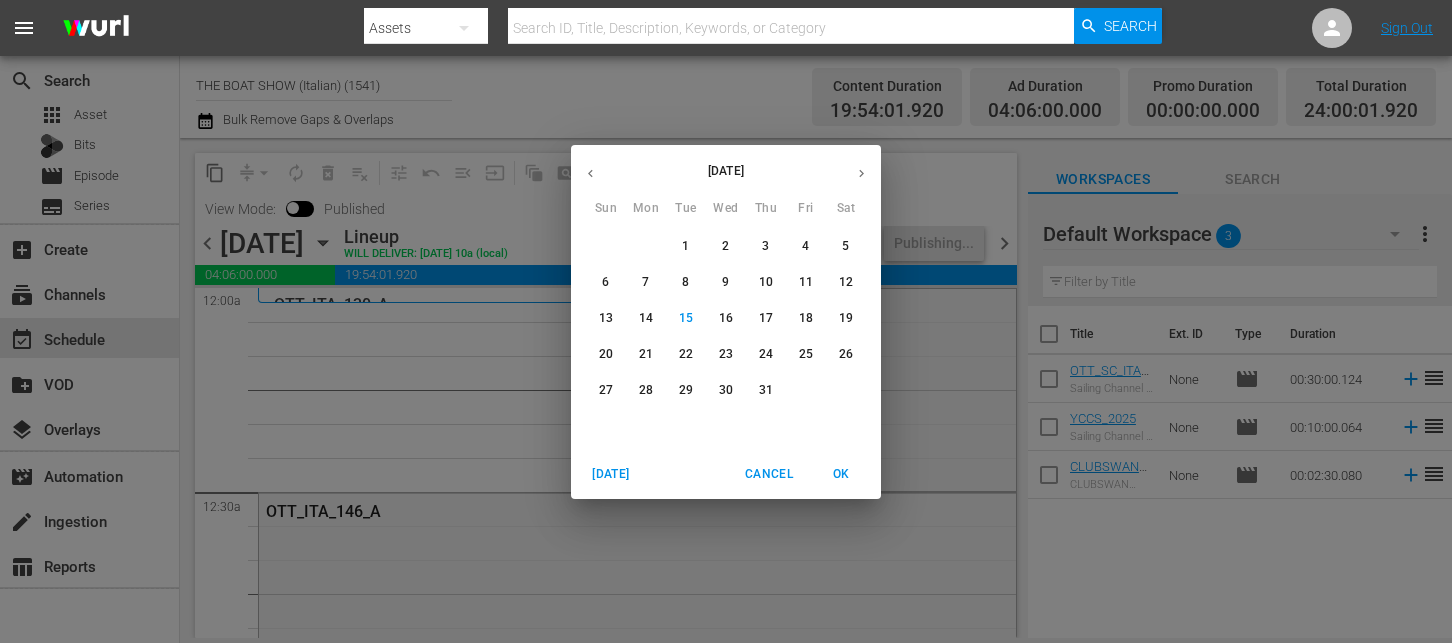 click on "30" at bounding box center (726, 390) 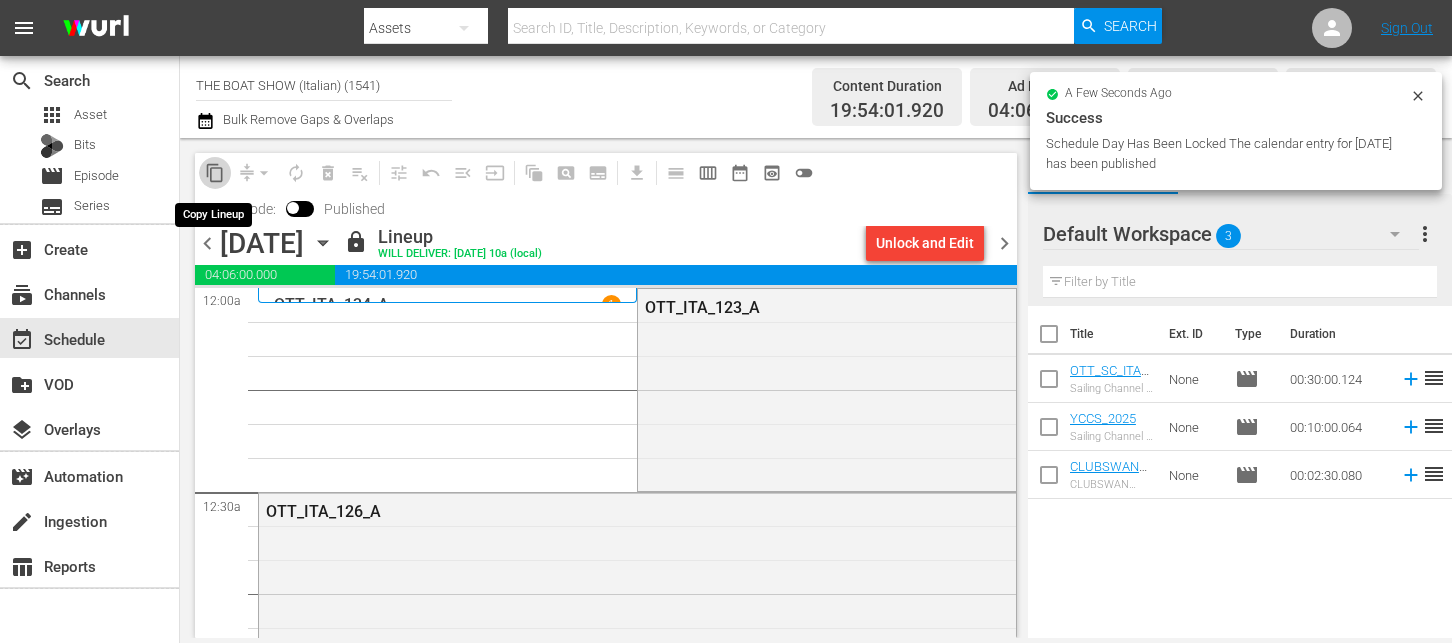 click on "content_copy" at bounding box center [215, 173] 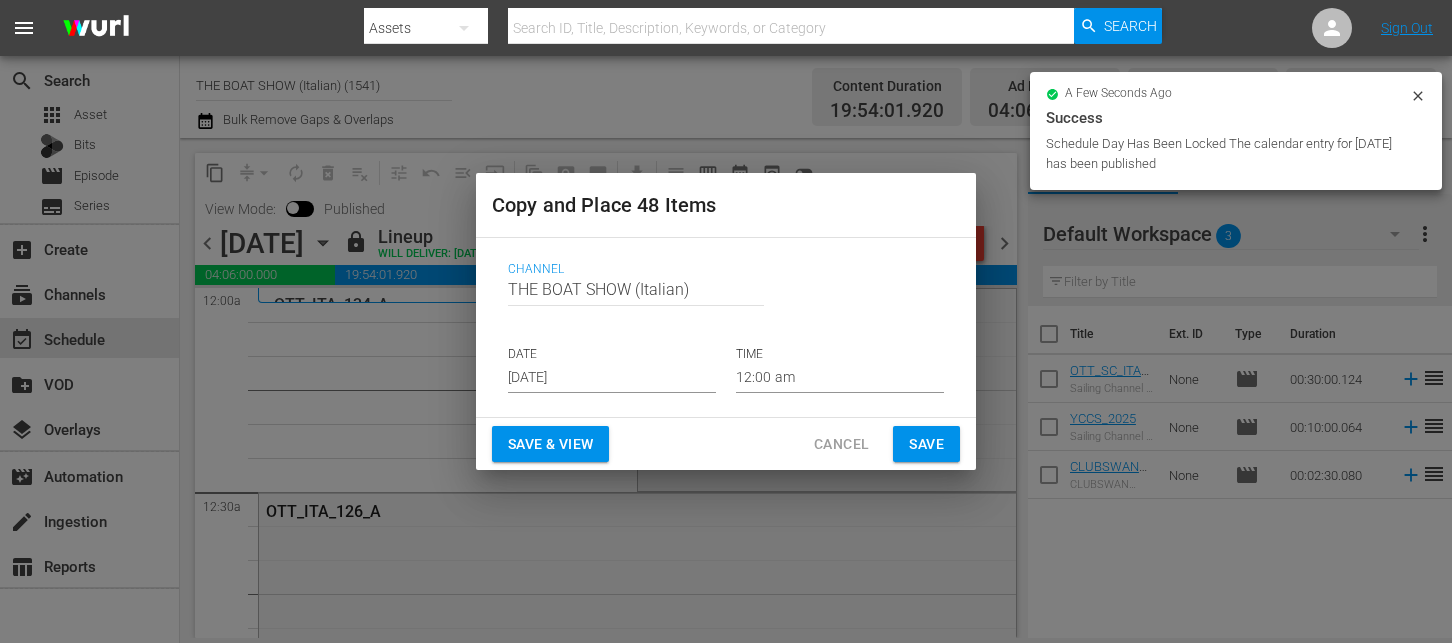 click on "Channel Channel Title THE BOAT SHOW (Italian) DATE [DATE] TIME 12:00 am" at bounding box center [726, 327] 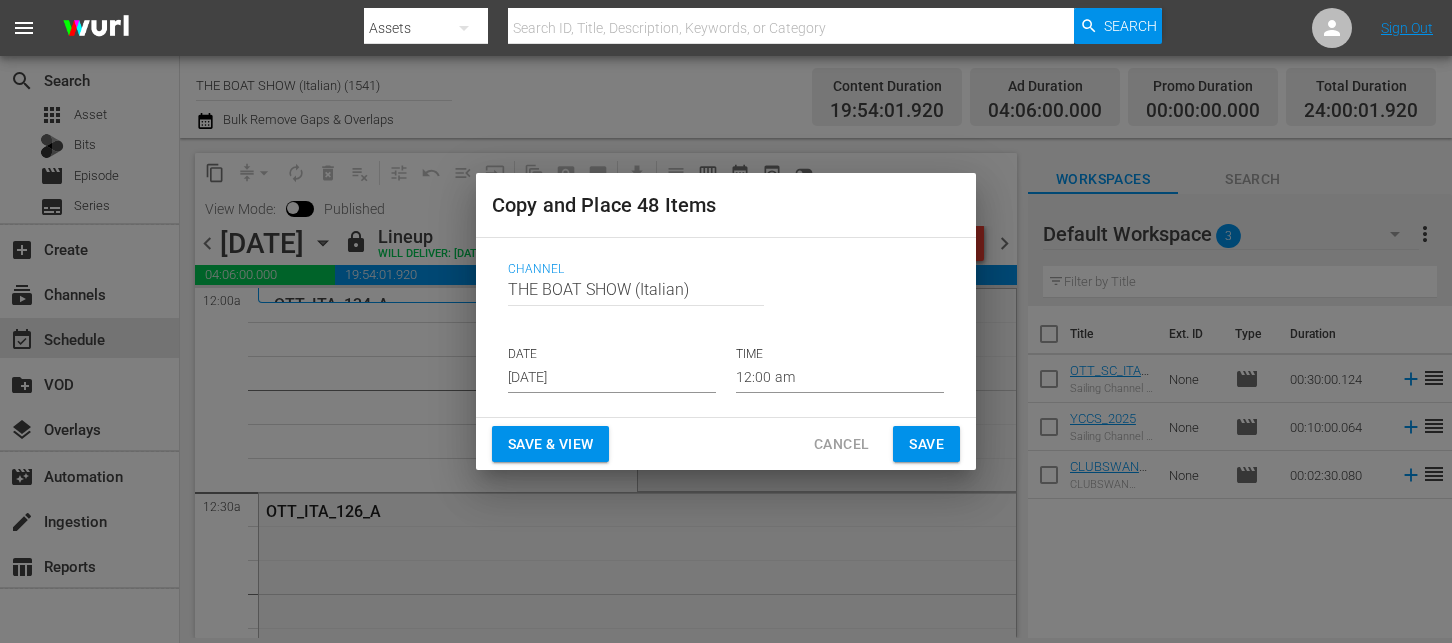 click on "[DATE]" at bounding box center [612, 378] 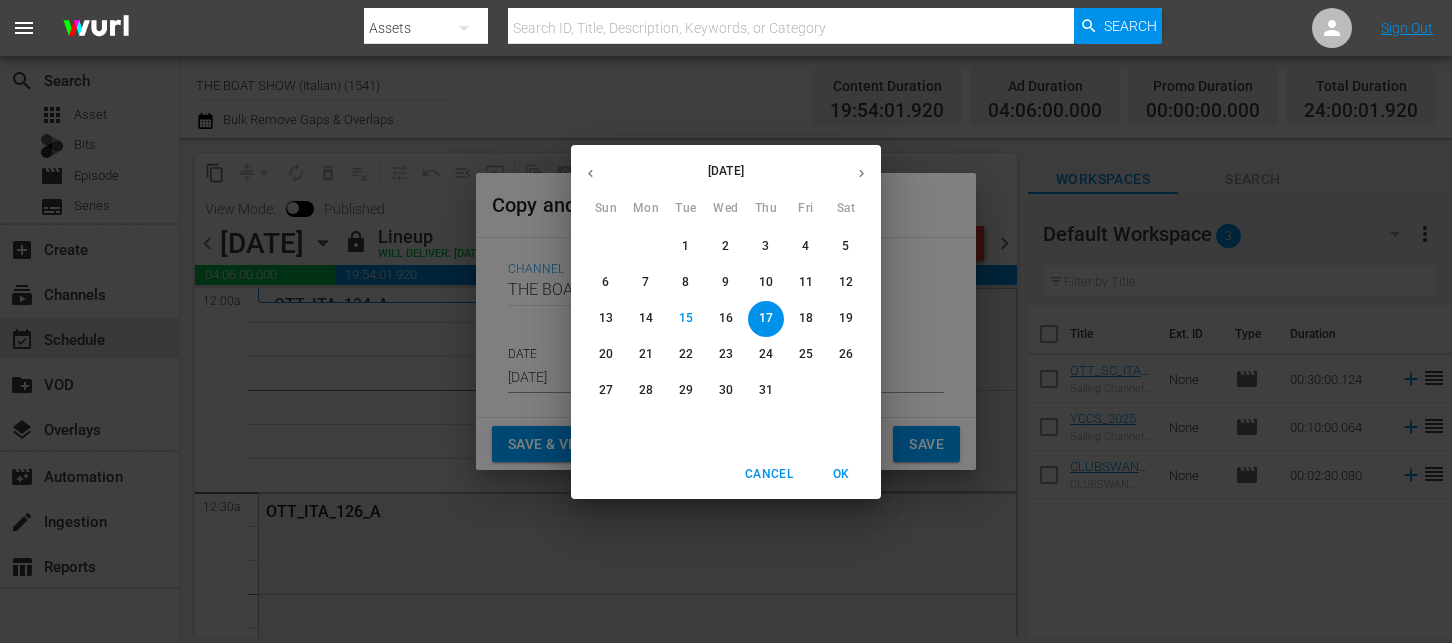click at bounding box center (861, 173) 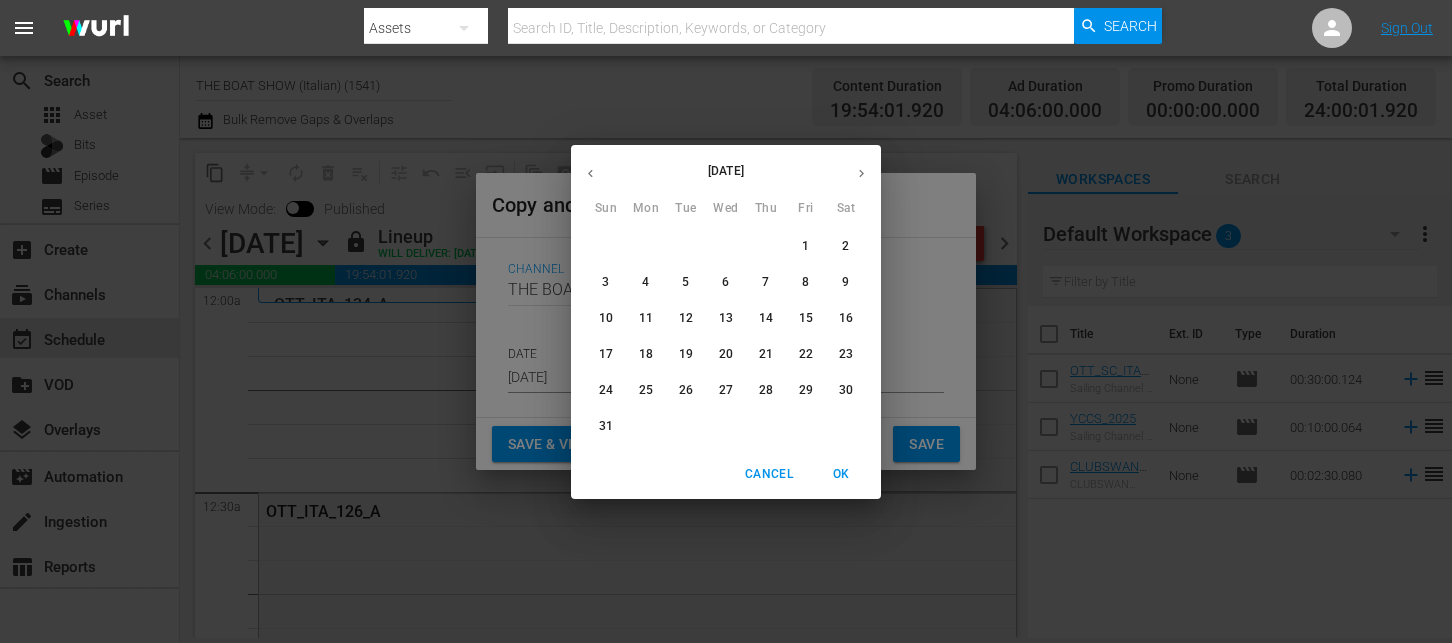 click on "3" at bounding box center [606, 282] 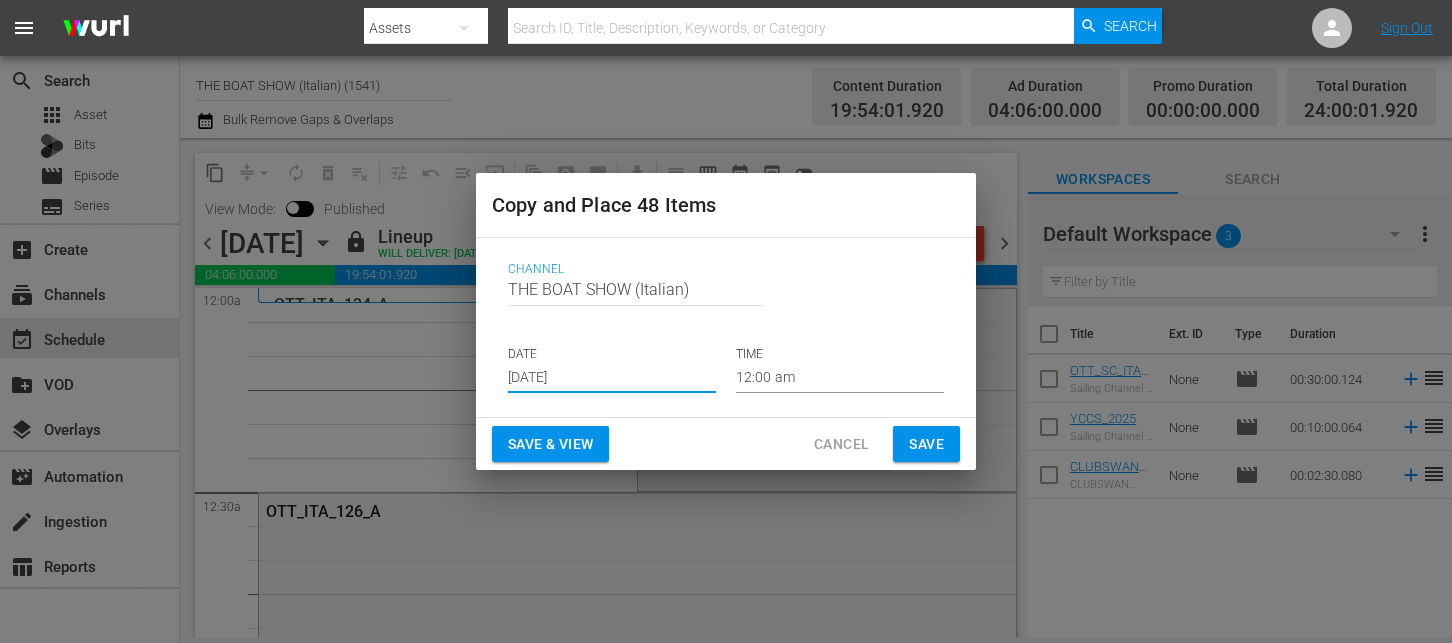 click on "Save & View" at bounding box center (550, 444) 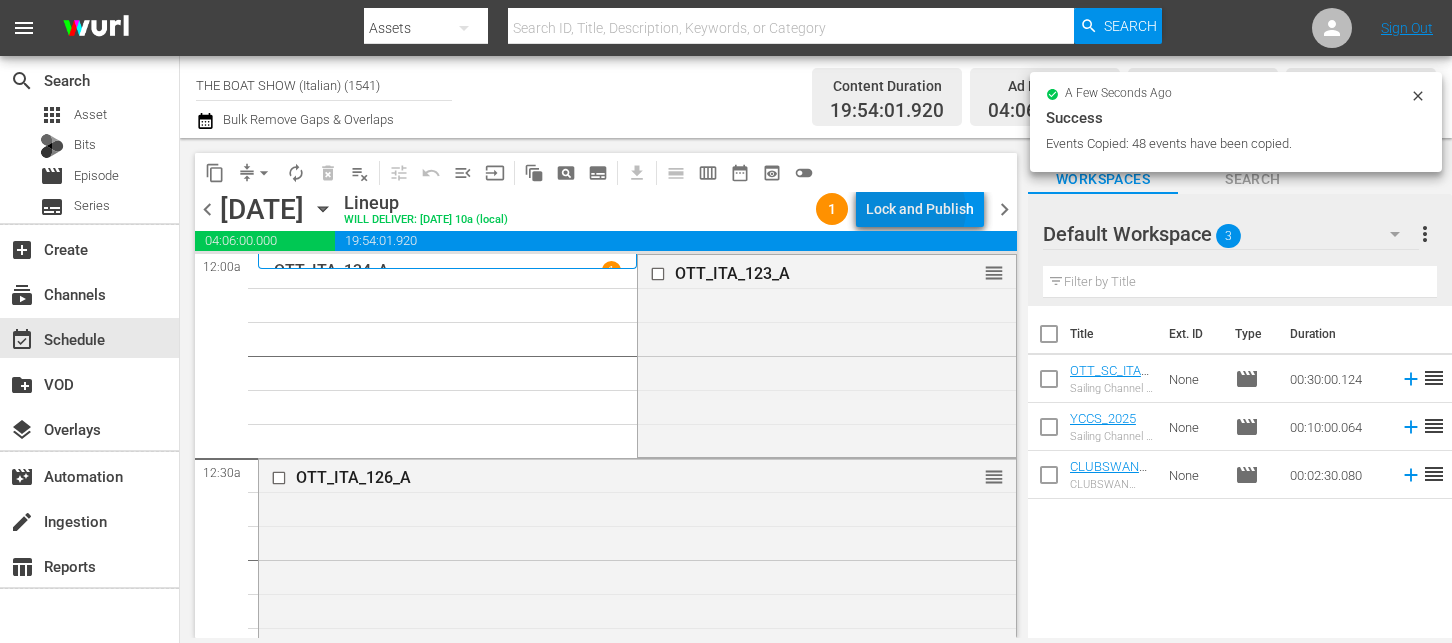 click on "Lock and Publish" at bounding box center [920, 209] 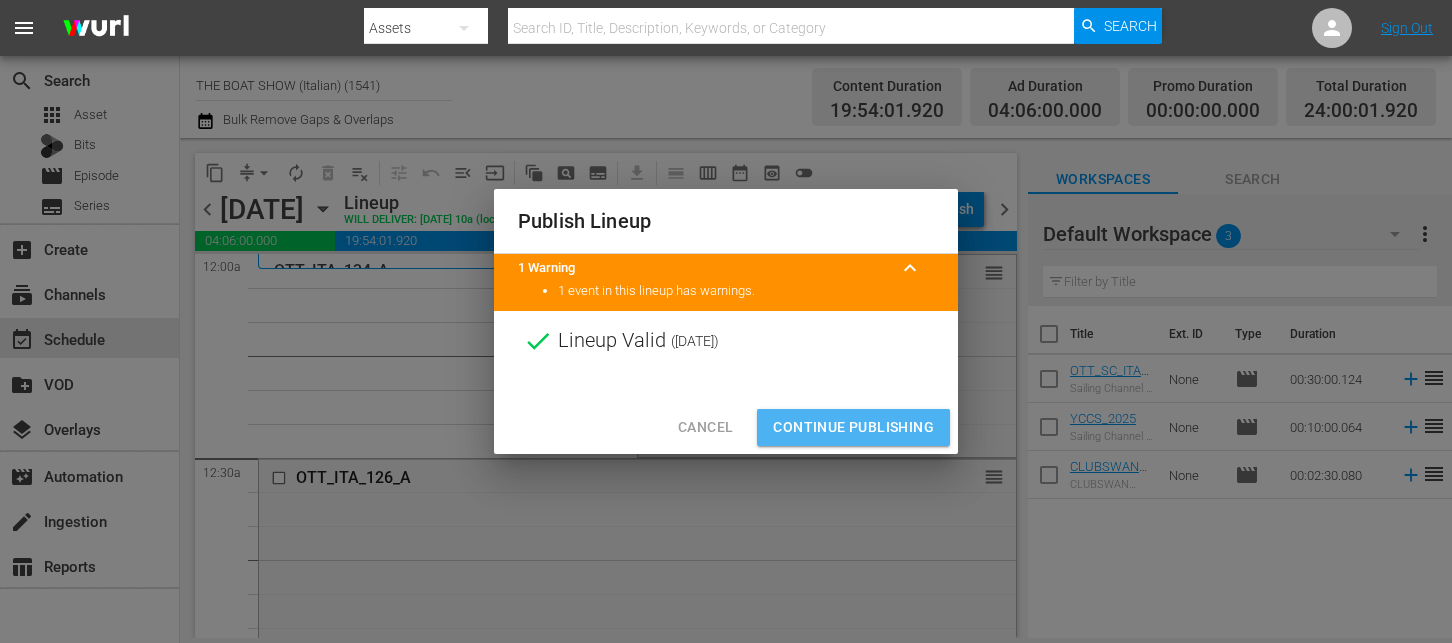 click on "Continue Publishing" at bounding box center (853, 427) 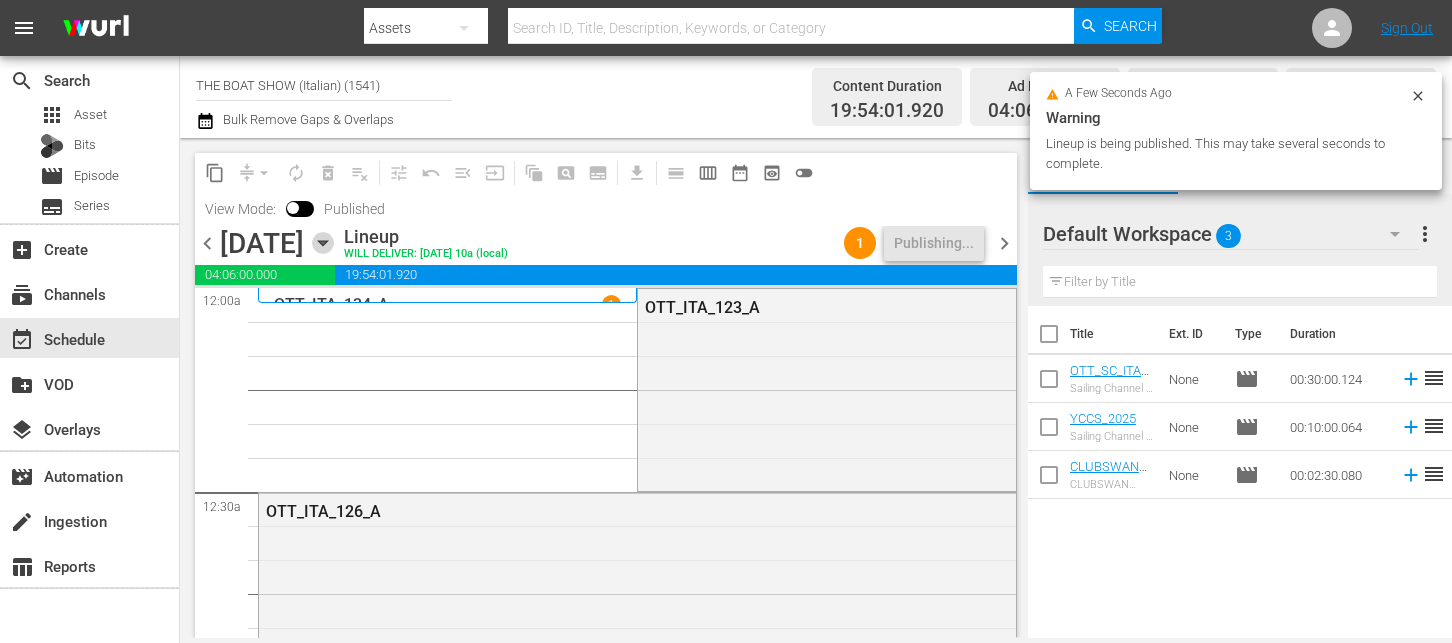 click 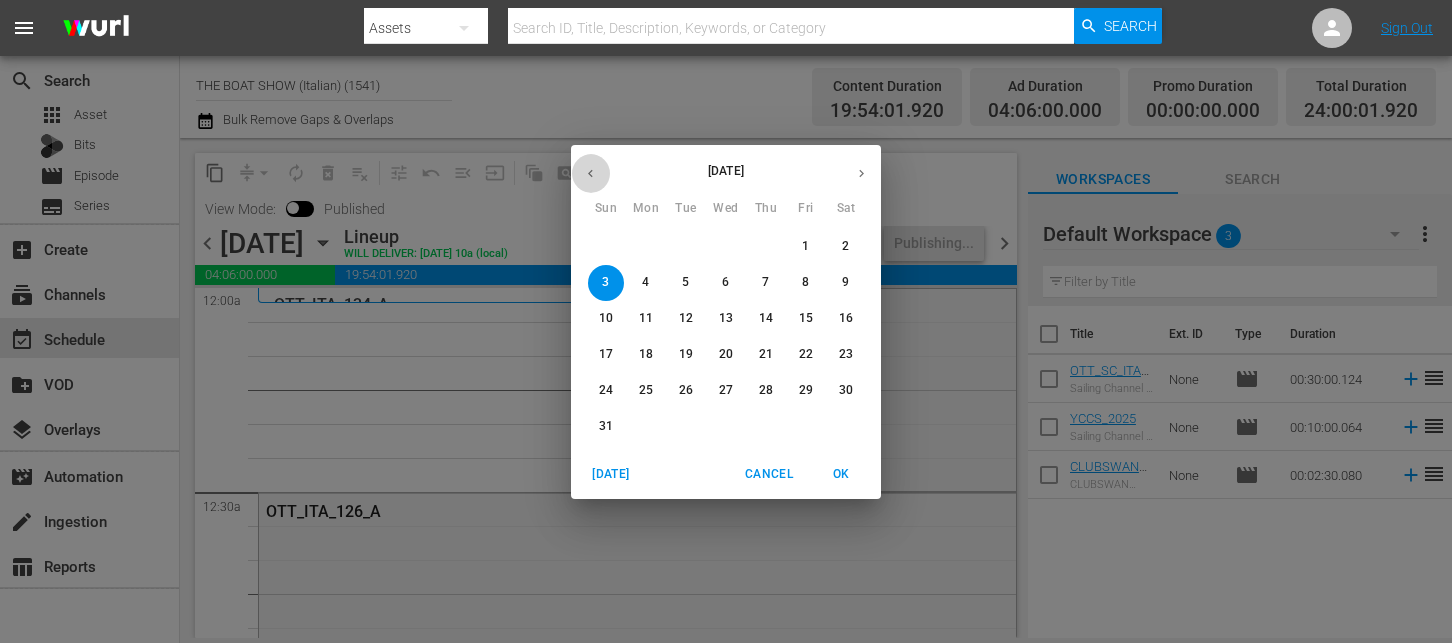click at bounding box center [590, 173] 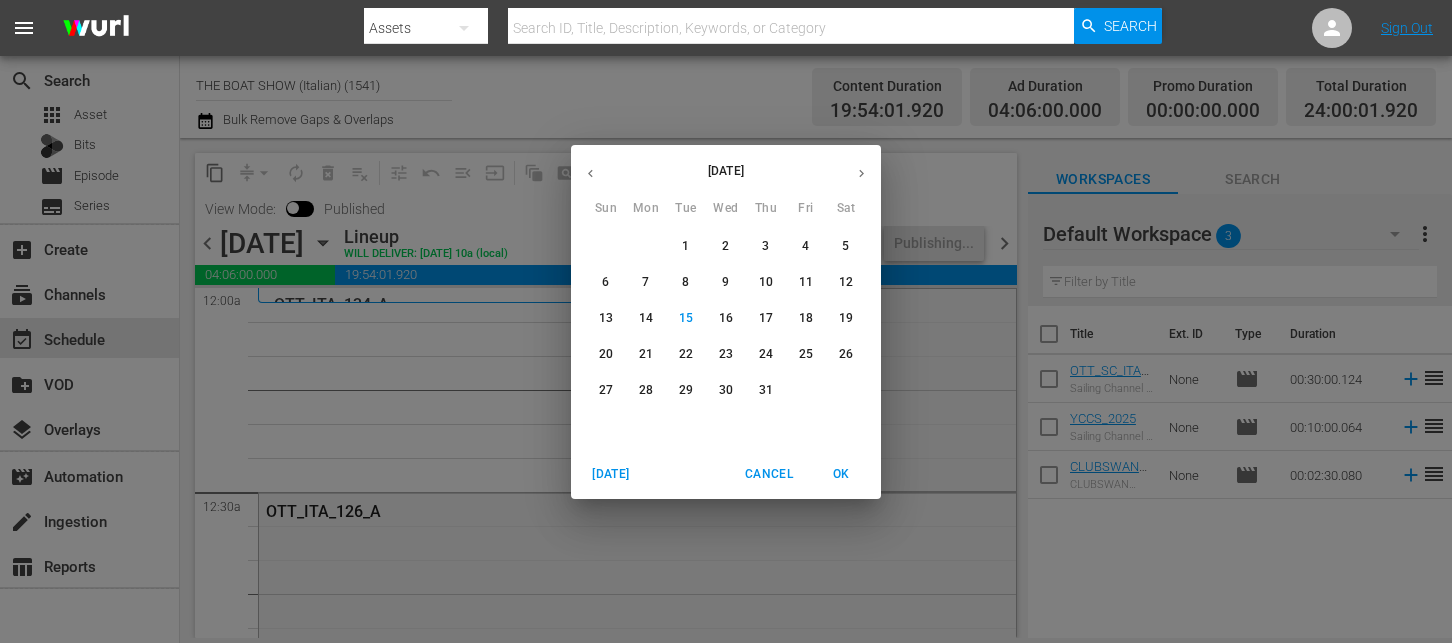 click on "31" at bounding box center (766, 390) 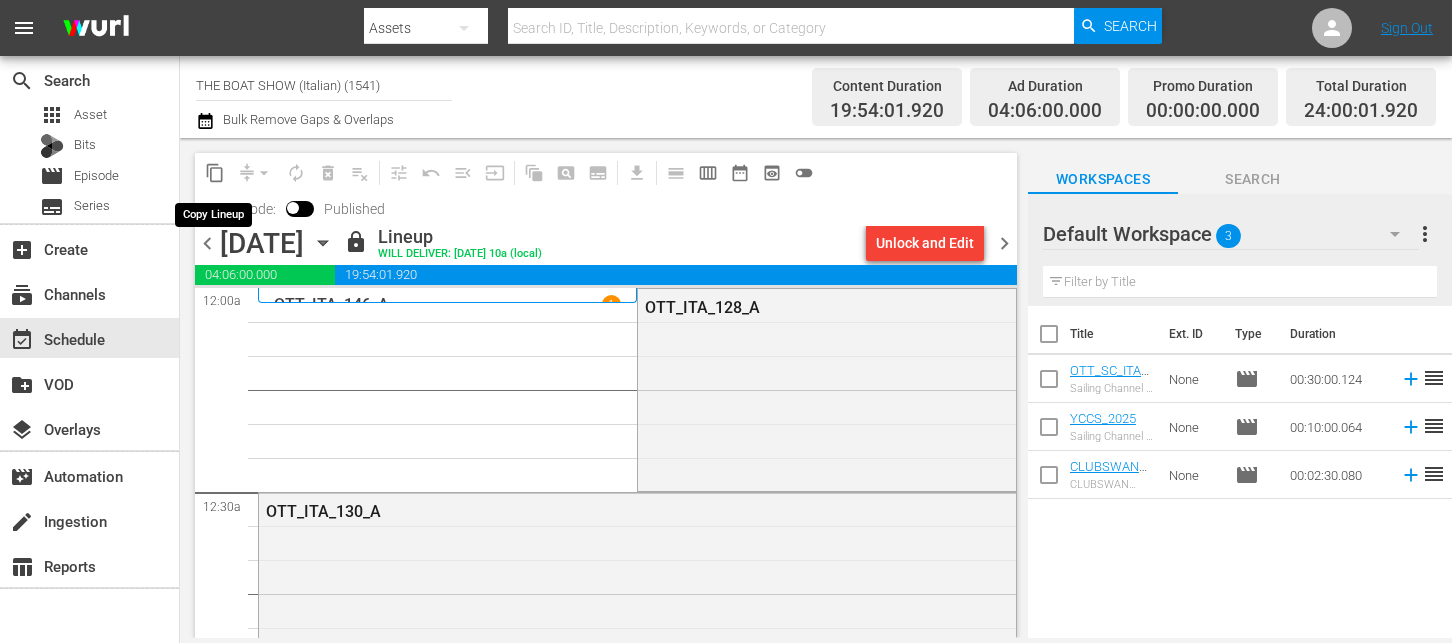 click on "content_copy" at bounding box center [215, 173] 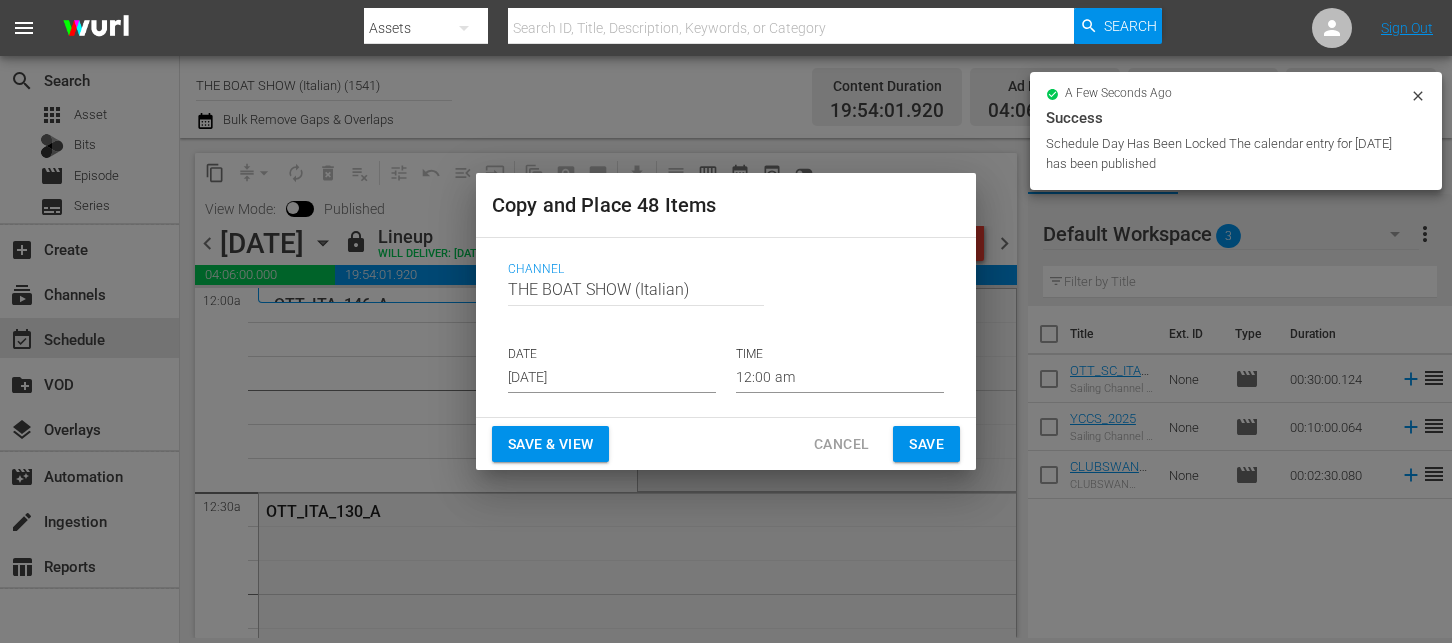 click on "[DATE]" at bounding box center (612, 378) 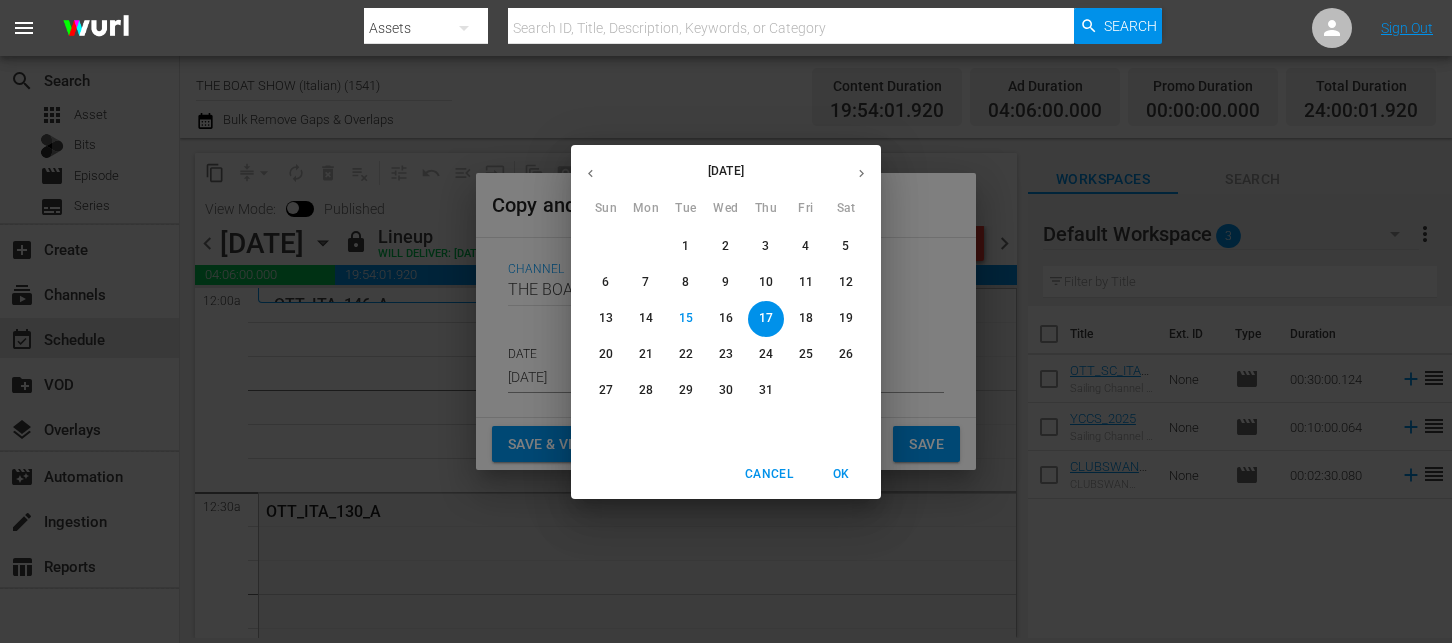 click on "4" at bounding box center (806, 246) 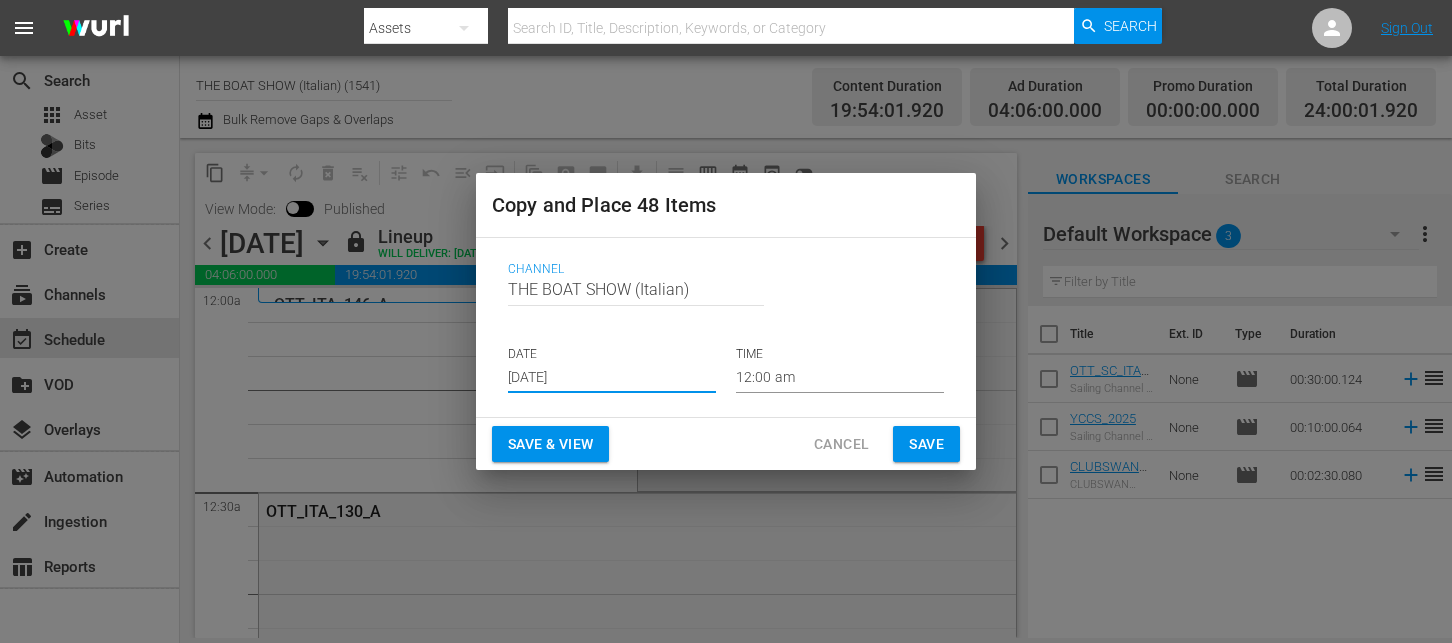 click on "Save & View" at bounding box center (550, 444) 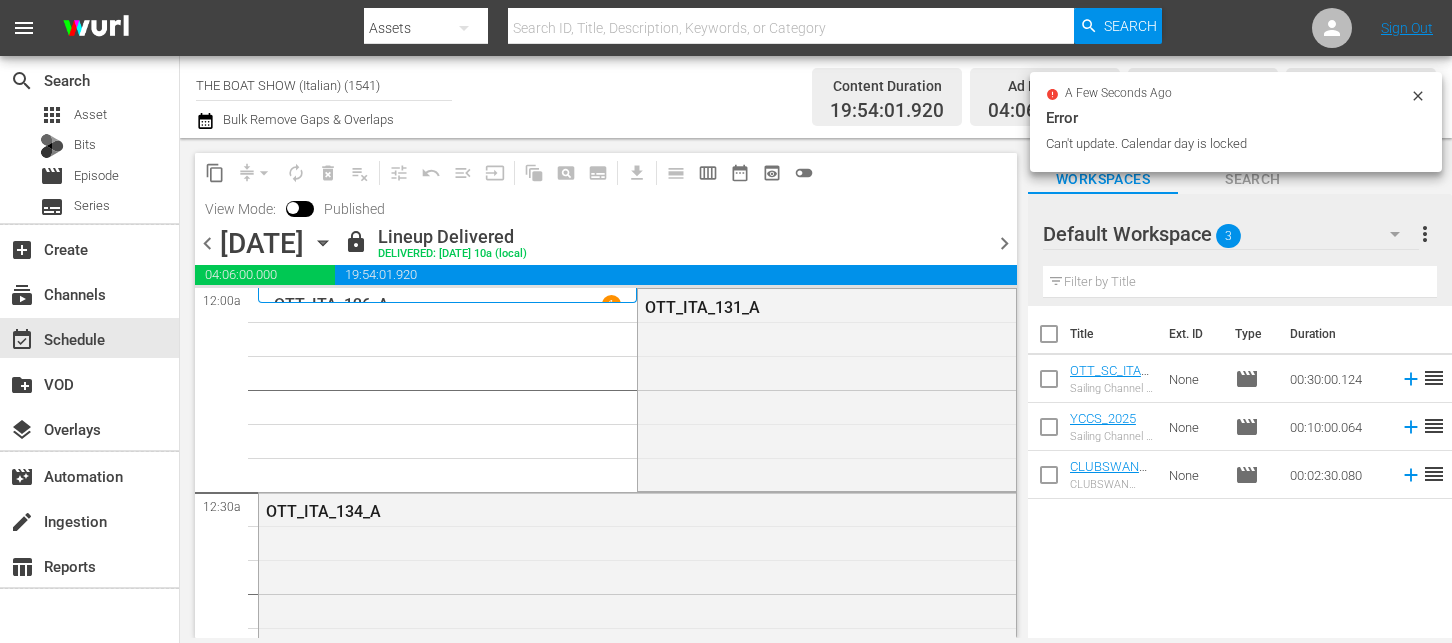click 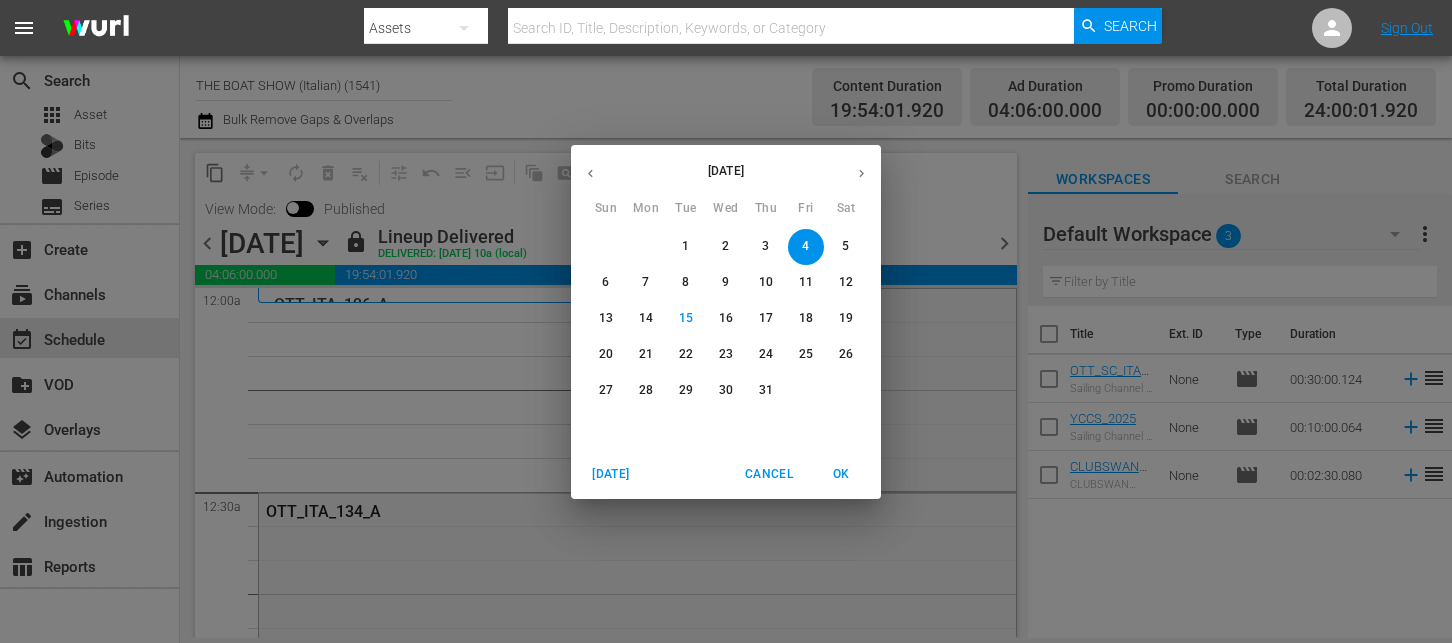 click on "31" at bounding box center [766, 390] 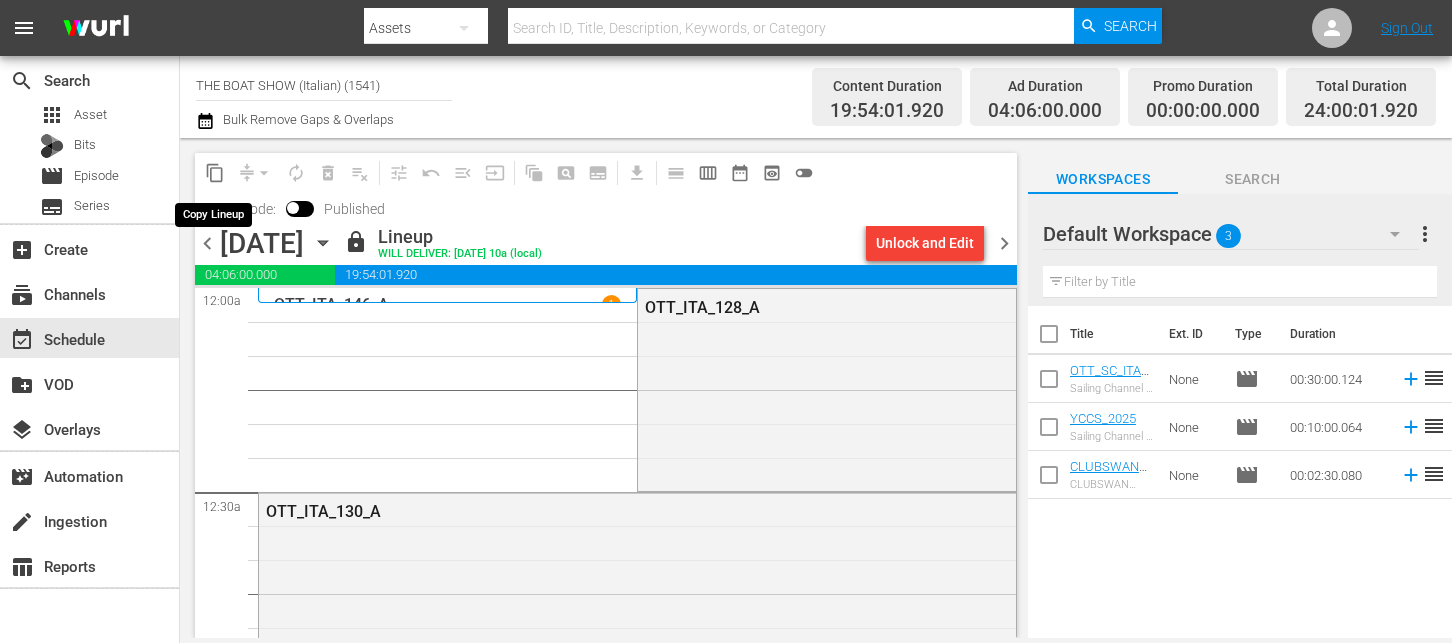click on "content_copy" at bounding box center (215, 173) 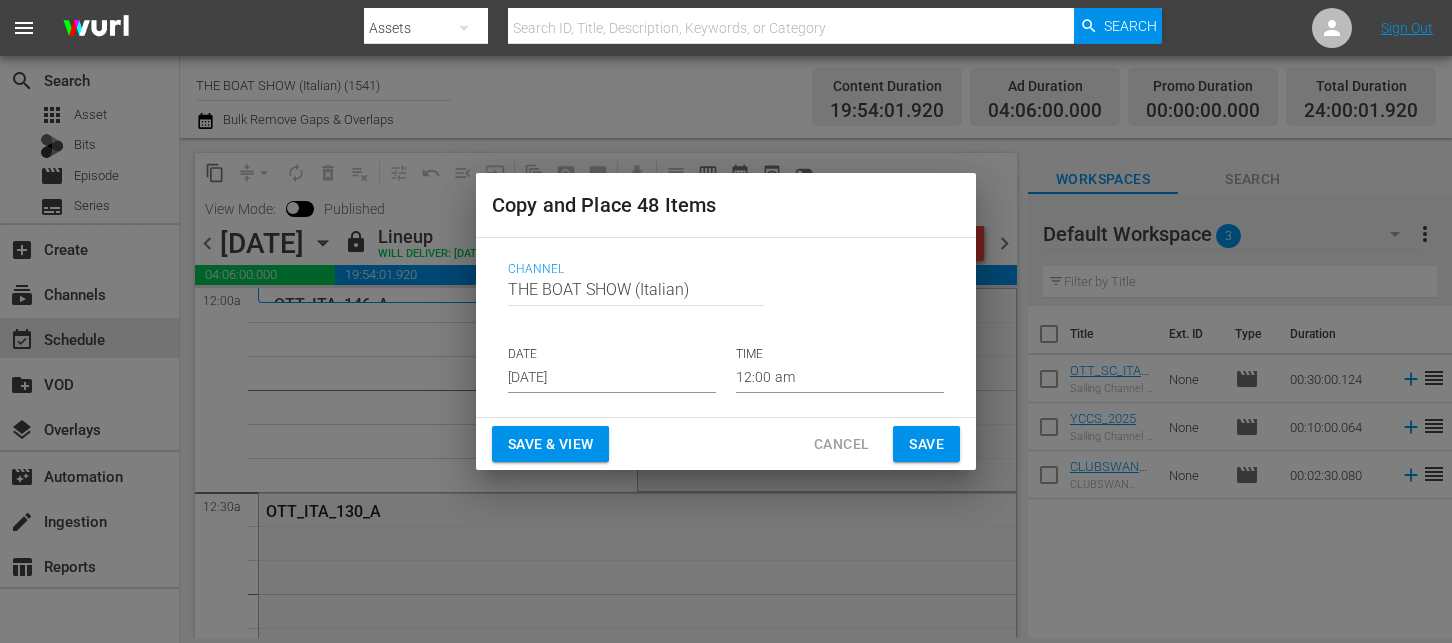 click on "[DATE]" at bounding box center [612, 378] 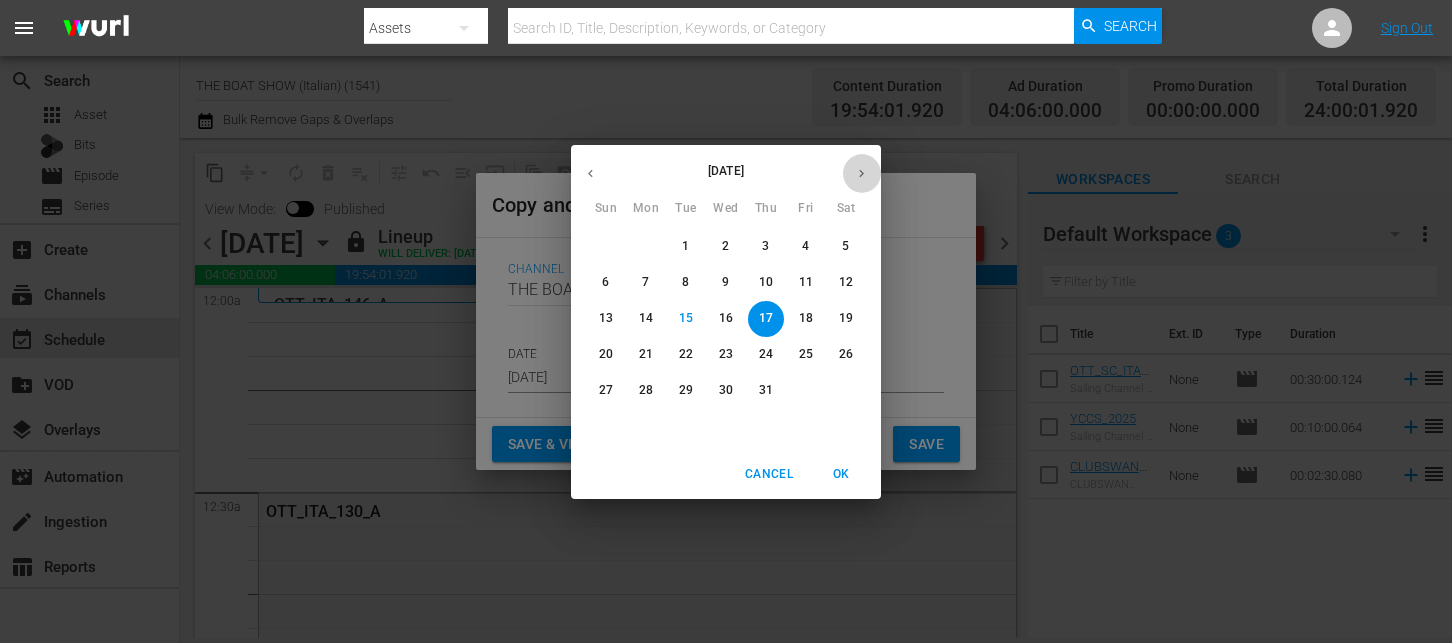 click 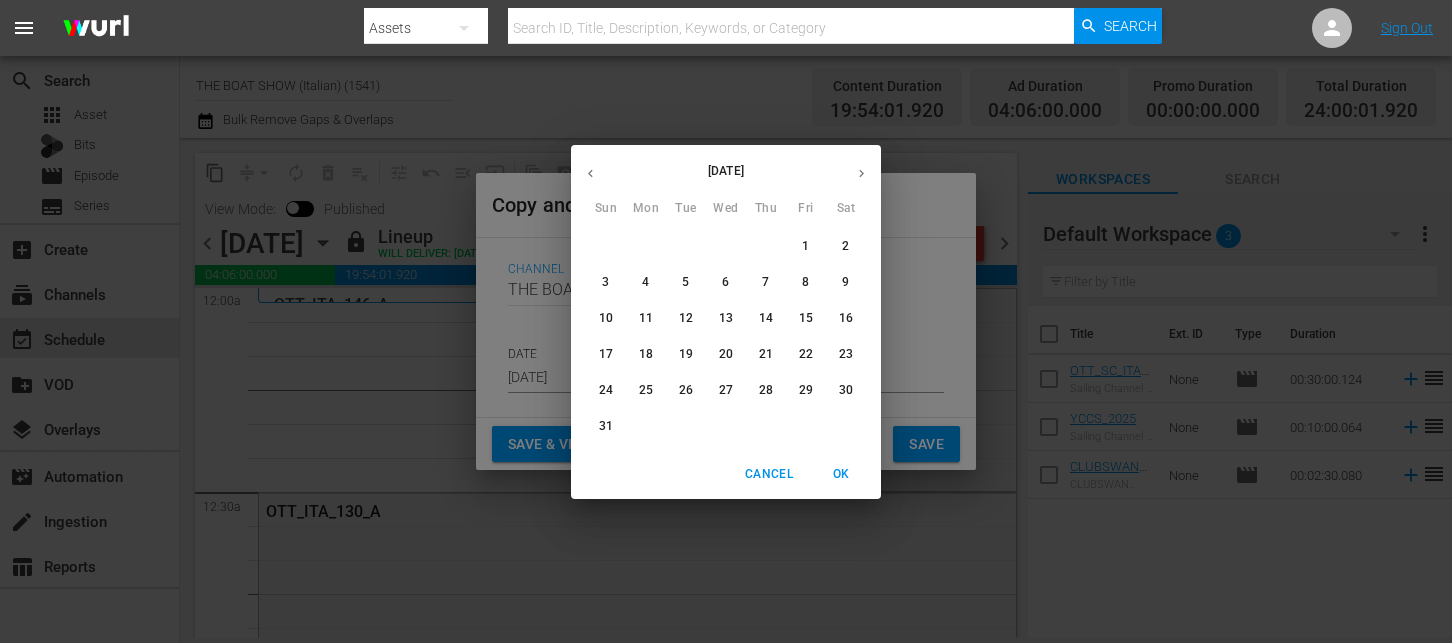 click on "4" at bounding box center [645, 282] 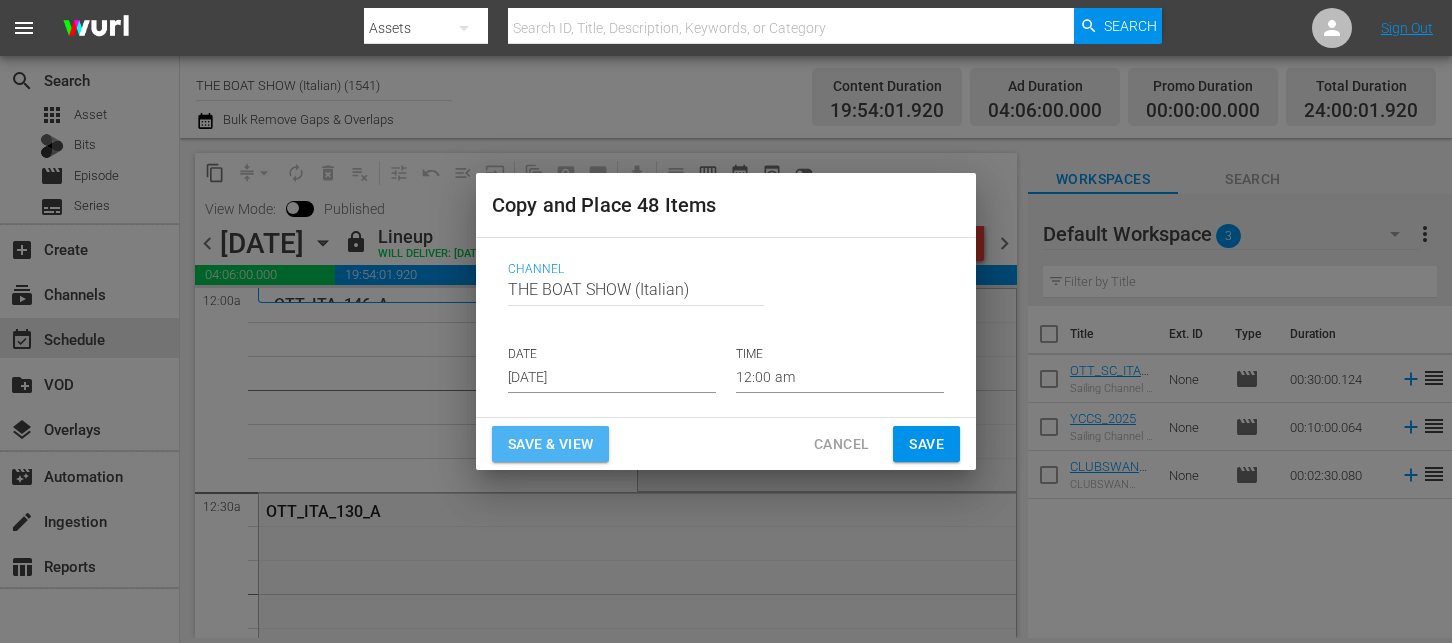 click on "Save & View" at bounding box center (550, 444) 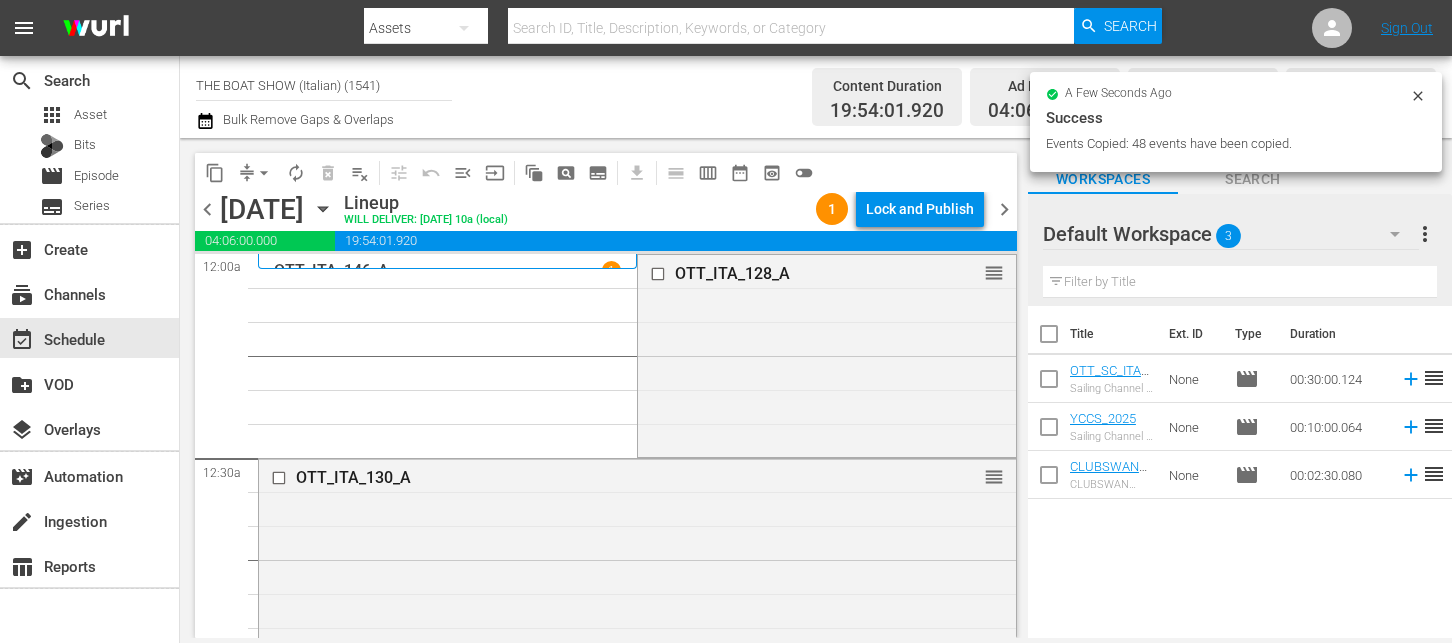 click on "Lock and Publish" at bounding box center (920, 209) 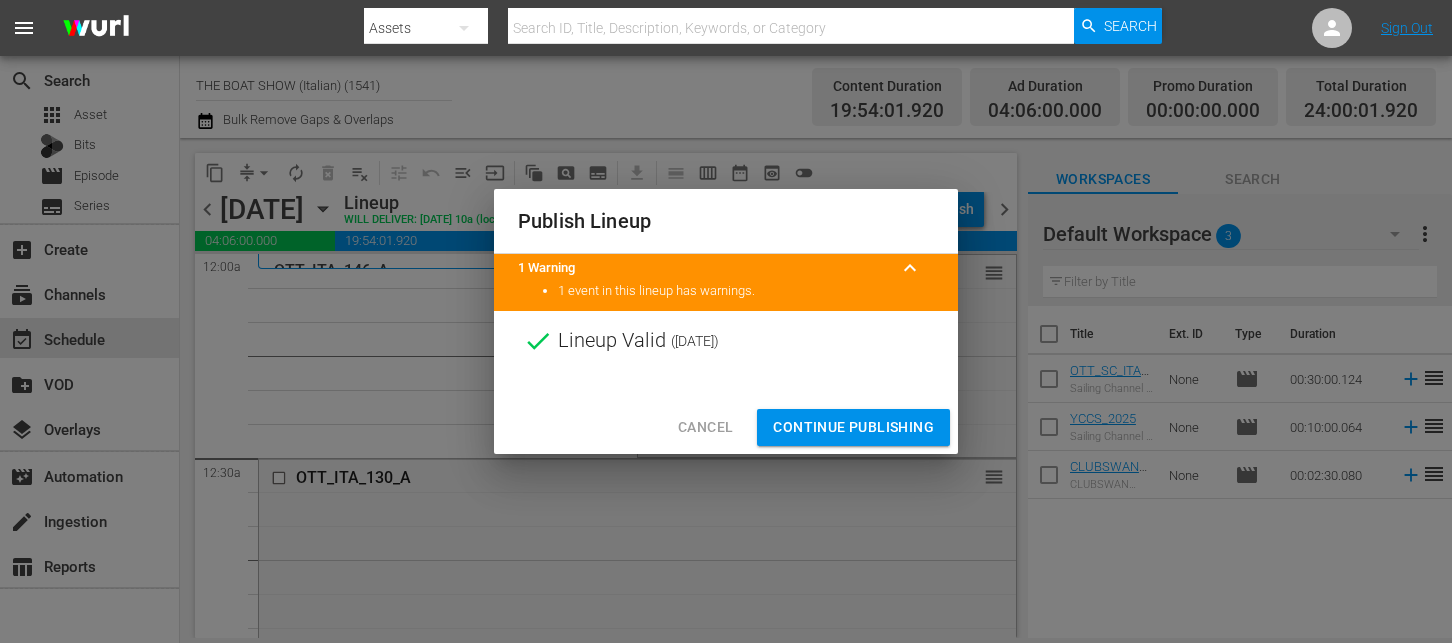 click on "Continue Publishing" at bounding box center [853, 427] 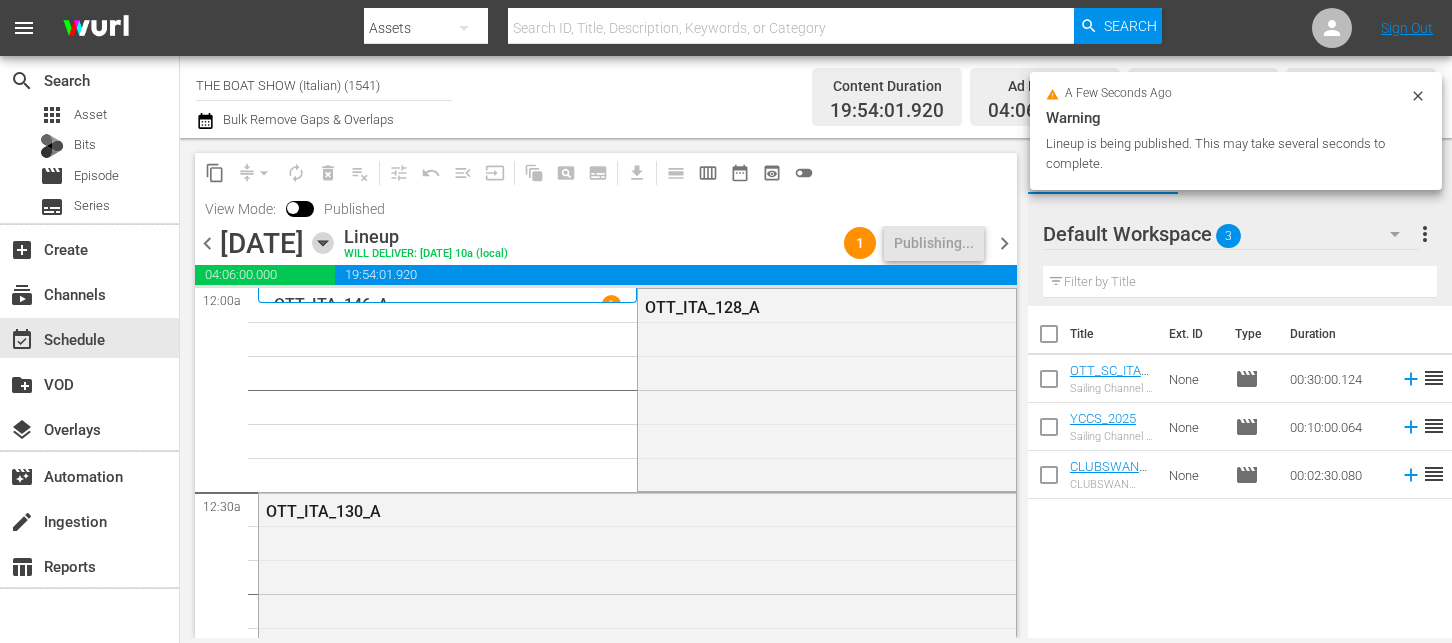 click 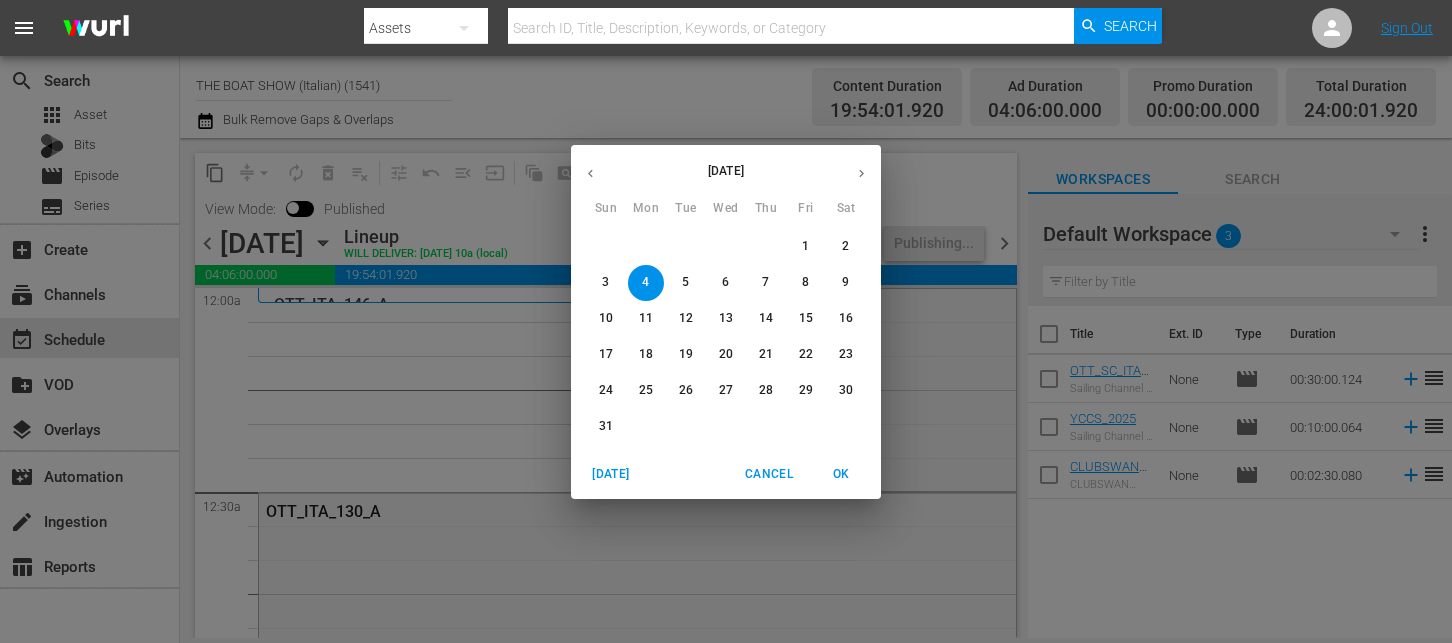 click on "1" at bounding box center [805, 246] 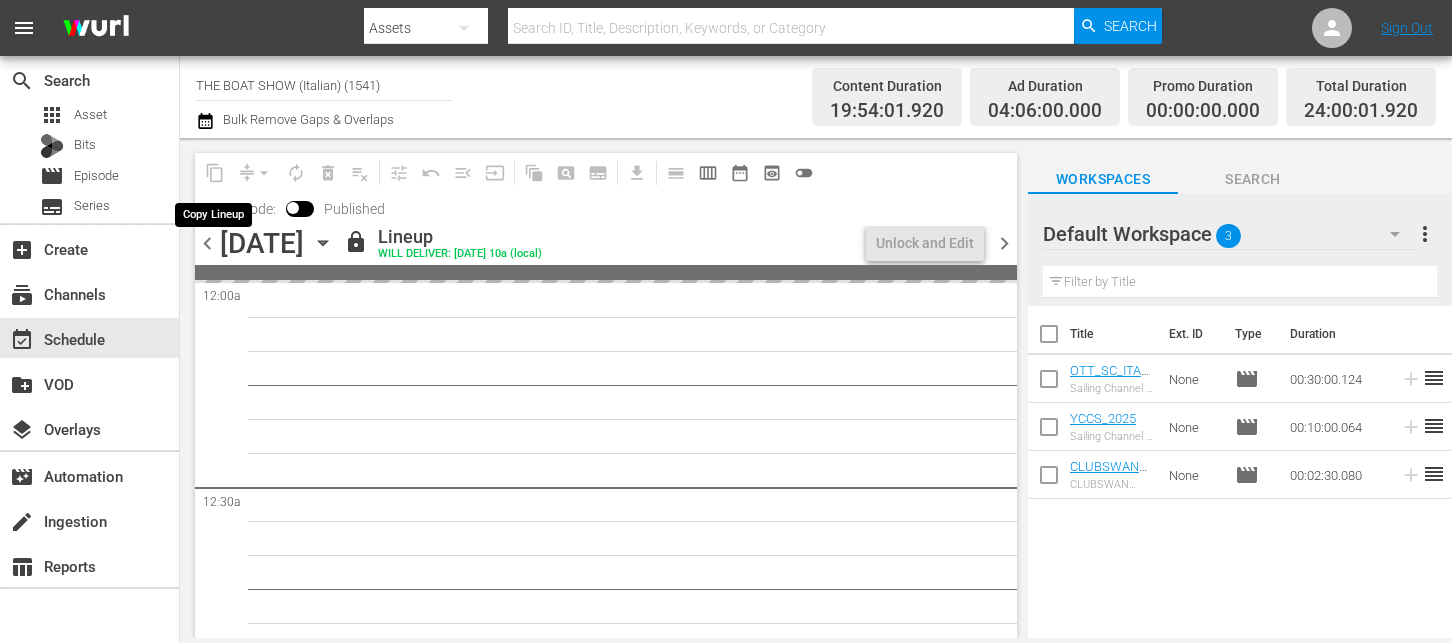 click on "content_copy" at bounding box center [215, 173] 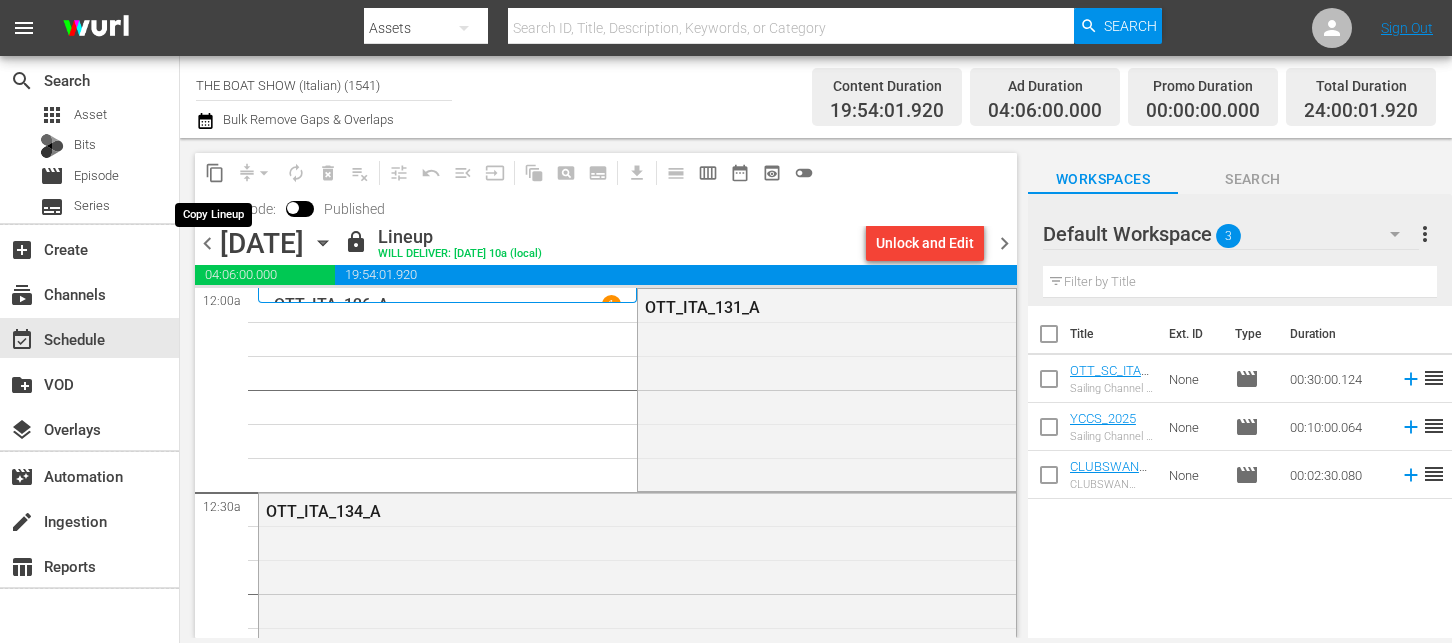 click on "content_copy" at bounding box center (215, 173) 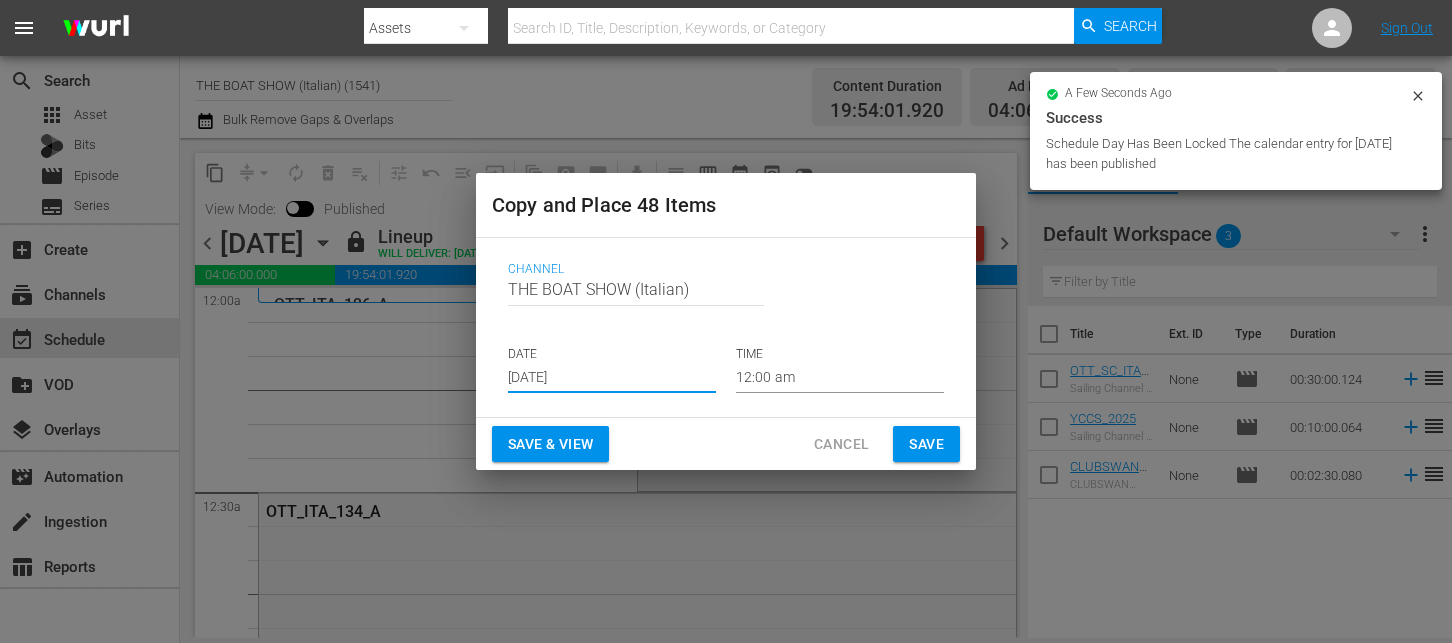 click on "[DATE]" at bounding box center [612, 378] 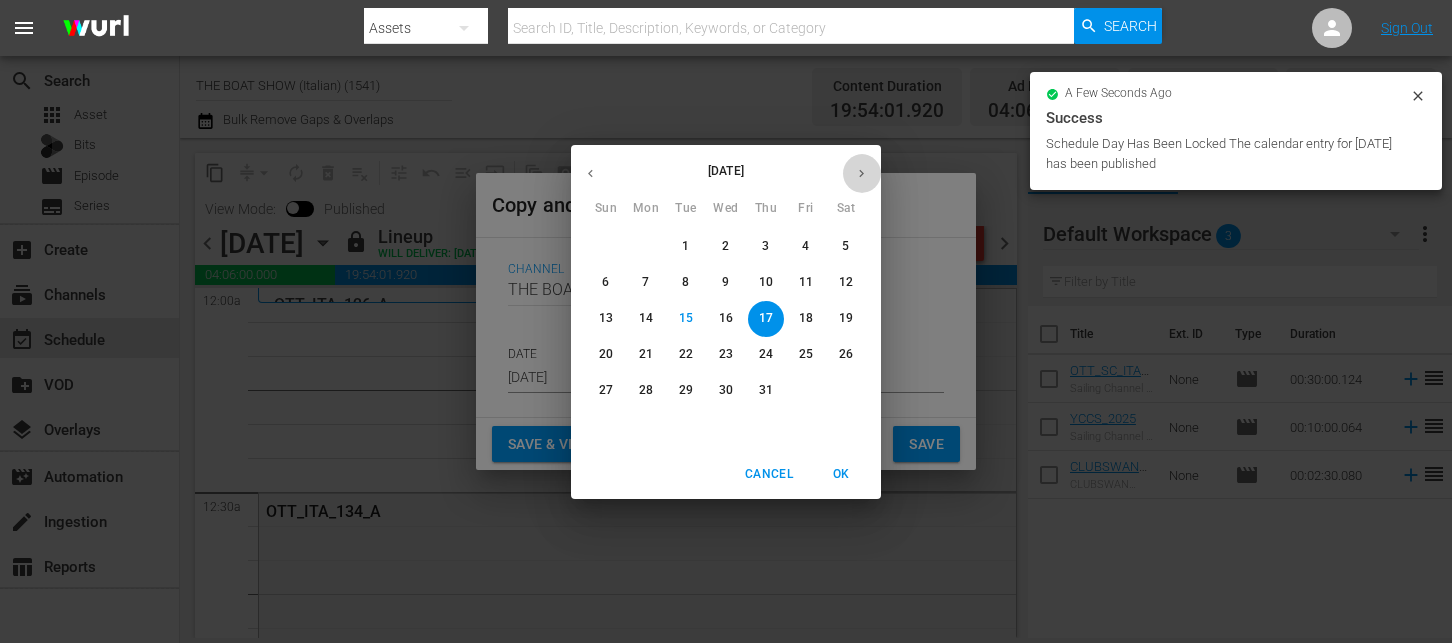 click 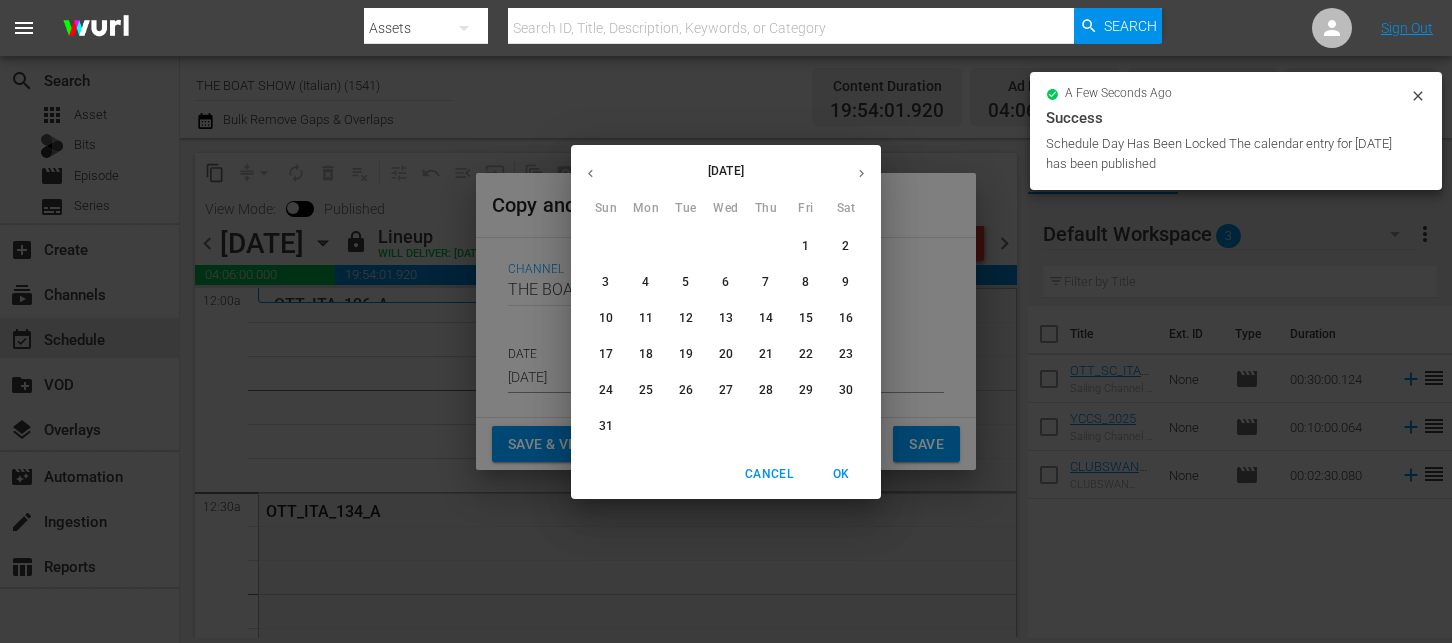 click on "5" at bounding box center [686, 282] 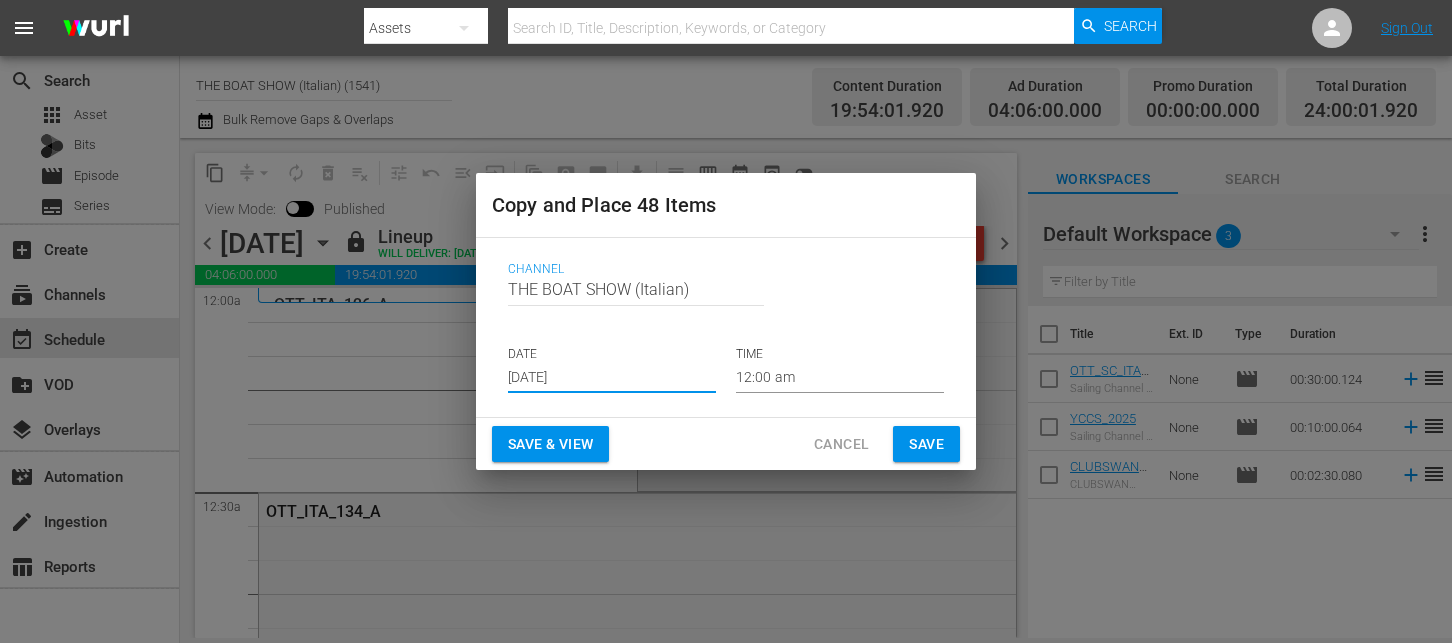 click on "Save & View" at bounding box center (550, 444) 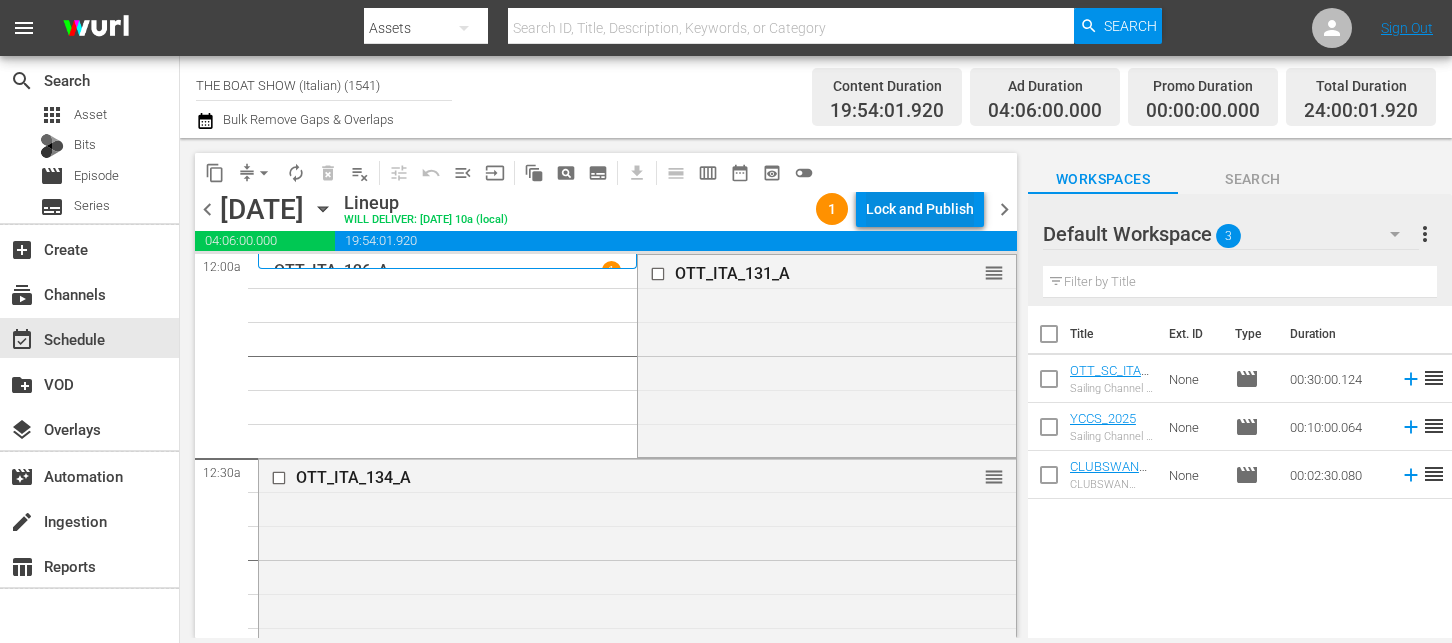 click on "Lock and Publish" at bounding box center [920, 209] 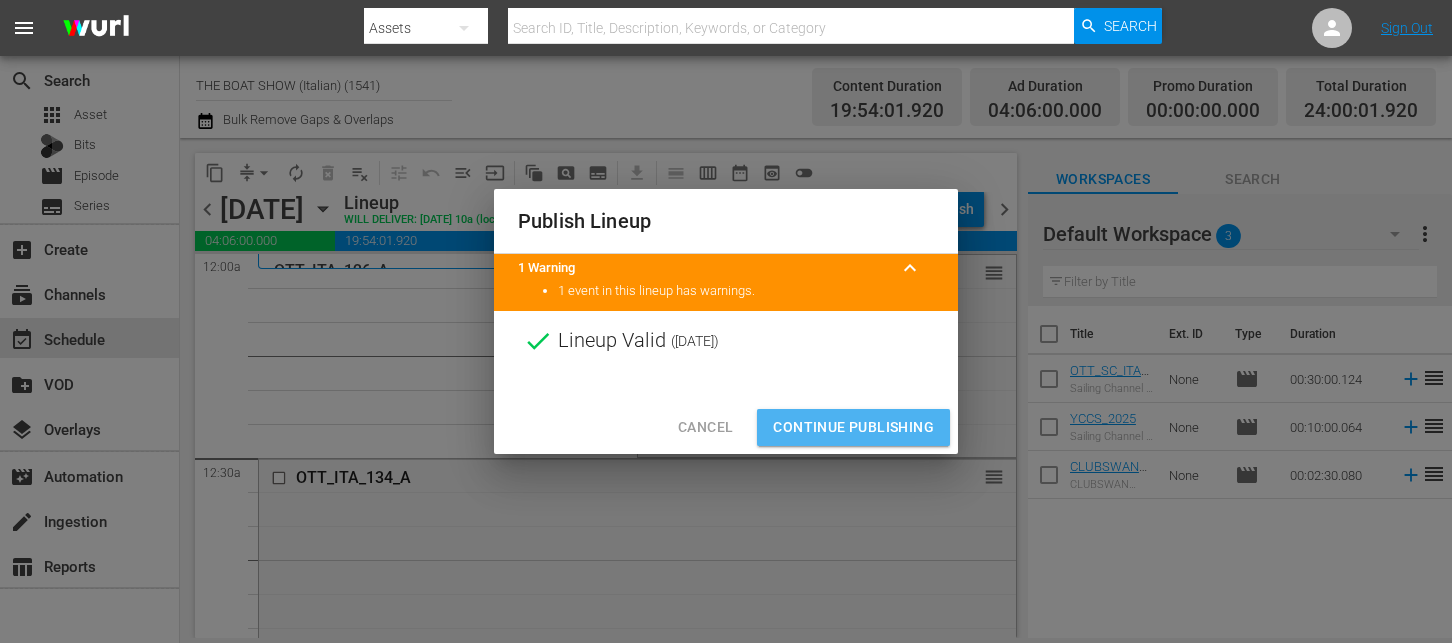 click on "Cancel Continue Publishing" at bounding box center [726, 427] 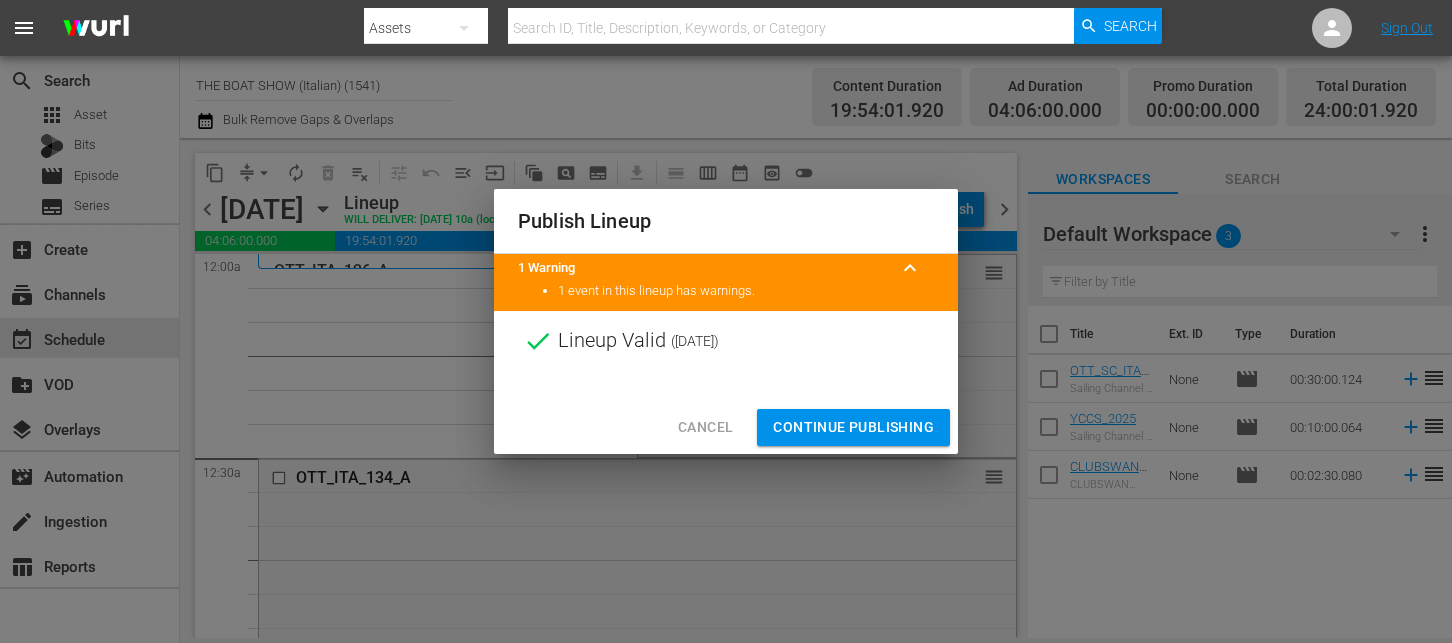 click on "Continue Publishing" at bounding box center [853, 427] 